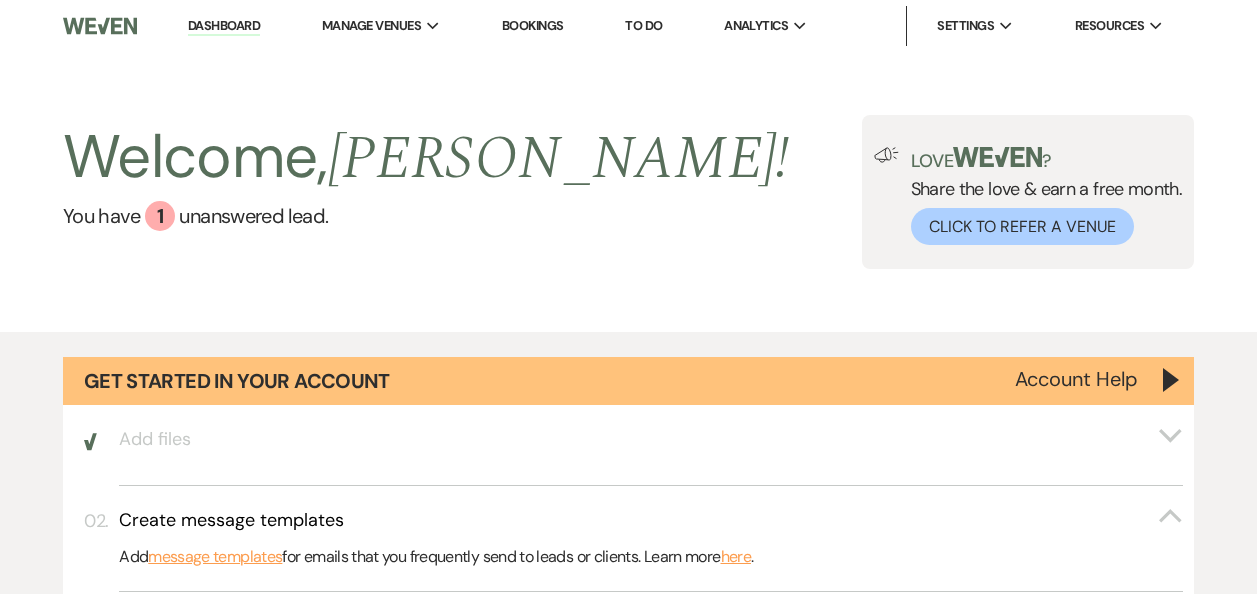 scroll, scrollTop: 0, scrollLeft: 0, axis: both 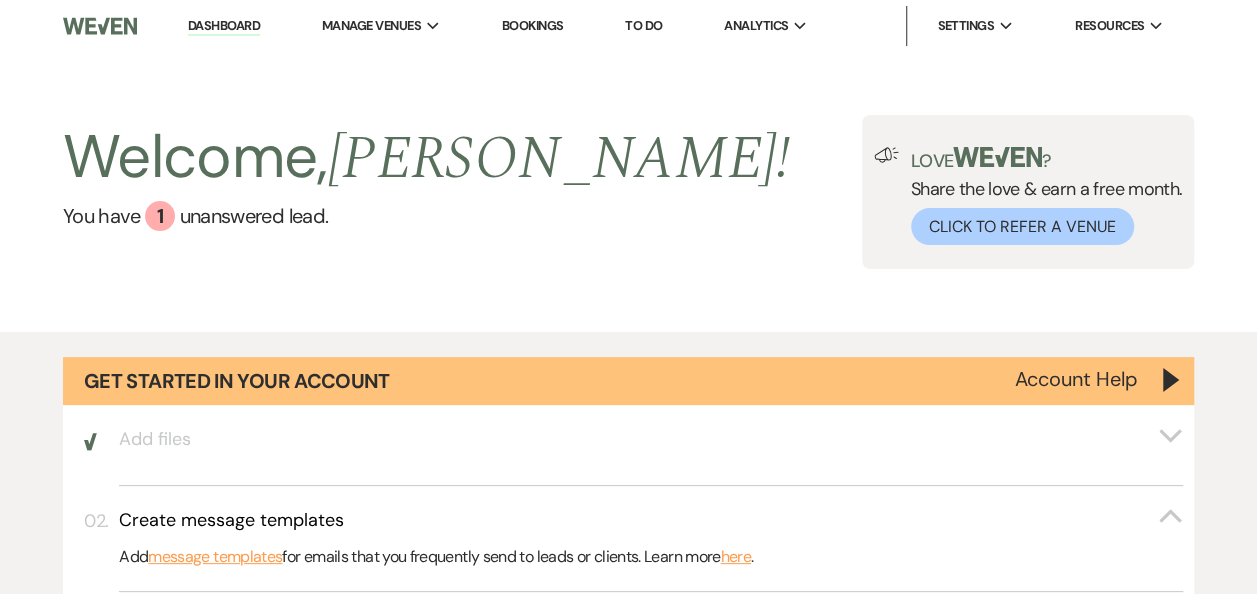 click on "Welcome,  [PERSON_NAME] ! You have   1   unanswered lead ." at bounding box center (426, 192) 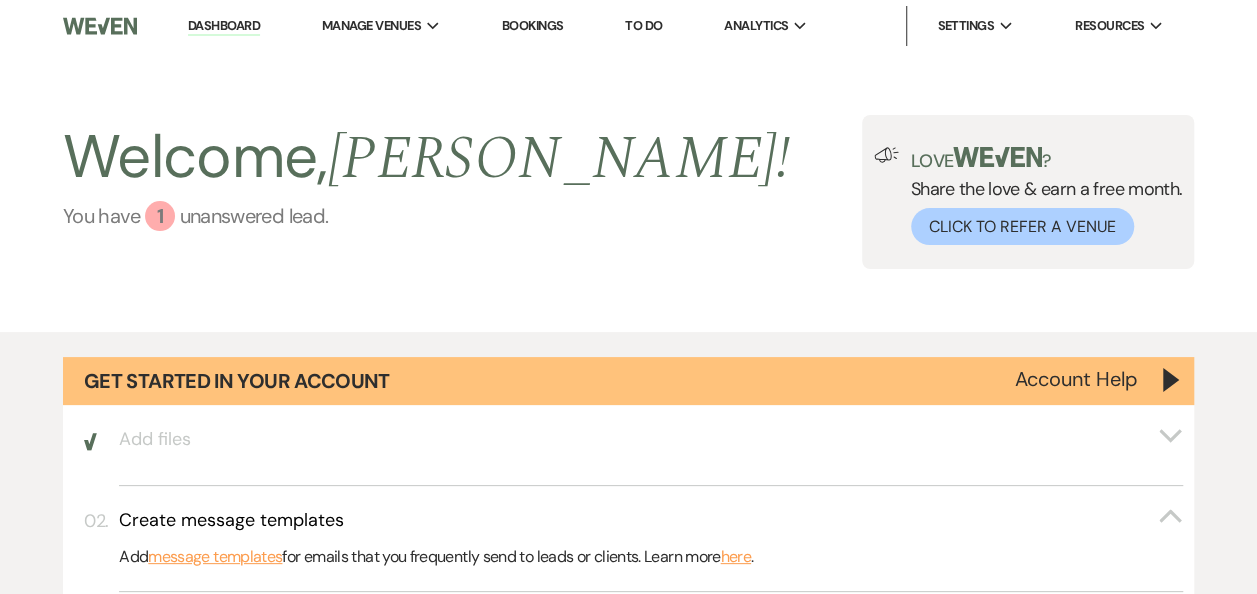 click on "You have   1   unanswered lead ." at bounding box center (426, 216) 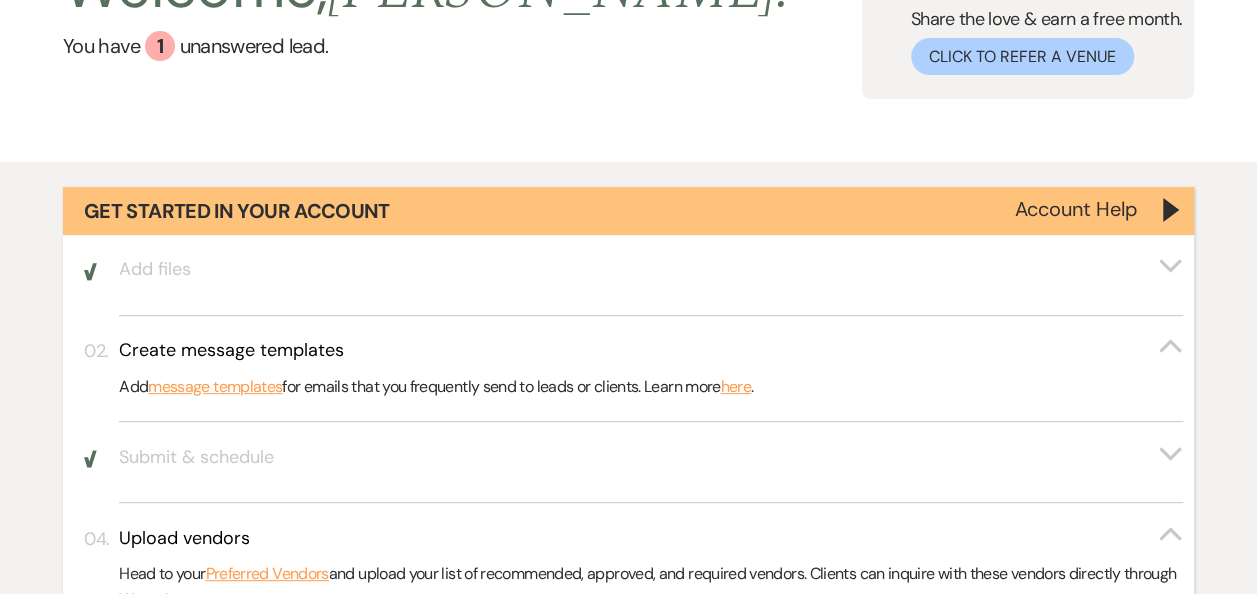 scroll, scrollTop: 0, scrollLeft: 0, axis: both 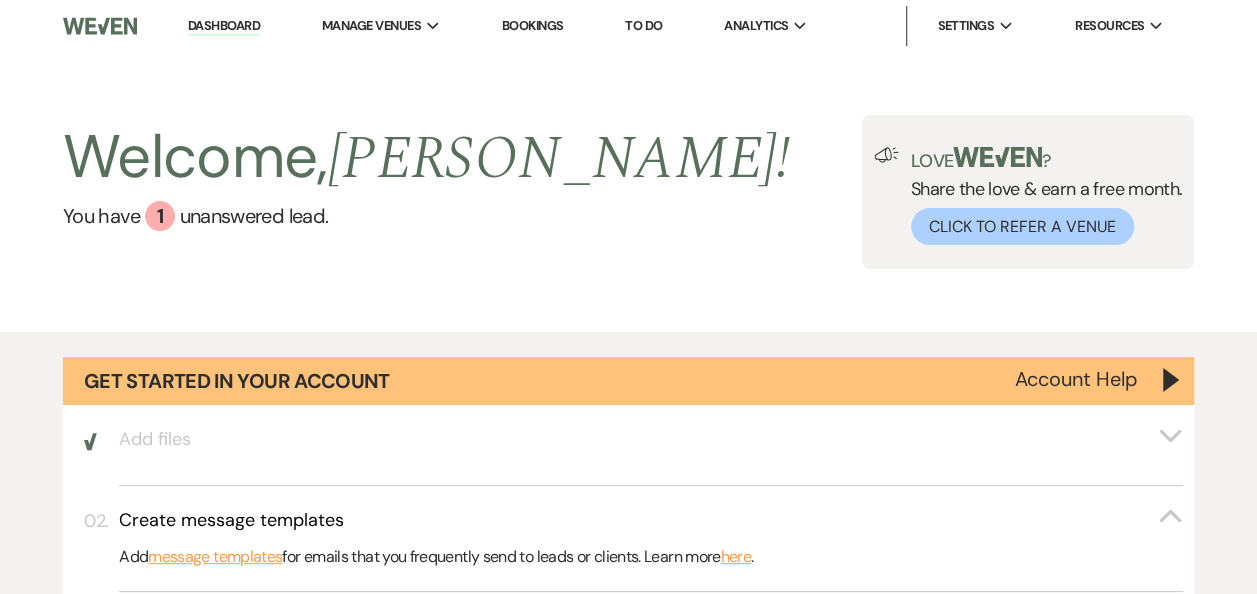 click on "Dashboard" at bounding box center [224, 26] 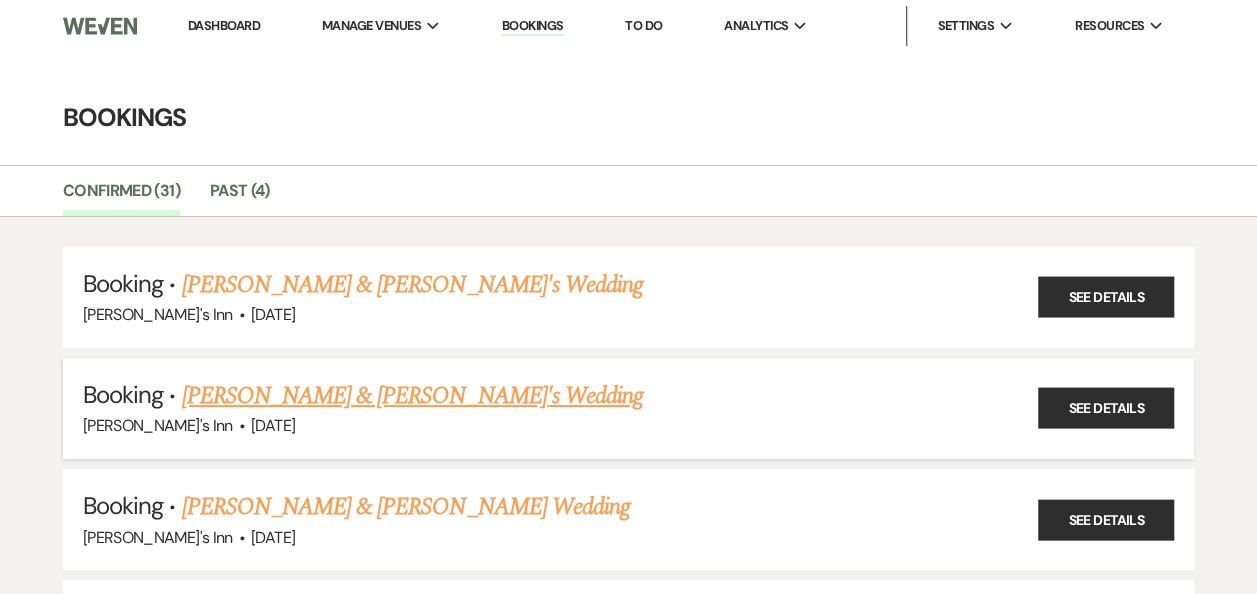 click on "[PERSON_NAME] & [PERSON_NAME]'s Wedding" at bounding box center (413, 396) 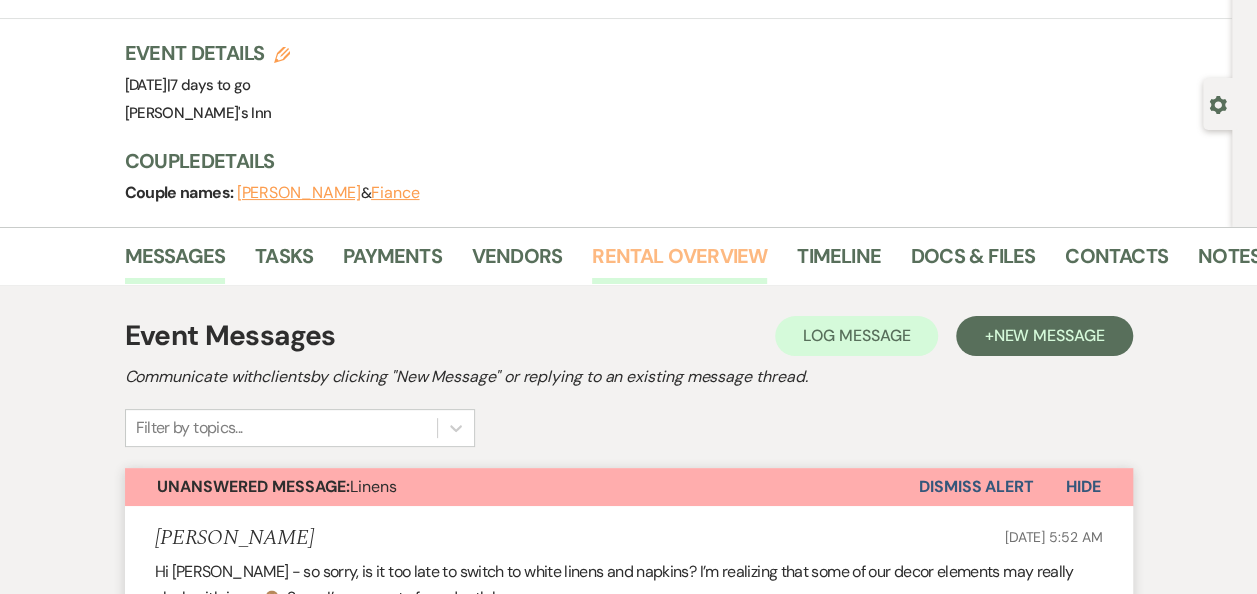click on "Rental Overview" at bounding box center [679, 262] 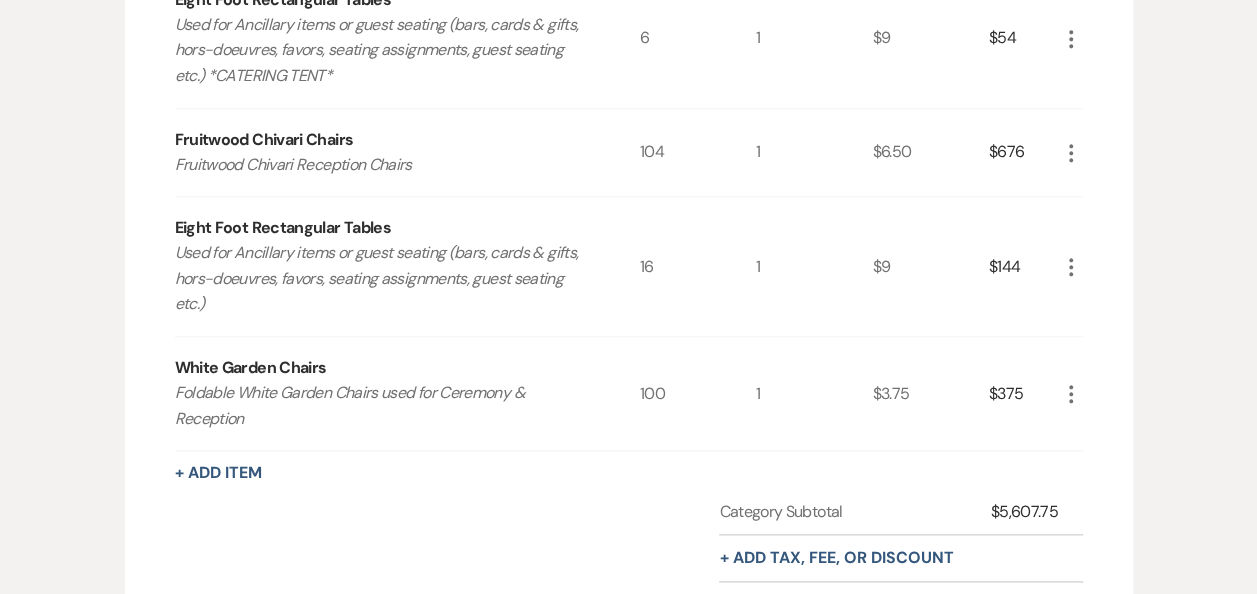scroll, scrollTop: 987, scrollLeft: 0, axis: vertical 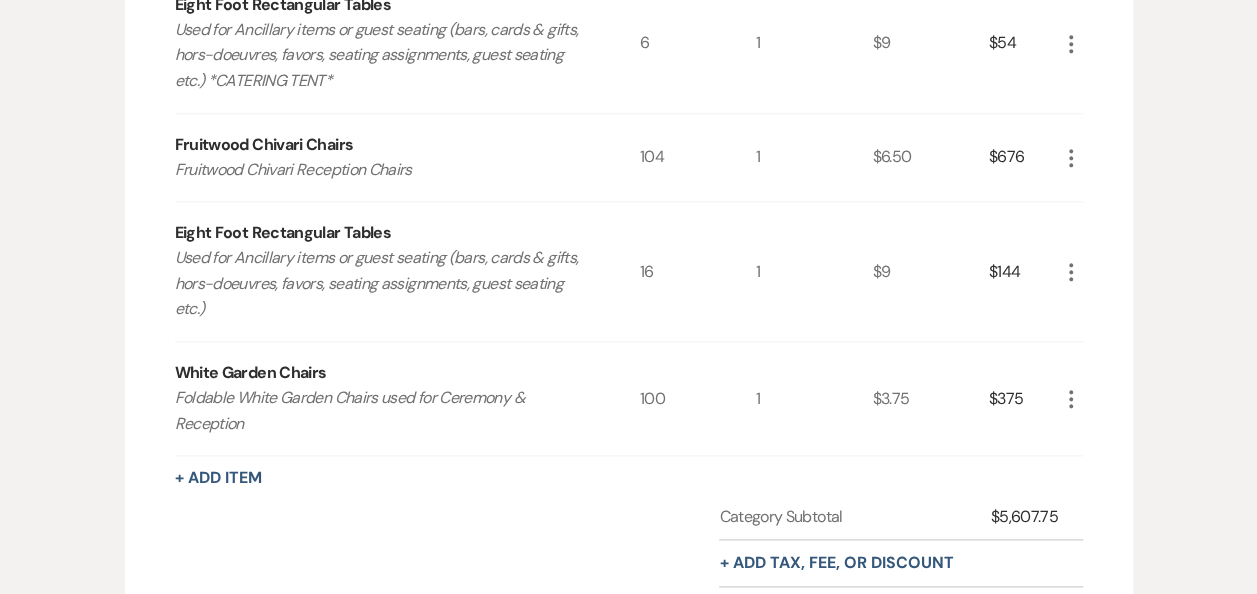 click on "More" 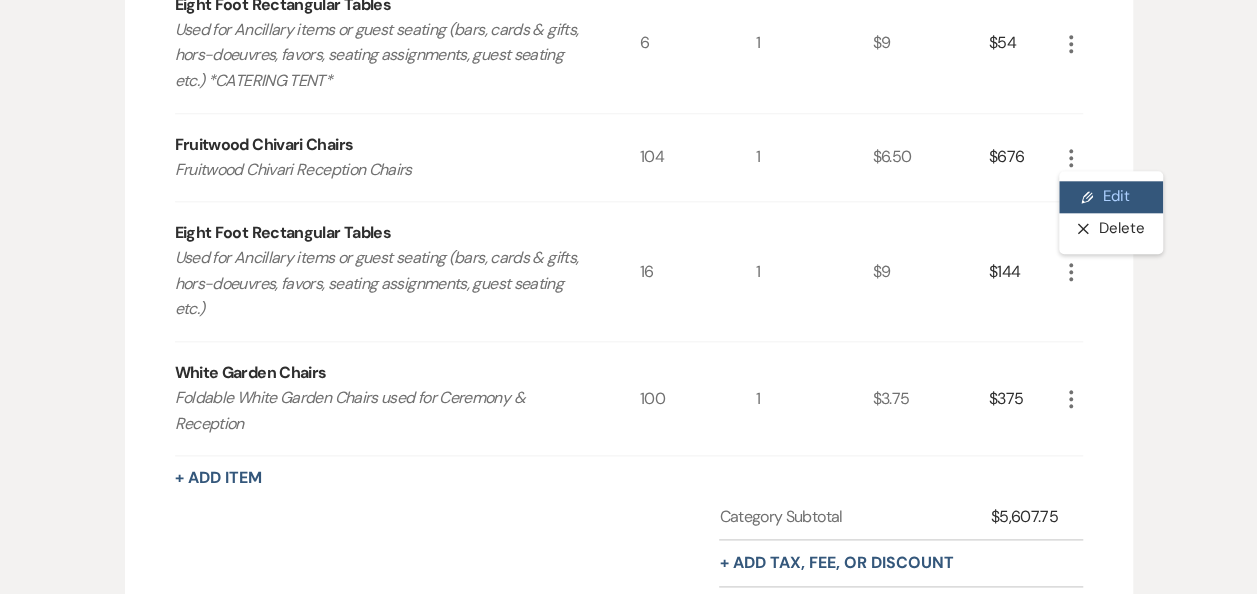 click on "Pencil Edit" at bounding box center (1111, 197) 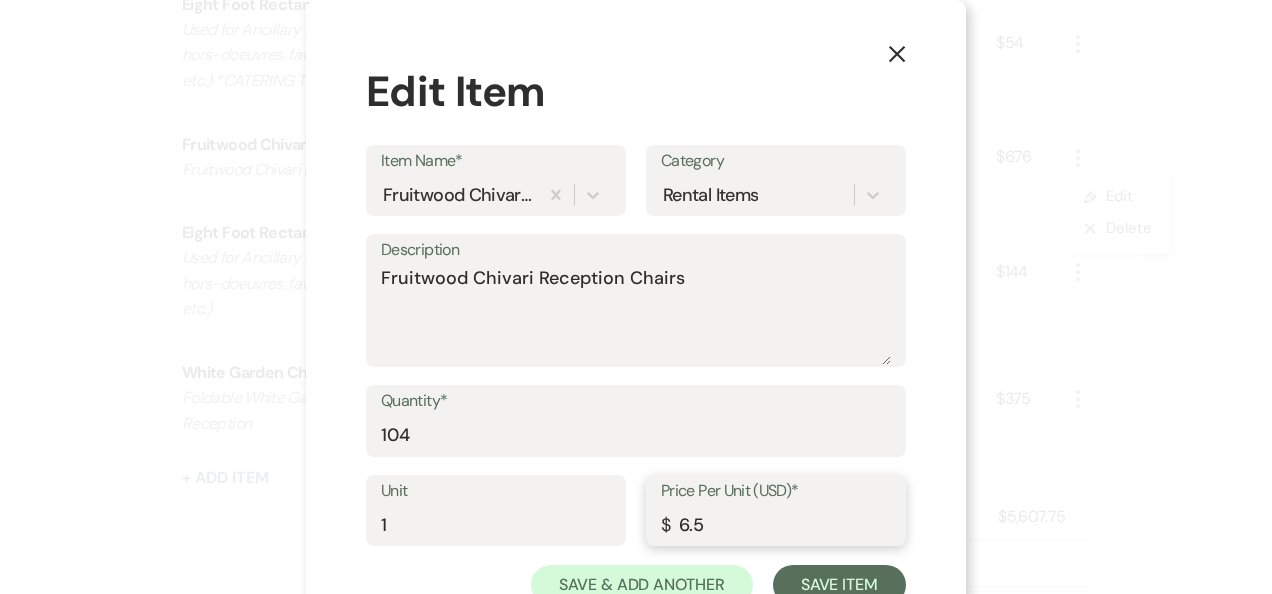 click on "6.5" at bounding box center (776, 524) 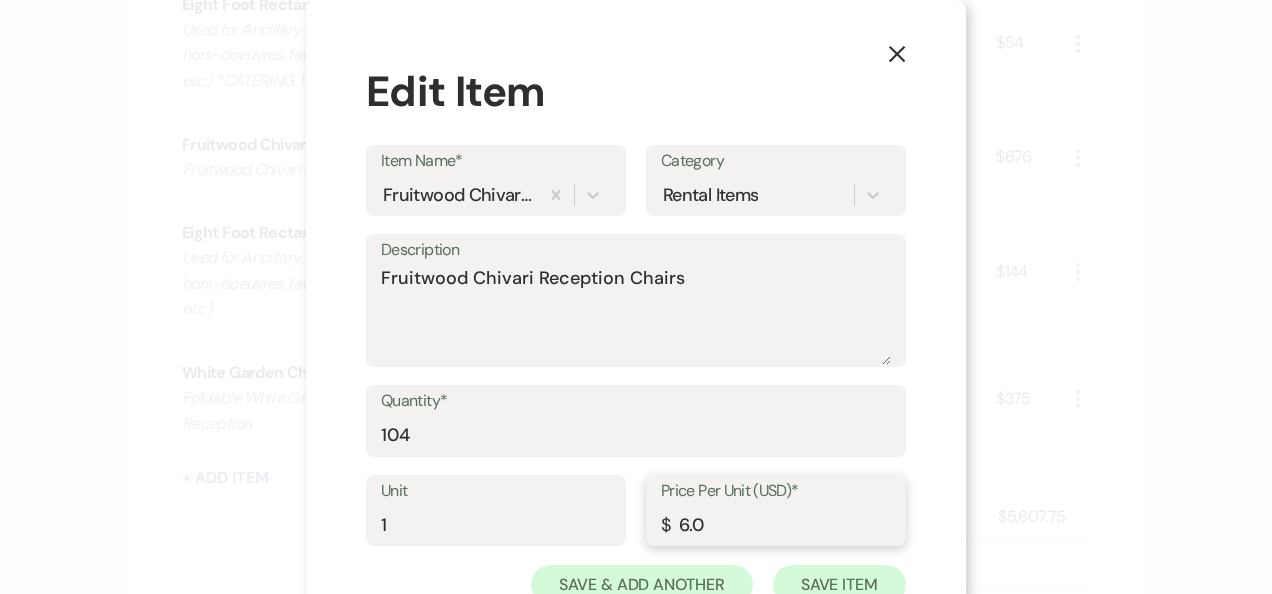type on "6.0" 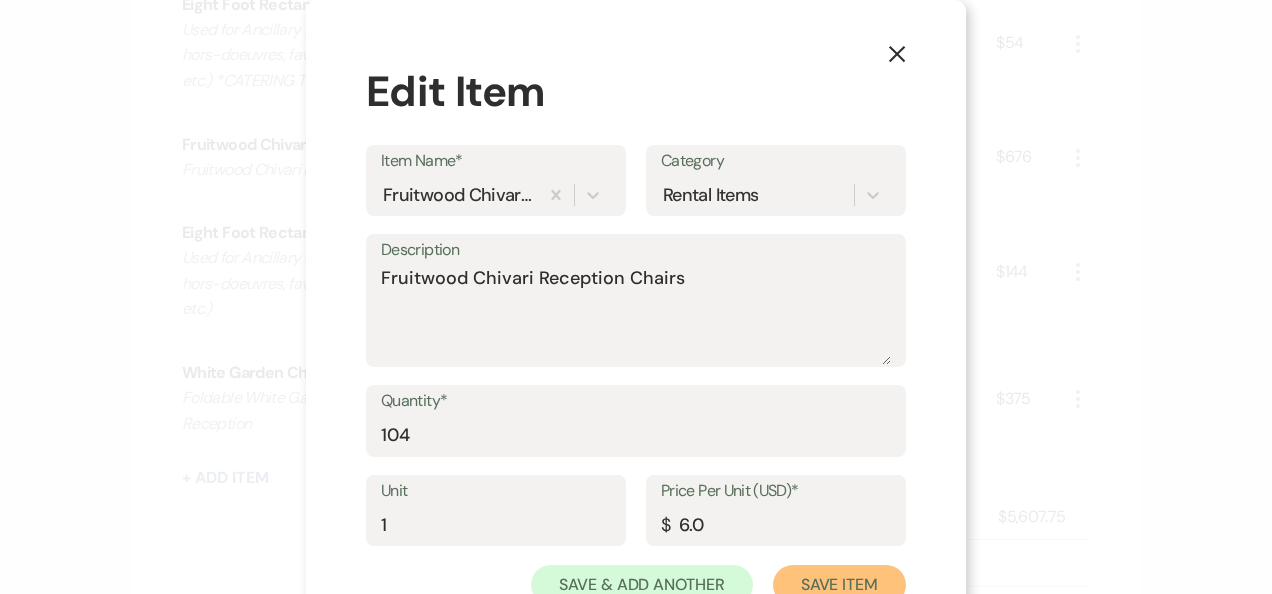 click on "Save Item" at bounding box center (839, 585) 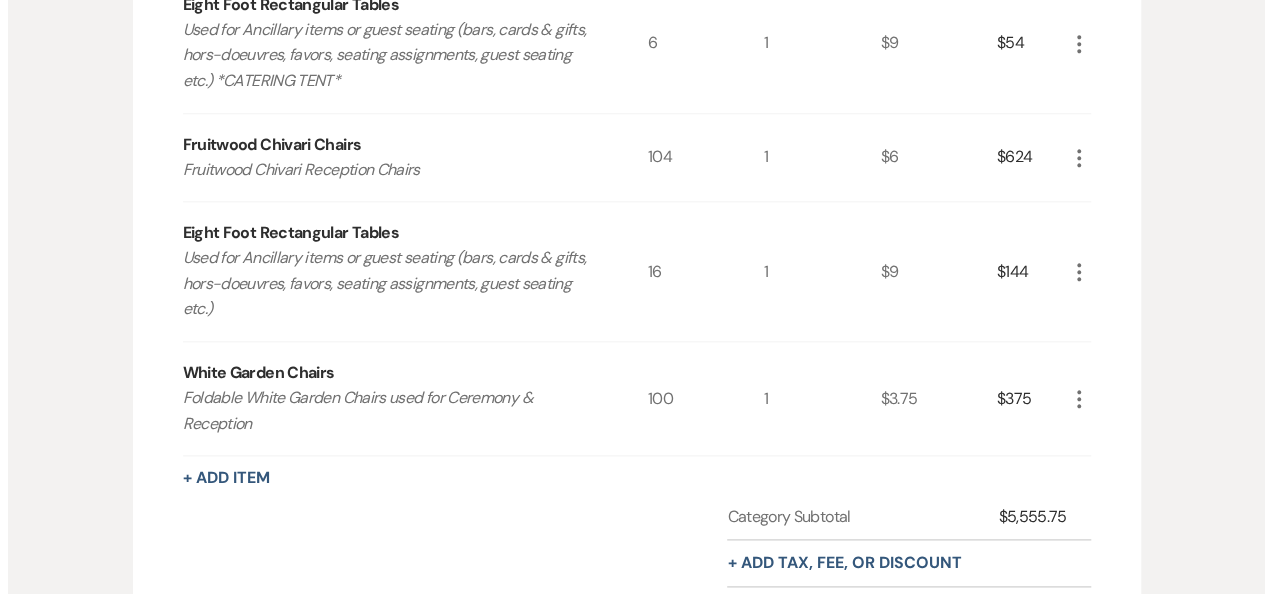scroll, scrollTop: 909, scrollLeft: 0, axis: vertical 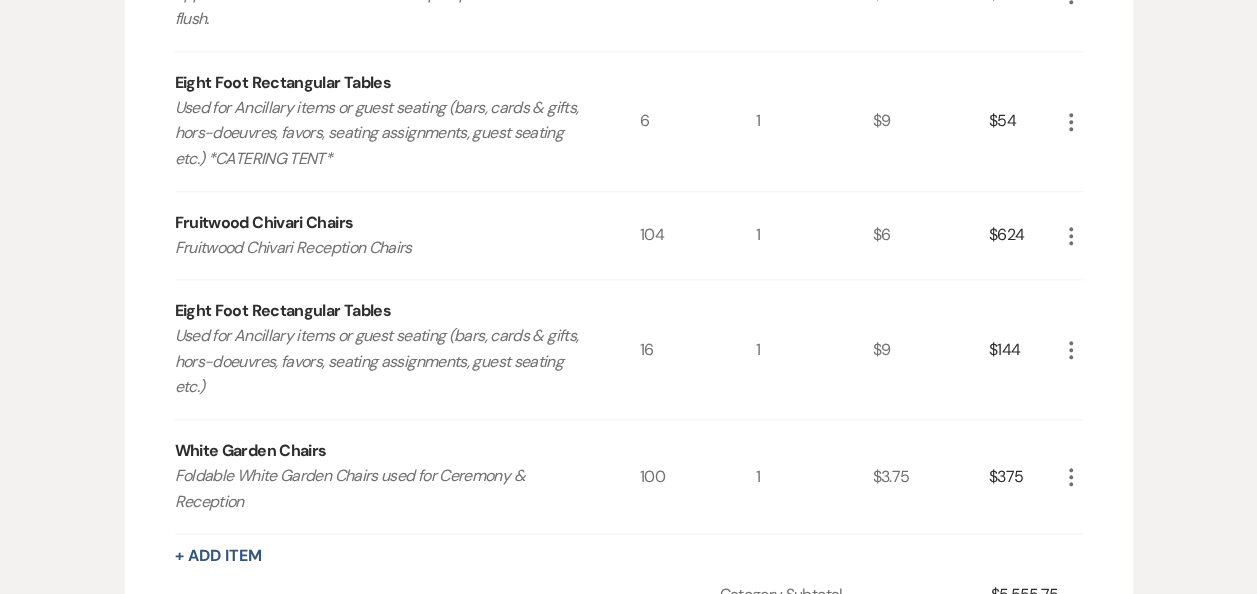 click on "More" 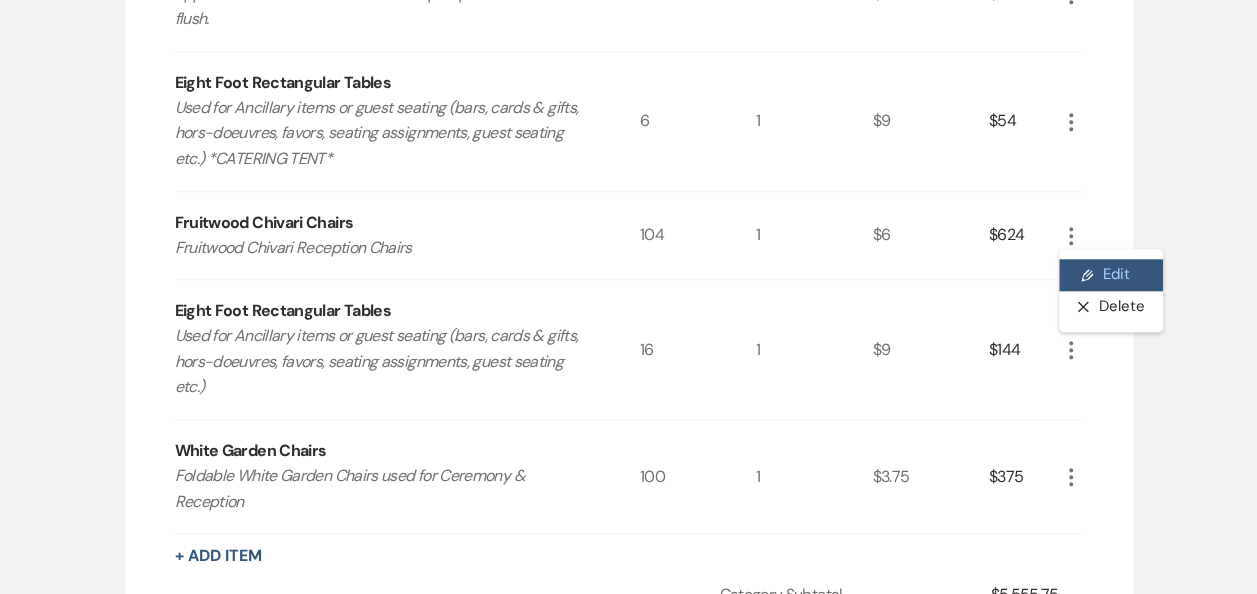 click on "Pencil Edit" at bounding box center [1111, 275] 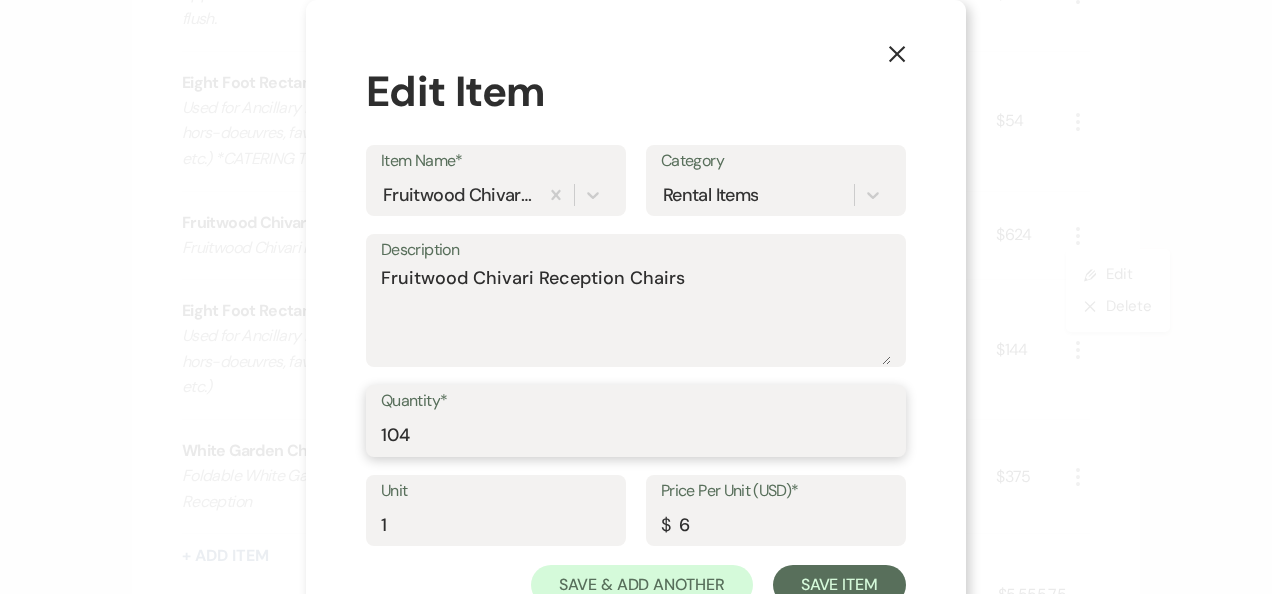 click on "104" at bounding box center (636, 435) 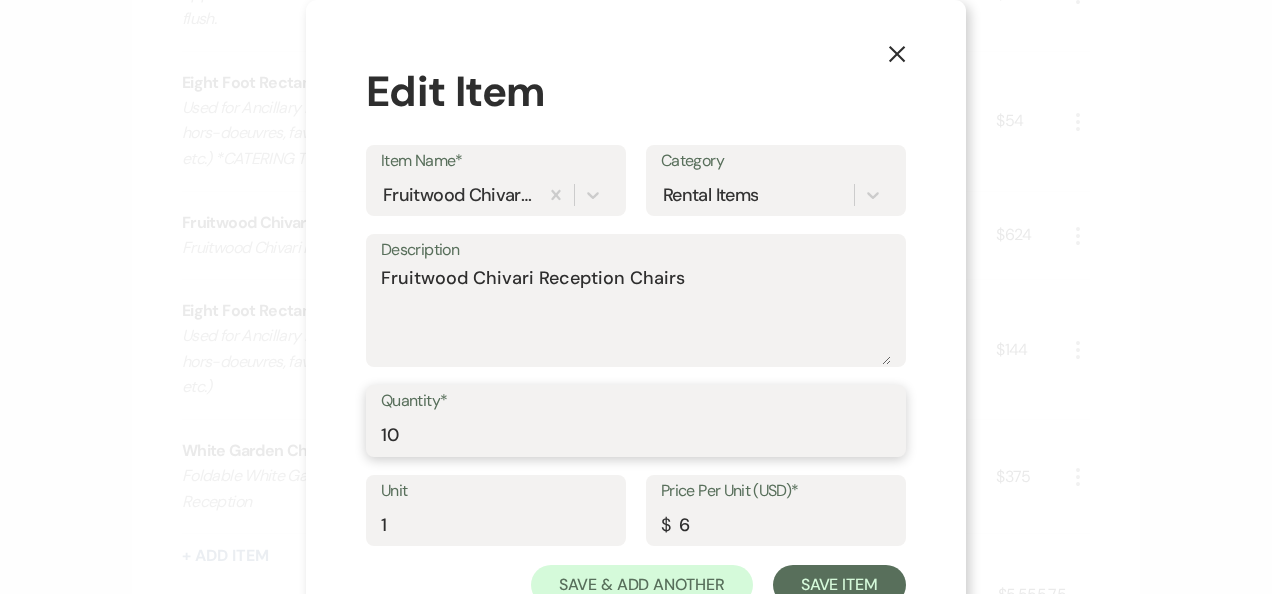 type on "1" 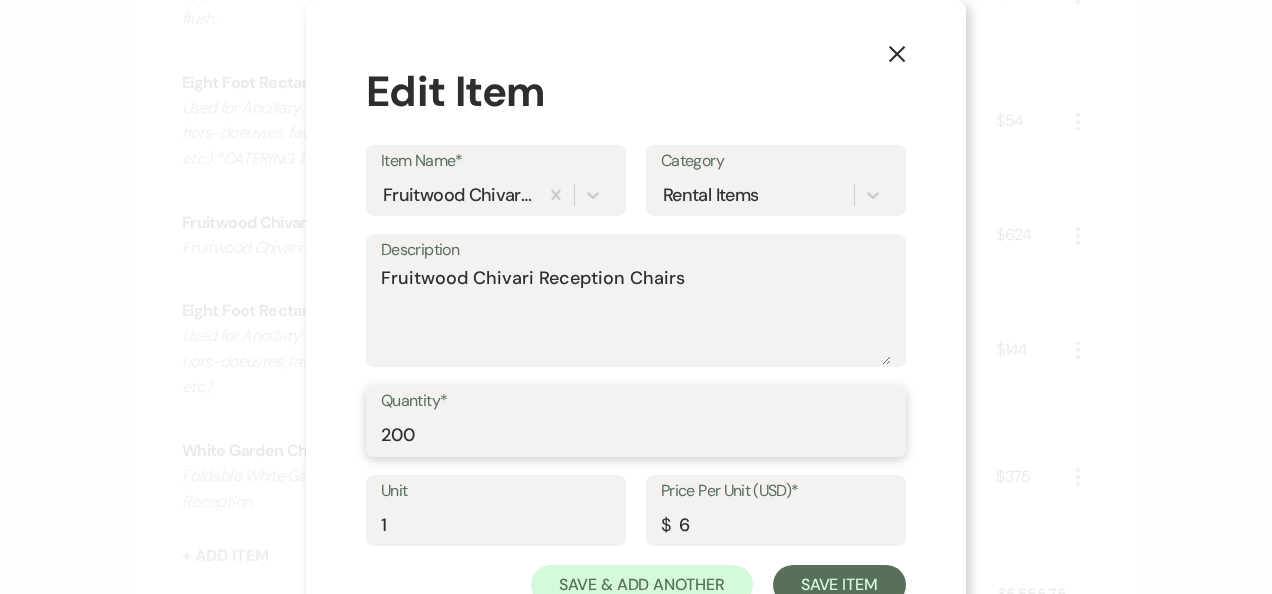type on "200" 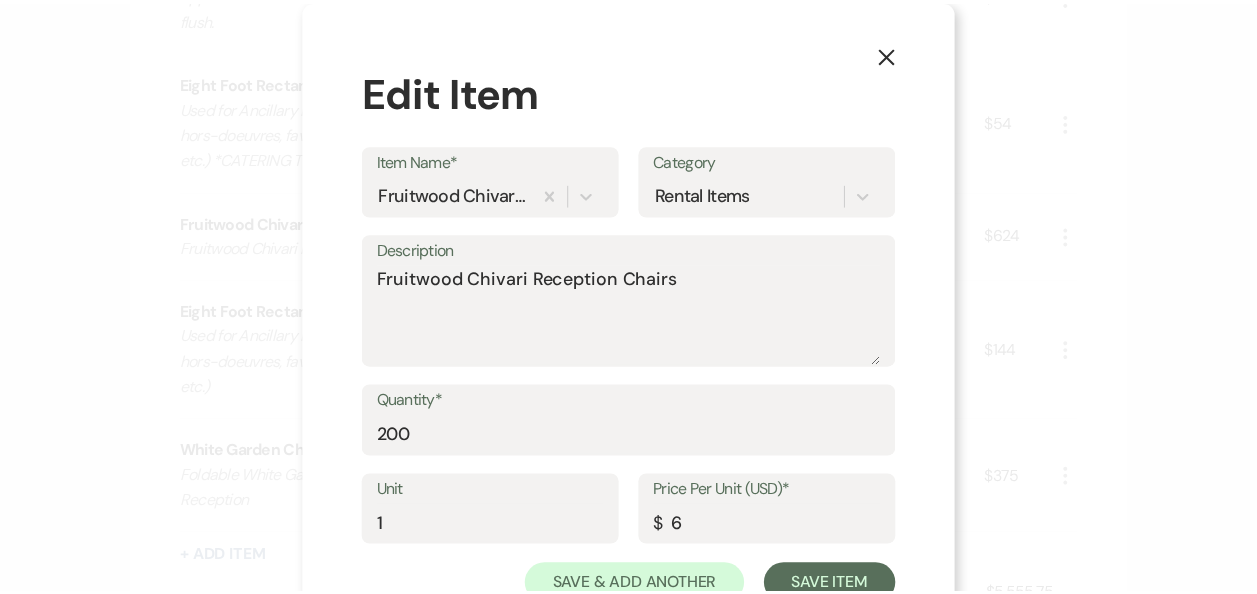 scroll, scrollTop: 70, scrollLeft: 0, axis: vertical 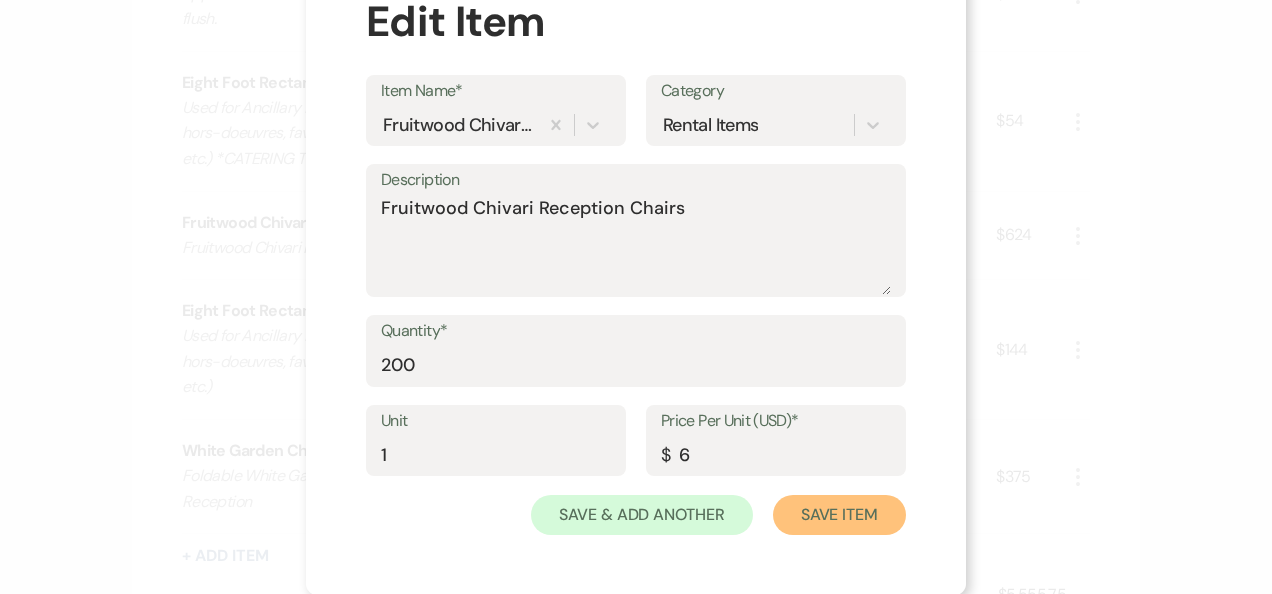 click on "Save Item" at bounding box center [839, 515] 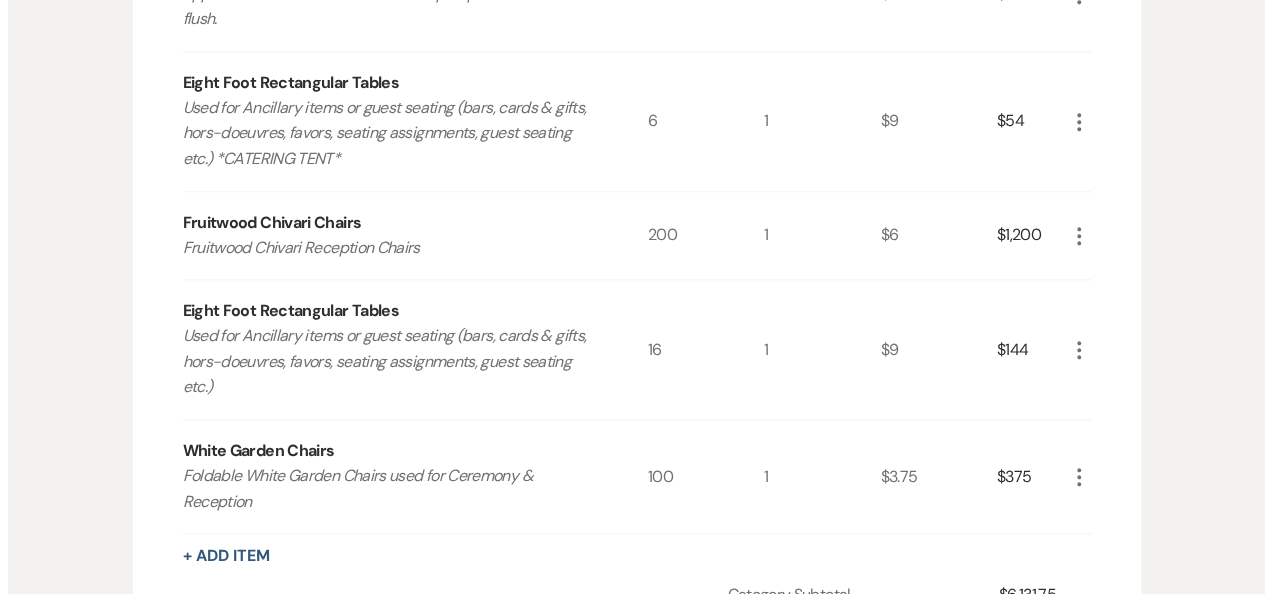scroll, scrollTop: 1159, scrollLeft: 0, axis: vertical 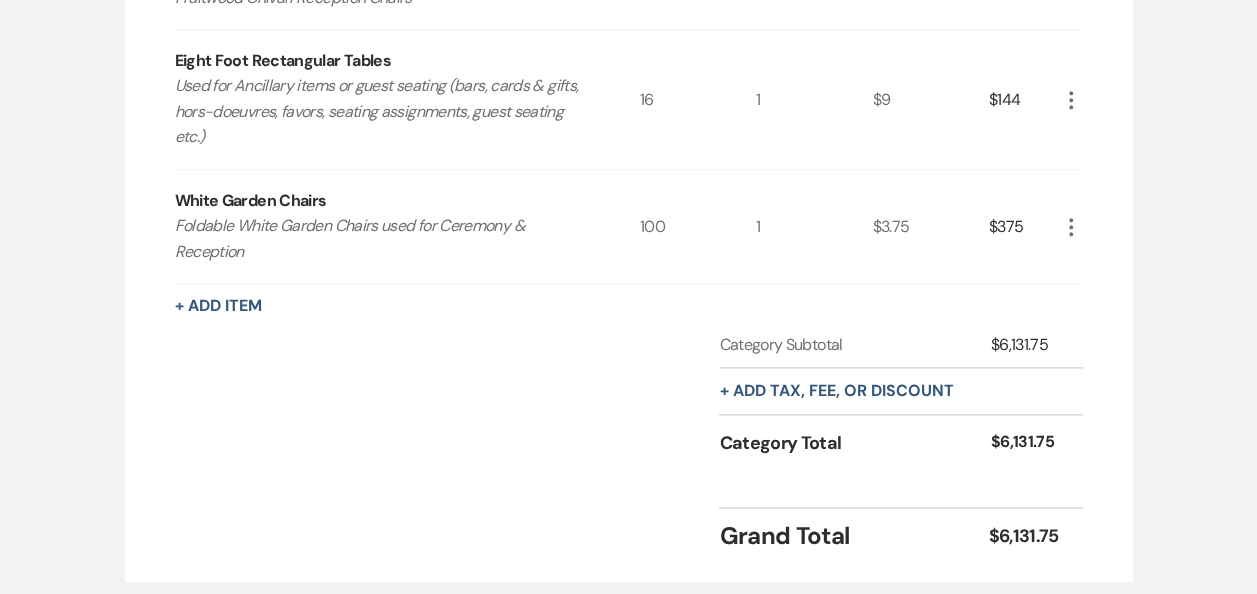 click on "Rental Items More Qty Unit Price Total Tent 50x110 tent with café sidewalls and lighting, separate 20 x 30 caterer work tent with solid sidewalls and lighting, 10x10 restroom tent with solid sidewalls and lighting.  Two portable restrooms.
1 1 $3,200 $3,200 More Dance Floor Dance floor--21x27 for 567 square feet
1 1 $708.75 $708.75 More Portable Restrooms Upper scale Portable Restrooms with pump sinks and foot flush. 2 1 $225 $450 More Eight Foot Rectangular Tables Used for Ancillary items or guest seating (bars, cards & gifts, hors-doeuvres, favors, seating assignments, guest seating etc.) *CATERING TENT* 6 1 $9 $54 More Fruitwood Chivari Chairs Fruitwood Chivari Reception Chairs 200 1 $6 $1,200 More Eight Foot Rectangular Tables Used for Ancillary items or guest seating (bars, cards & gifts, hors-doeuvres, favors, seating assignments, guest seating etc.) 16 1 $9 $144 More White Garden Chairs Foldable White Garden Chairs used for Ceremony & Reception 100 1 $3.75 $375 More + Add Item Category Subtotal" at bounding box center (629, -37) 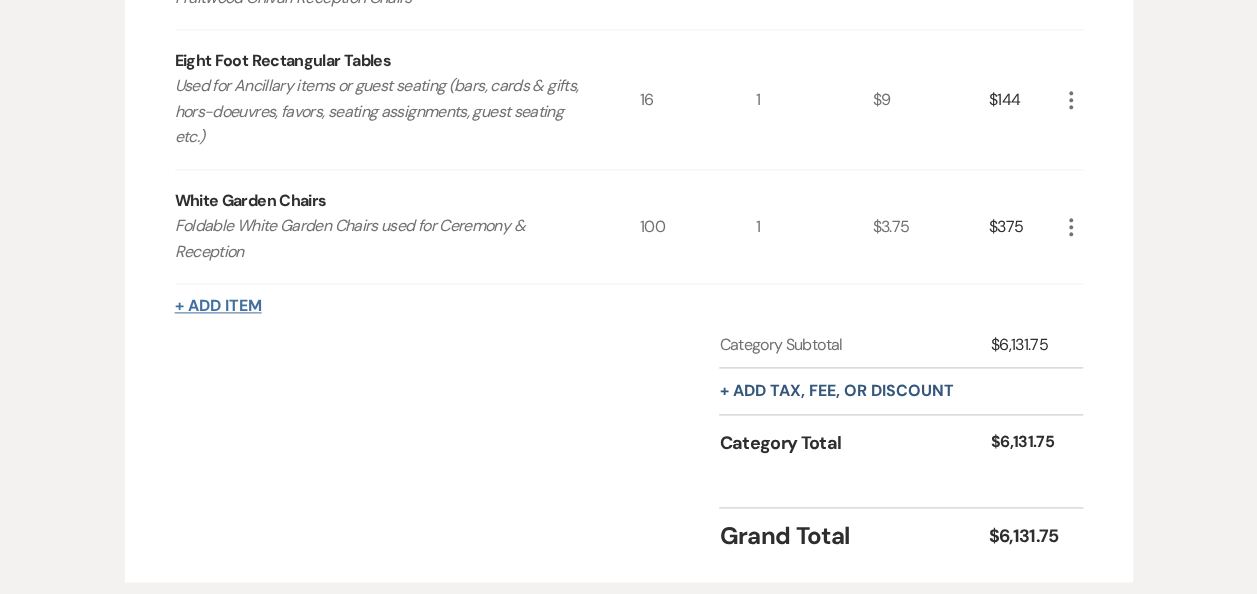 click on "+ Add Item" at bounding box center (218, 306) 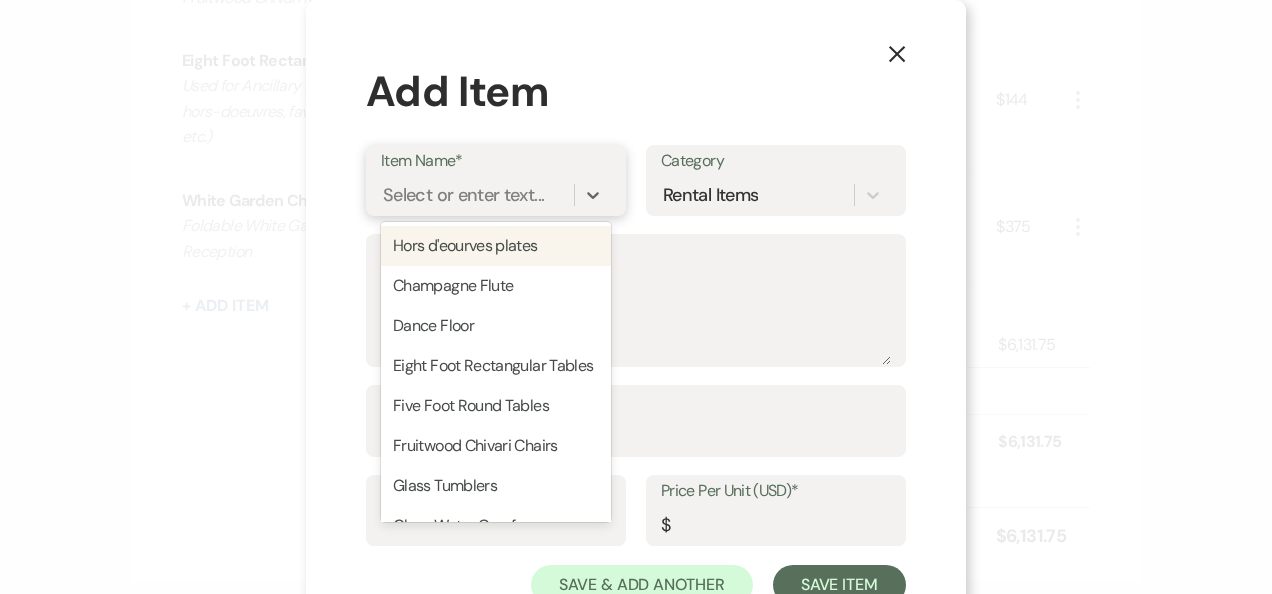 click on "Select or enter text..." at bounding box center (463, 194) 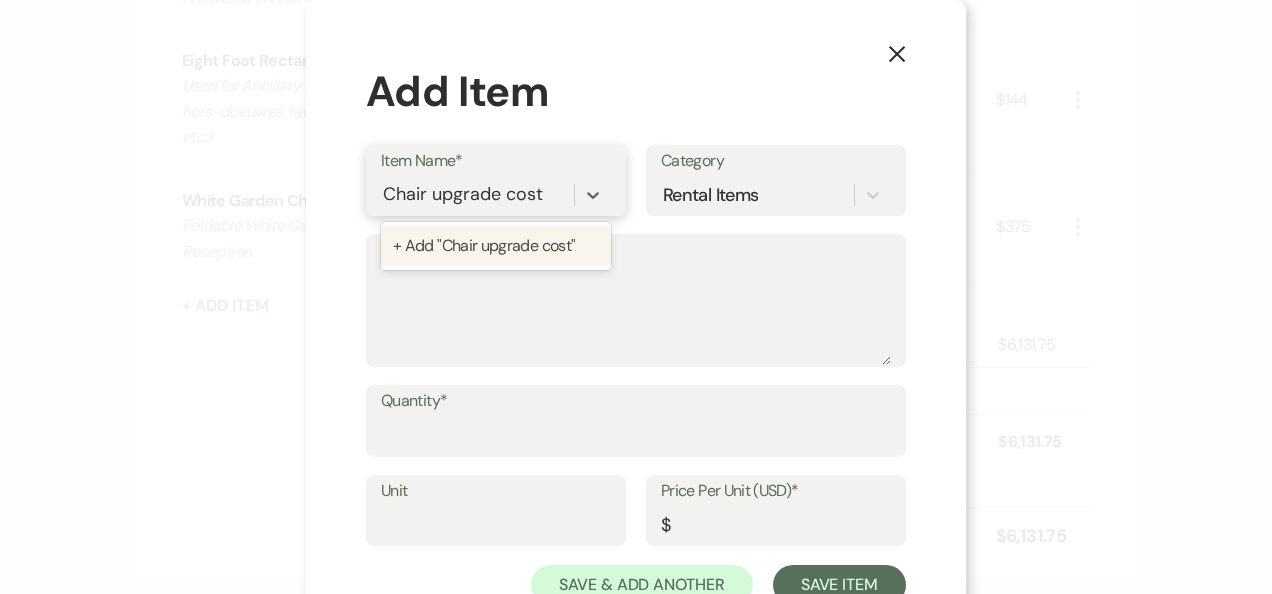 type on "Chair upgrade cost" 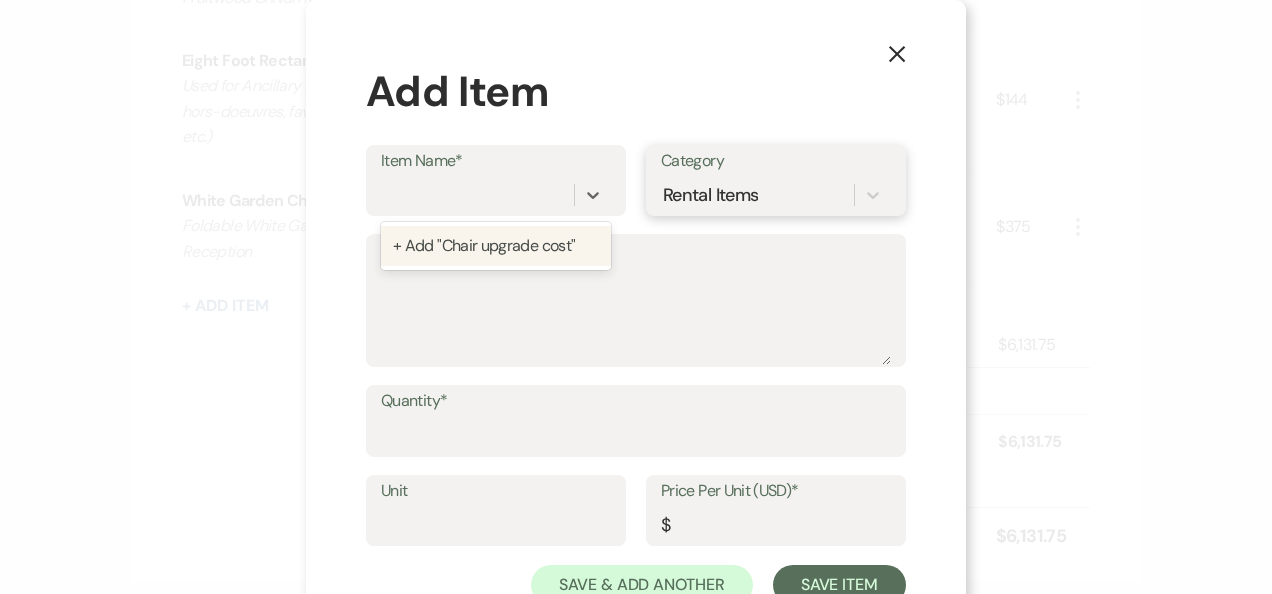 click on "Rental Items" at bounding box center [757, 194] 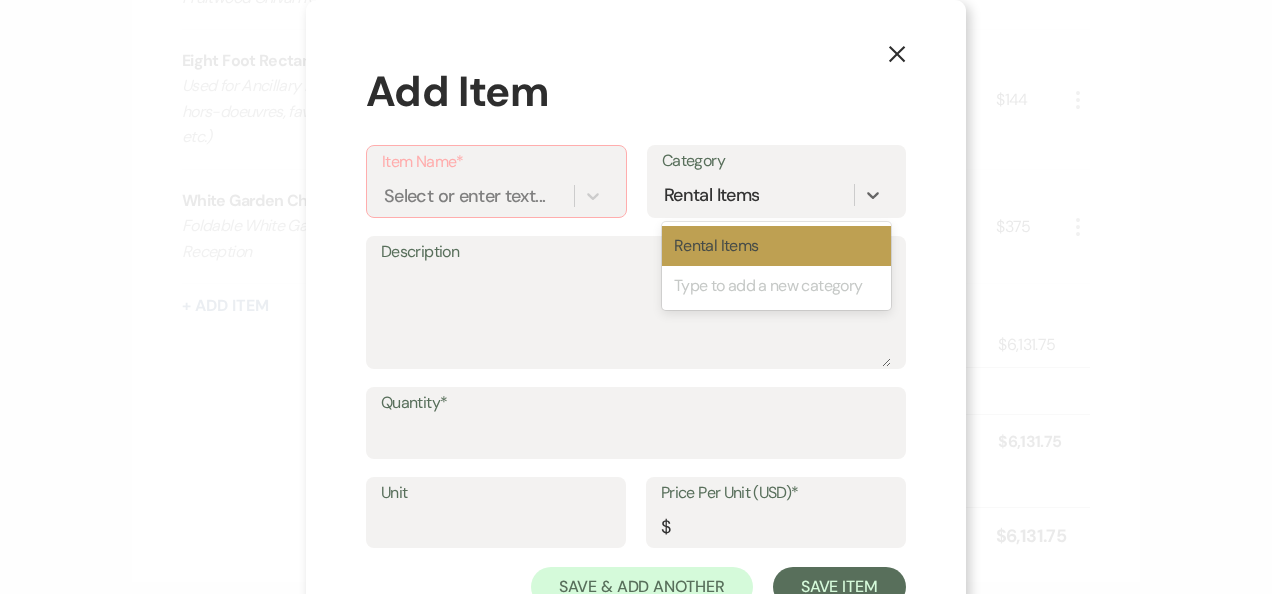 click on "Description" at bounding box center [636, 252] 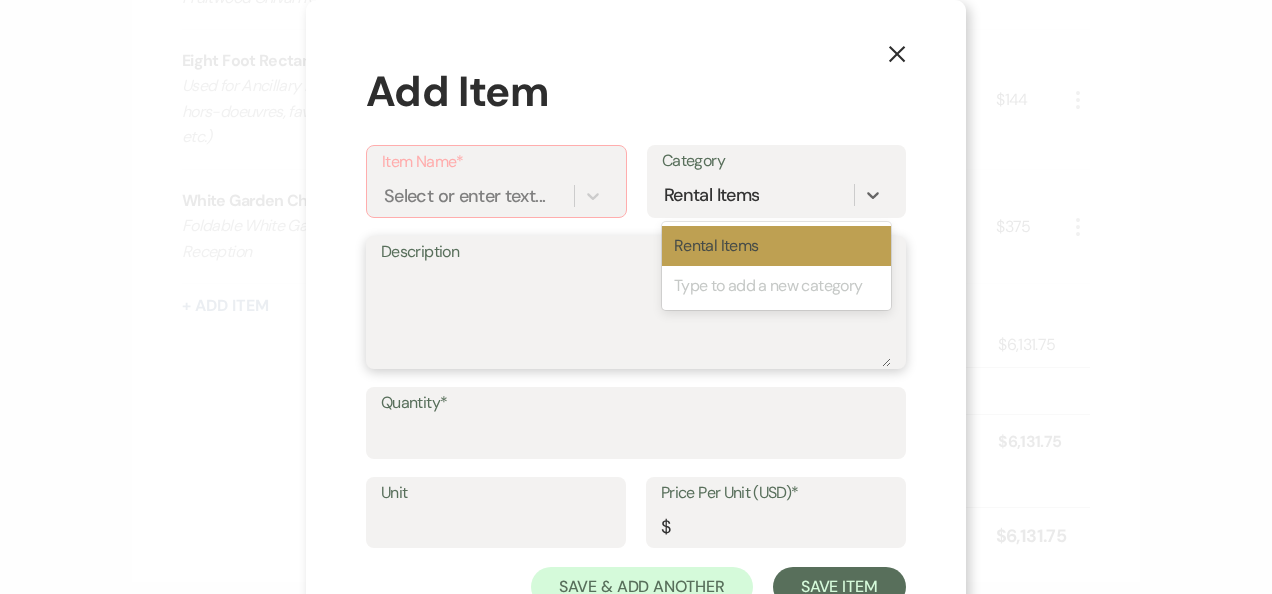 click on "Description" at bounding box center [636, 317] 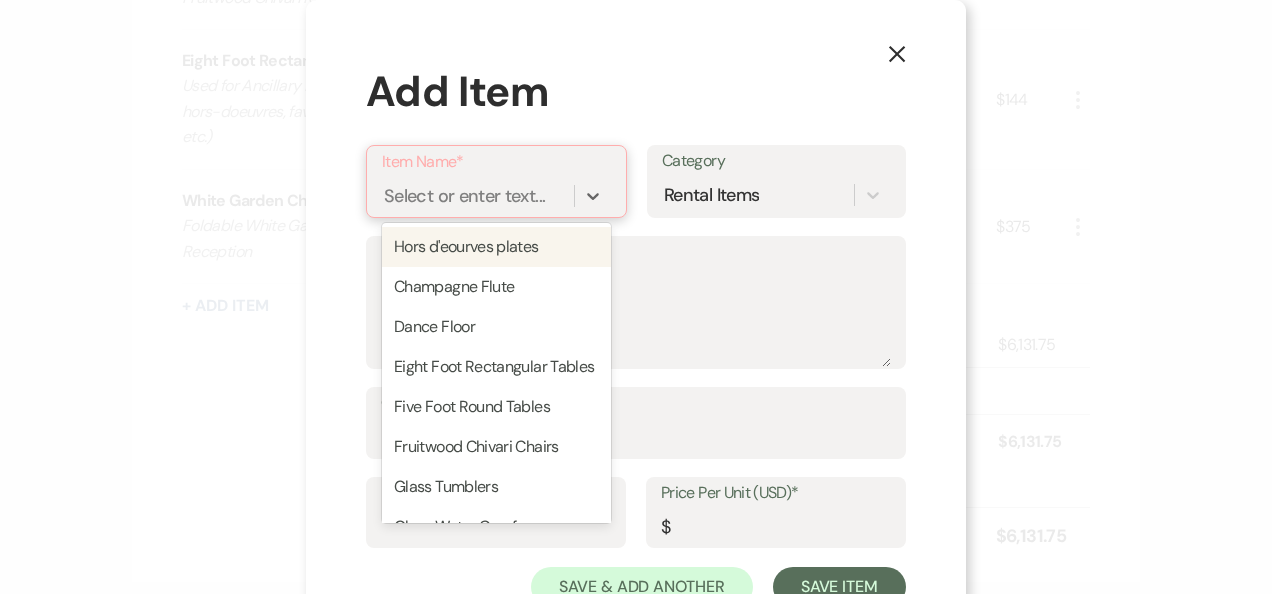 click on "Select or enter text..." at bounding box center [464, 195] 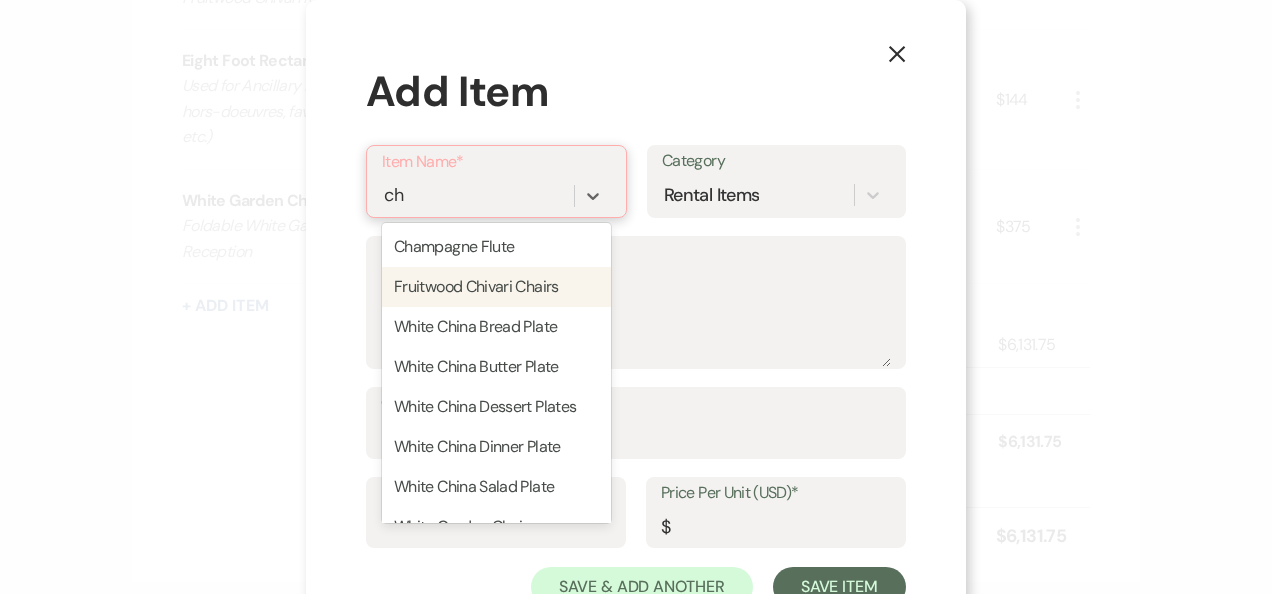type on "c" 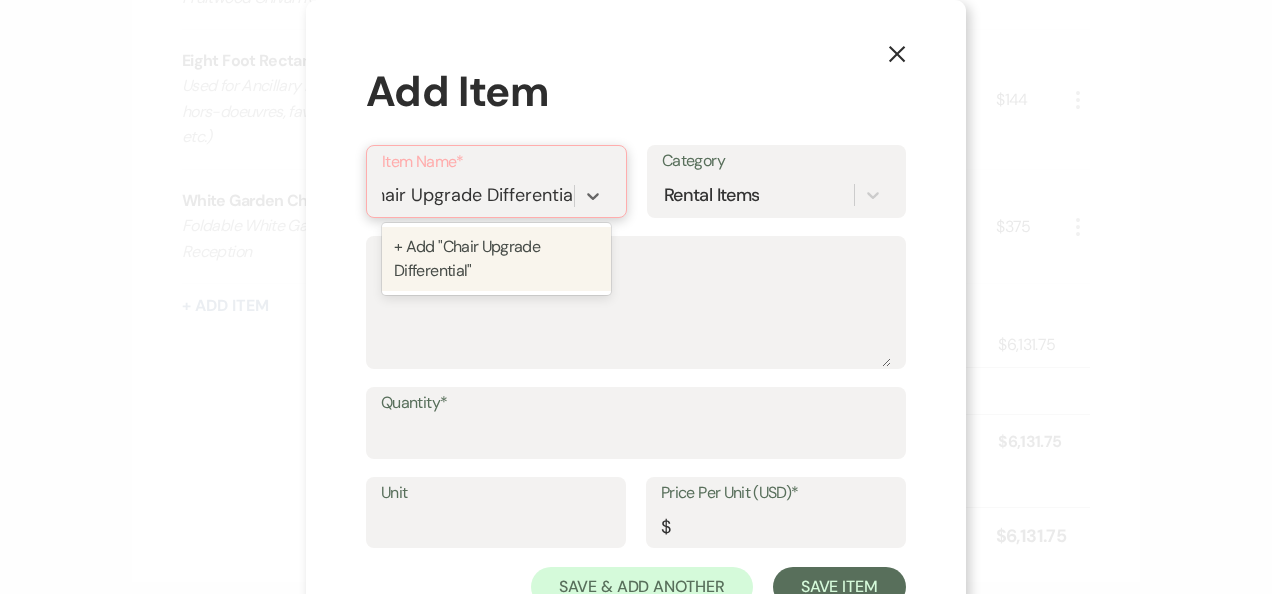 type on "Chair Upgrade Differential" 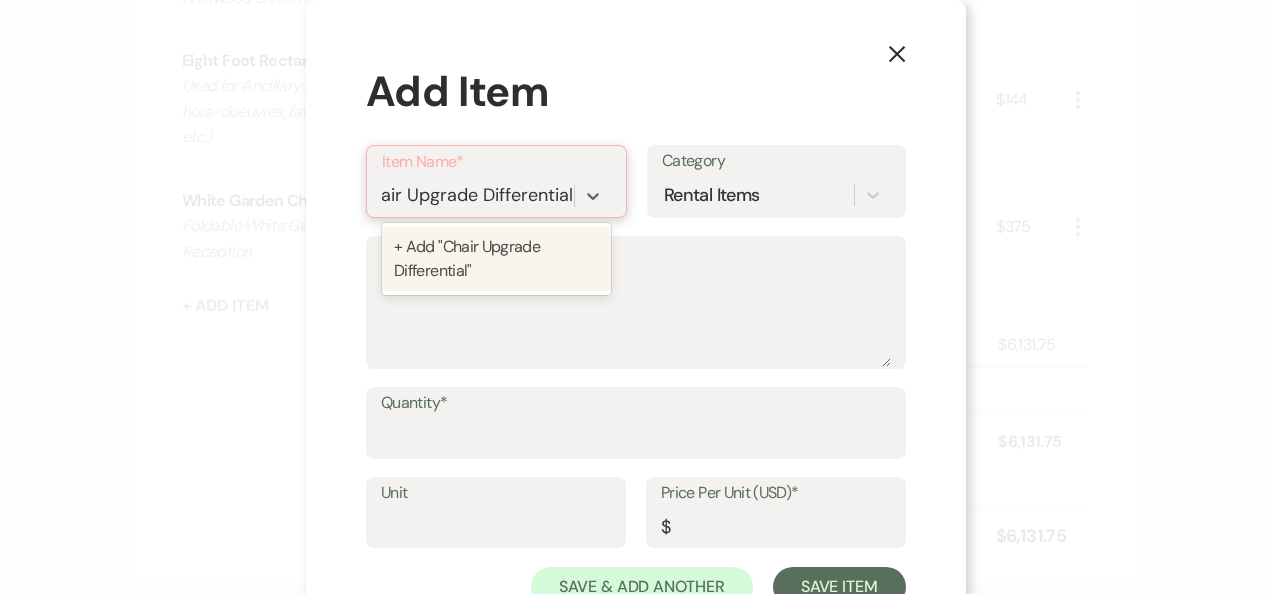 click on "+ Add "Chair Upgrade Differential"" at bounding box center (496, 259) 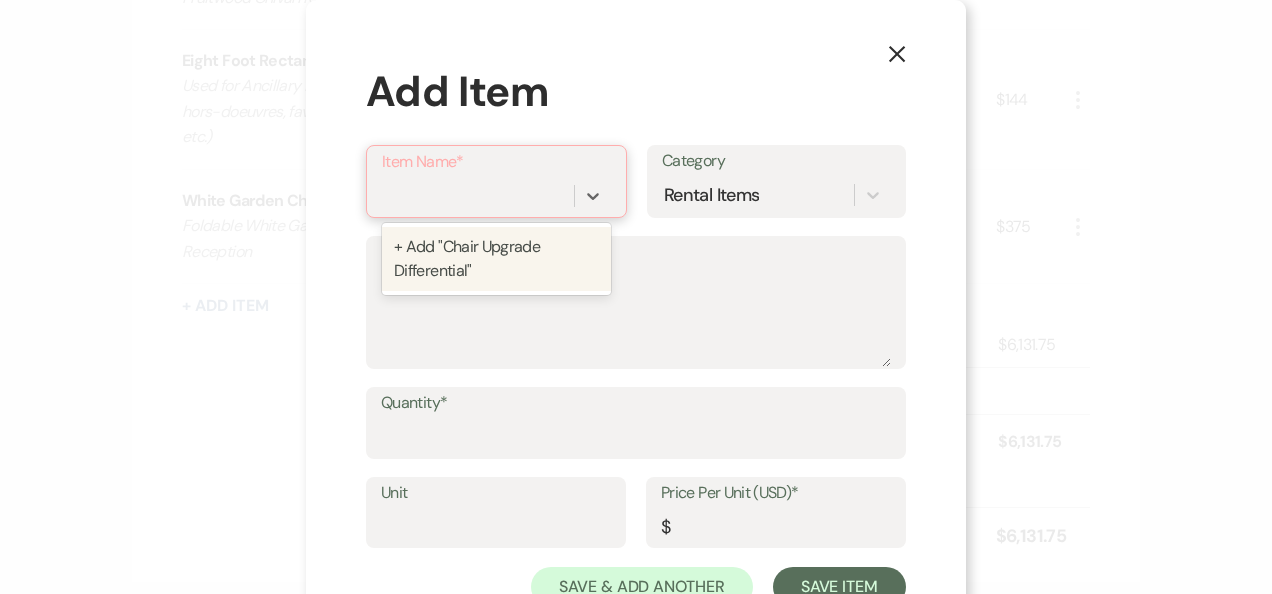 scroll, scrollTop: 0, scrollLeft: 0, axis: both 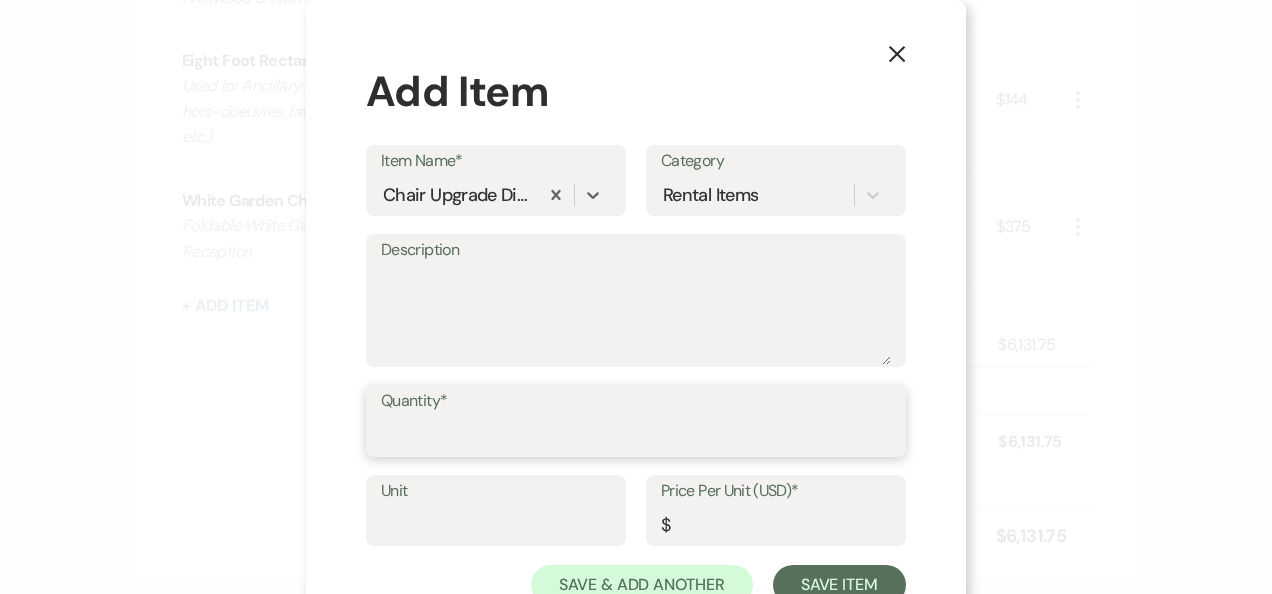 click on "Quantity*" at bounding box center [636, 435] 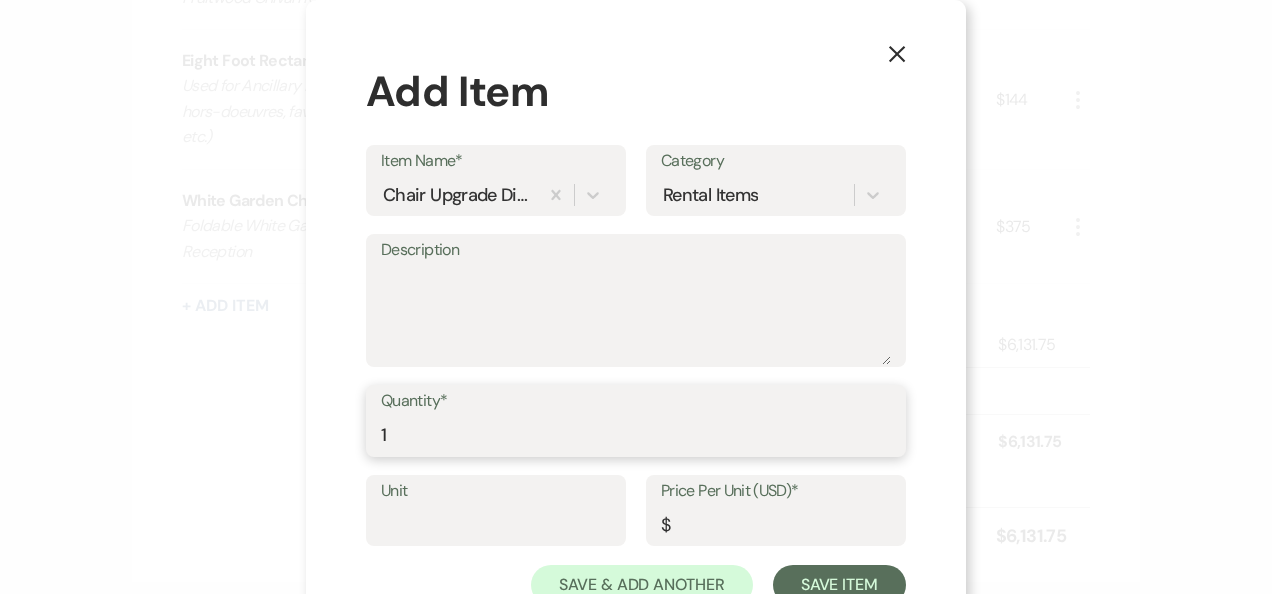 type on "1" 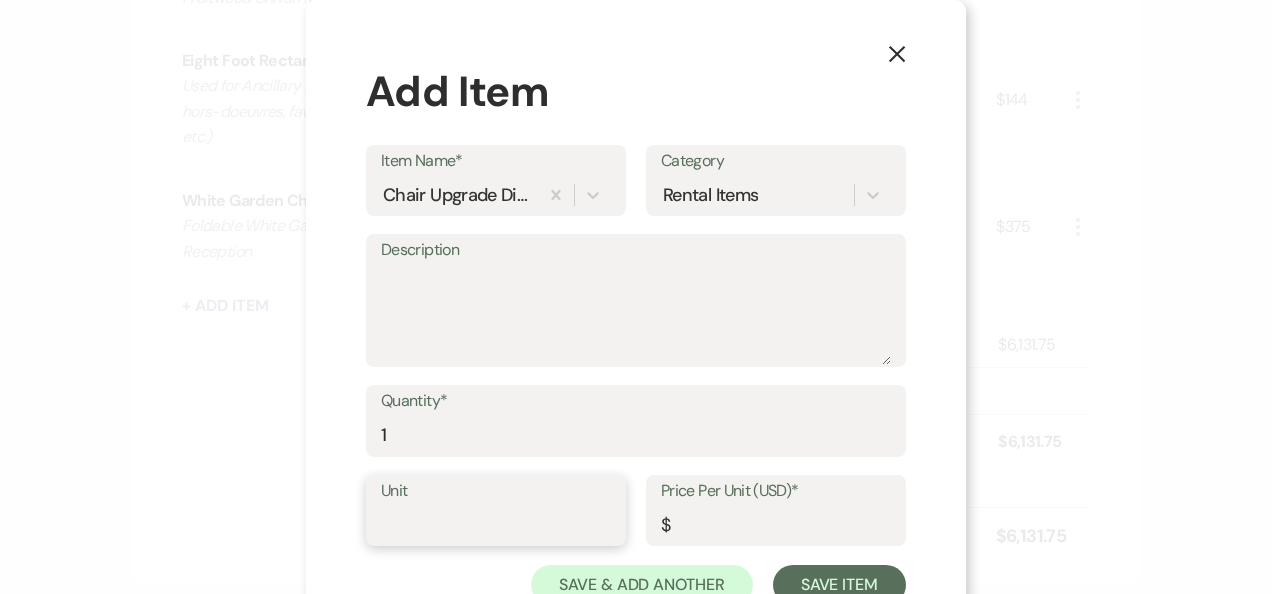 click on "Unit" at bounding box center (496, 524) 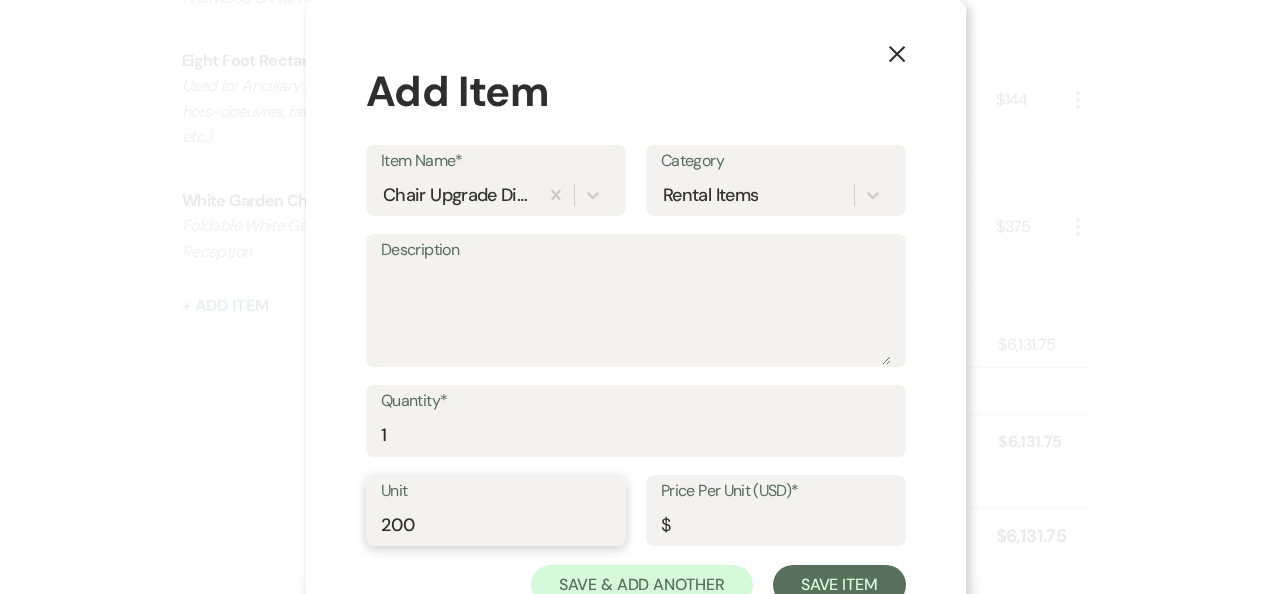 type on "200" 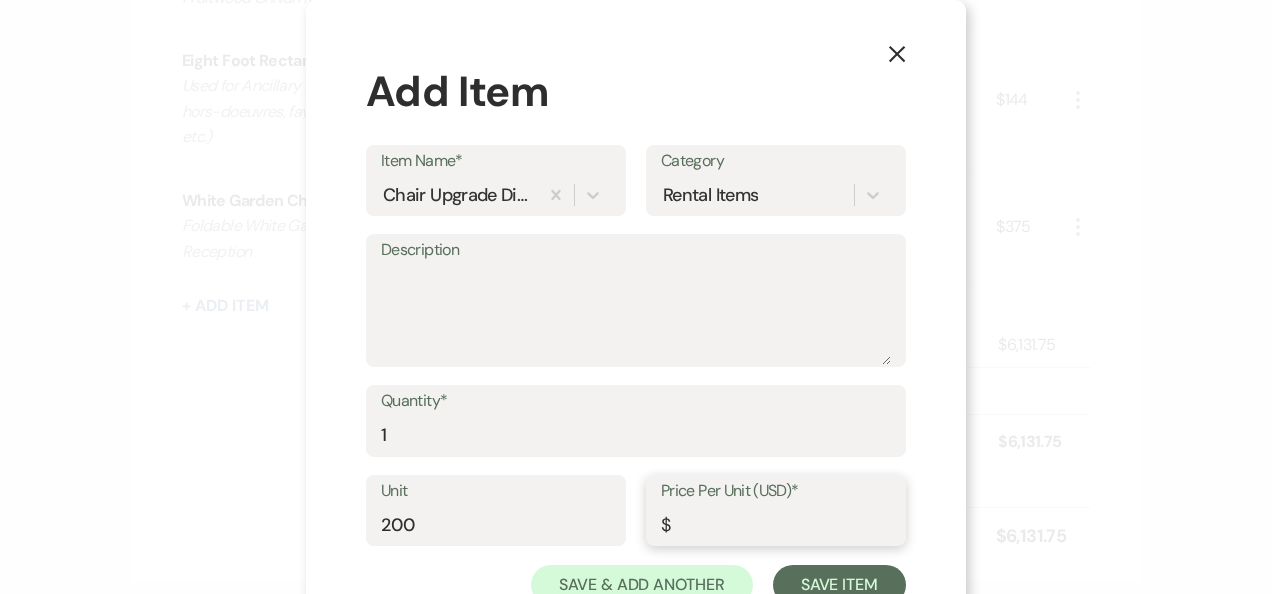 click on "Price Per Unit (USD)*" at bounding box center (776, 524) 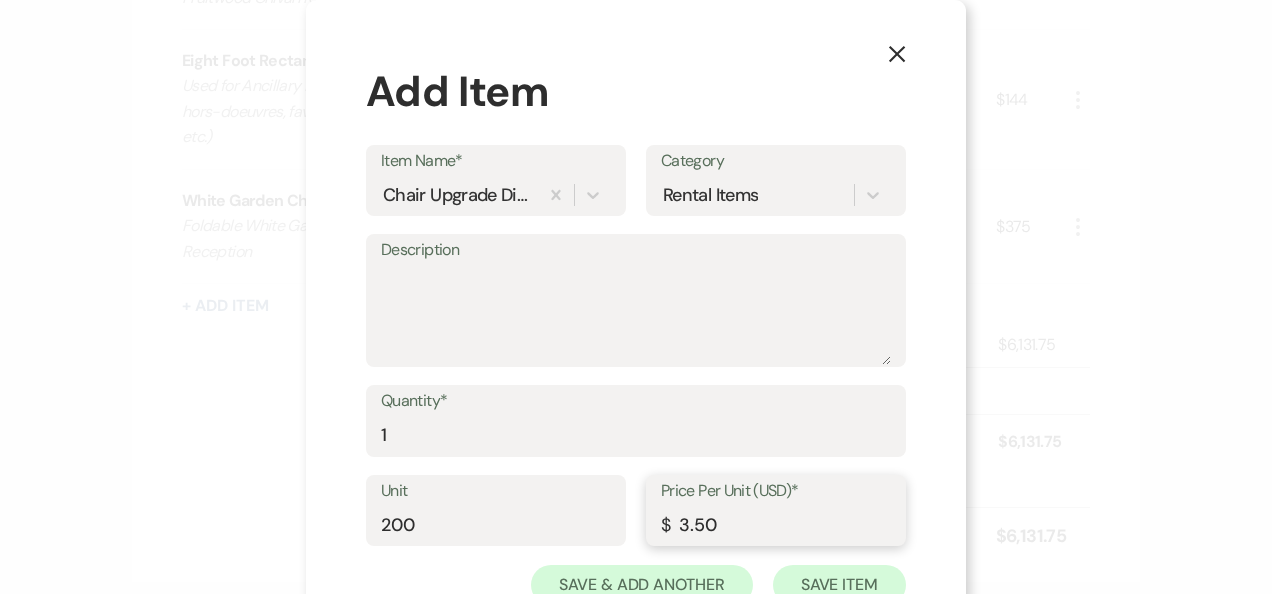 type on "3.50" 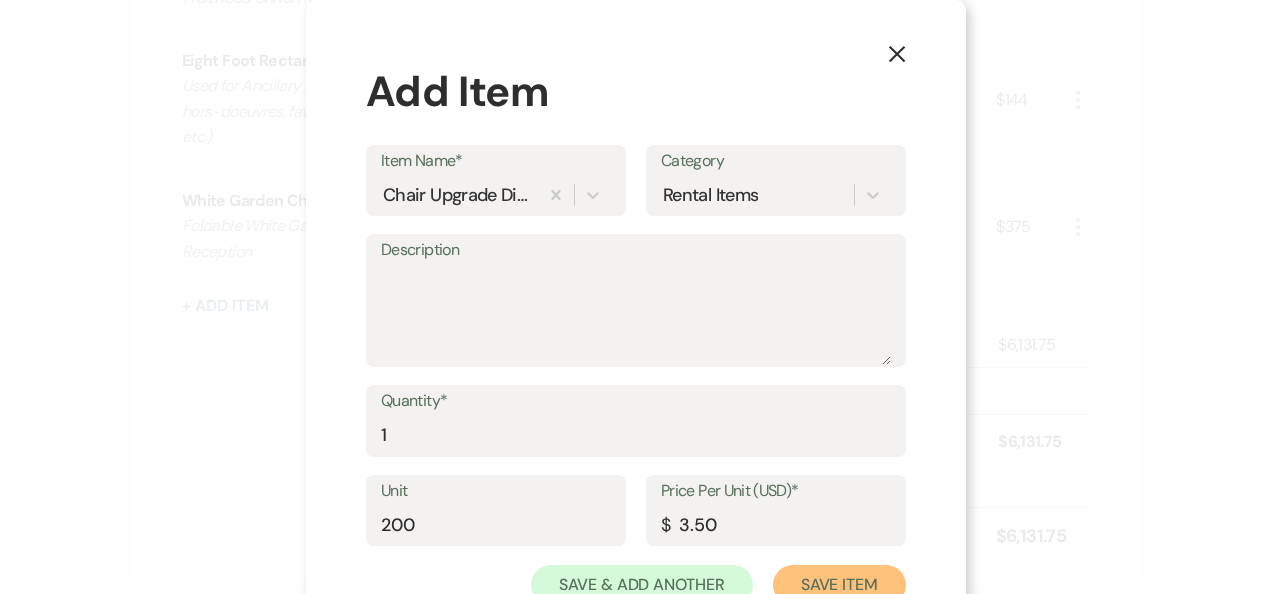 click on "Save Item" at bounding box center [839, 585] 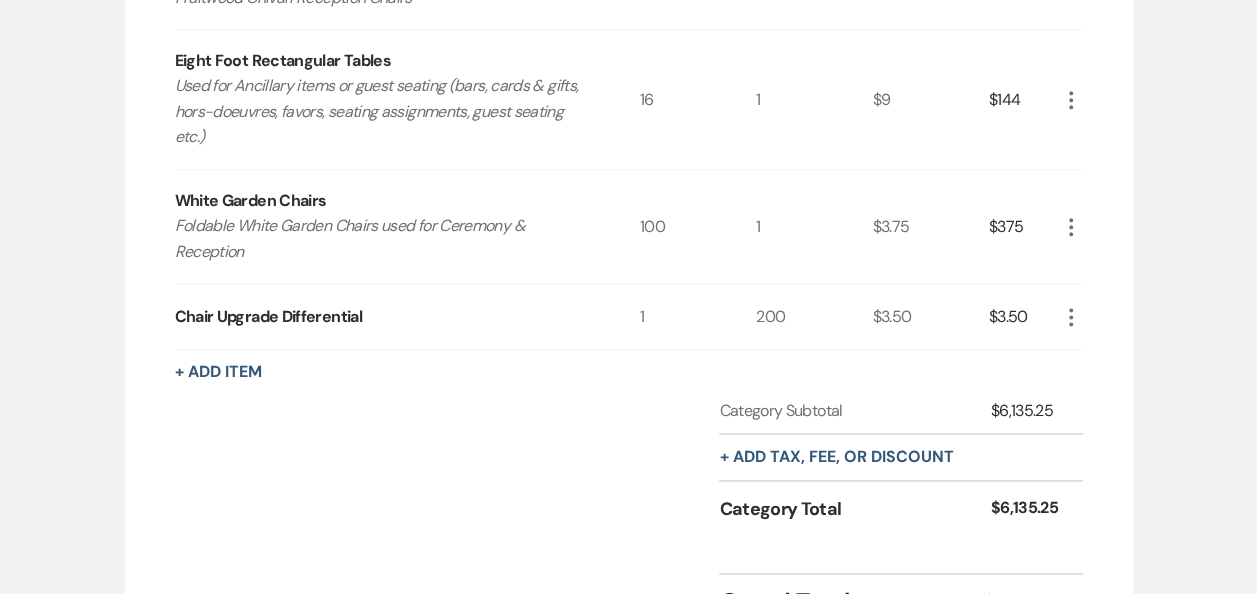 click on "More" 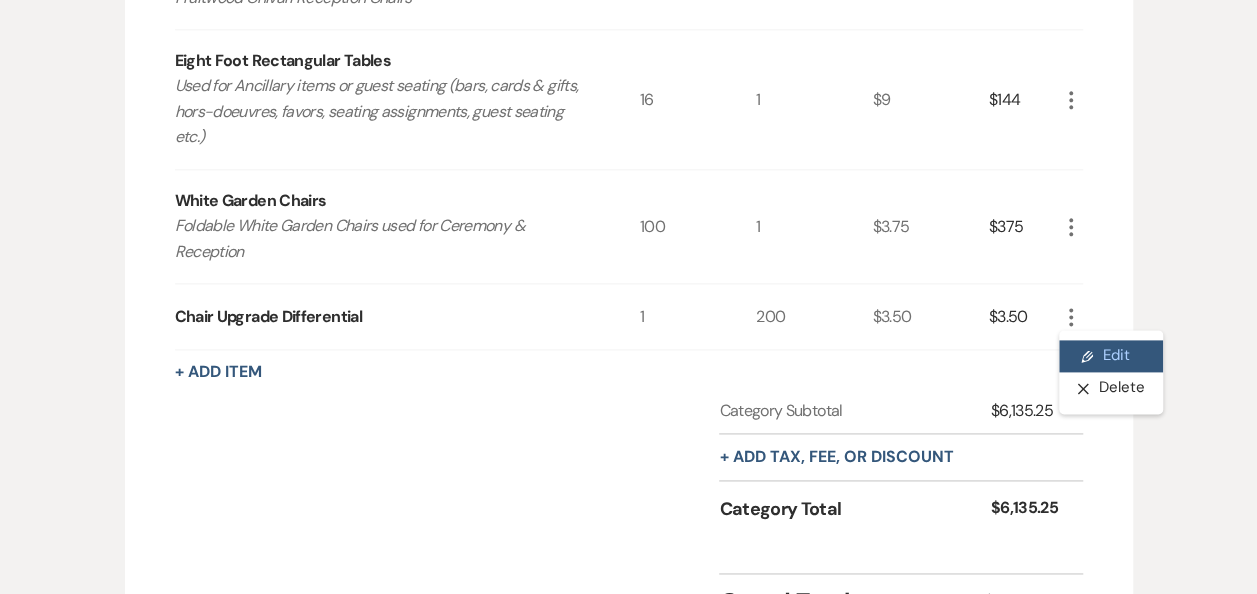 click on "Pencil Edit" at bounding box center [1111, 356] 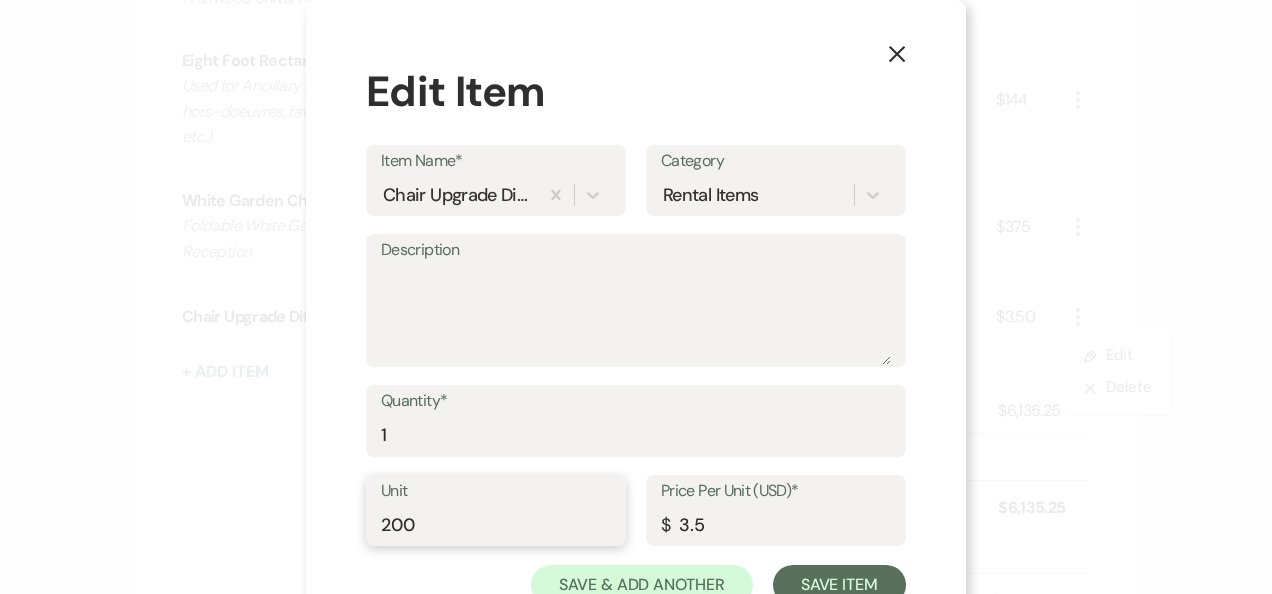 click on "200" at bounding box center (496, 524) 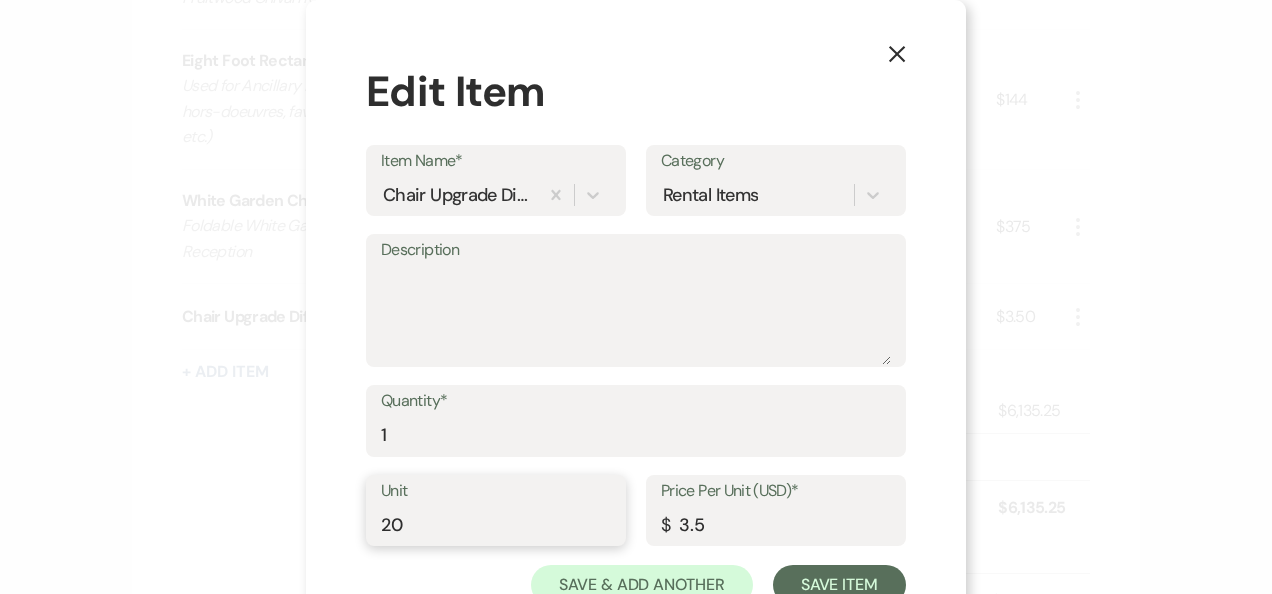 type on "2" 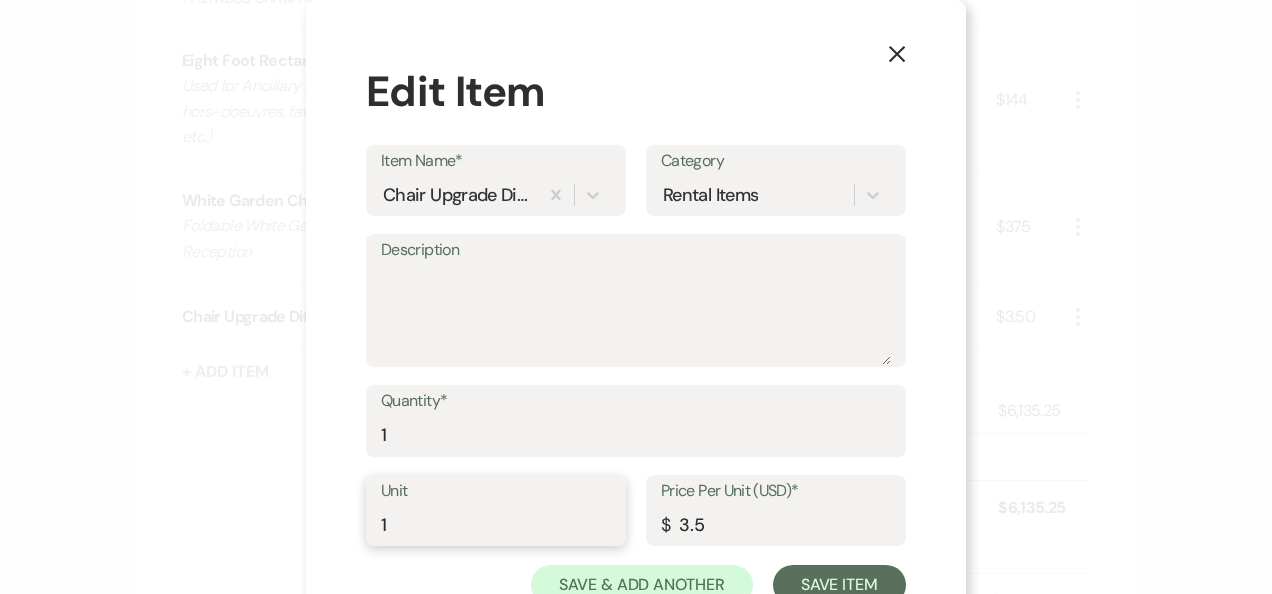 type on "1" 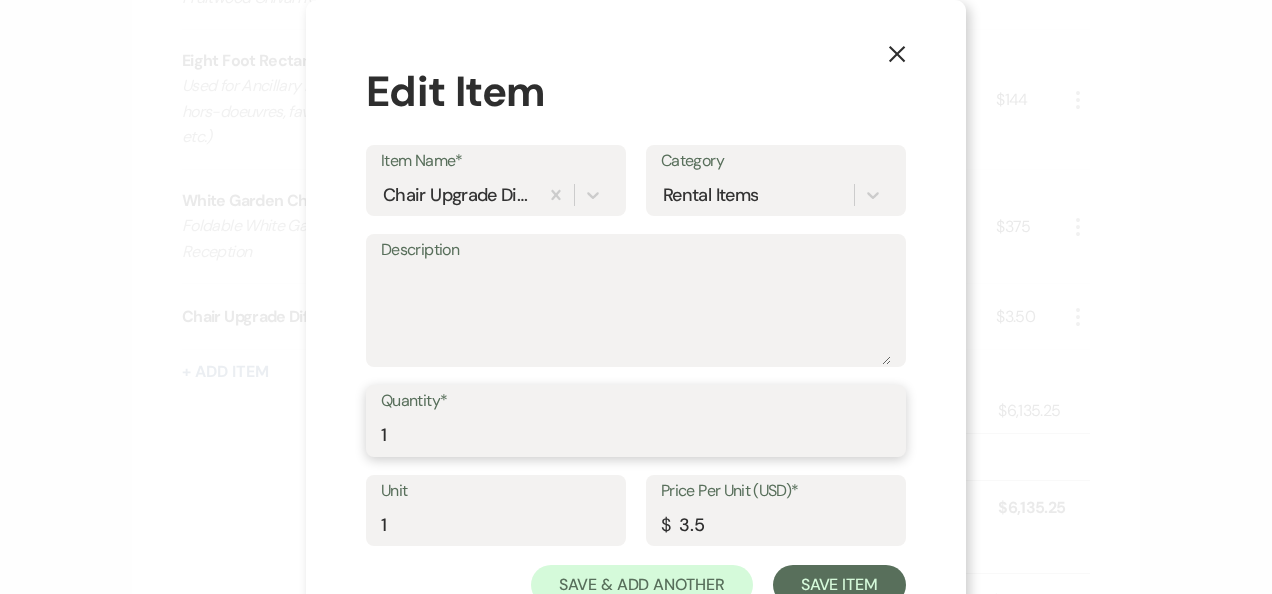 click on "1" at bounding box center [636, 435] 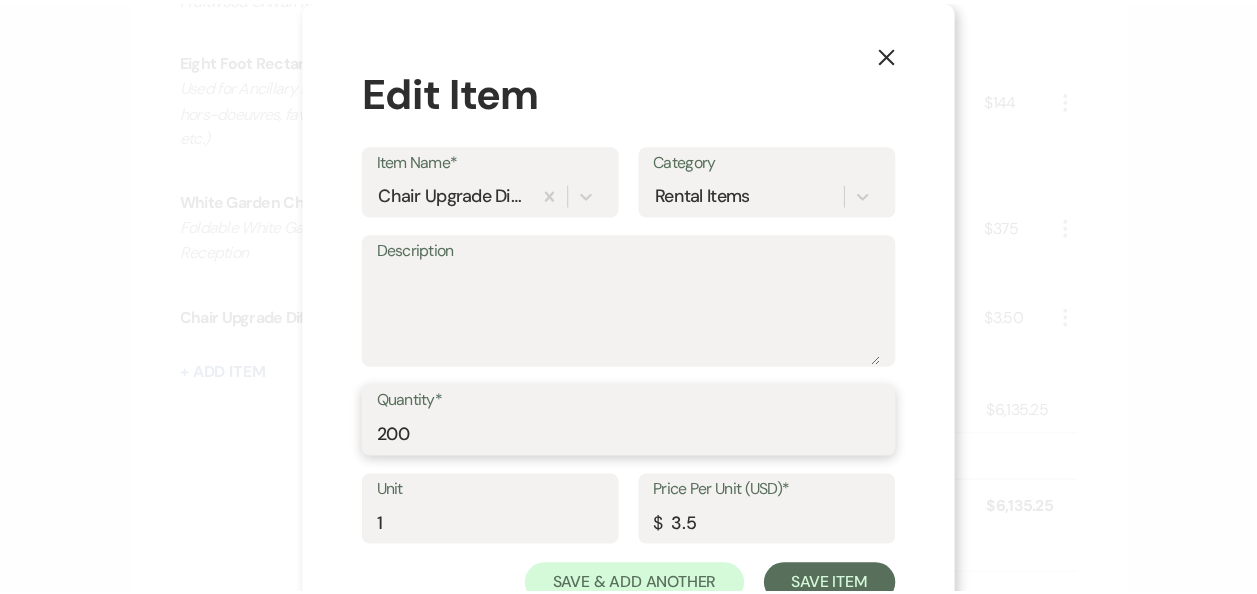 scroll, scrollTop: 70, scrollLeft: 0, axis: vertical 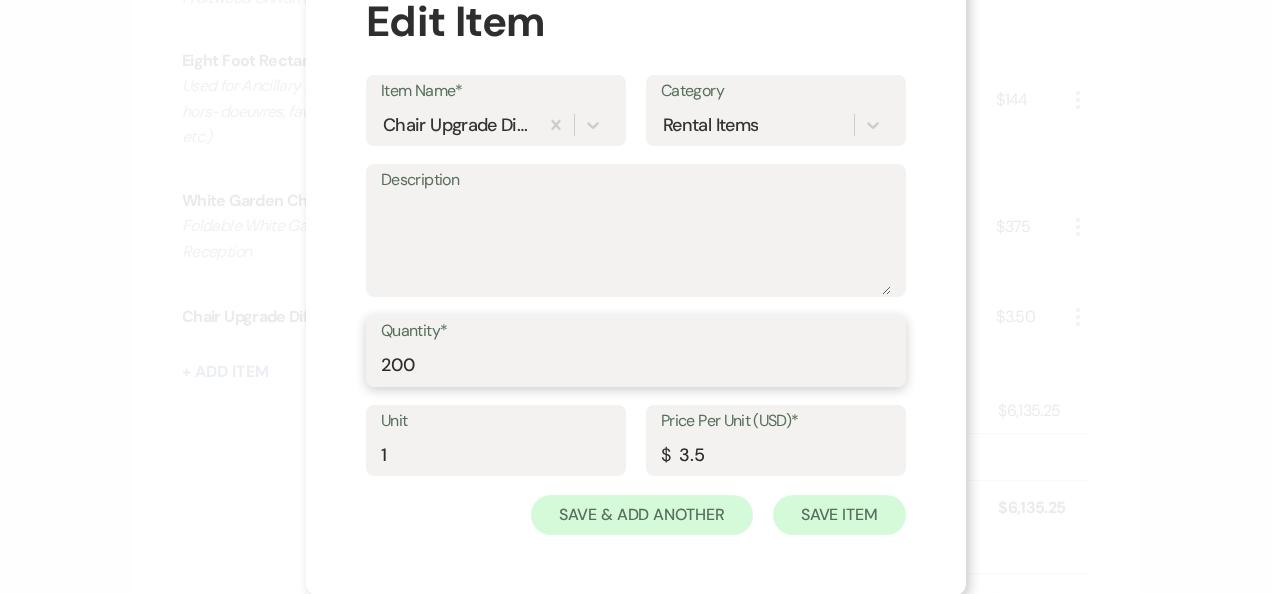 type on "200" 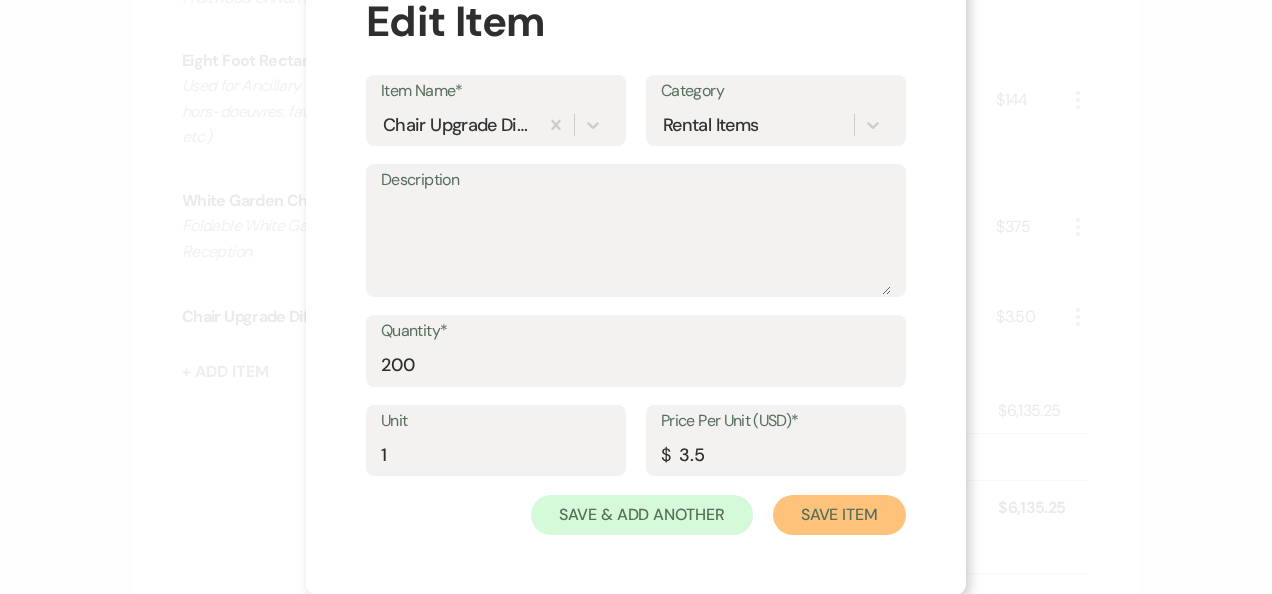 click on "Save Item" at bounding box center [839, 515] 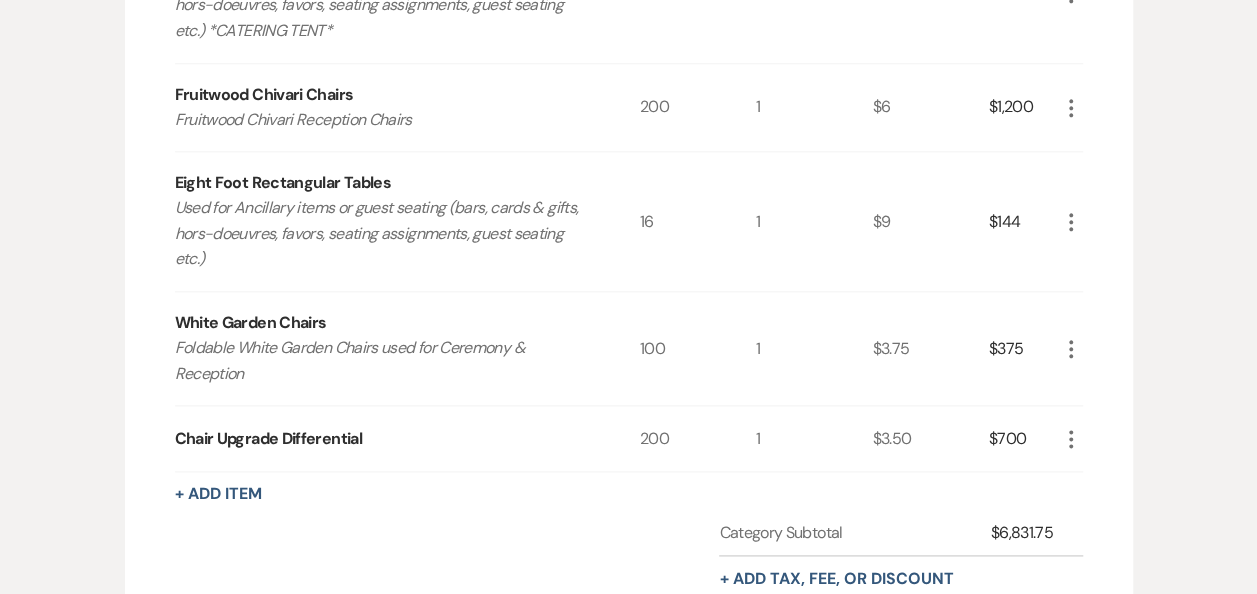 scroll, scrollTop: 1033, scrollLeft: 0, axis: vertical 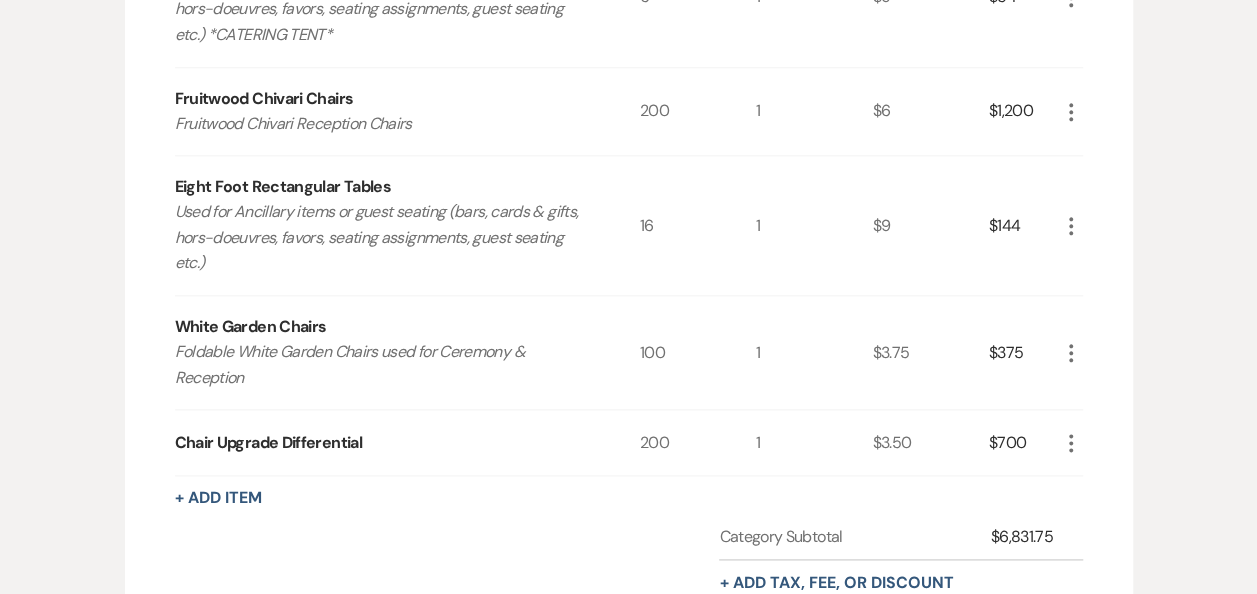 click on "More" 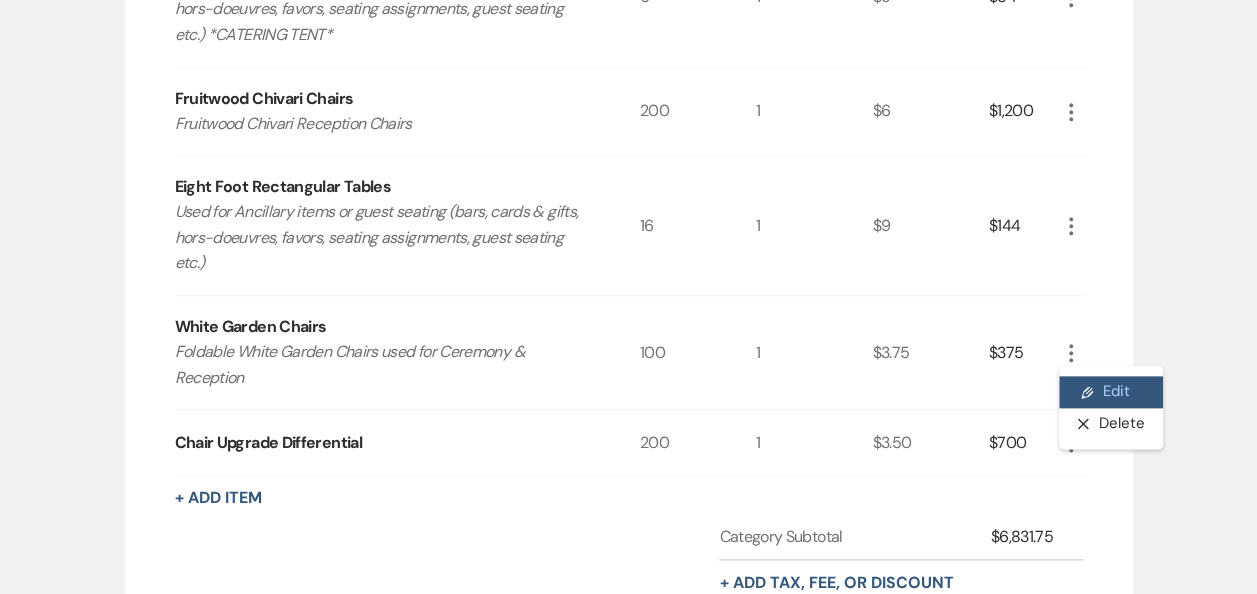 click on "Pencil Edit" at bounding box center [1111, 392] 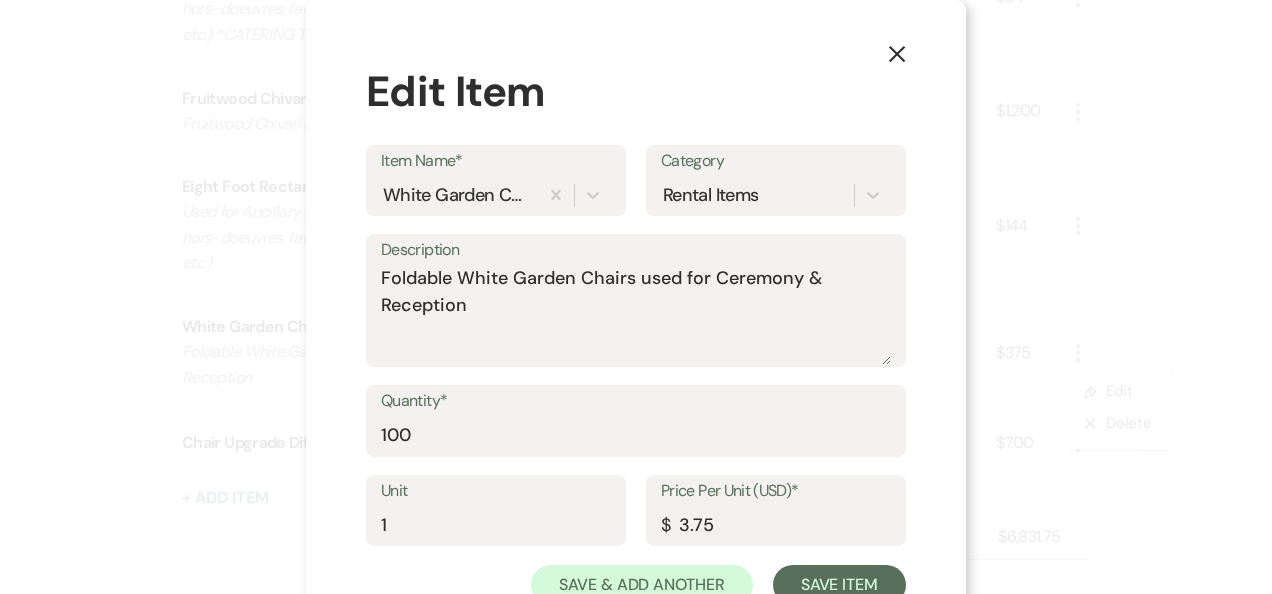 click 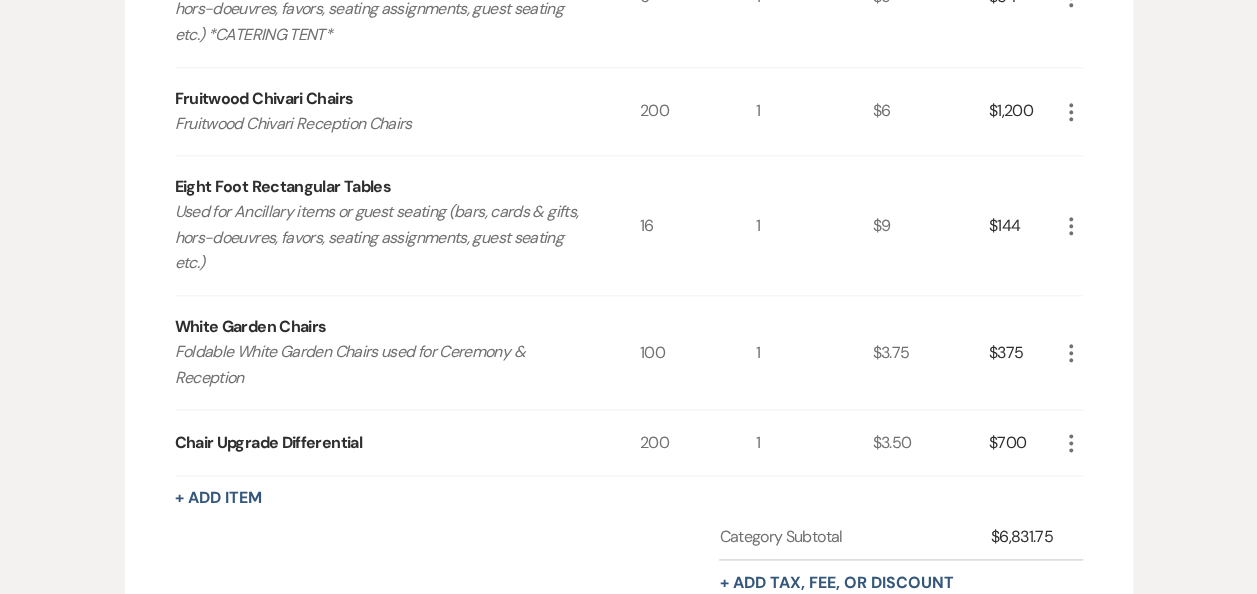 click on "More" 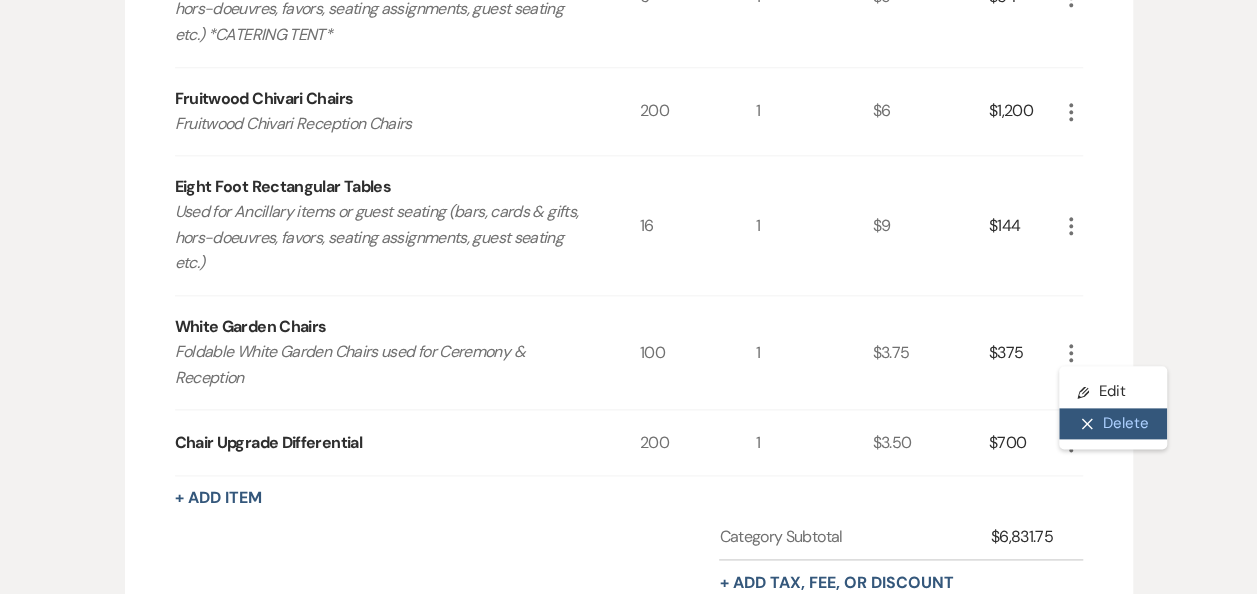 click on "X Delete" at bounding box center (1113, 424) 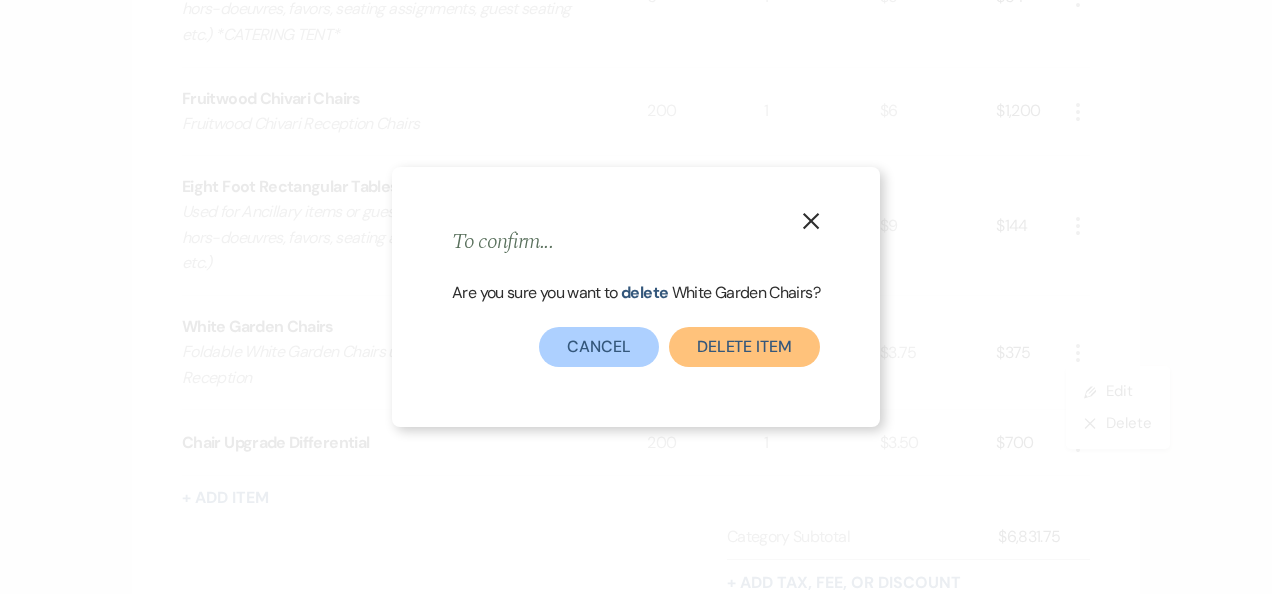click on "Delete Item" at bounding box center (744, 347) 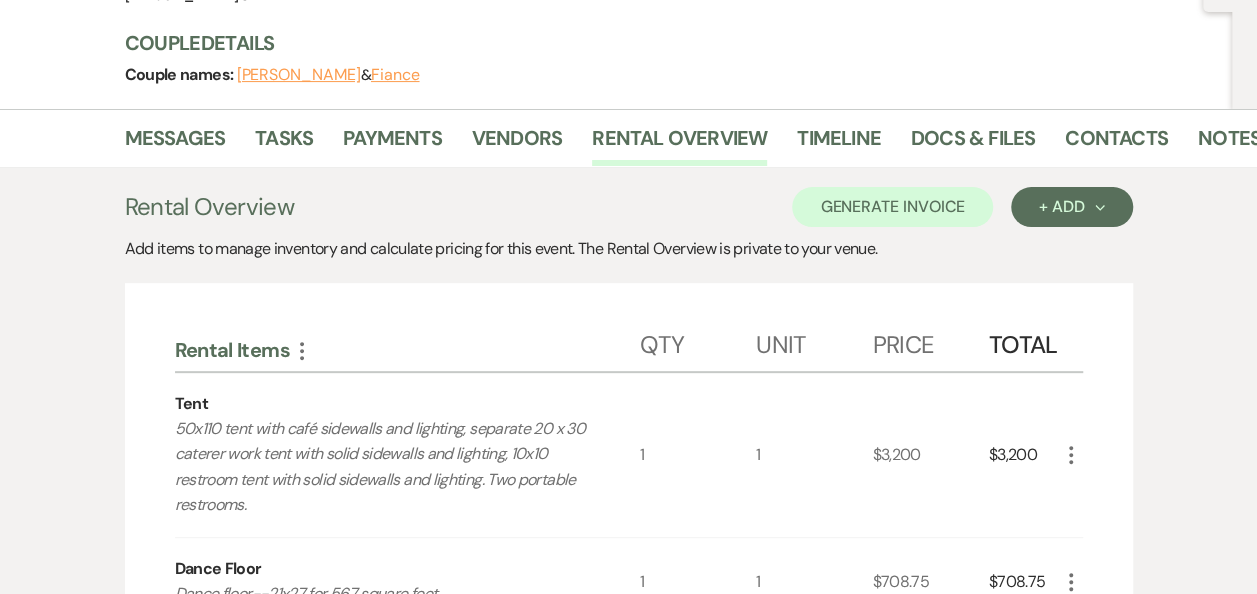 scroll, scrollTop: 0, scrollLeft: 0, axis: both 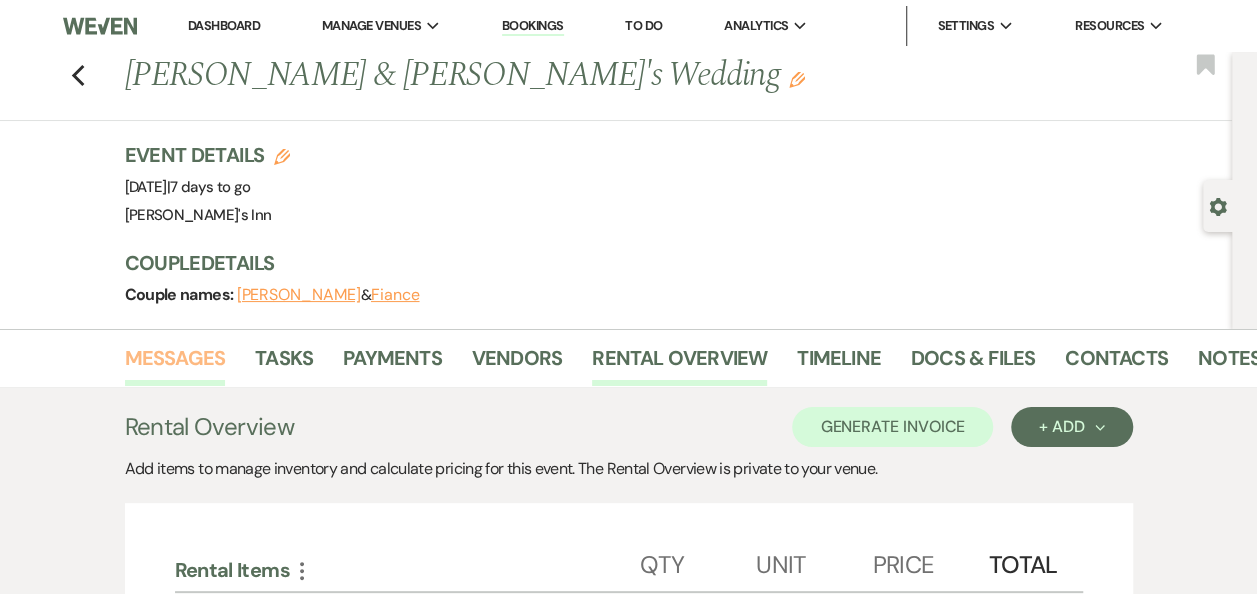 click on "Messages" at bounding box center [175, 364] 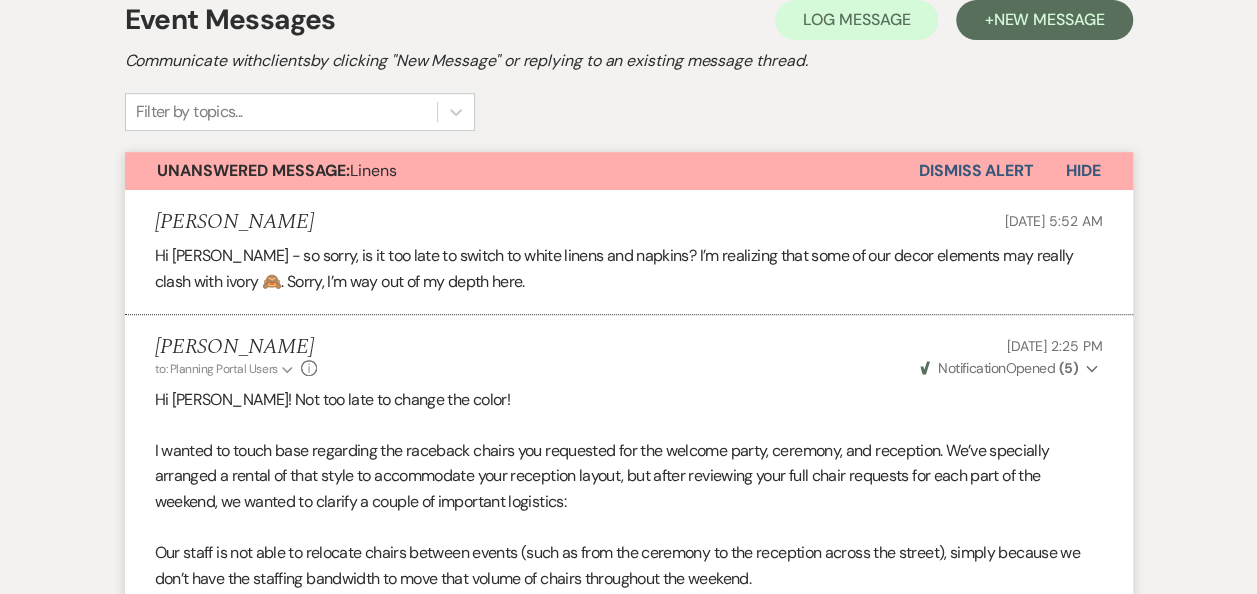 scroll, scrollTop: 486, scrollLeft: 0, axis: vertical 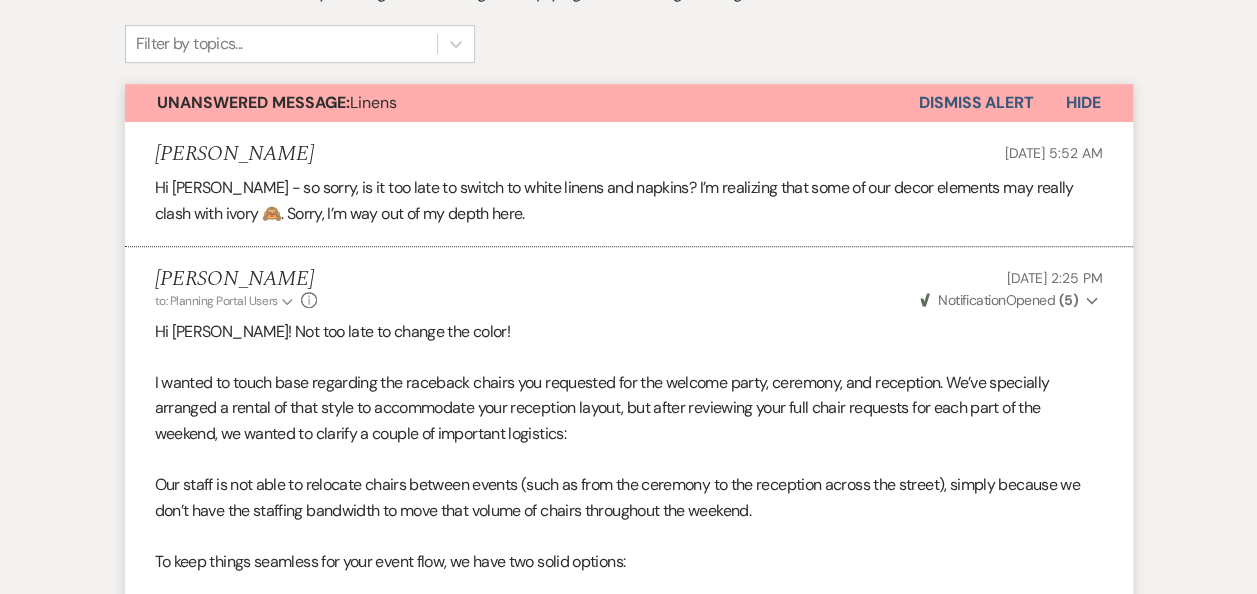 click on "Dismiss Alert" at bounding box center (976, 103) 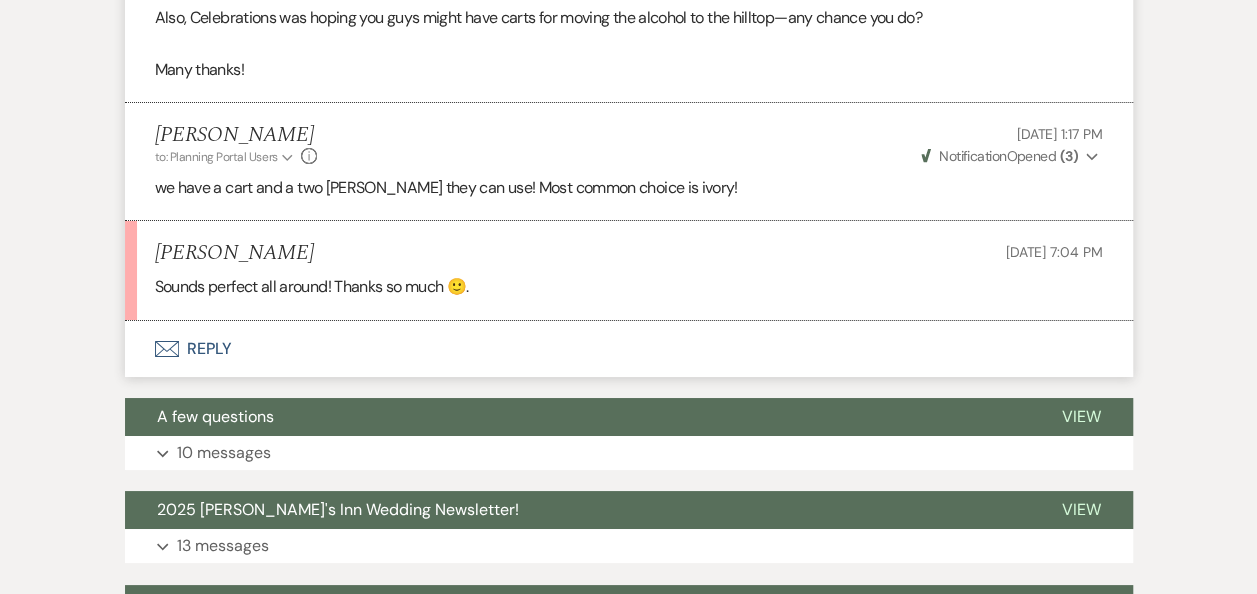 scroll, scrollTop: 7551, scrollLeft: 0, axis: vertical 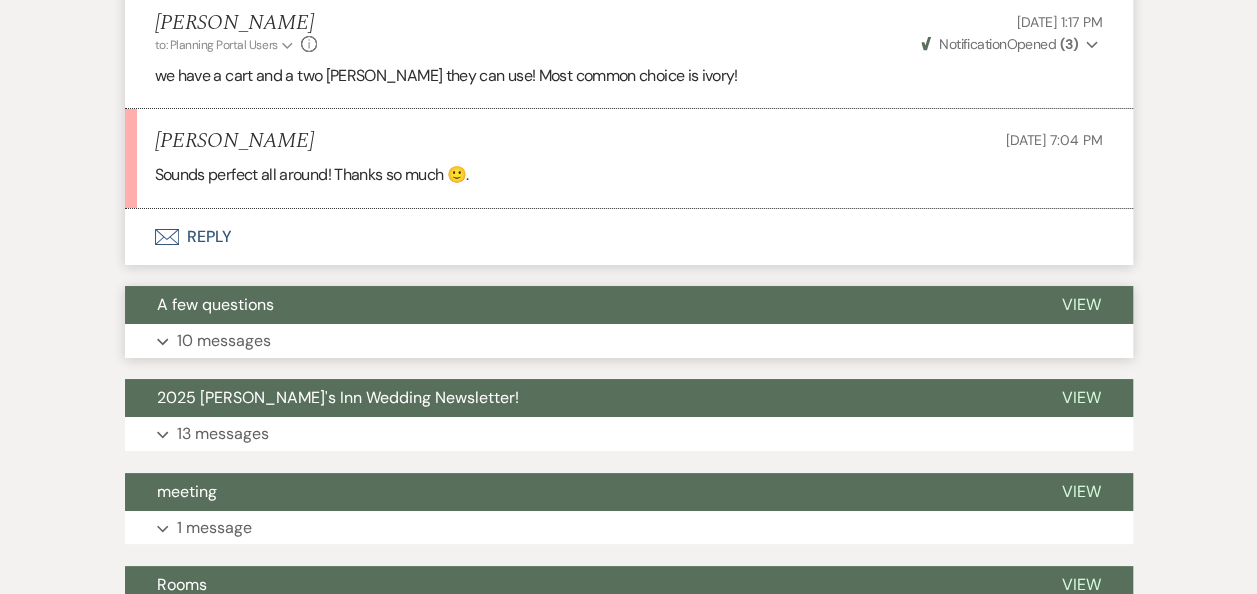 click on "A few questions" at bounding box center (215, 304) 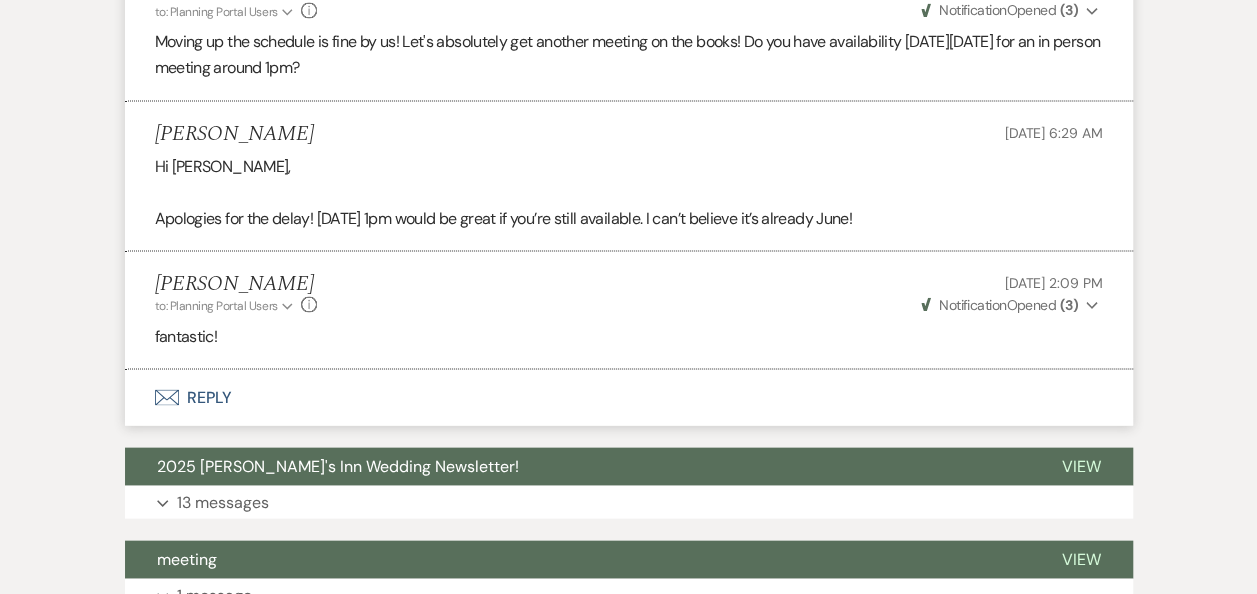 scroll, scrollTop: 9425, scrollLeft: 0, axis: vertical 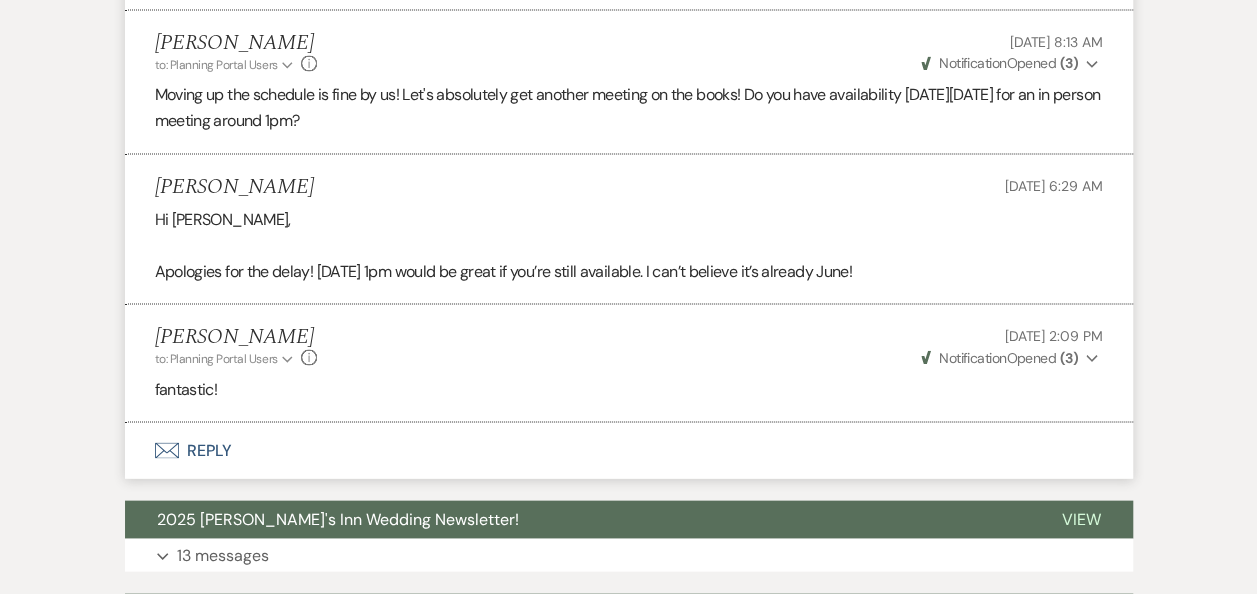 click on "Messages Tasks Payments Vendors Rental Overview Timeline Docs & Files Contacts Notes Event Messages   Log Log Message +  New Message Communicate with  clients  by clicking "New Message" or replying to an existing message thread. Filter by topics... Linens Hide [PERSON_NAME] [DATE] 5:52 AM Hi [PERSON_NAME] - so sorry, is it too late to switch to white linens and napkins? I’m realizing that some of our decor elements may really clash with ivory 🙈. Sorry, I’m way out of my depth here. [PERSON_NAME] to: Planning Portal Users Expand Info [DATE] 2:25 PM Weven Check Notification  Opened   ( 5 ) Expand Hi [PERSON_NAME]! Not too late to change the color!  I wanted to touch base regarding the raceback chairs you requested for the welcome party, ceremony, and reception. We’ve specially arranged a rental of that style to accommodate your reception layout, but after reviewing your full chair requests for each part of the weekend, we wanted to clarify a couple of important logistics: Warmly, [PERSON_NAME] Inn   (" at bounding box center (628, -4107) 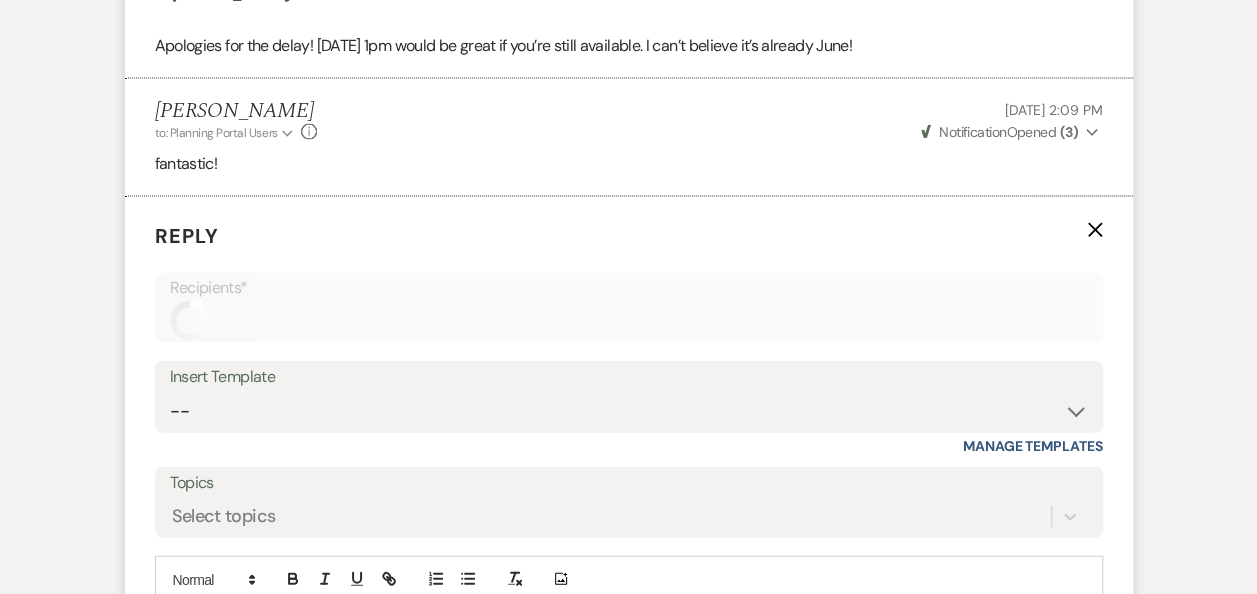 scroll, scrollTop: 9719, scrollLeft: 0, axis: vertical 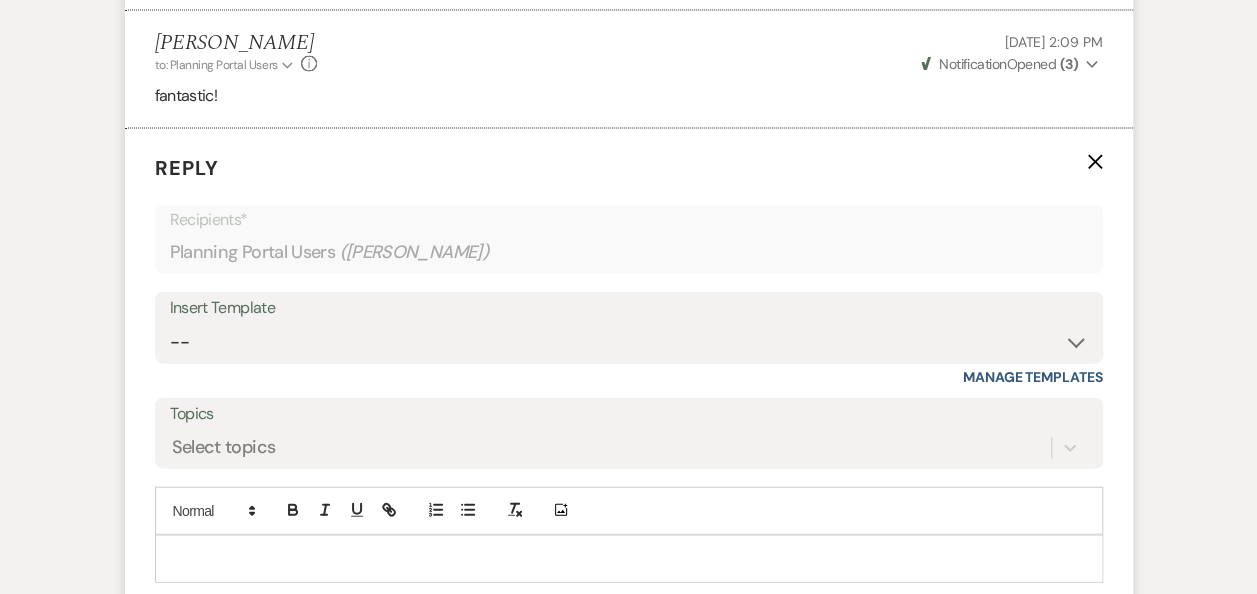 click on "Reply   X Recipients* Planning Portal Users   ( [PERSON_NAME] )   Insert Template   -- Weven Planning Portal Introduction (Booked Events) Initial Inquiry Response Tour Request Response Follow Up Contract (Pre-Booked Leads) Copy of Follow Up 2025 Newsletter [PERSON_NAME]'s Automatic Inquiry Response Tent & Rental Equipment Deposit Planning Meeting Schedule Micro Wedding [PERSON_NAME]'s Automatic Inquiry Response Manage Templates Topics Select topics                                                                             Add Photo   +  Share Expand Doc Upload Documents Add Photo Images Pref Vendors Preferred vendors Plan Portal Link Planning portal log in link +  Request Expand Generate Payment Payment Vendor List Vendor list Doc Upload Document upload X  Clear message Send Message" at bounding box center [629, 425] 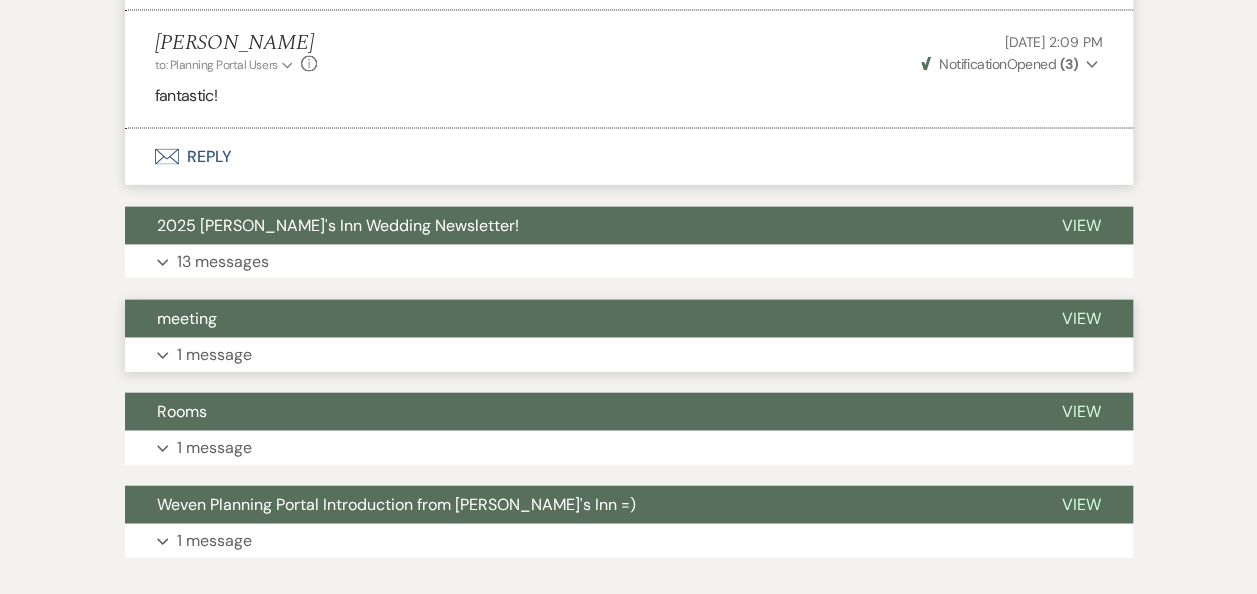 click on "meeting" at bounding box center [577, 319] 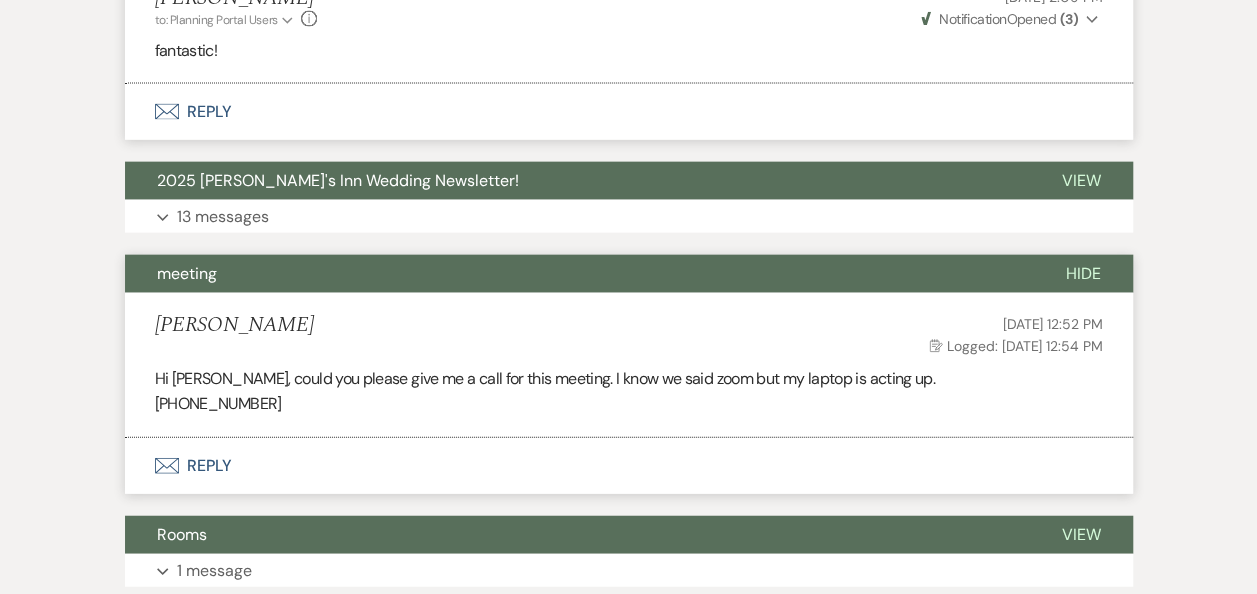 scroll, scrollTop: 9762, scrollLeft: 0, axis: vertical 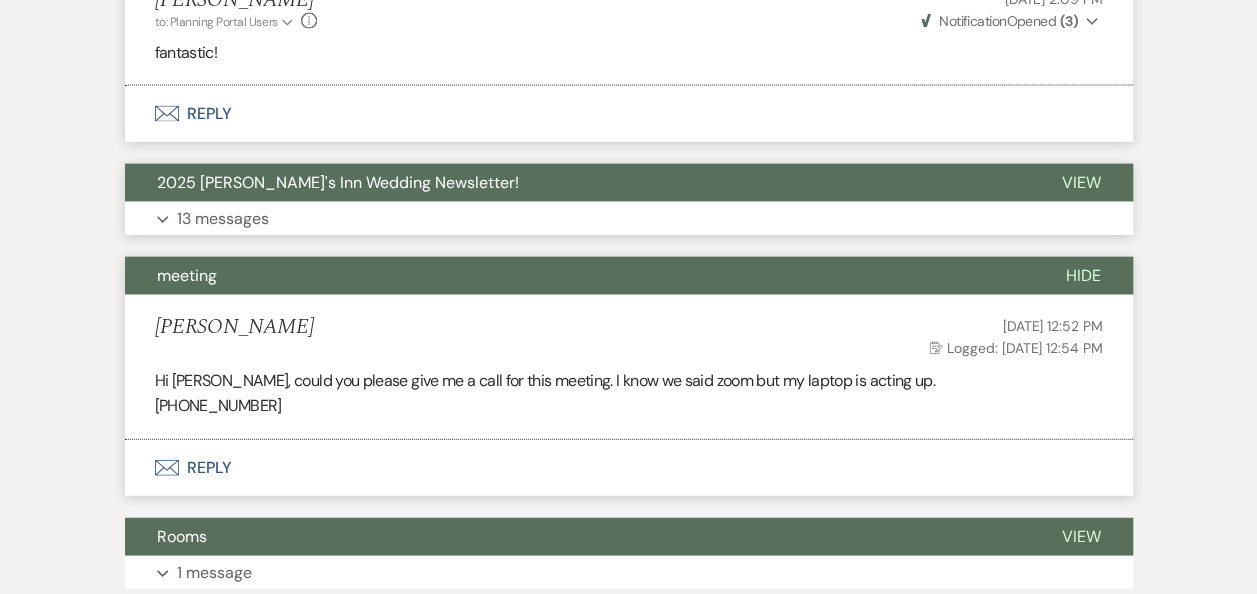 click on "13 messages" at bounding box center (223, 219) 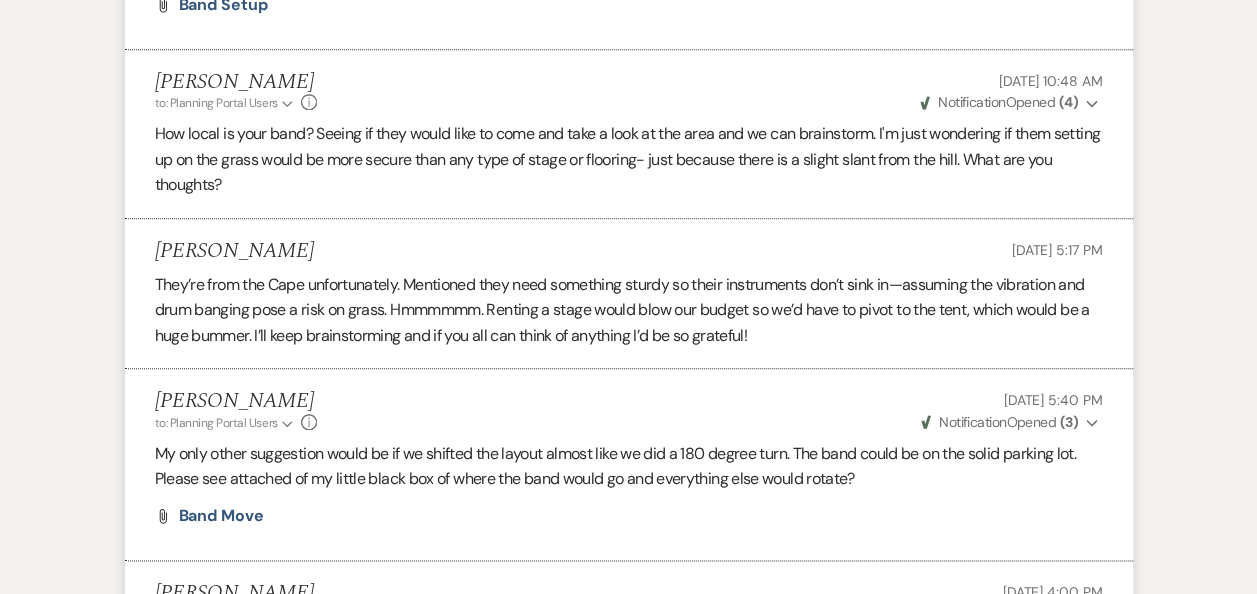 scroll, scrollTop: 8510, scrollLeft: 0, axis: vertical 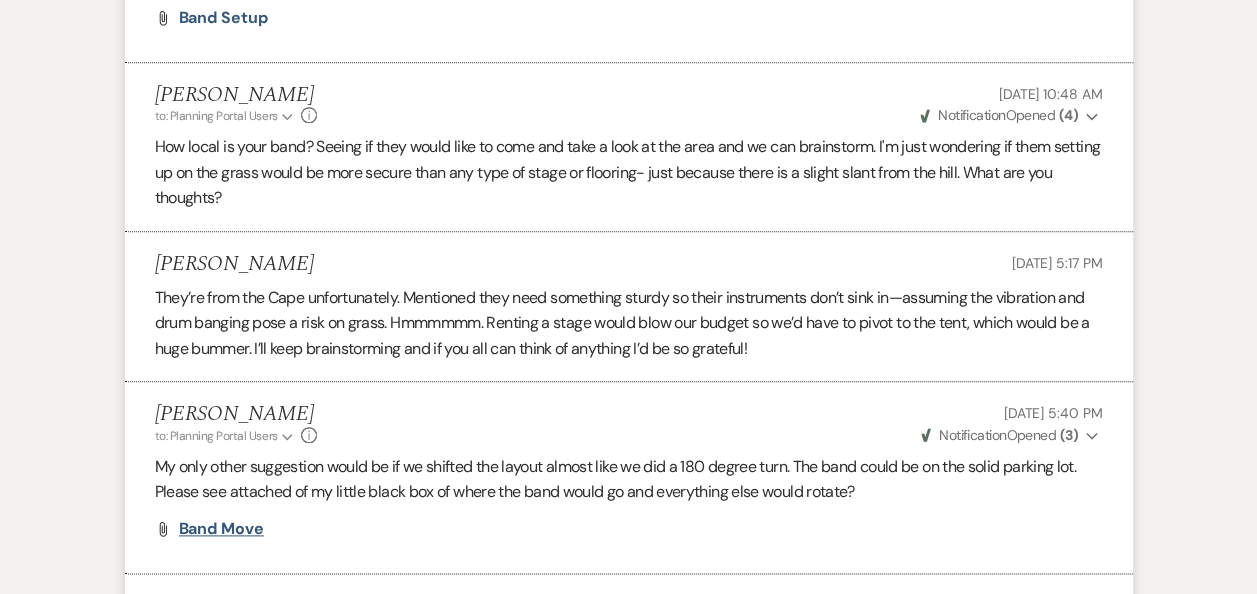 click on "Band move" at bounding box center (221, 528) 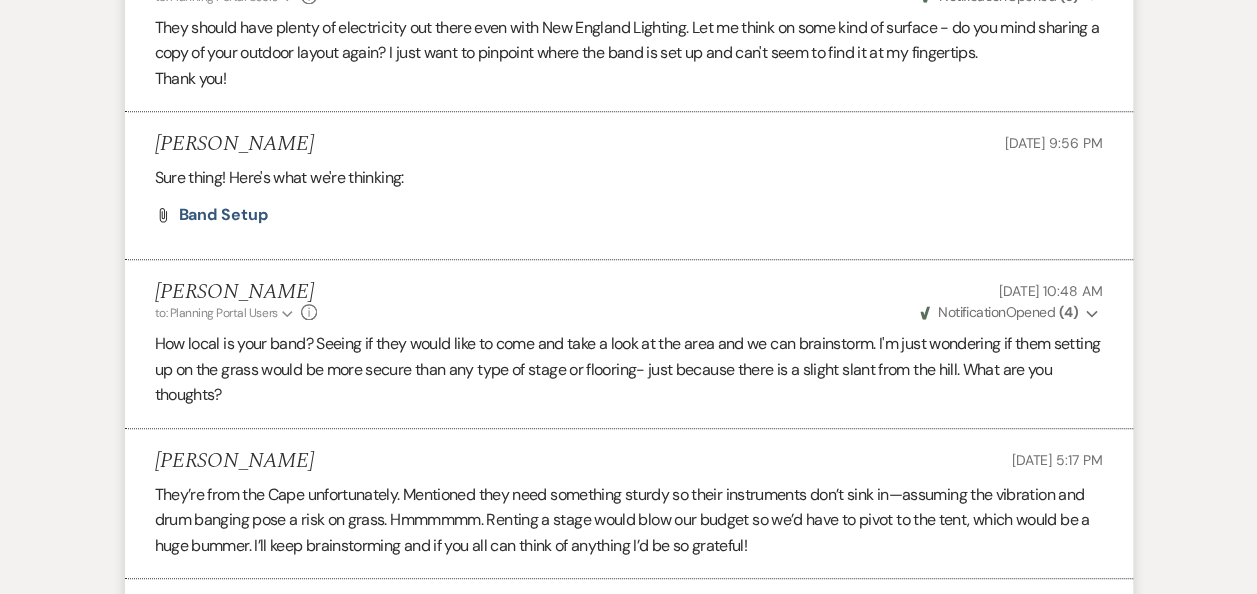 scroll, scrollTop: 8314, scrollLeft: 0, axis: vertical 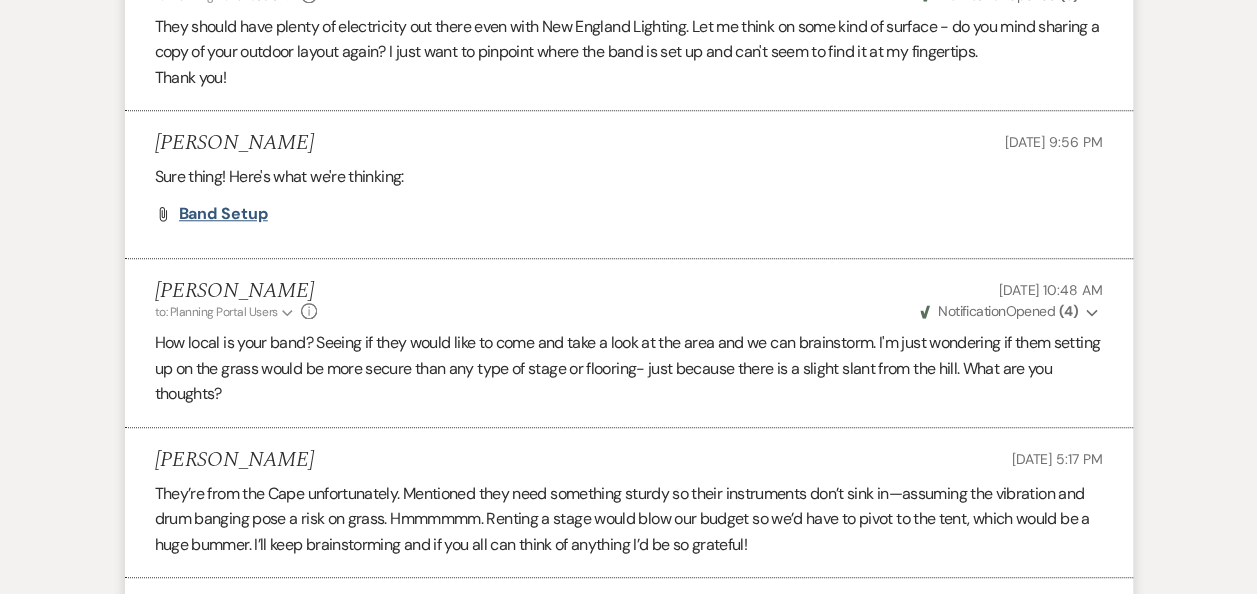 click on "Band setup" at bounding box center (223, 213) 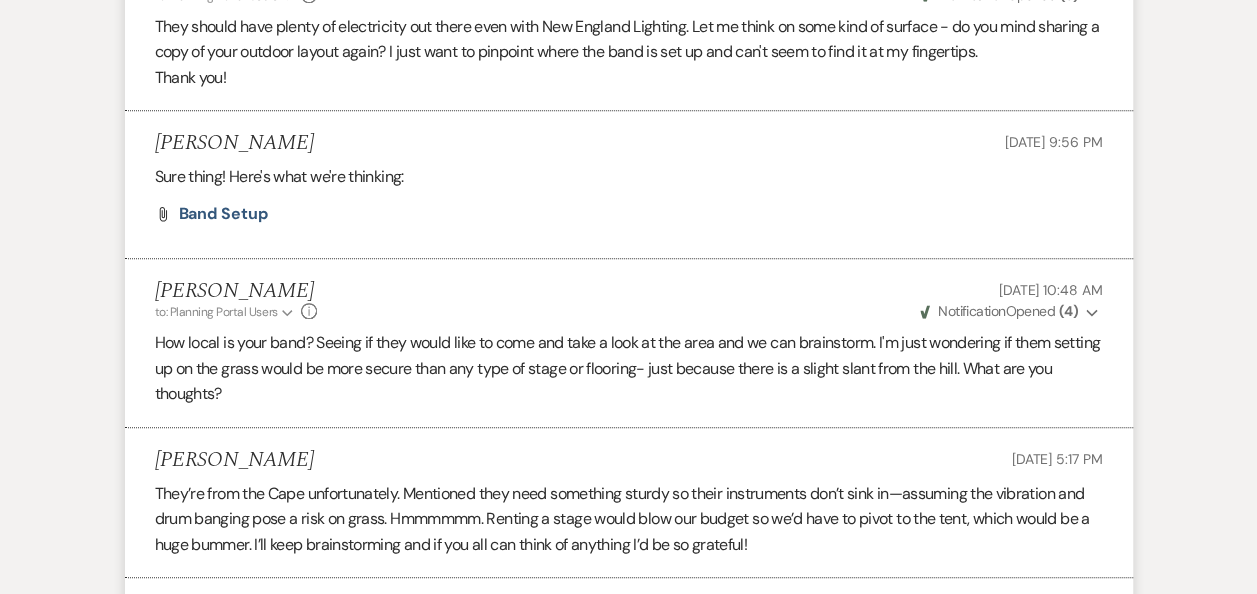 click on "How local is your band? Seeing if they would like to come and take a look at the area and we can brainstorm. I'm just wondering if them setting up on the grass would be more secure than any type of stage or flooring- just because there is a slight slant from the hill. What are you thoughts?" at bounding box center [629, 368] 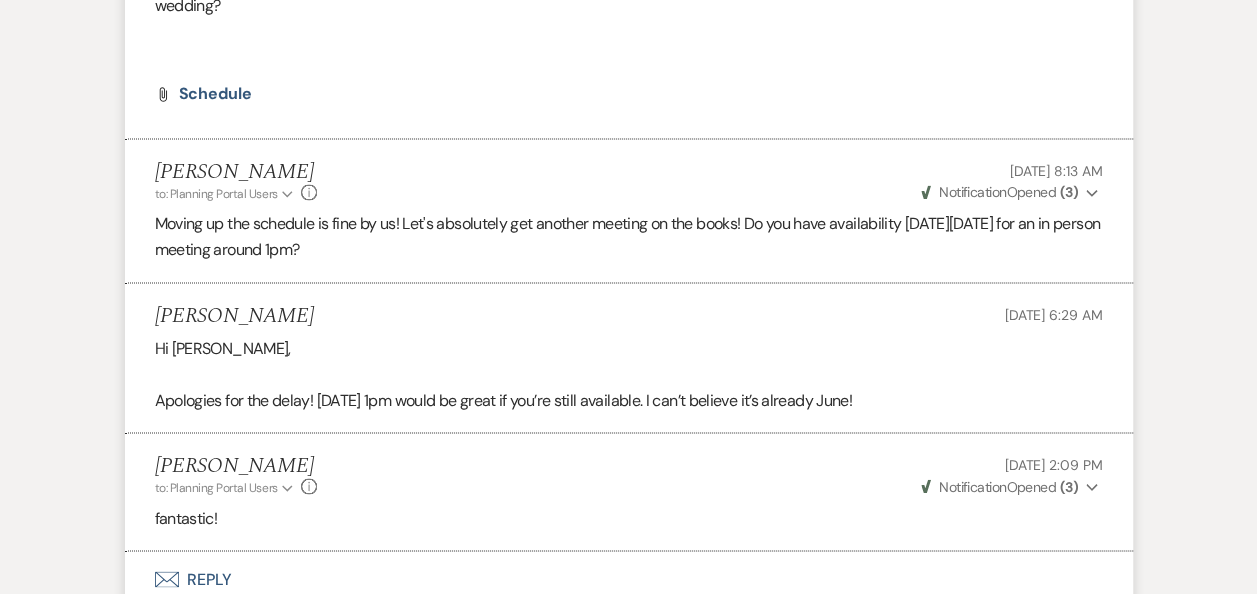 scroll, scrollTop: 9296, scrollLeft: 0, axis: vertical 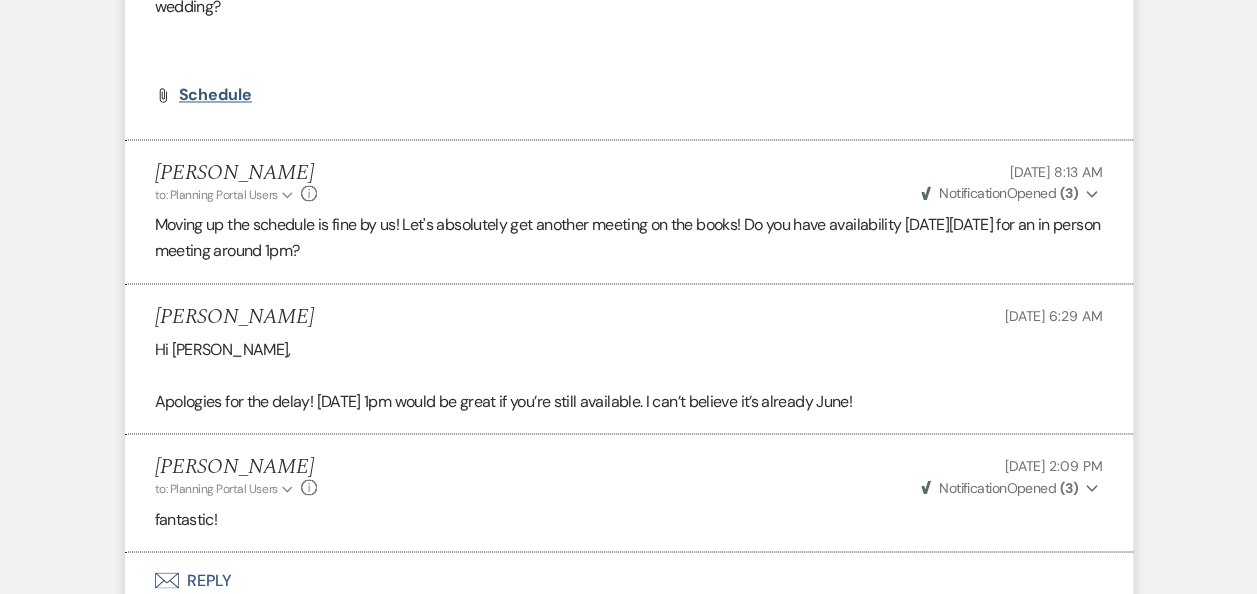 click on "Schedule" at bounding box center [215, 94] 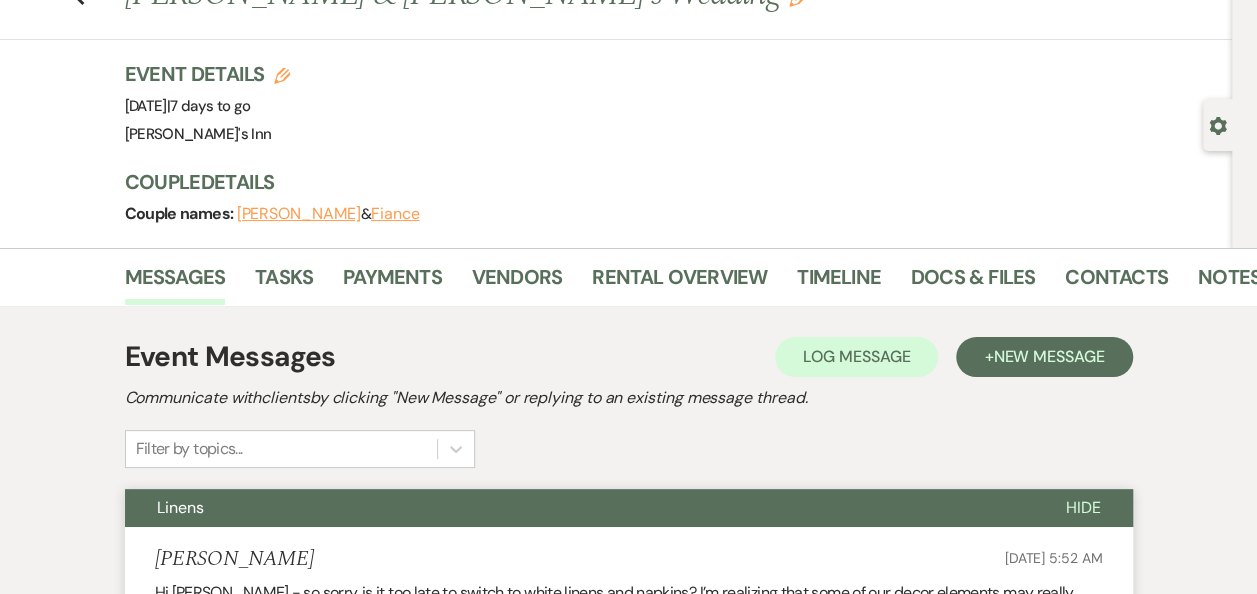 scroll, scrollTop: 80, scrollLeft: 0, axis: vertical 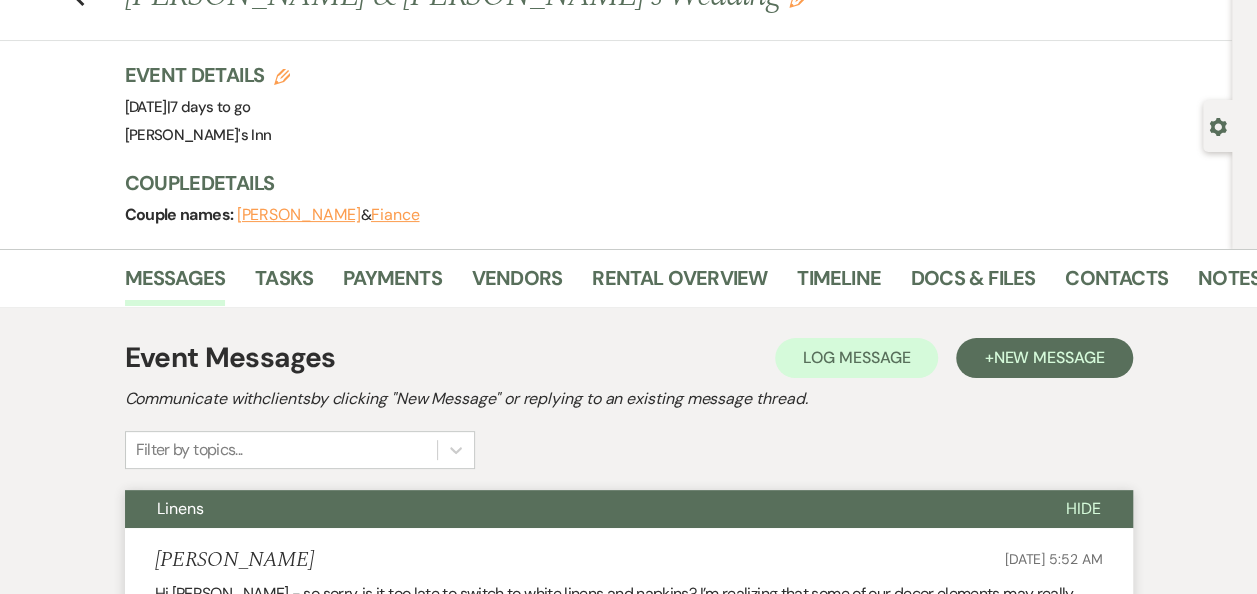 click on "Communicate with  clients  by clicking "New Message" or replying to an existing message thread." at bounding box center (629, 399) 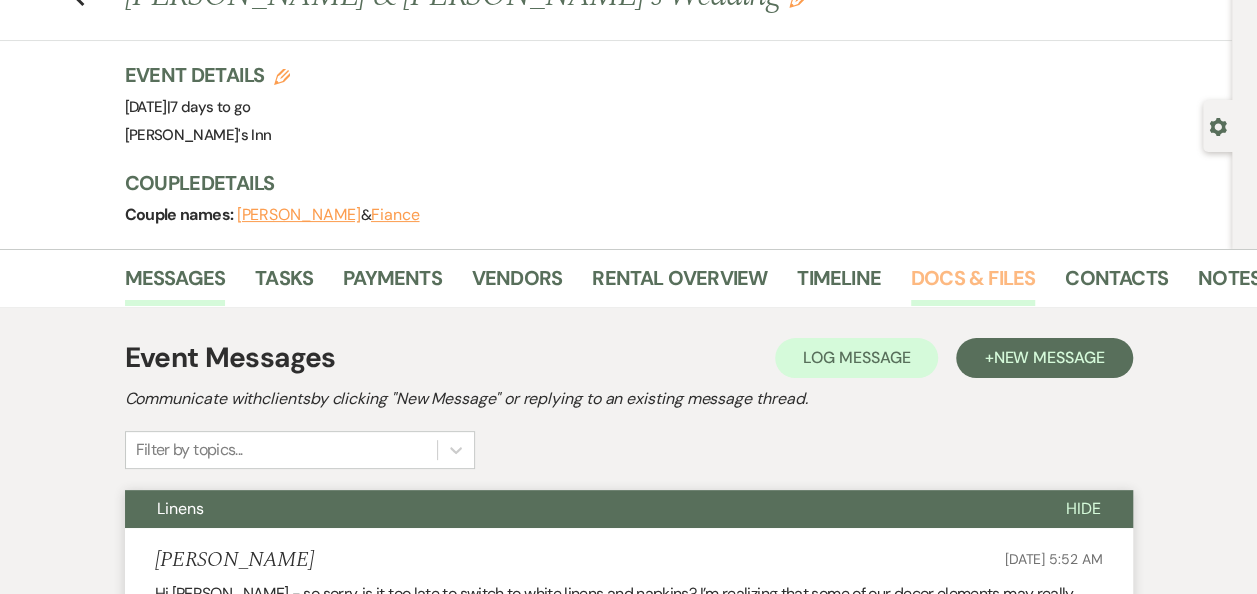 click on "Docs & Files" at bounding box center (973, 284) 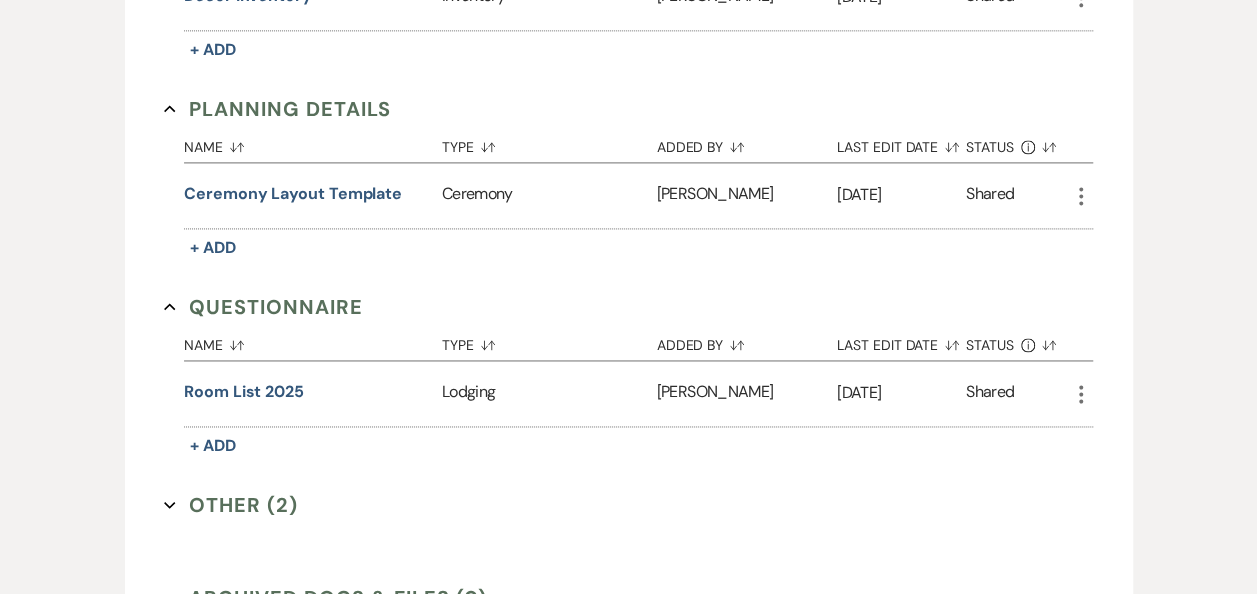 scroll, scrollTop: 1577, scrollLeft: 0, axis: vertical 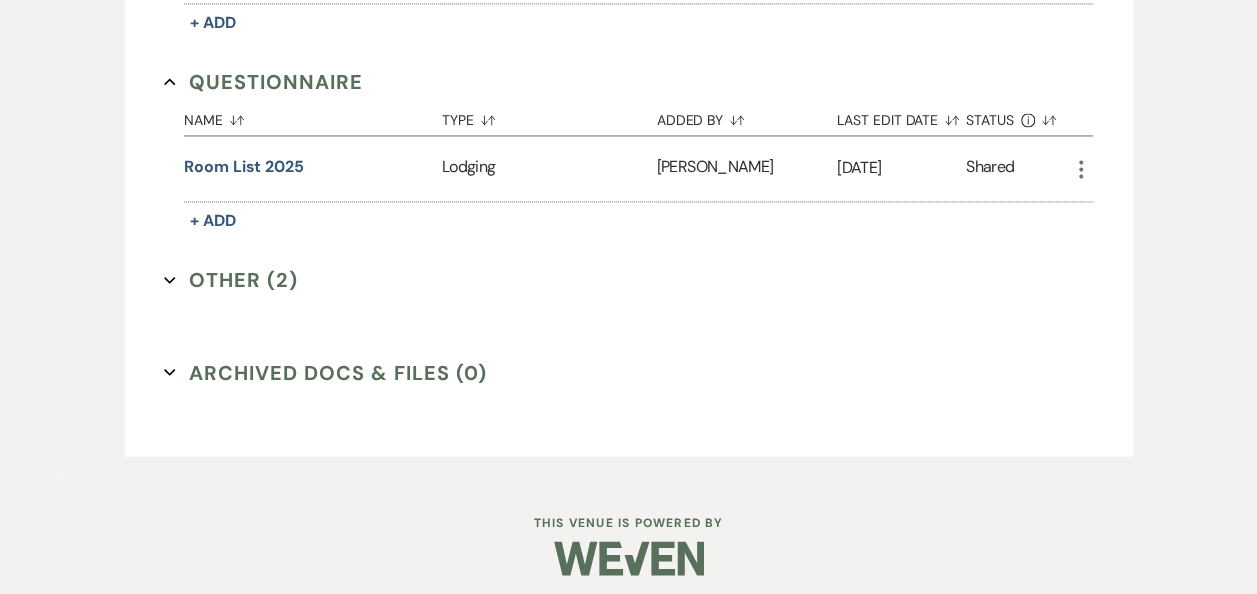 click on "Other (2) Expand" at bounding box center (231, 280) 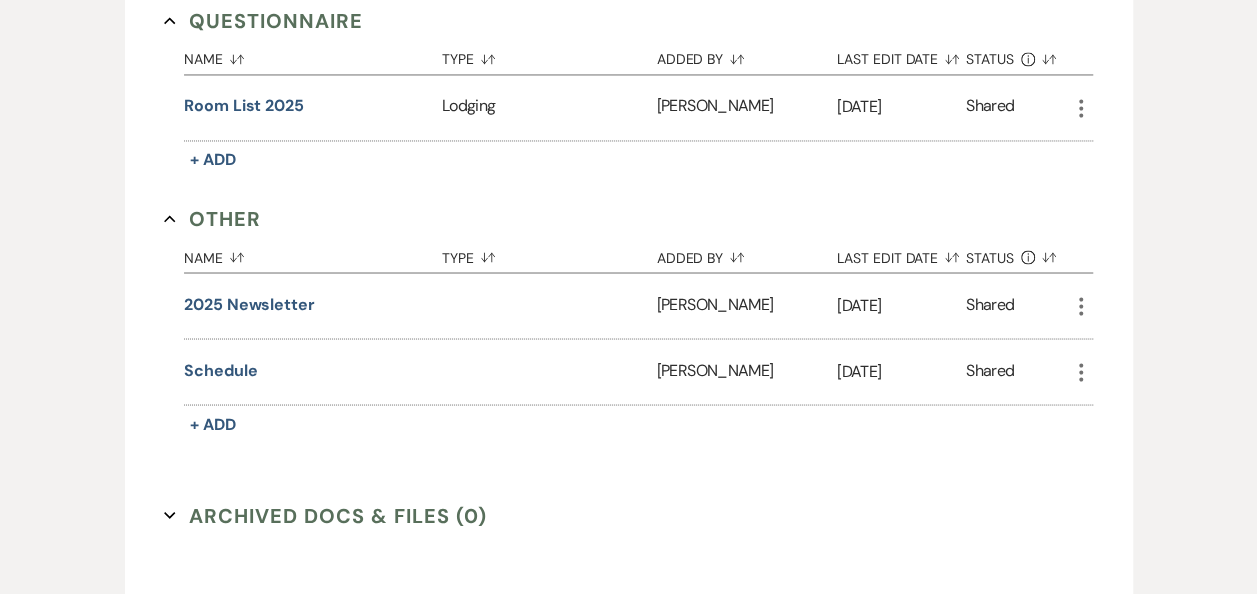 scroll, scrollTop: 1639, scrollLeft: 0, axis: vertical 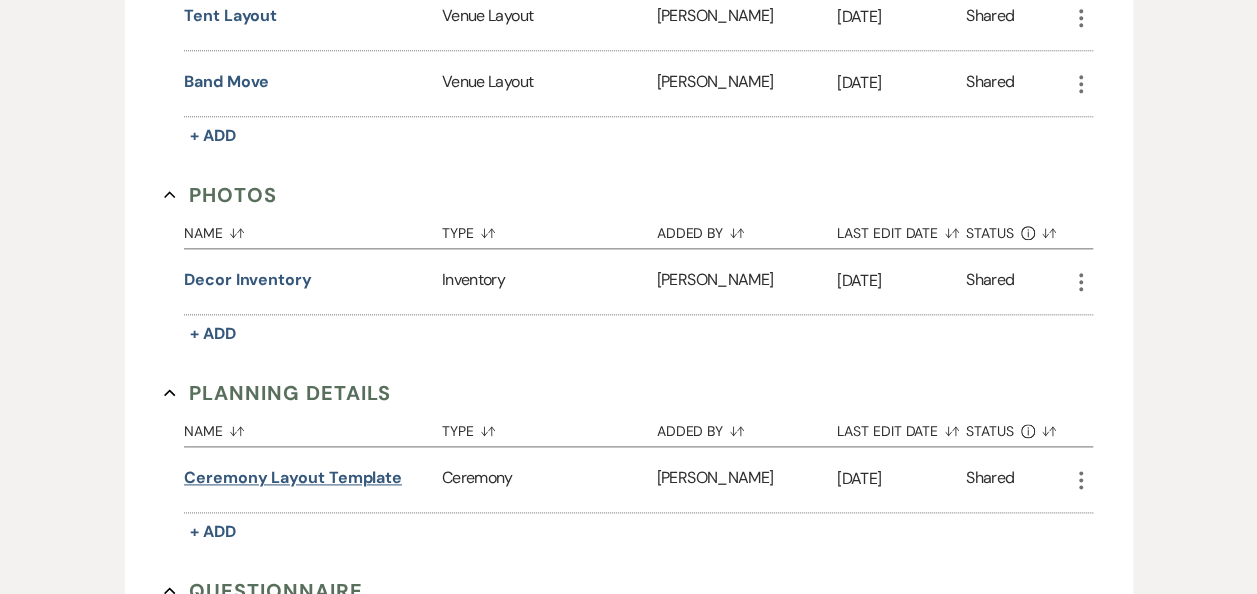 click on "Ceremony Layout Template" at bounding box center (293, 478) 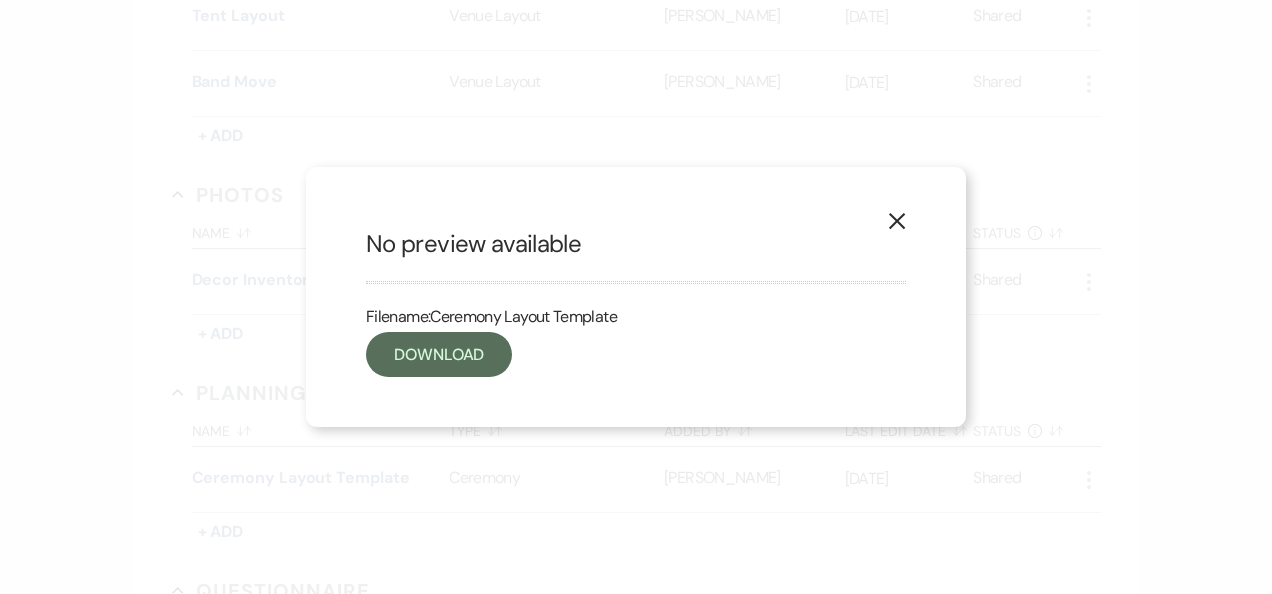 click on "X" at bounding box center [897, 220] 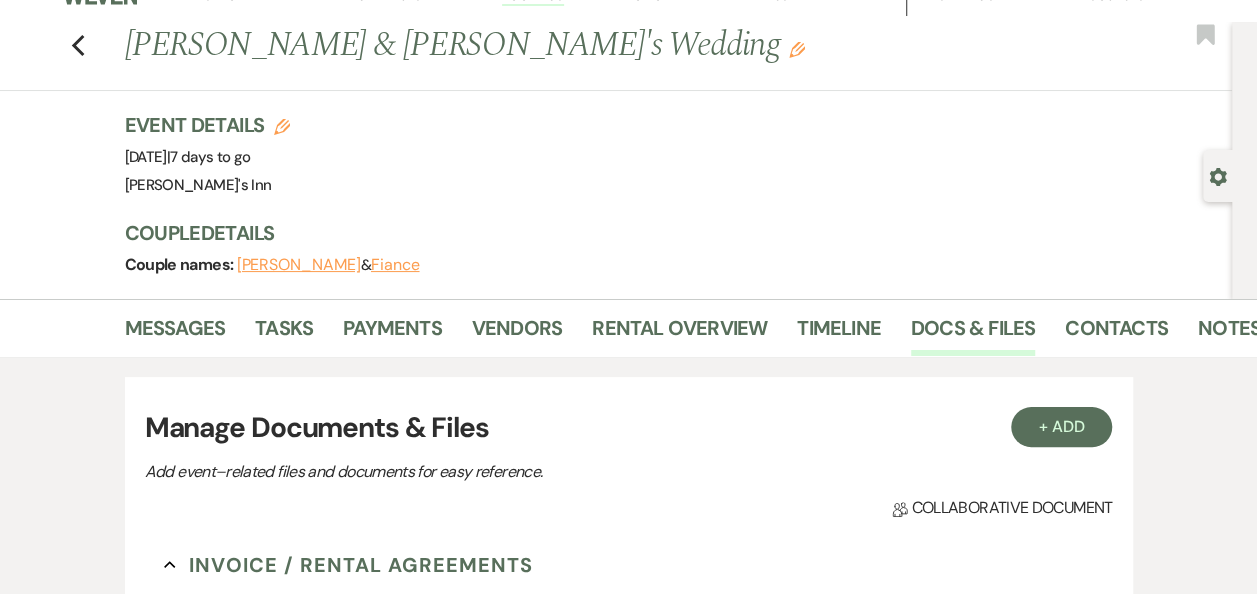 scroll, scrollTop: 0, scrollLeft: 0, axis: both 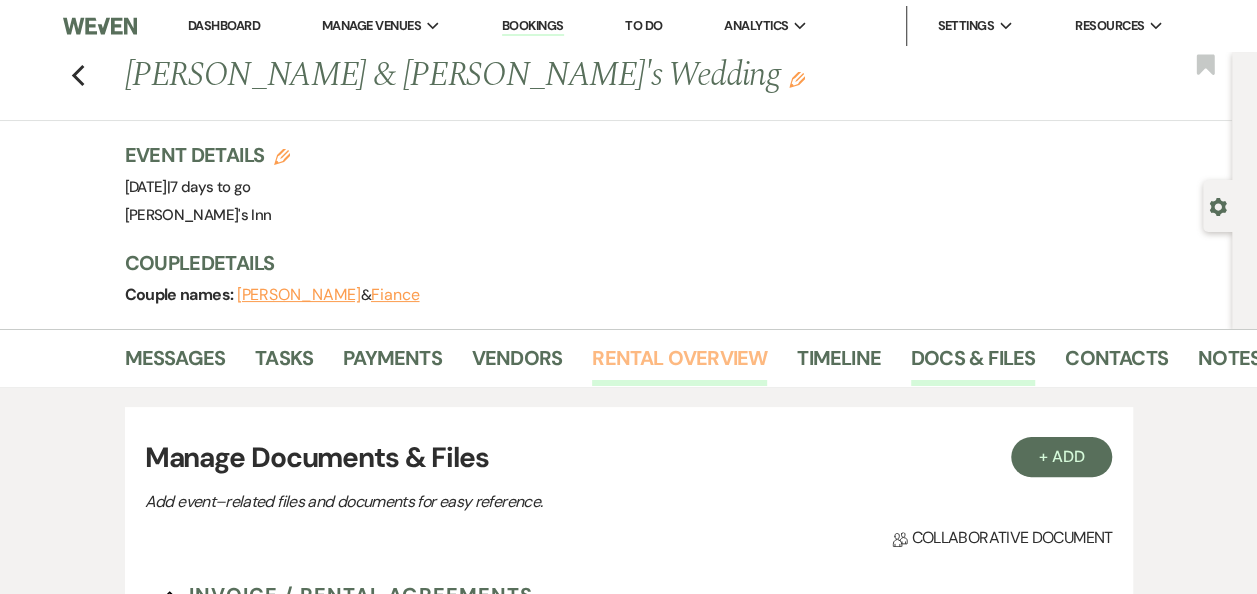 click on "Rental Overview" at bounding box center [679, 364] 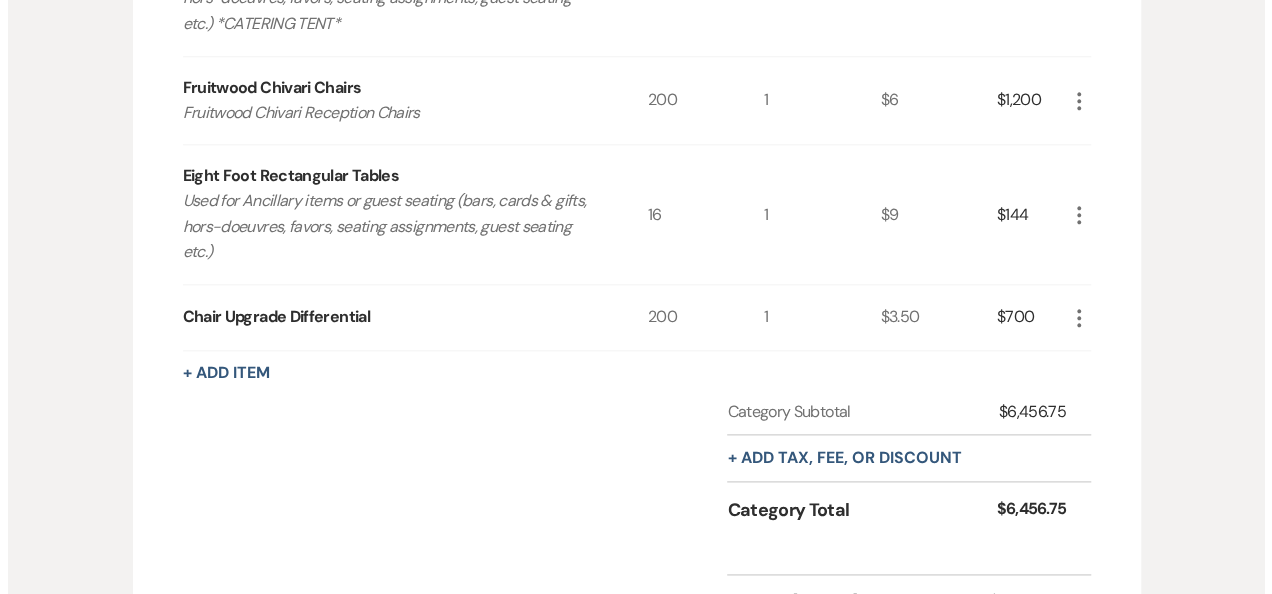 scroll, scrollTop: 1046, scrollLeft: 0, axis: vertical 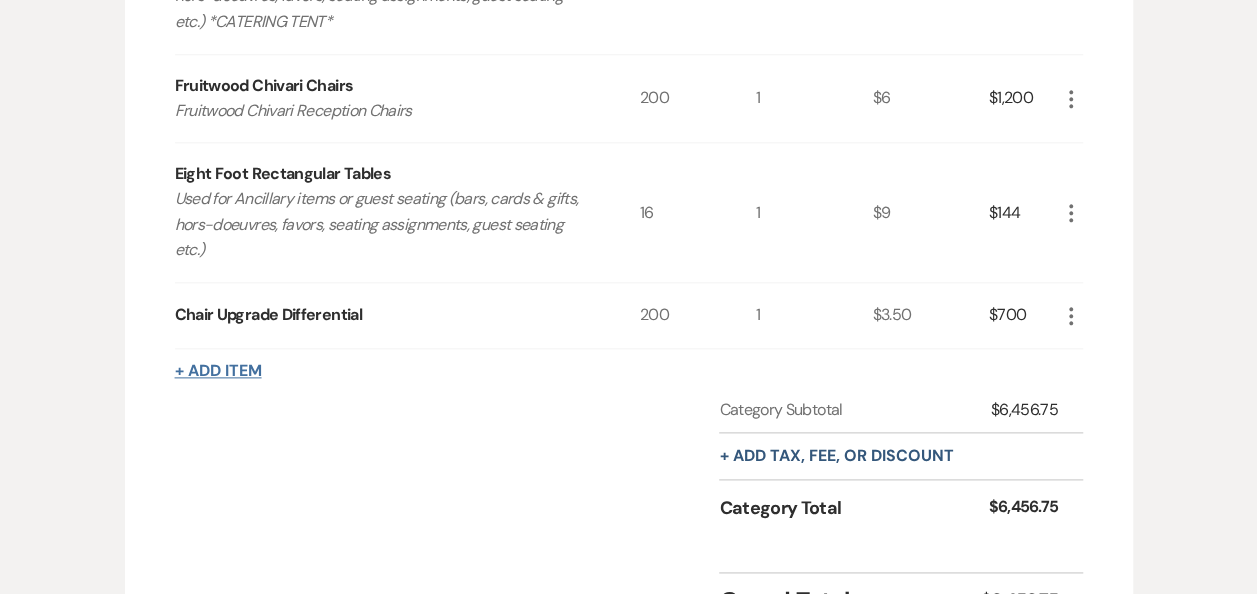 click on "+ Add Item" at bounding box center (218, 371) 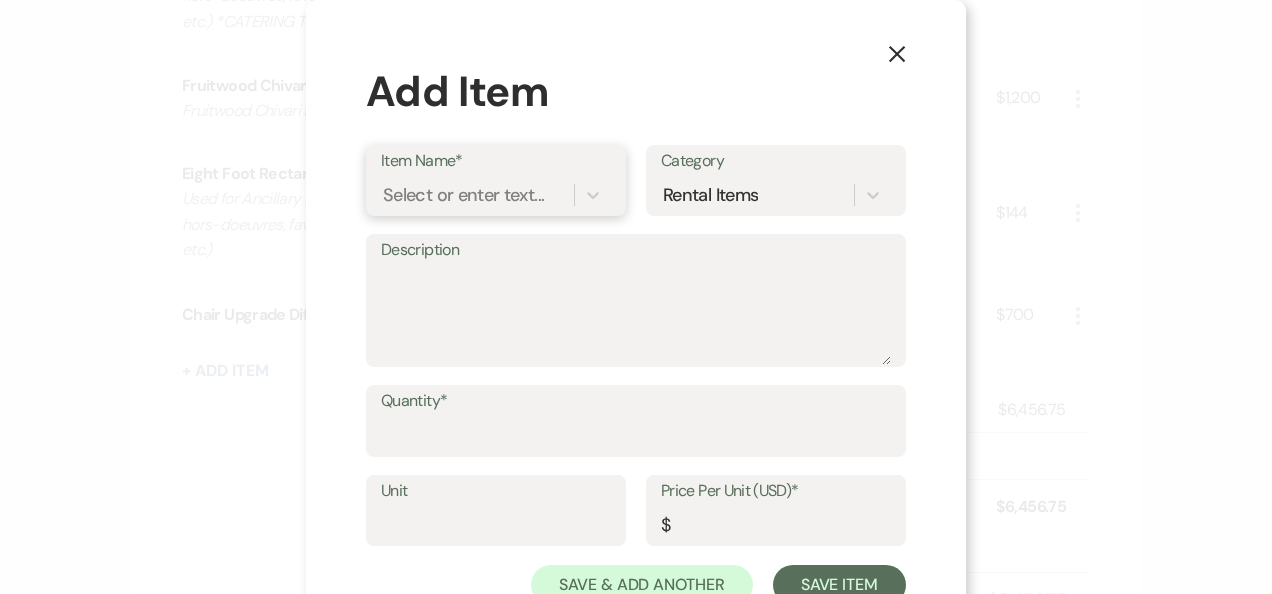 click on "Select or enter text..." at bounding box center (463, 194) 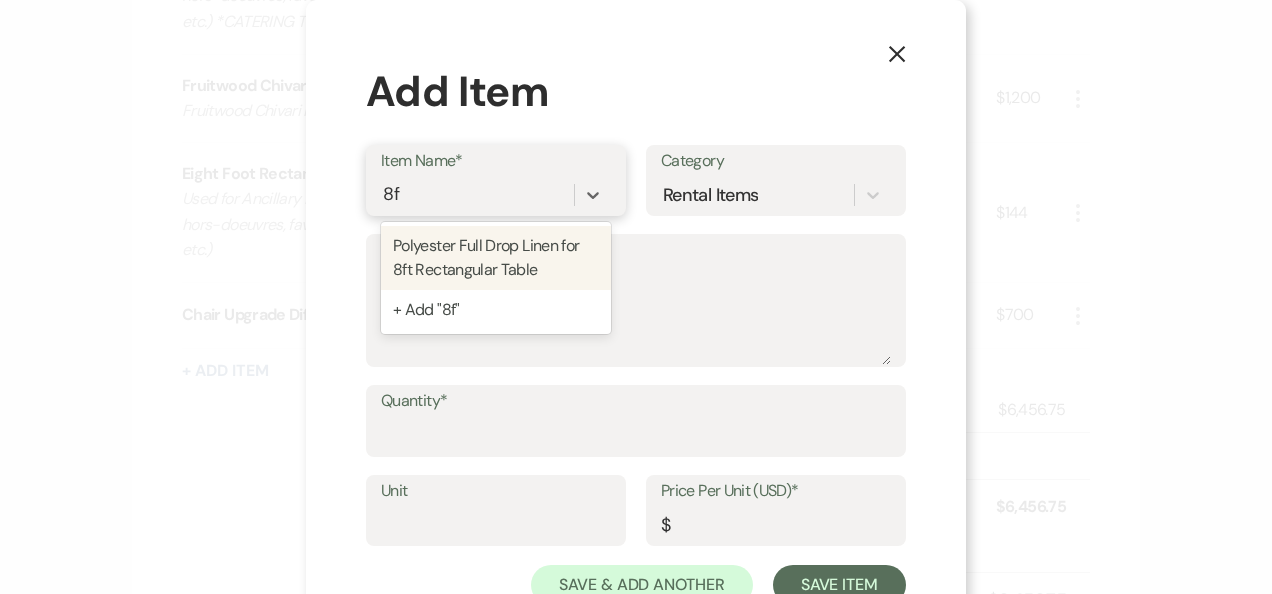 type on "8" 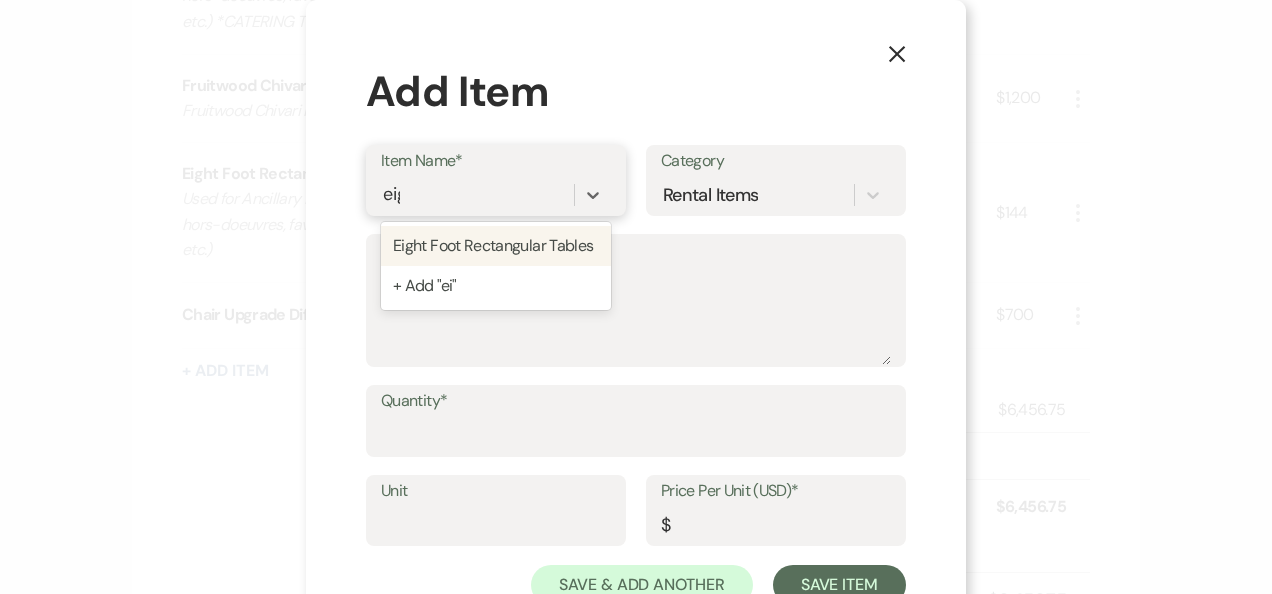 type on "eigh" 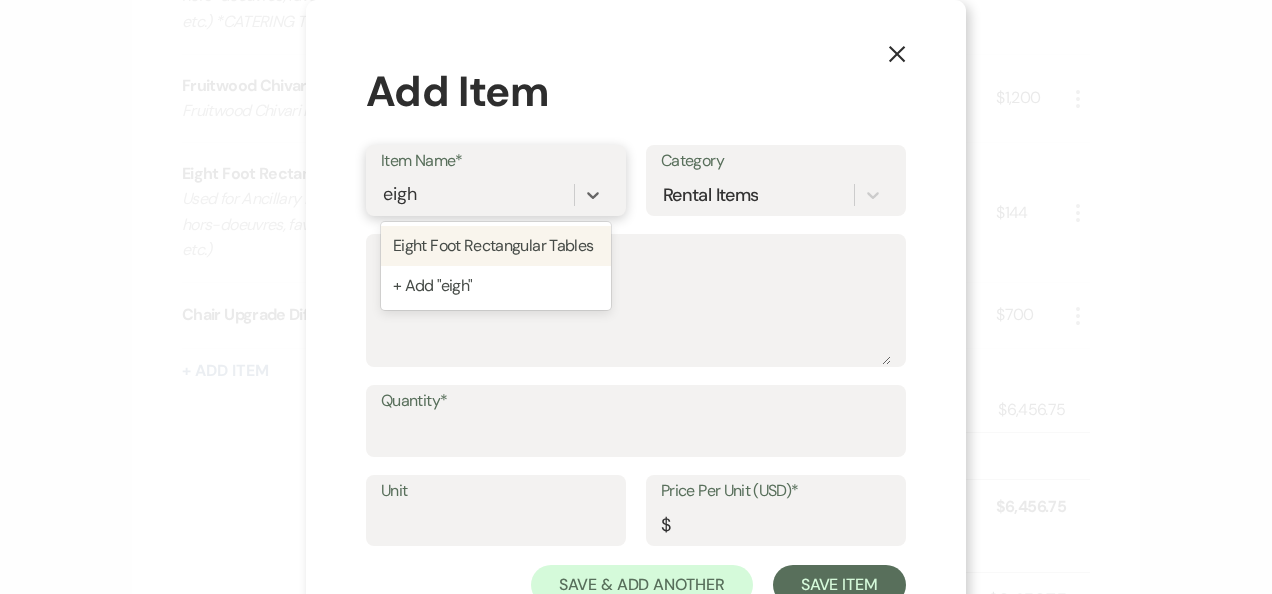 type 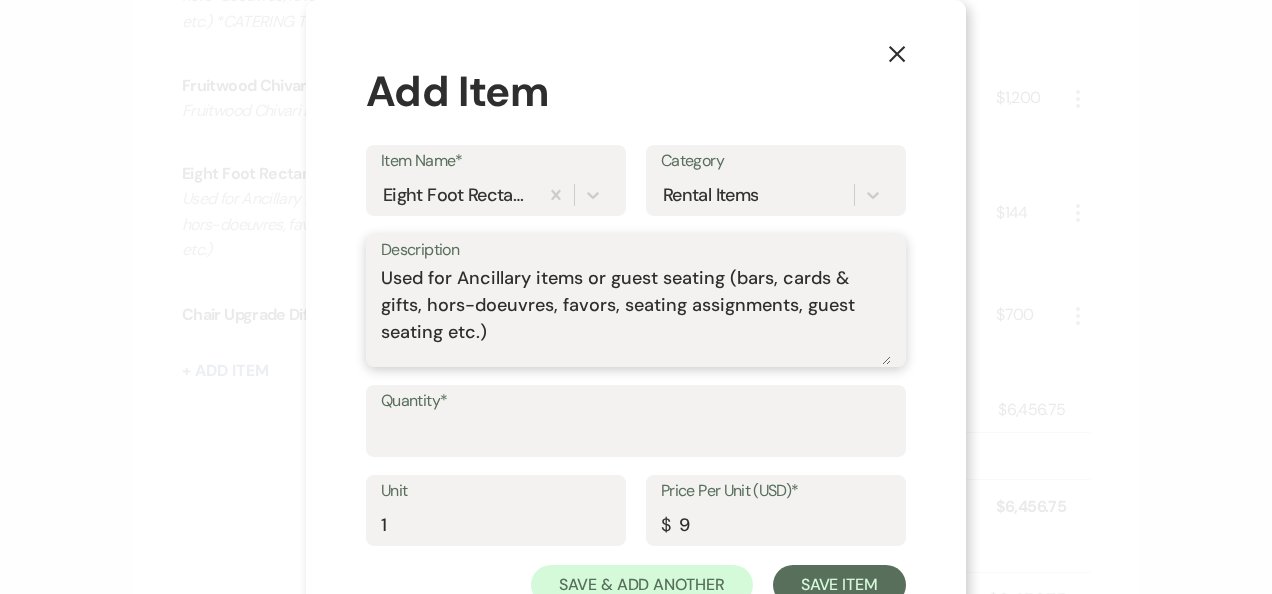 drag, startPoint x: 529, startPoint y: 334, endPoint x: 169, endPoint y: 161, distance: 399.41083 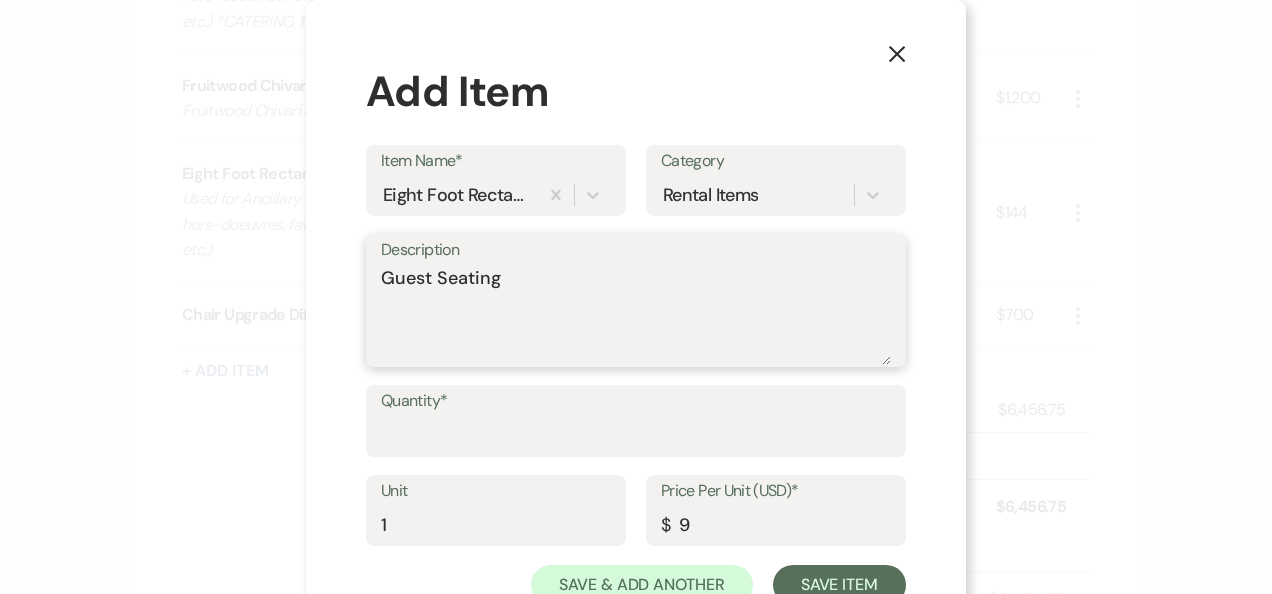 type on "Guest Seating" 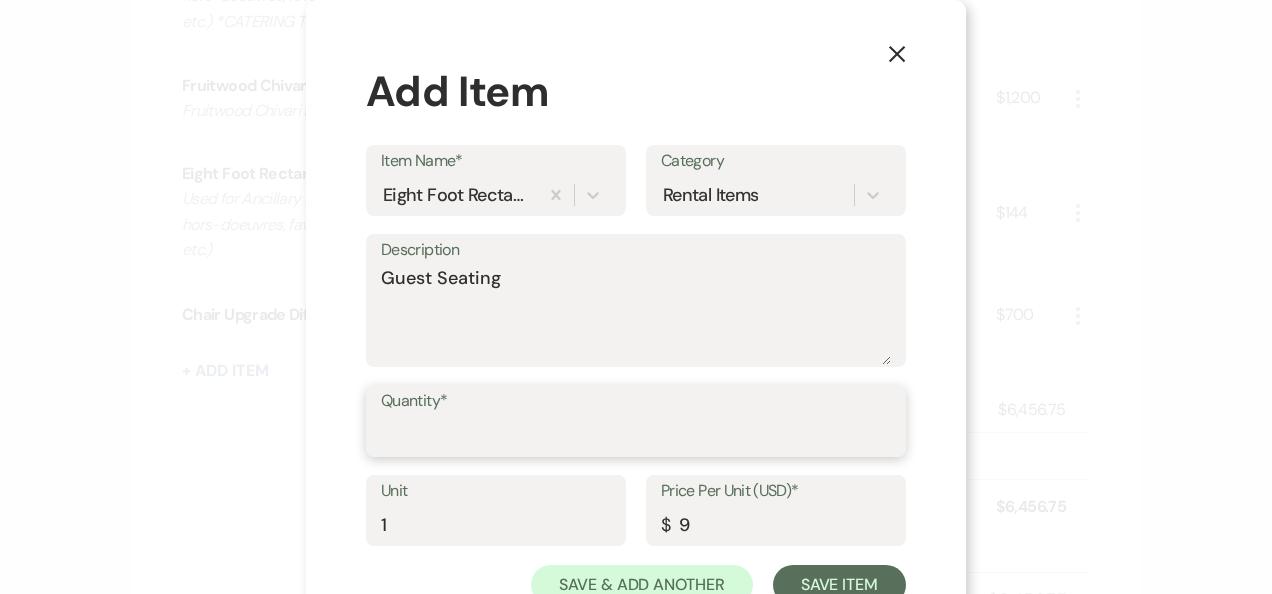click on "Quantity*" at bounding box center (636, 435) 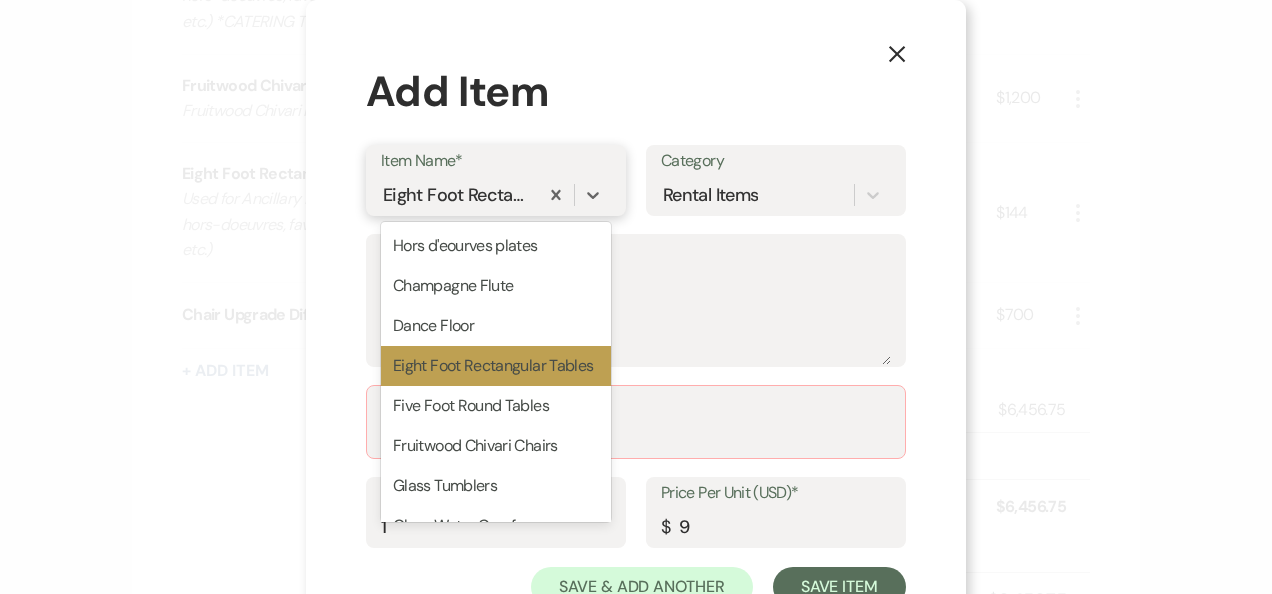 click on "Eight Foot Rectangular Tables" at bounding box center (457, 194) 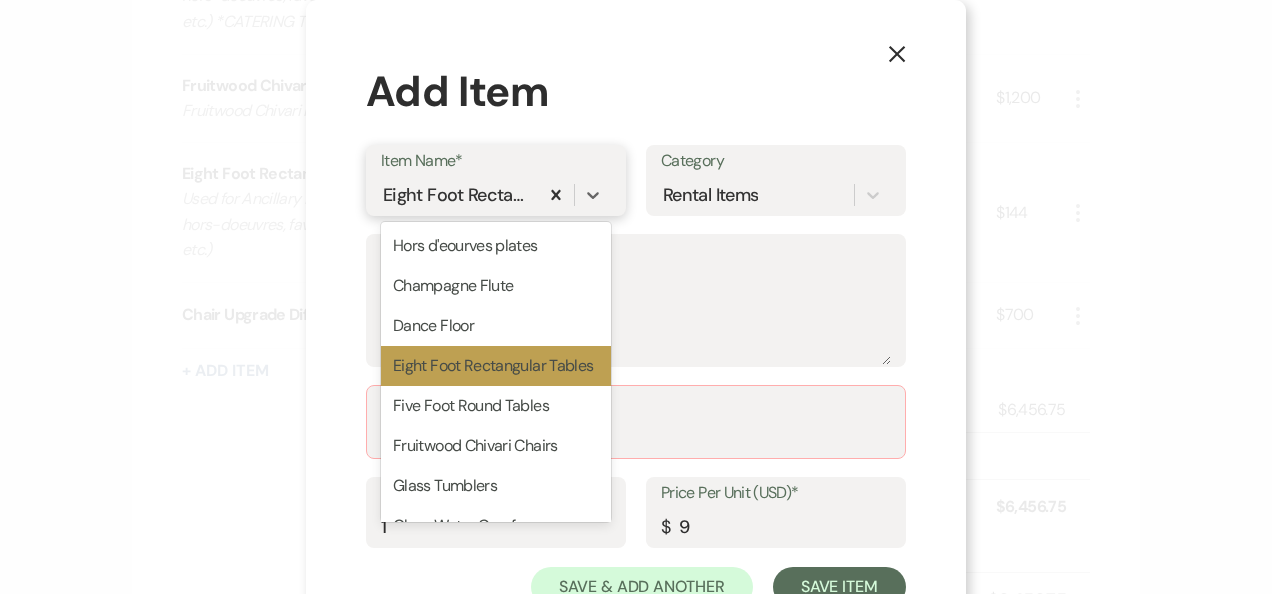 type 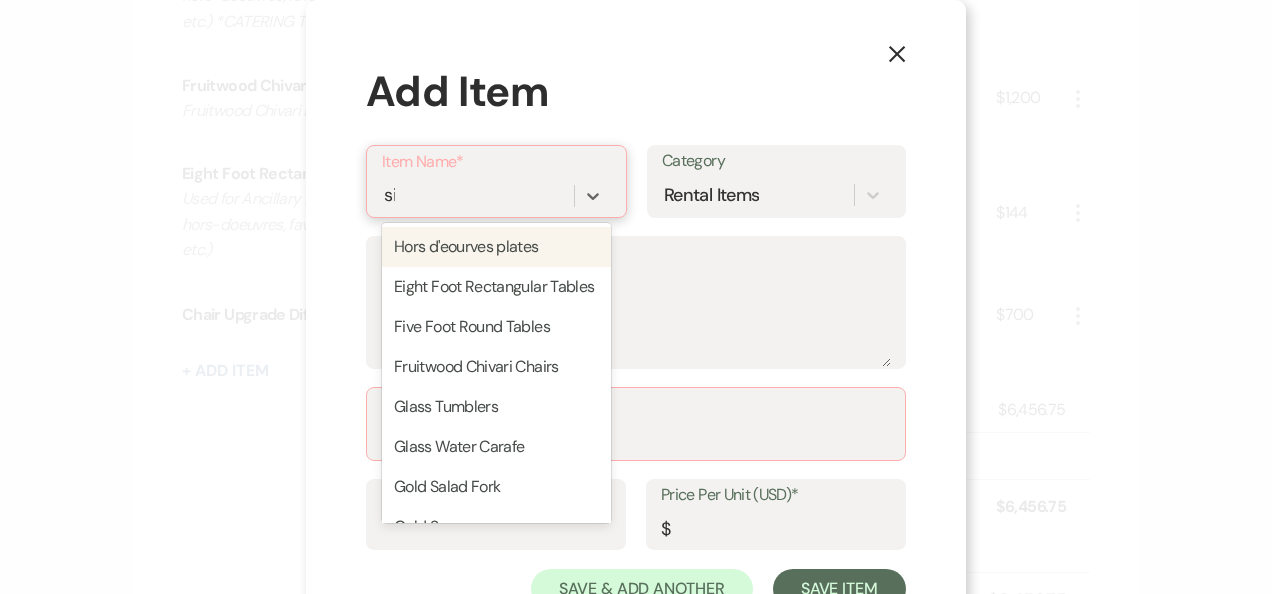 type on "six" 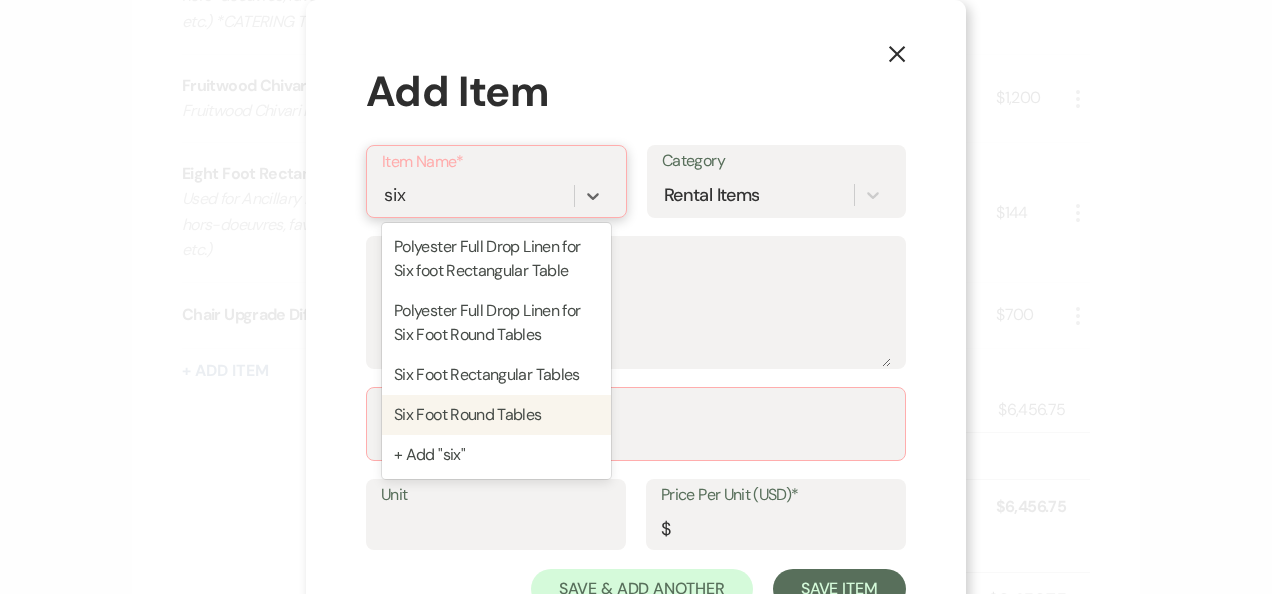 click on "Six Foot Round Tables" at bounding box center (496, 415) 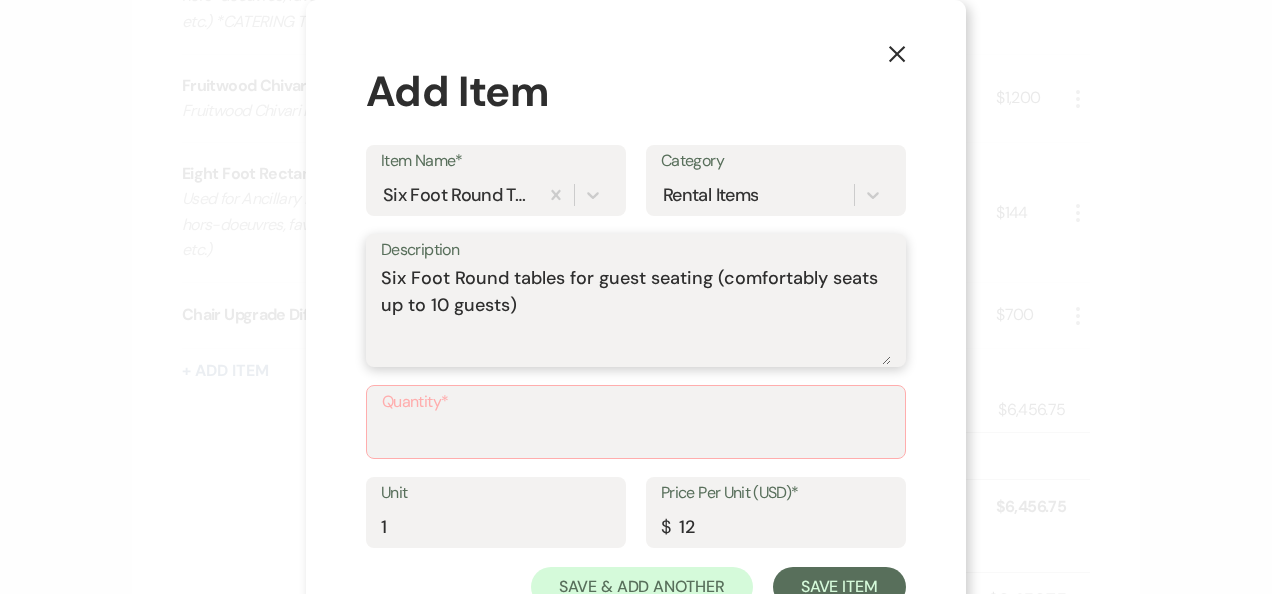 drag, startPoint x: 482, startPoint y: 302, endPoint x: 119, endPoint y: 150, distance: 393.53906 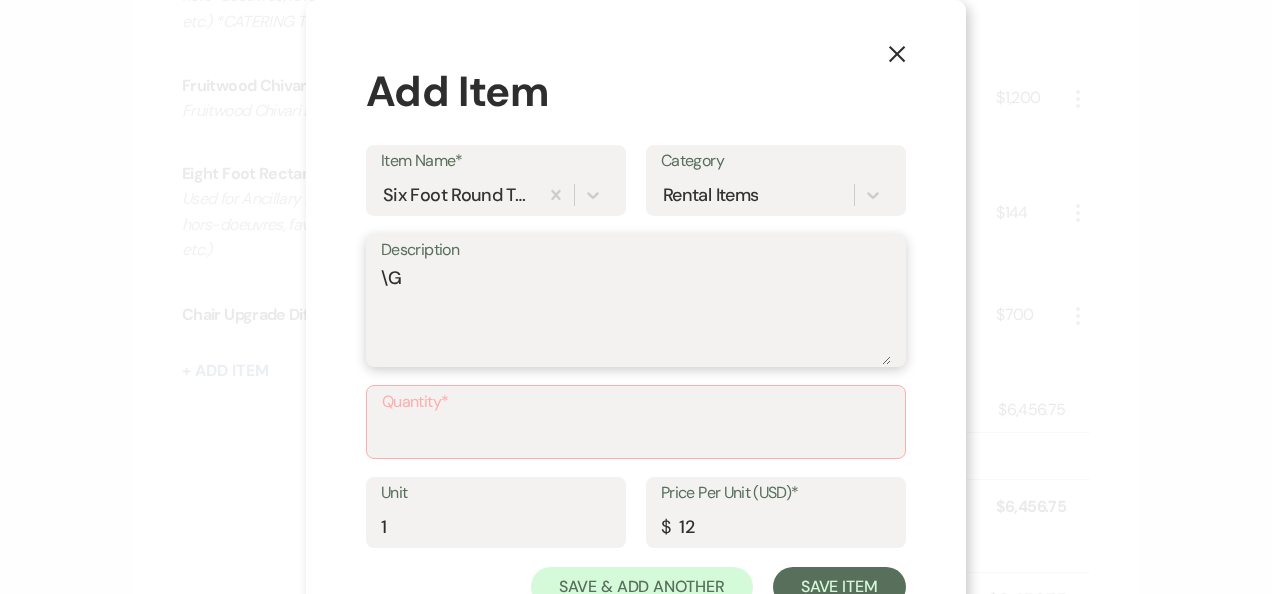 type on "\" 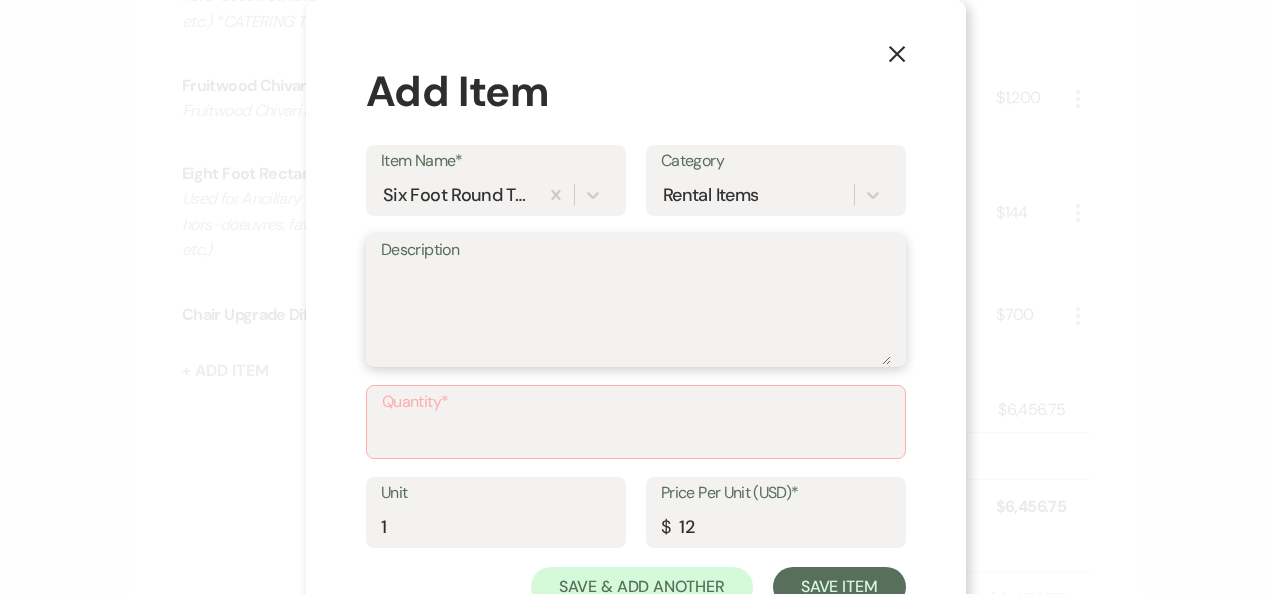 type on "g" 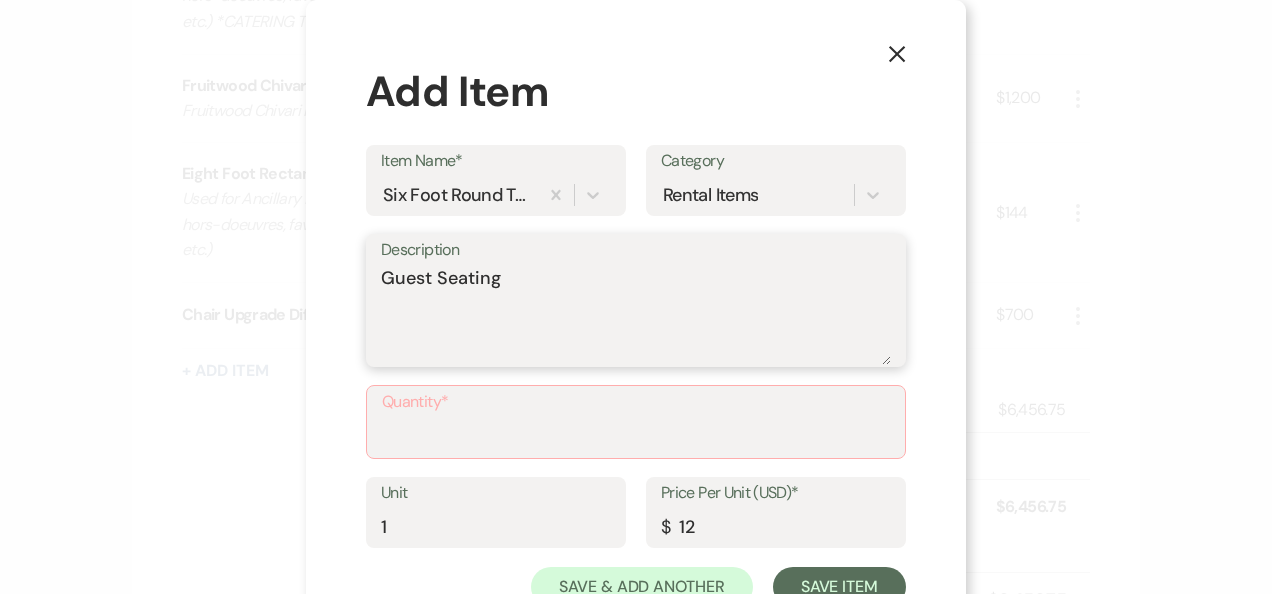 type on "Guest Seating" 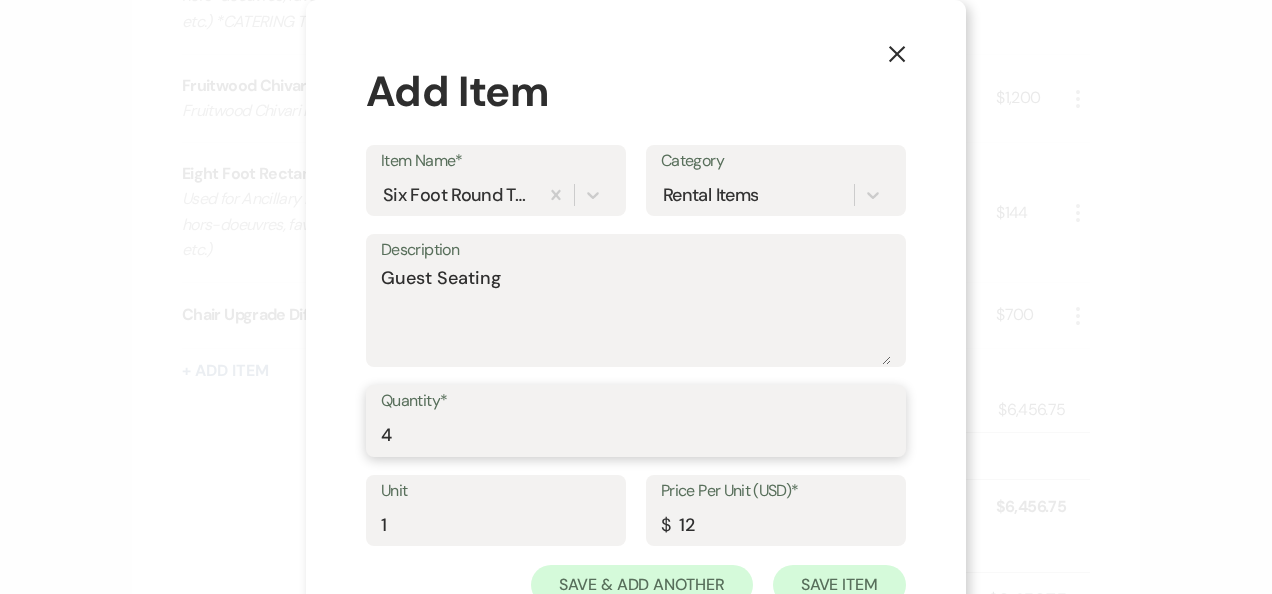type on "4" 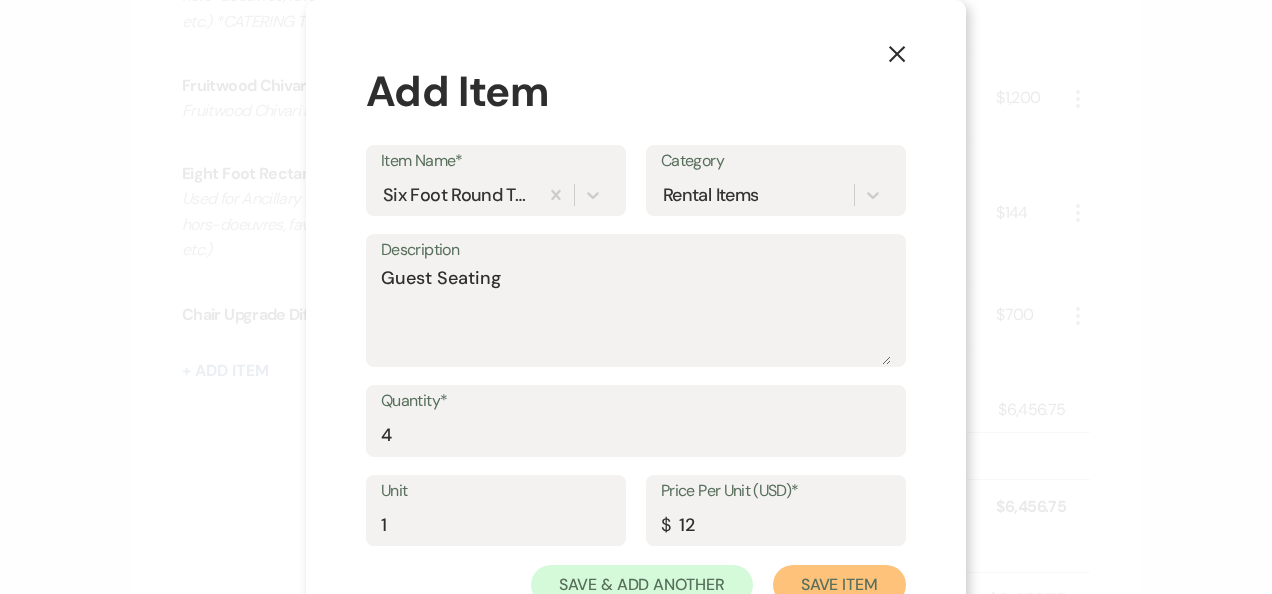 click on "Save Item" at bounding box center [839, 585] 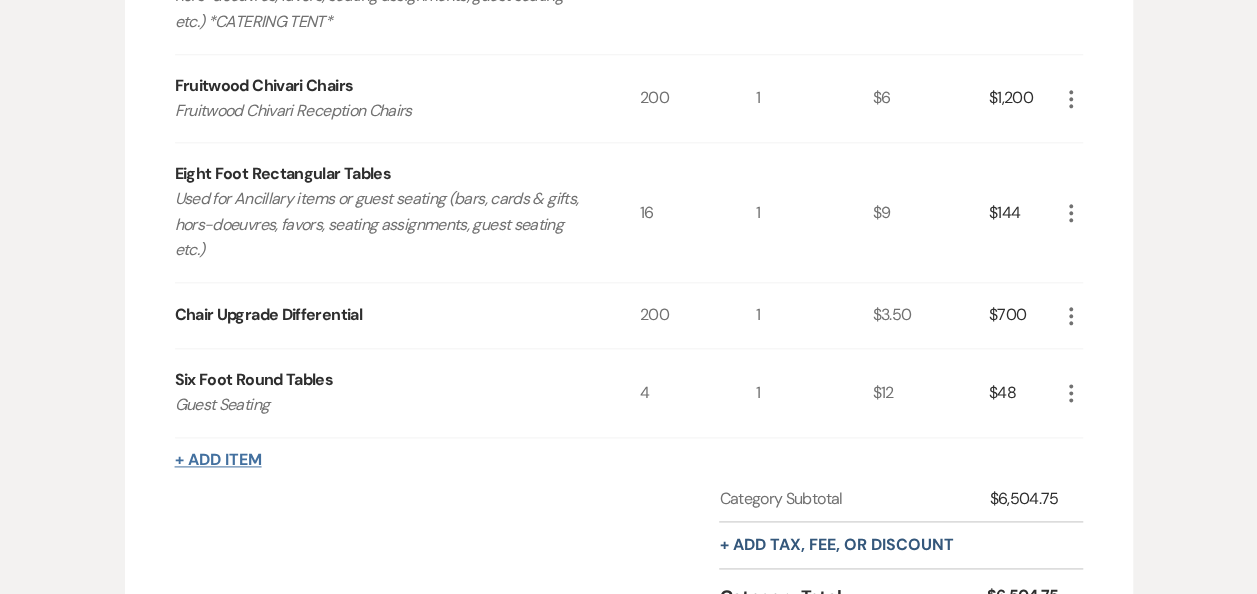 click on "+ Add Item" at bounding box center (218, 460) 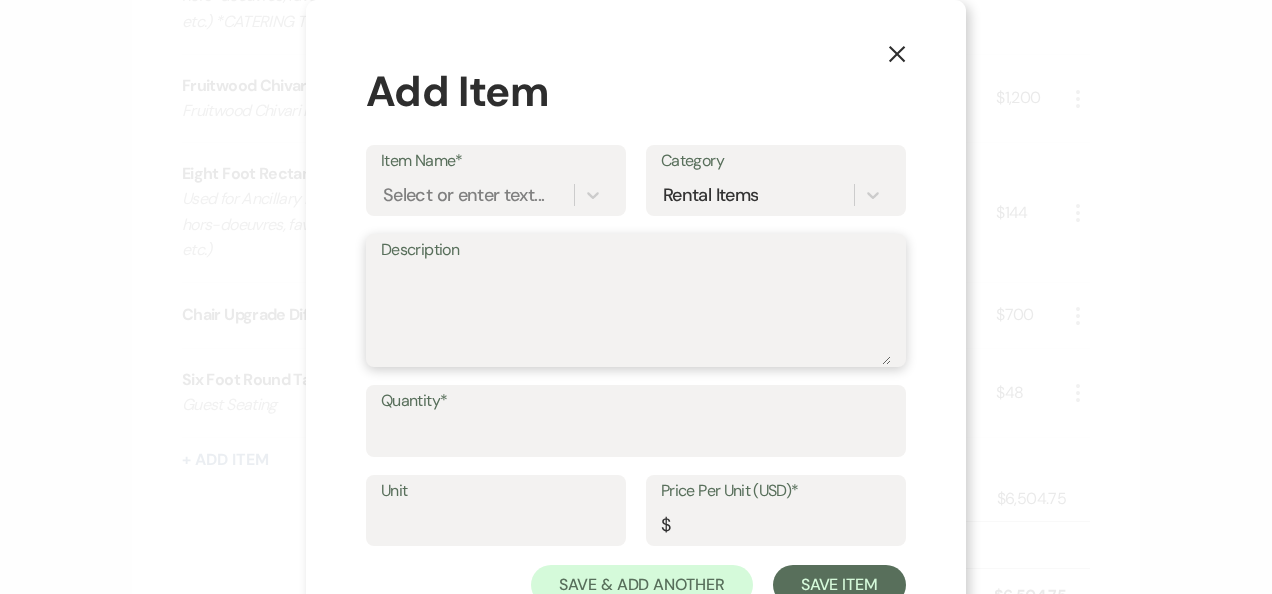 click on "Description" at bounding box center [636, 315] 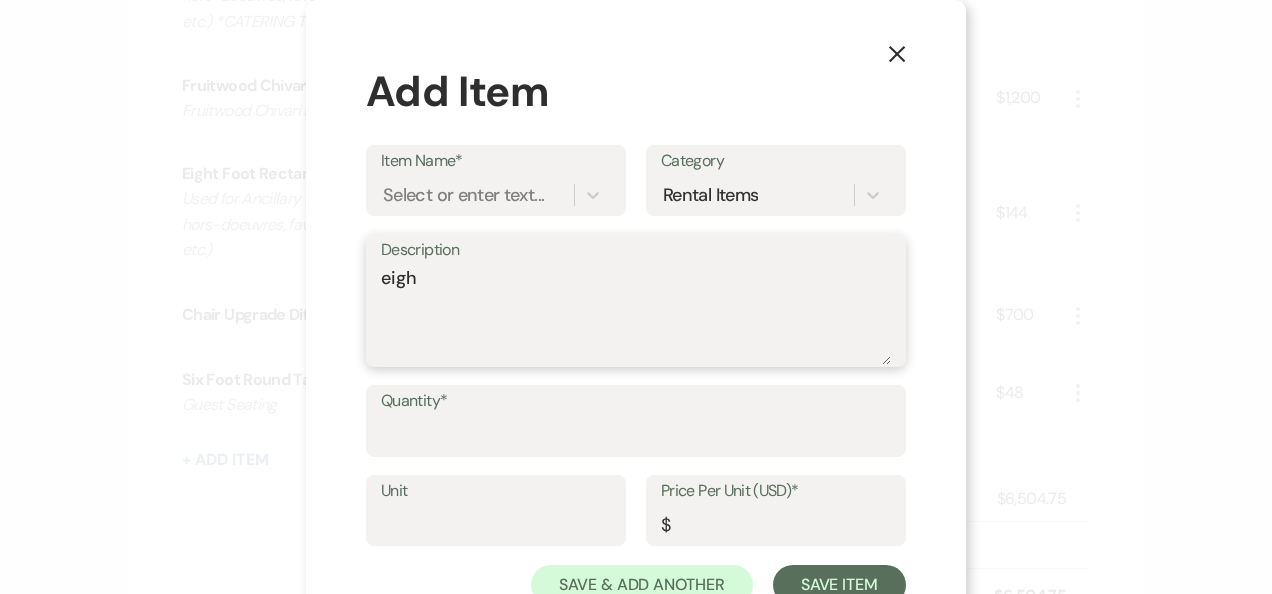 type on "eigh" 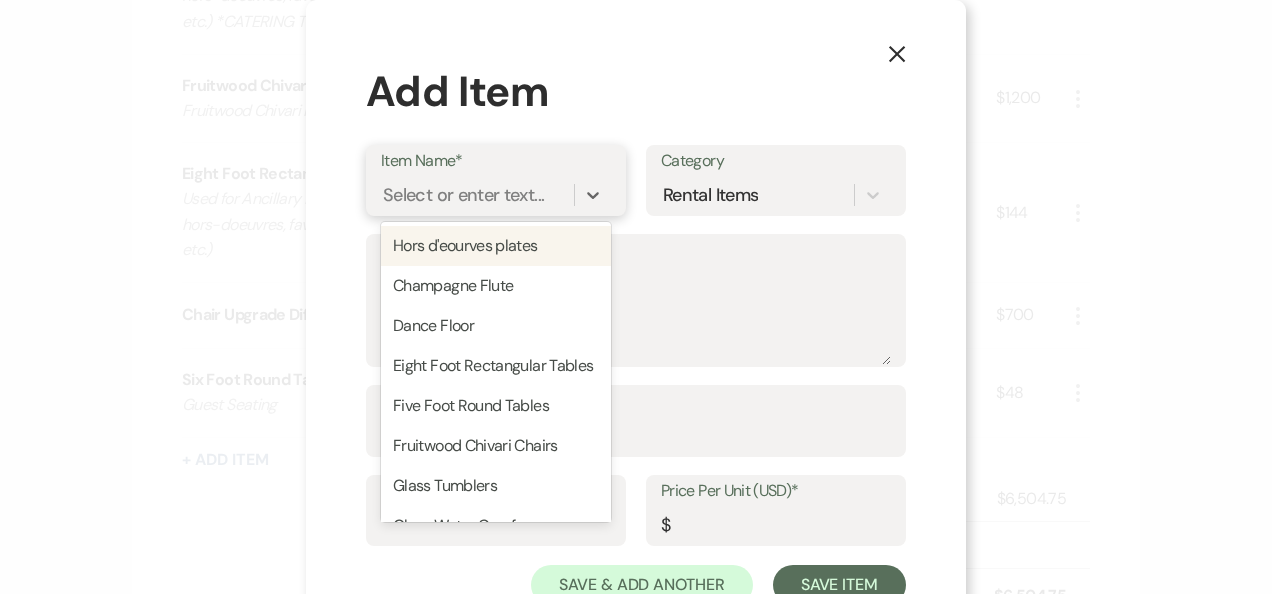 click on "Select or enter text..." at bounding box center [463, 194] 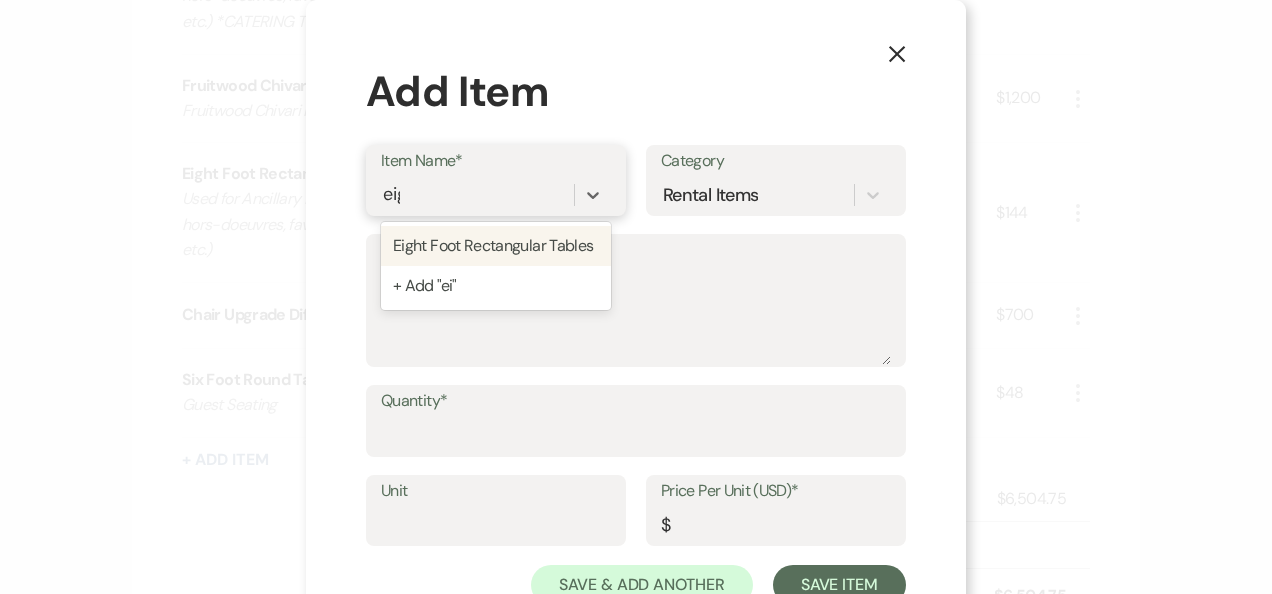type on "eigh" 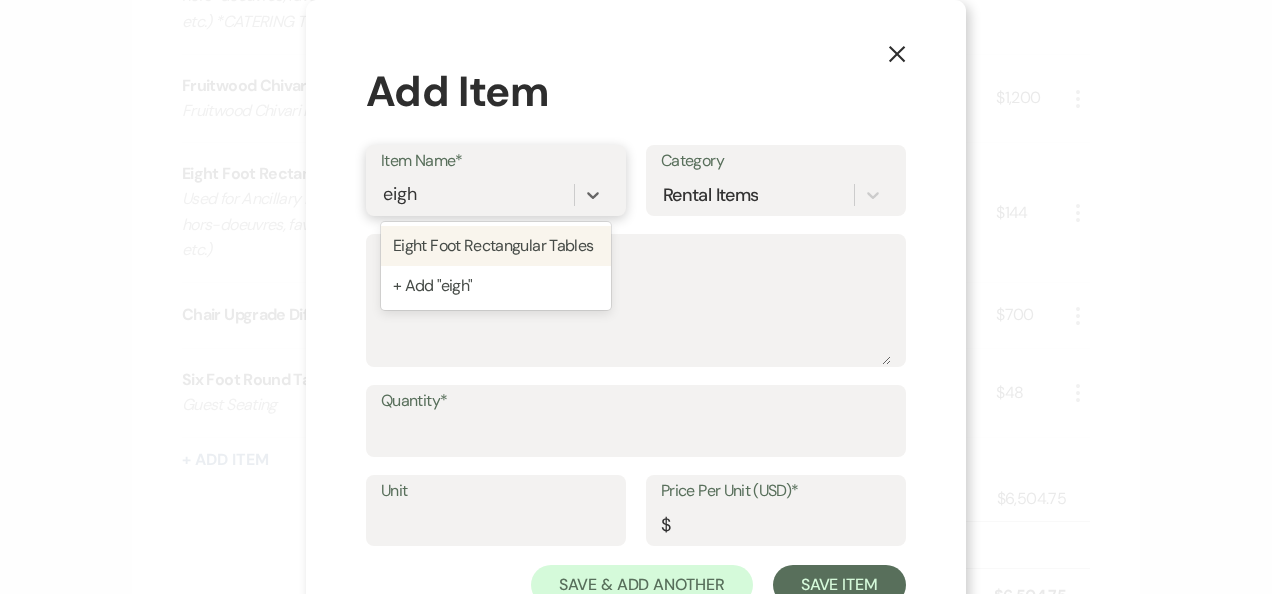 scroll, scrollTop: 70, scrollLeft: 0, axis: vertical 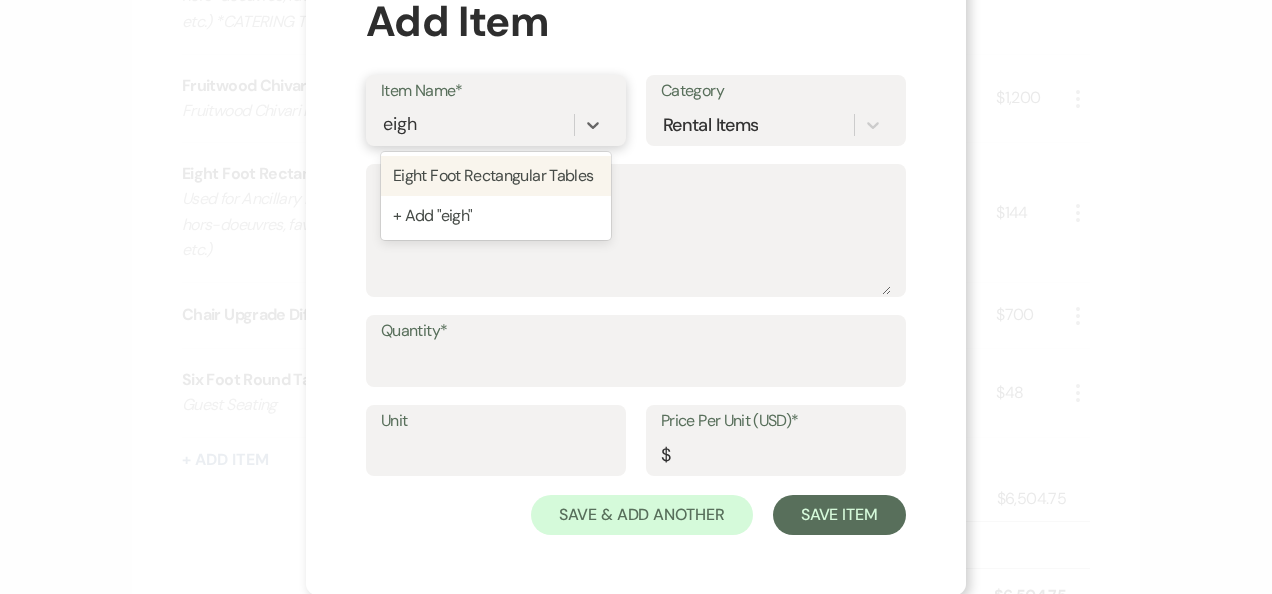 click on "Eight Foot Rectangular Tables" at bounding box center [496, 176] 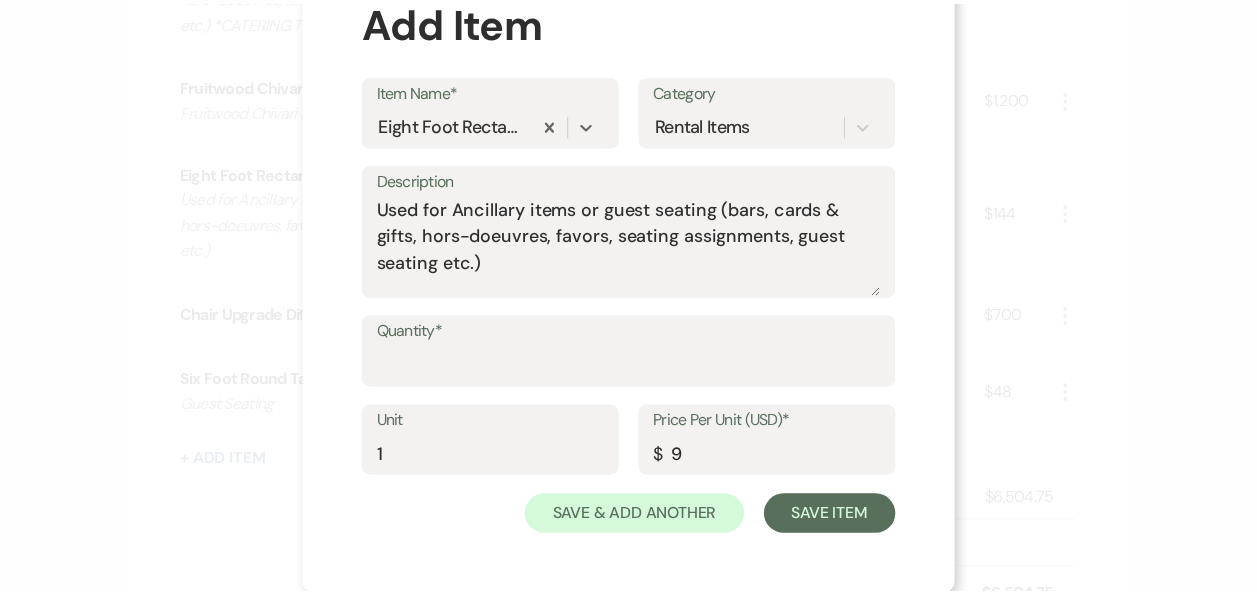 scroll, scrollTop: 56, scrollLeft: 0, axis: vertical 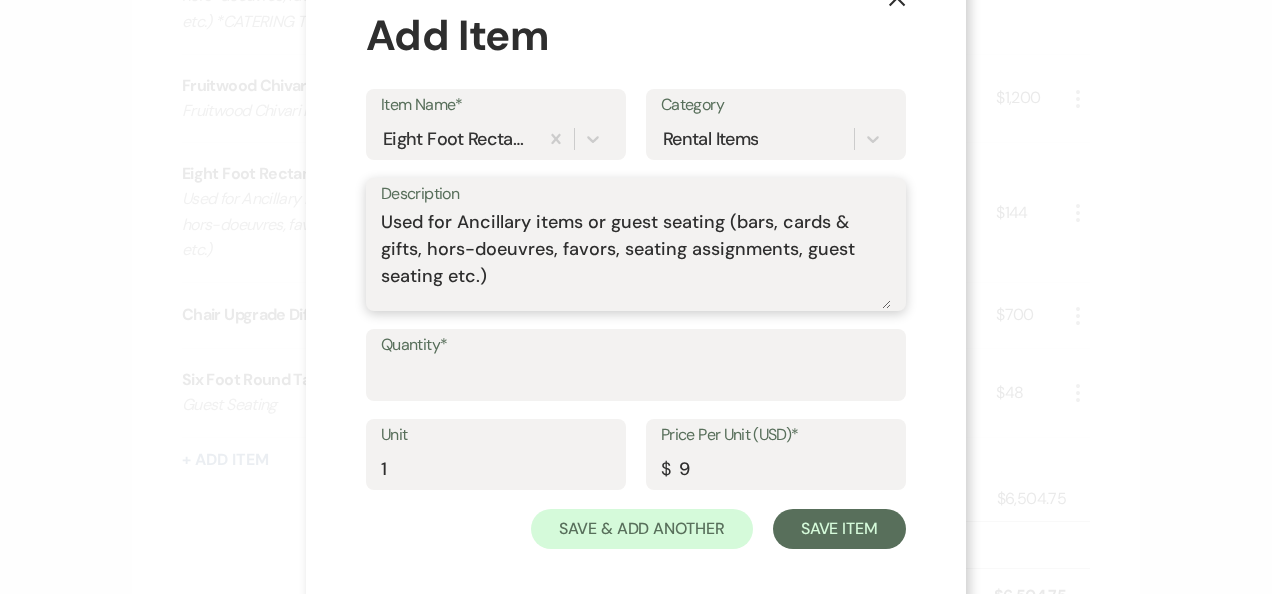 drag, startPoint x: 543, startPoint y: 290, endPoint x: 346, endPoint y: 196, distance: 218.27734 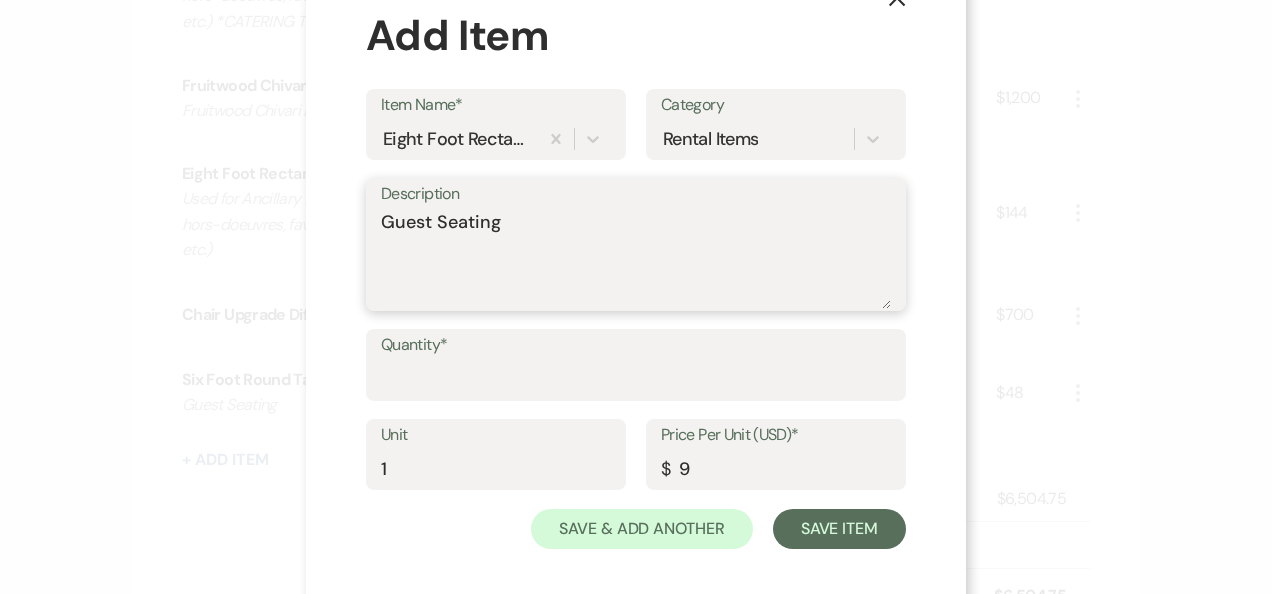 type on "Guest Seating" 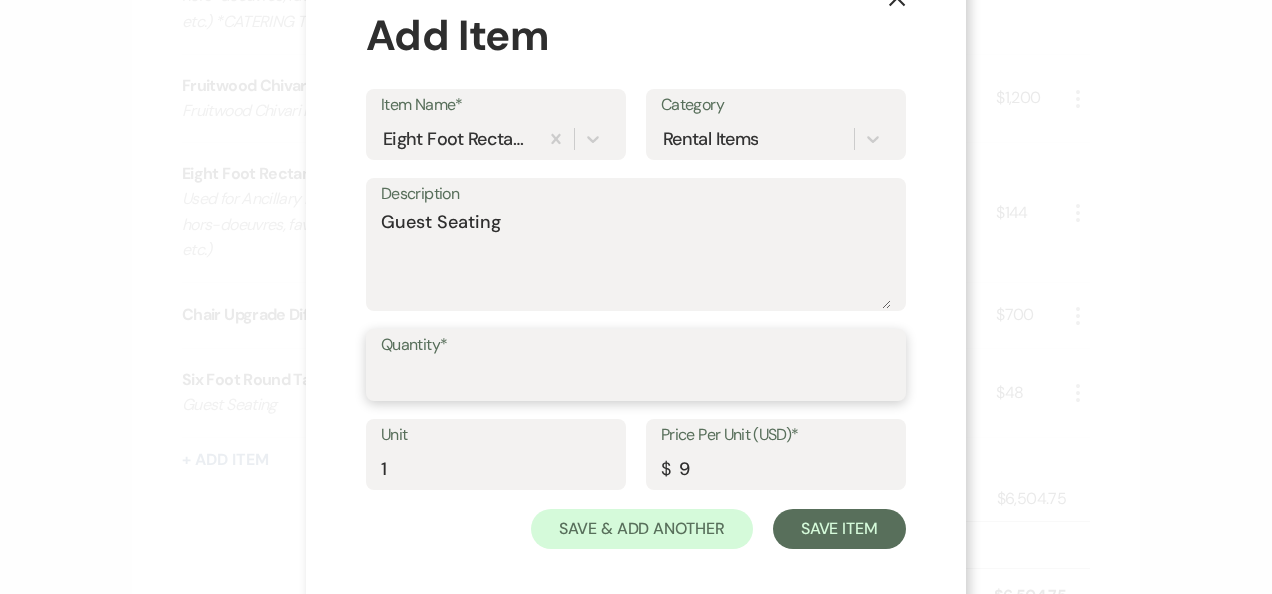 click on "Quantity*" at bounding box center (636, 379) 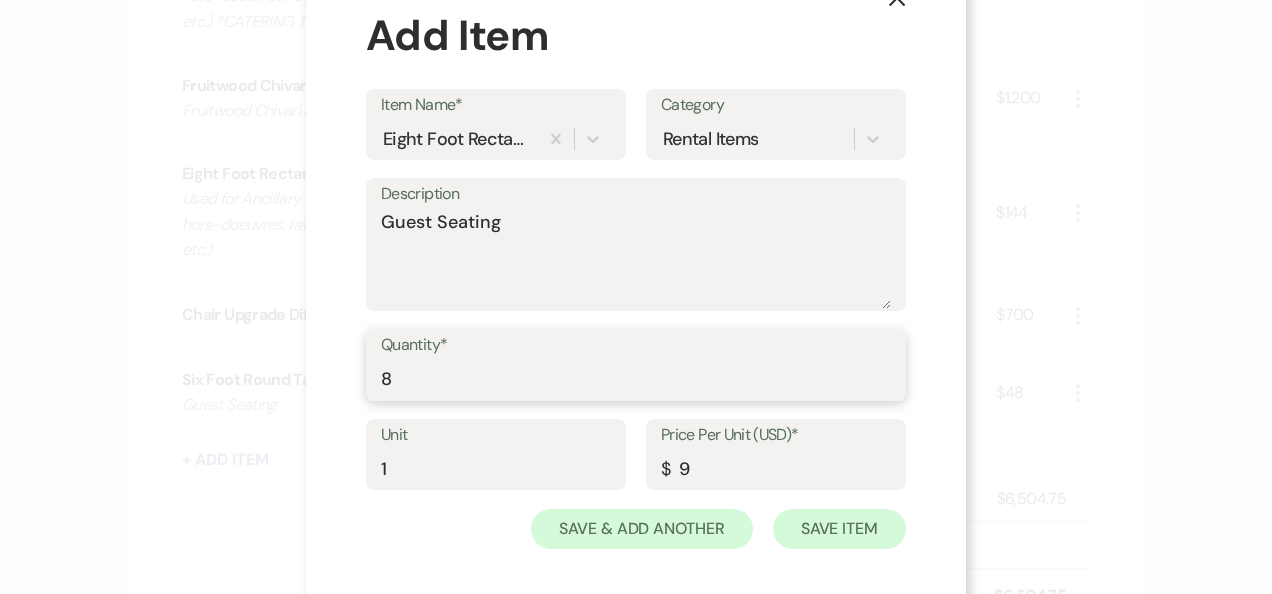 type on "8" 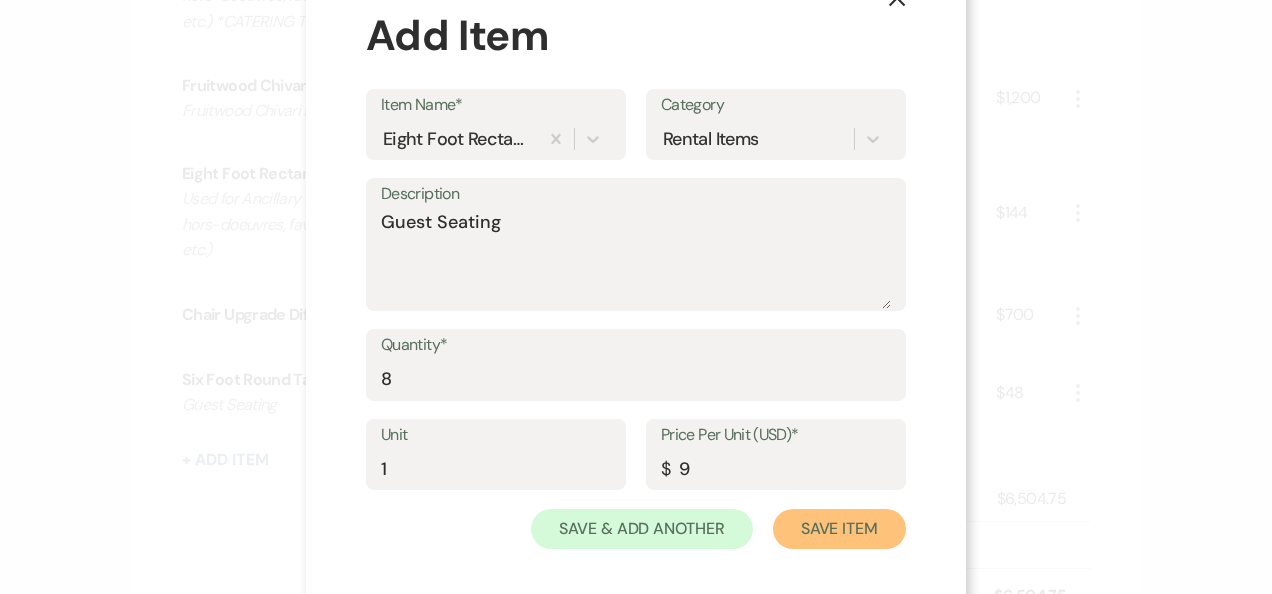 click on "Save Item" at bounding box center [839, 529] 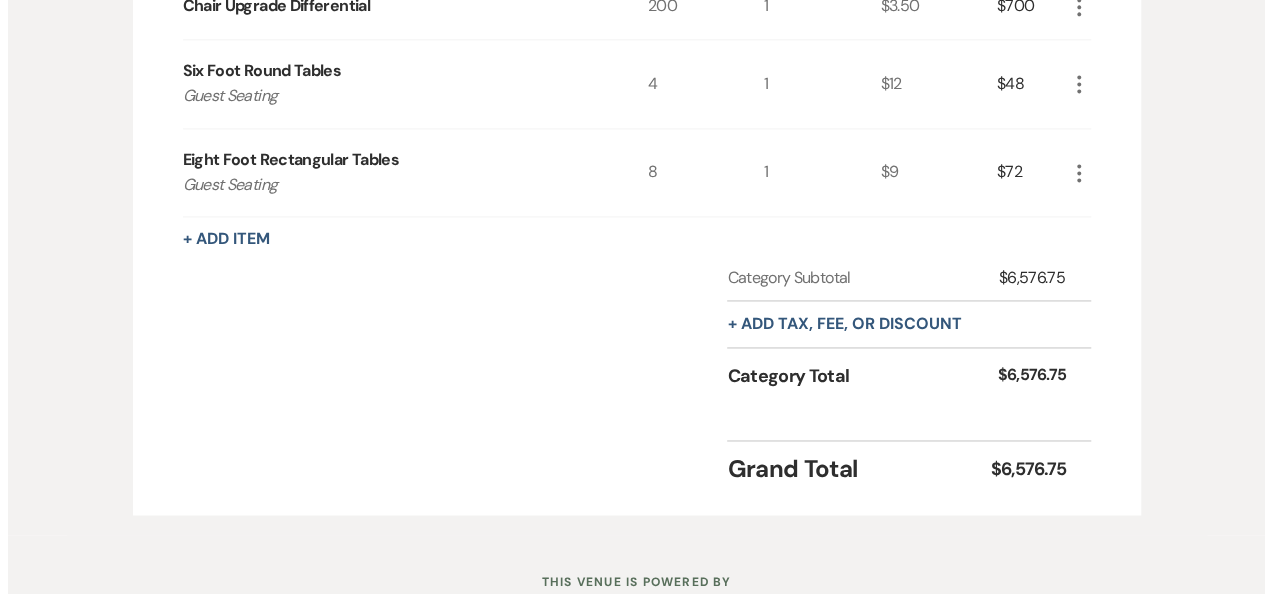 scroll, scrollTop: 1356, scrollLeft: 0, axis: vertical 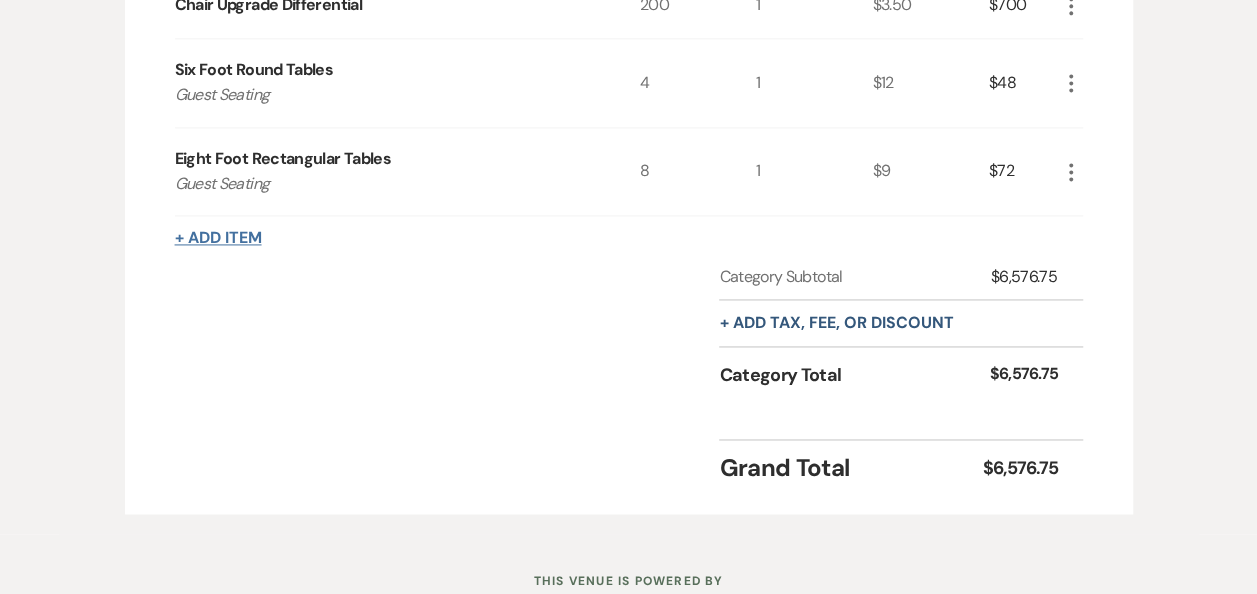 click on "+ Add Item" at bounding box center (218, 238) 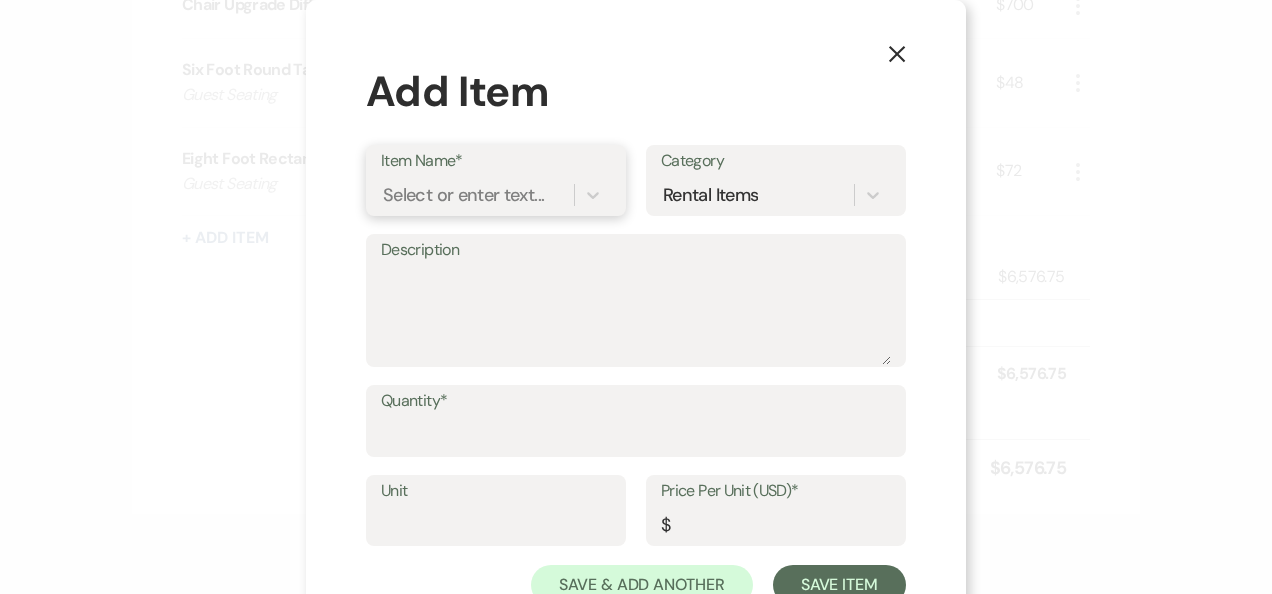 click on "Select or enter text..." at bounding box center [463, 194] 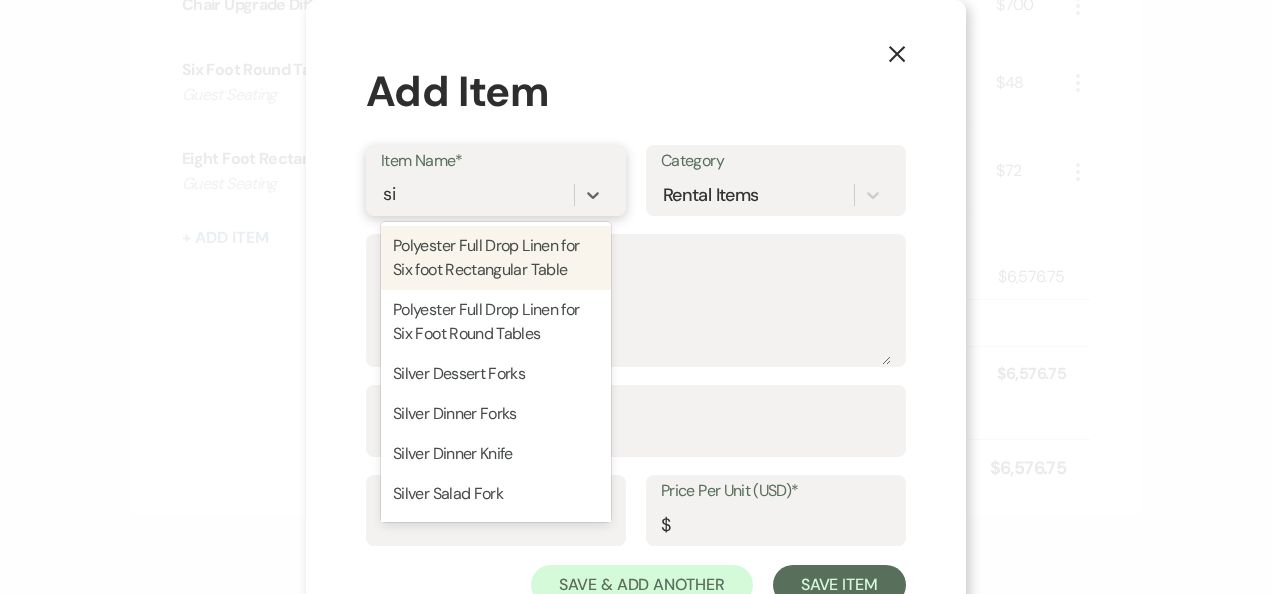 type on "six" 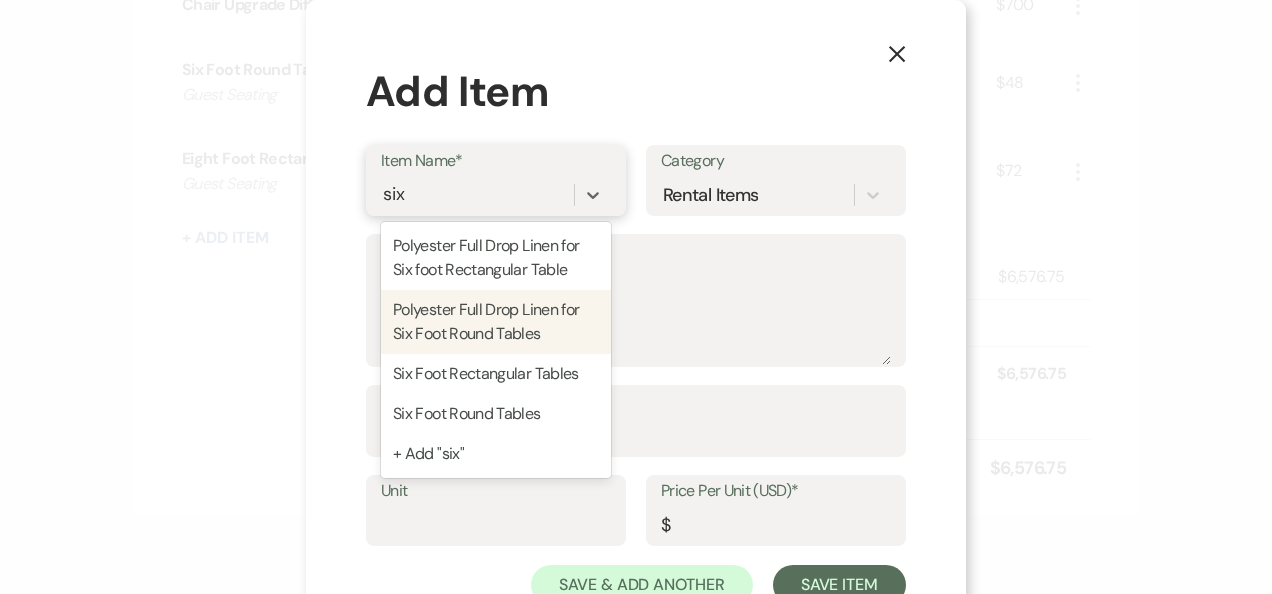 click on "Six Foot Rectangular Tables" at bounding box center [496, 374] 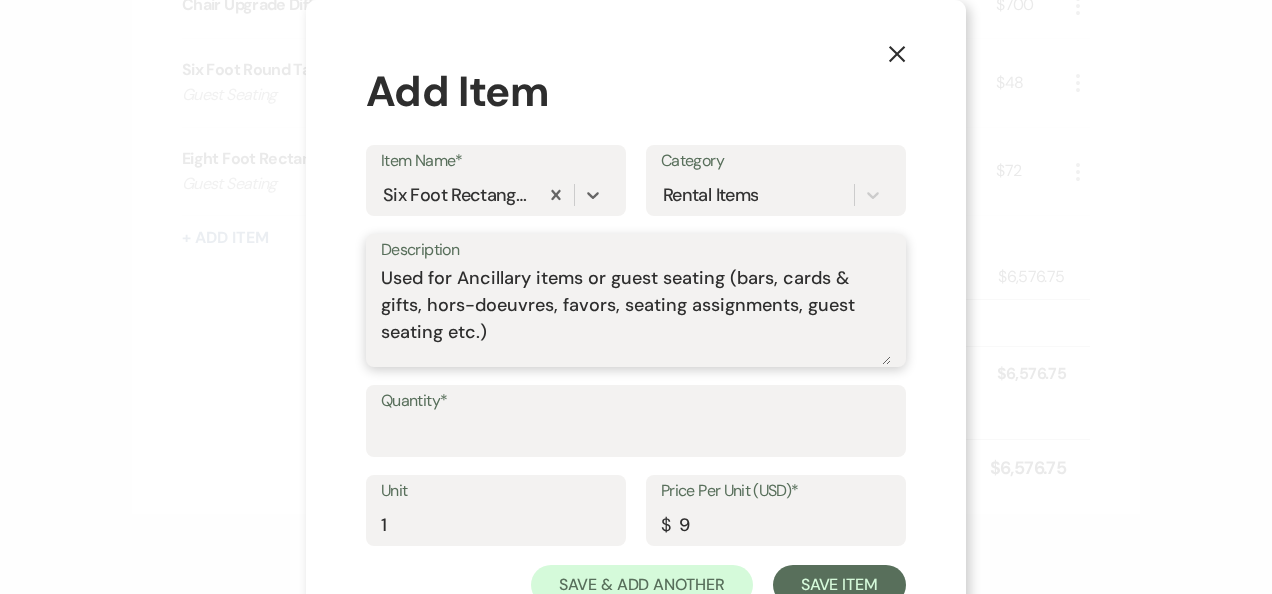 drag, startPoint x: 306, startPoint y: 226, endPoint x: 242, endPoint y: 175, distance: 81.8352 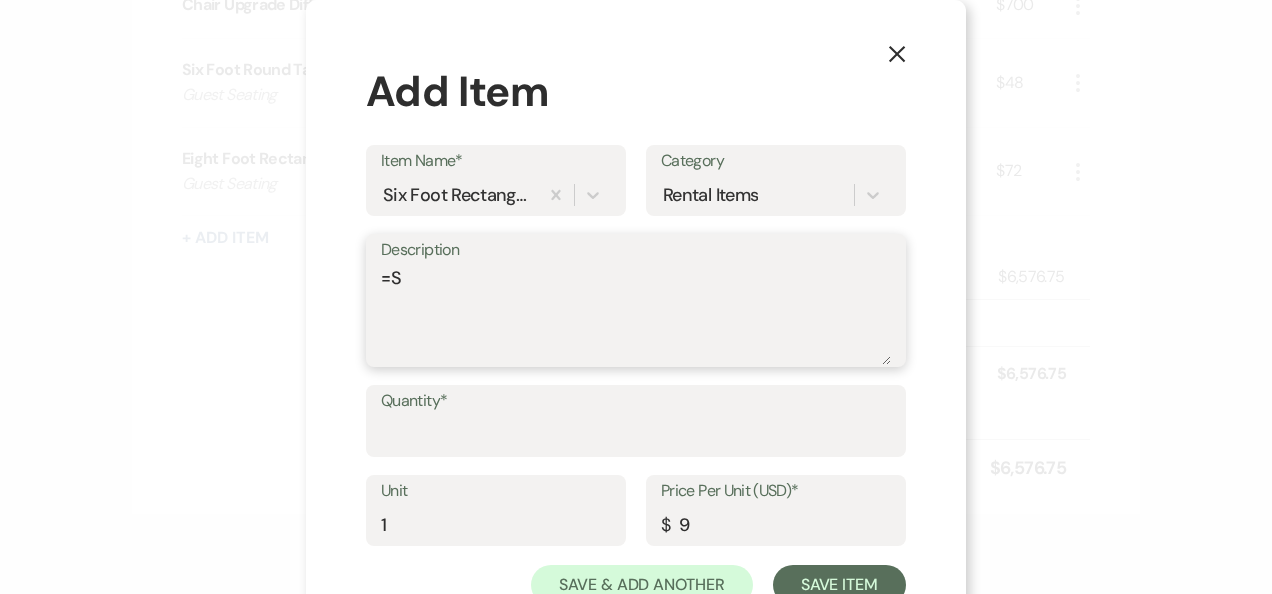 type on "=" 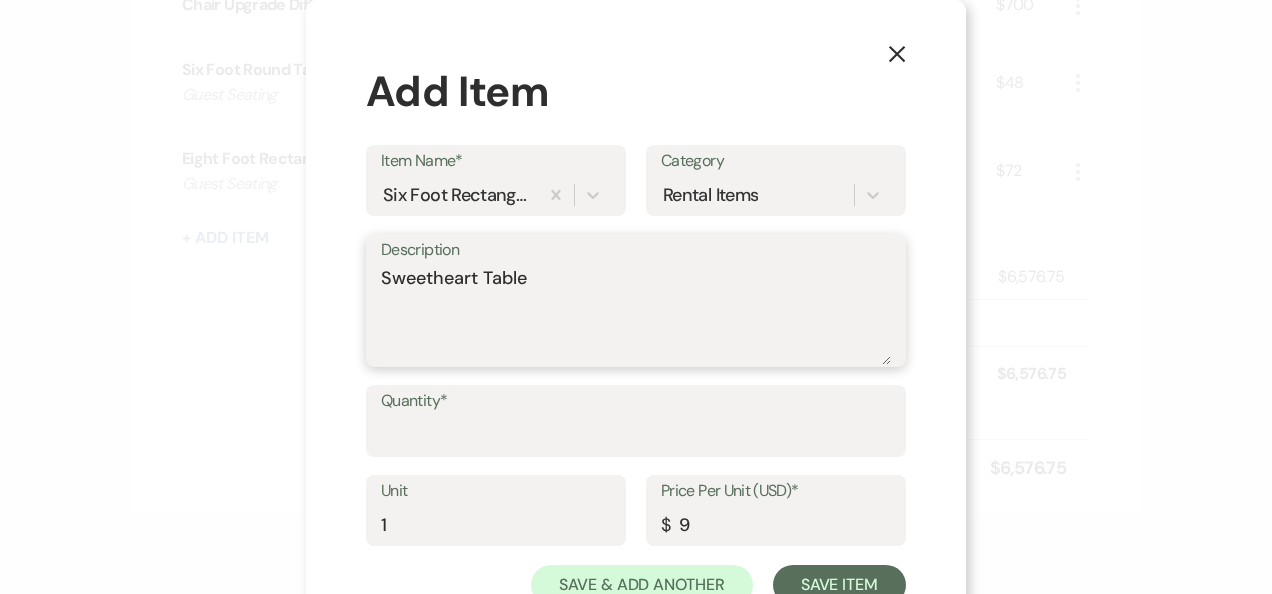 click on "Sweetheart Table" at bounding box center [636, 315] 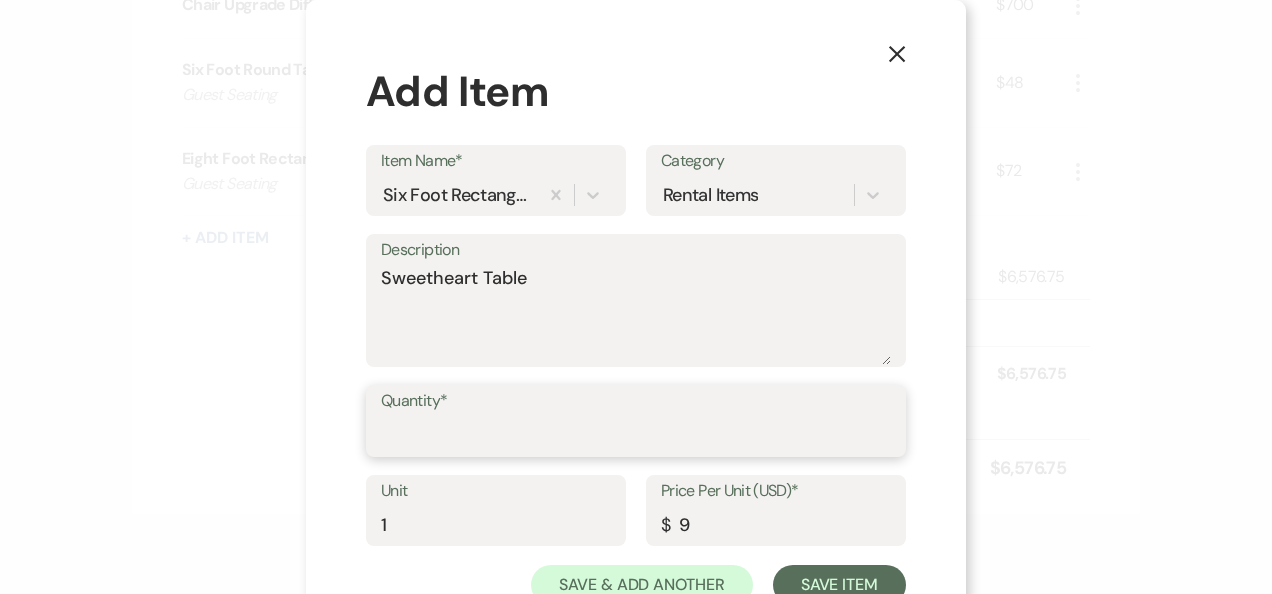 click on "Quantity*" at bounding box center (636, 435) 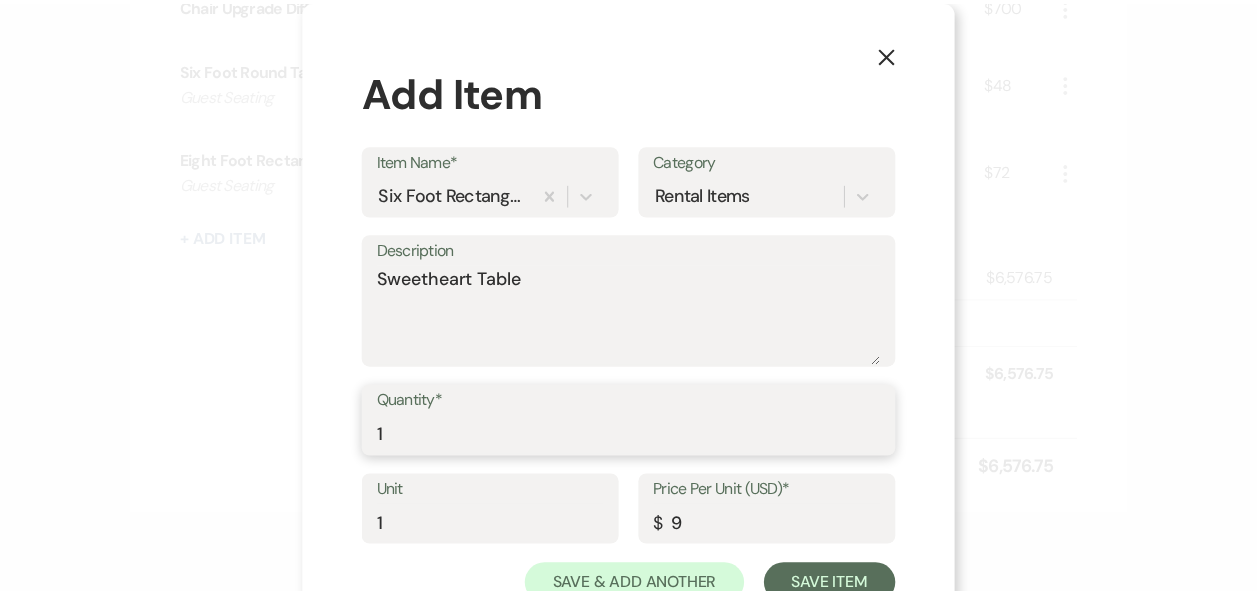scroll, scrollTop: 38, scrollLeft: 0, axis: vertical 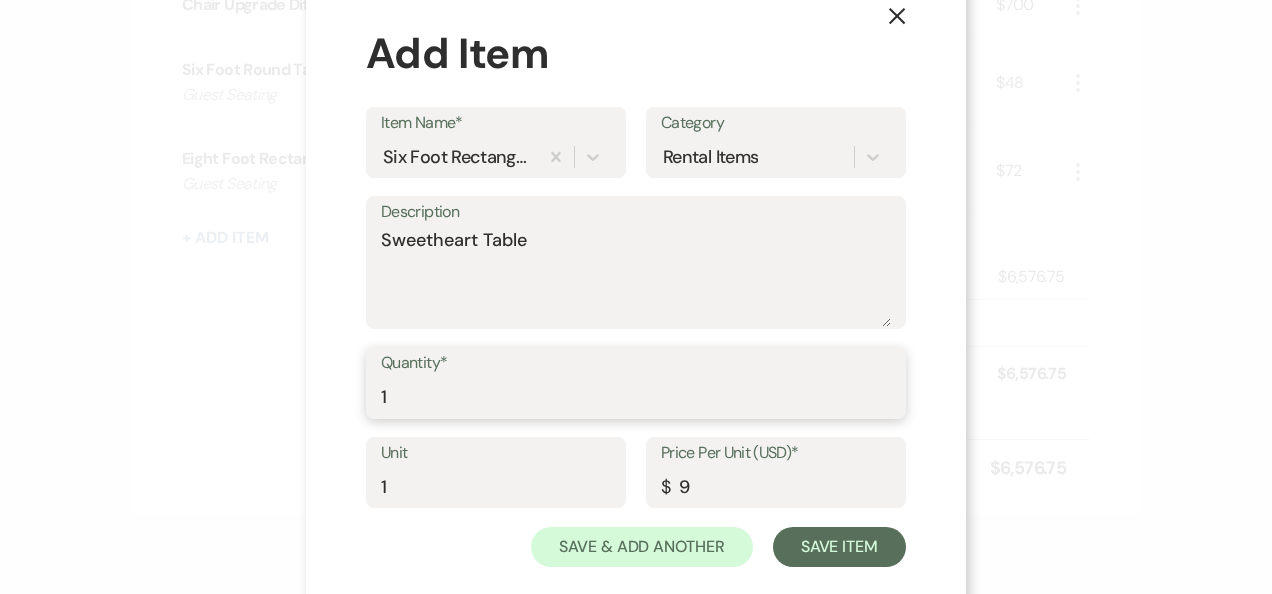 type on "1" 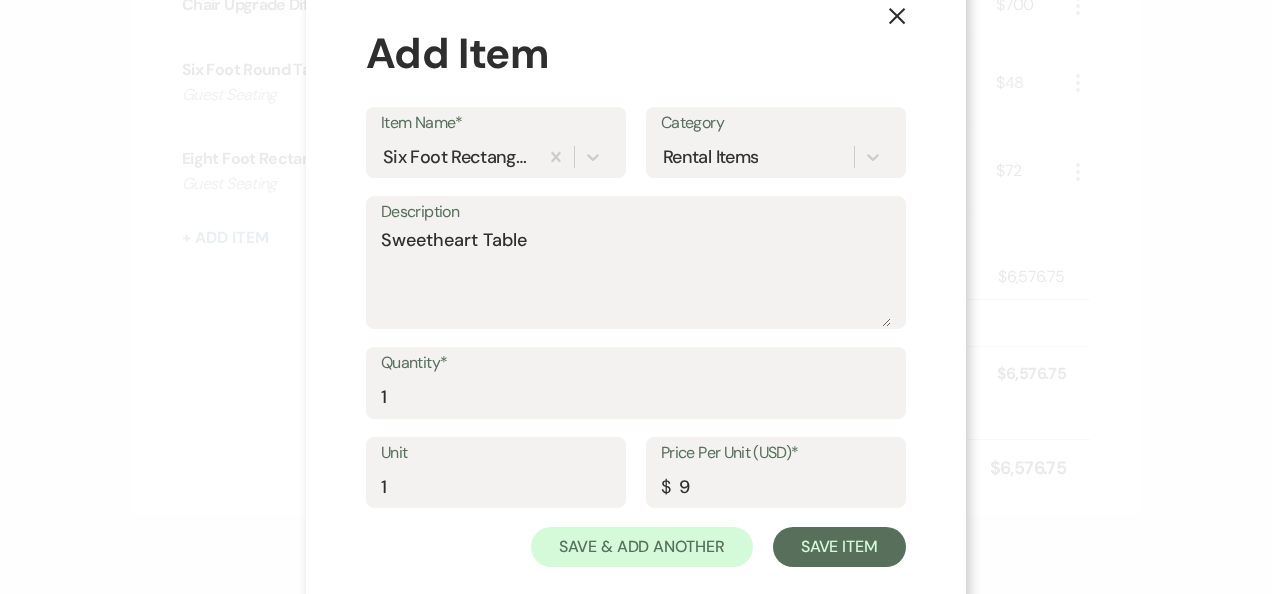 click on "X Add Item Item Name* Six Foot Rectangular Tables Category Rental Items Description Sweetheart Table Quantity* 1 Unit 1 Price Per Unit (USD)* $ 9 Save & Add Another Save Item" at bounding box center [636, 294] 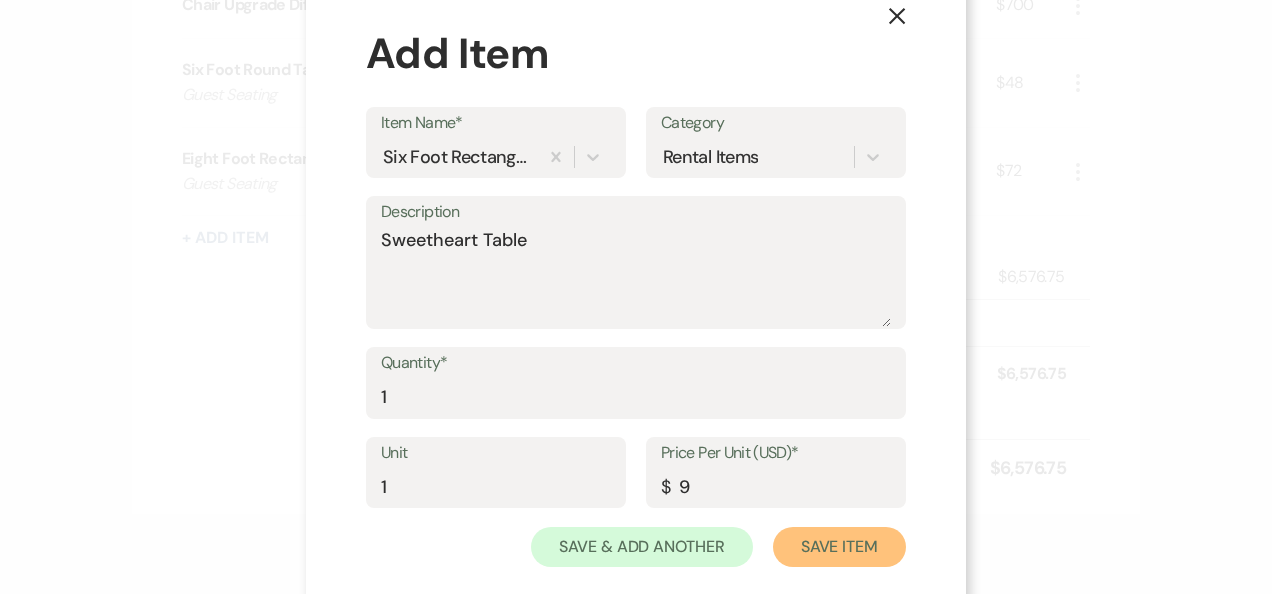 click on "Save Item" at bounding box center (839, 547) 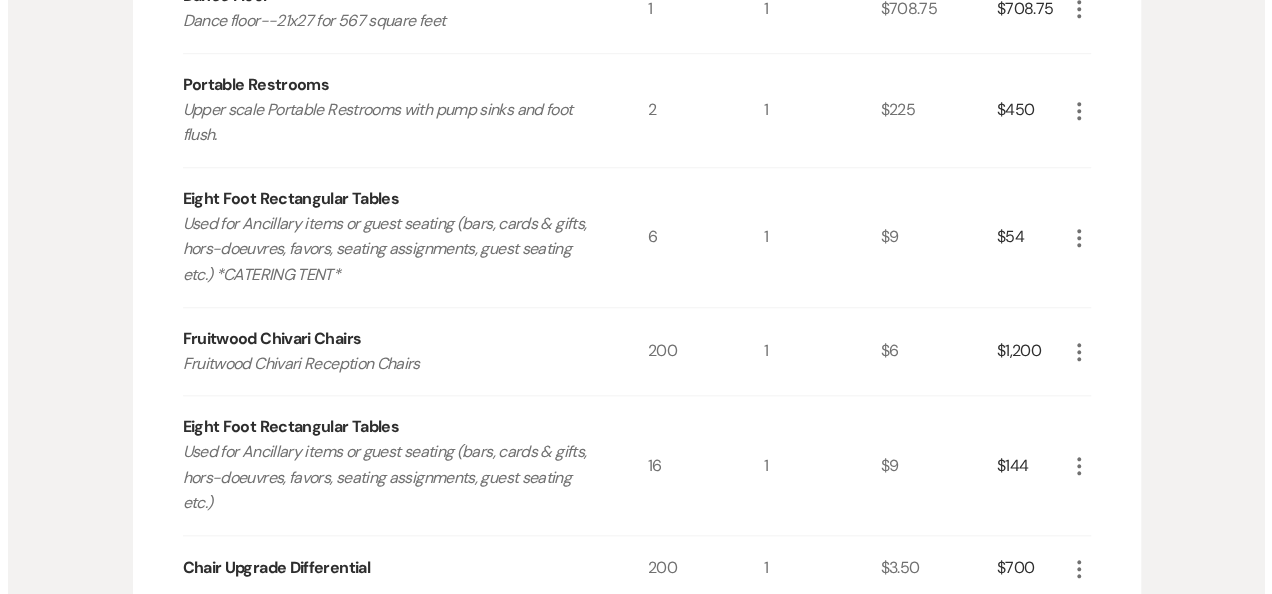 scroll, scrollTop: 794, scrollLeft: 0, axis: vertical 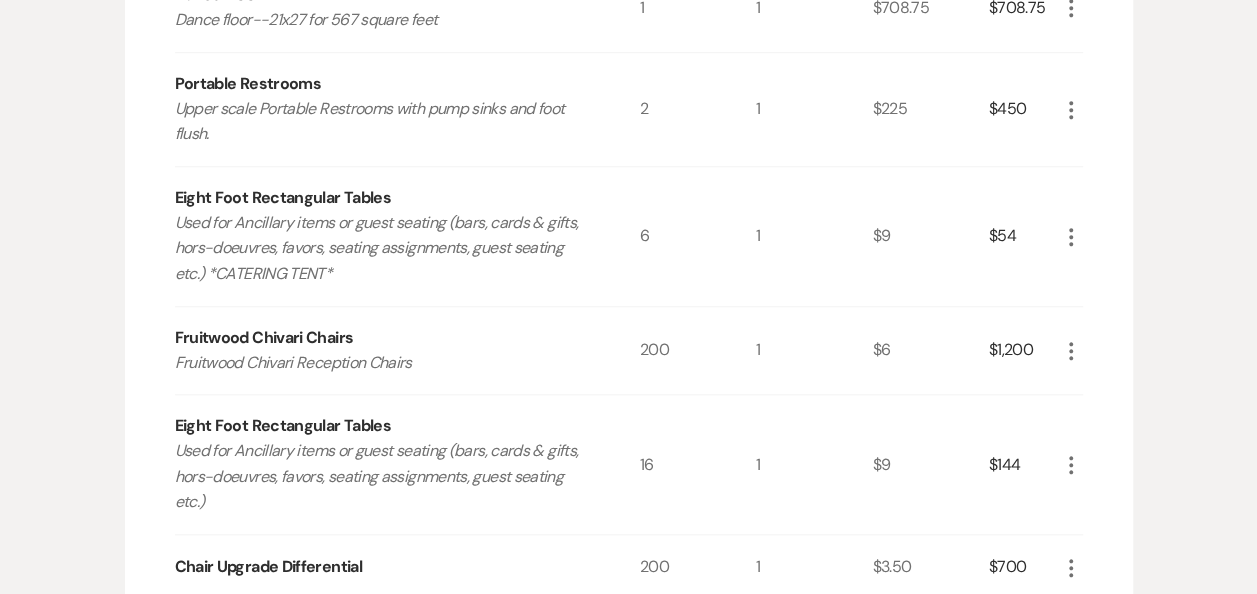 click on "More" 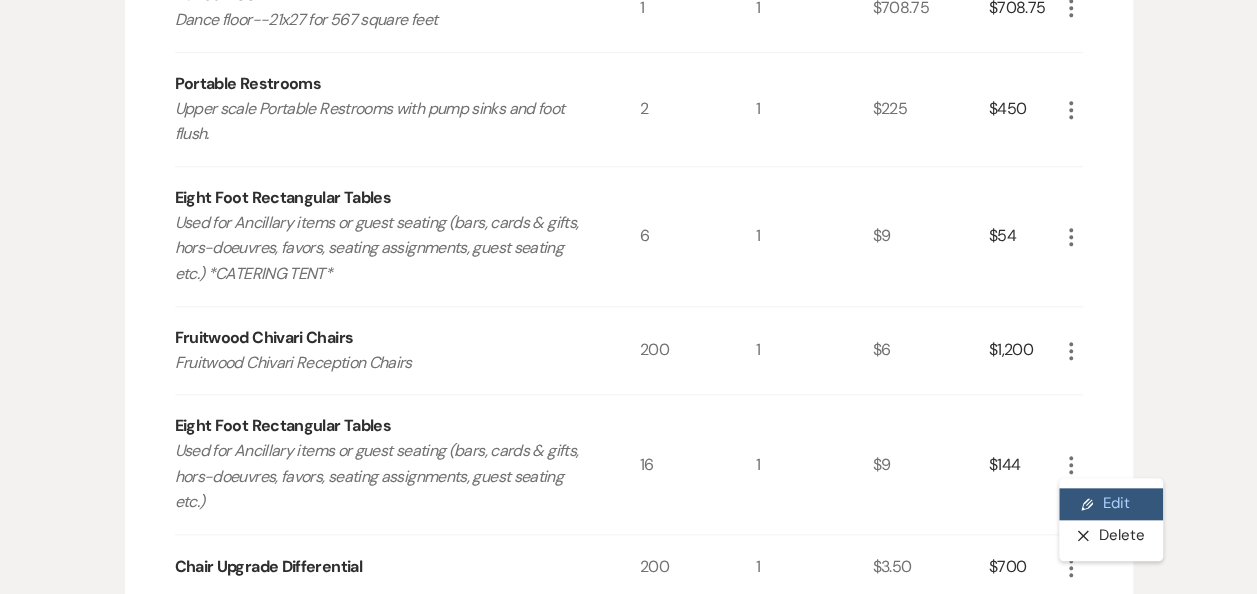 click on "Pencil Edit" at bounding box center (1111, 504) 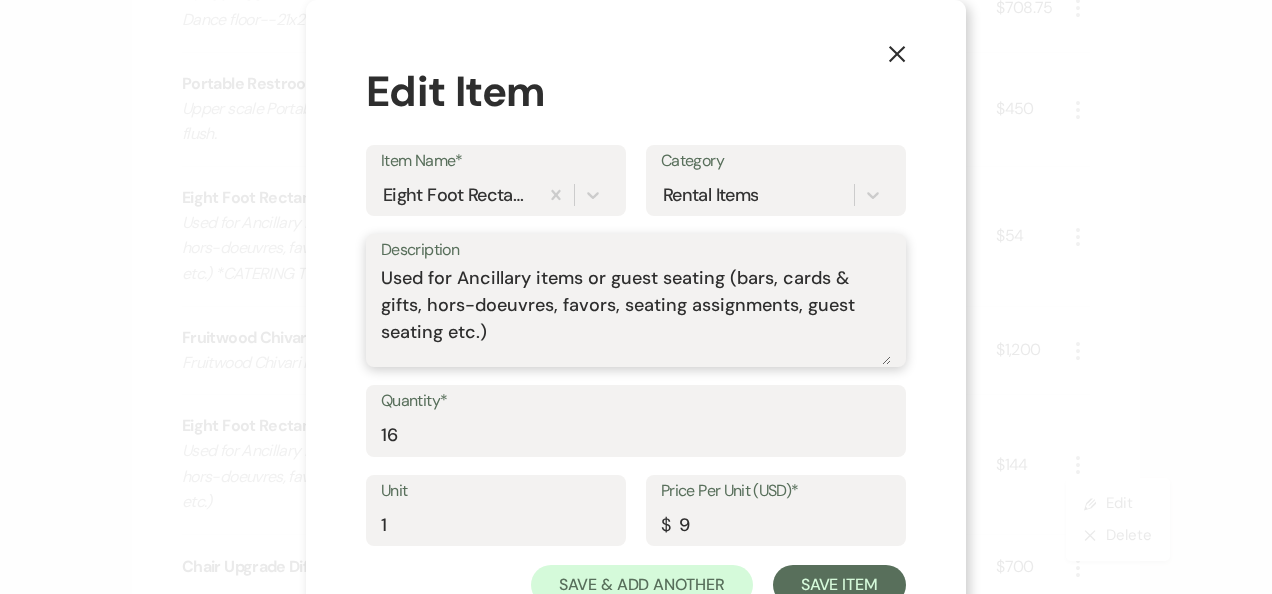 click on "Used for Ancillary items or guest seating (bars, cards & gifts, hors-doeuvres, favors, seating assignments, guest seating etc.)" at bounding box center (636, 315) 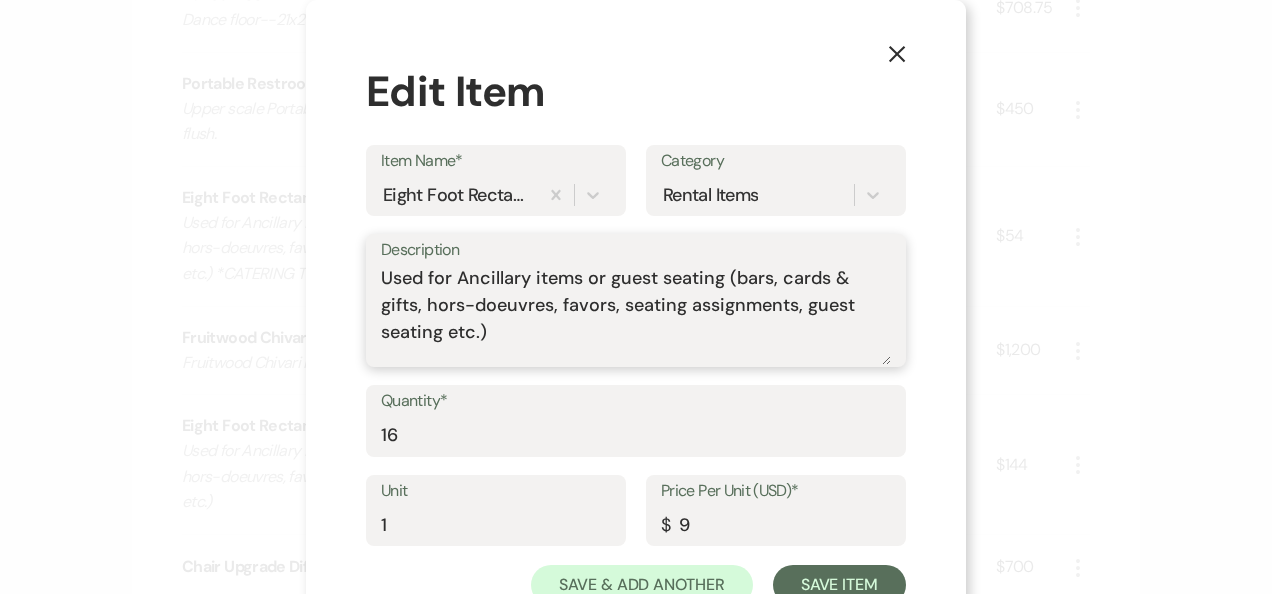 drag, startPoint x: 507, startPoint y: 338, endPoint x: 620, endPoint y: 272, distance: 130.86252 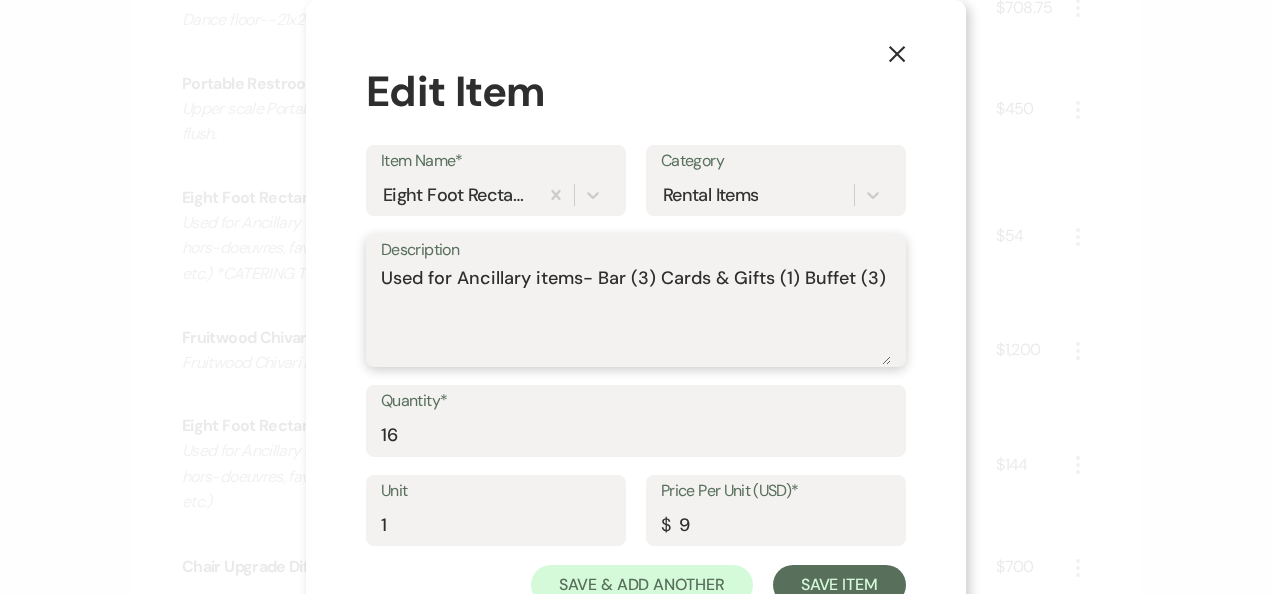 type on "Used for Ancillary items- Bar (3) Cards & Gifts (1) Buffet (3)" 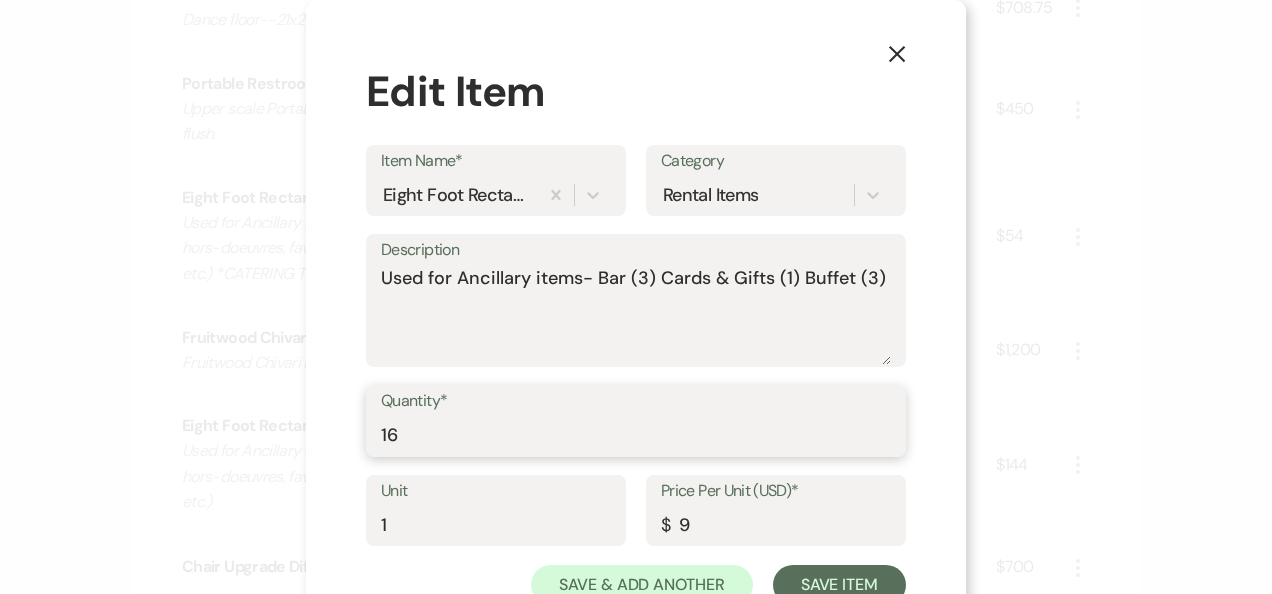 click on "16" at bounding box center (636, 435) 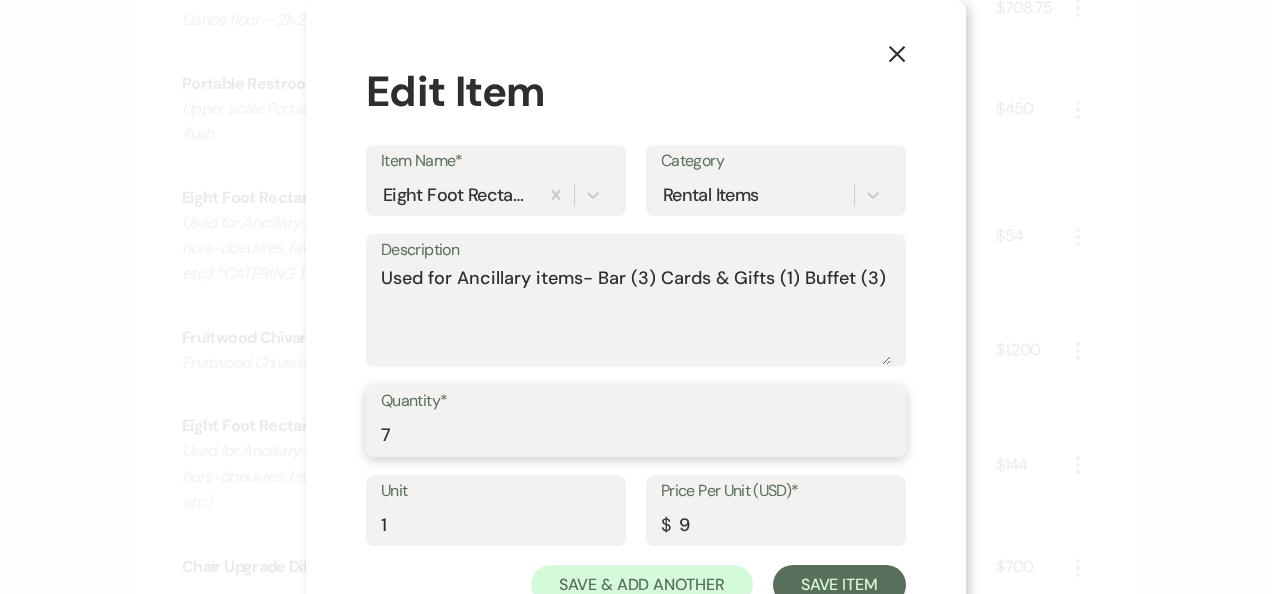 type on "7" 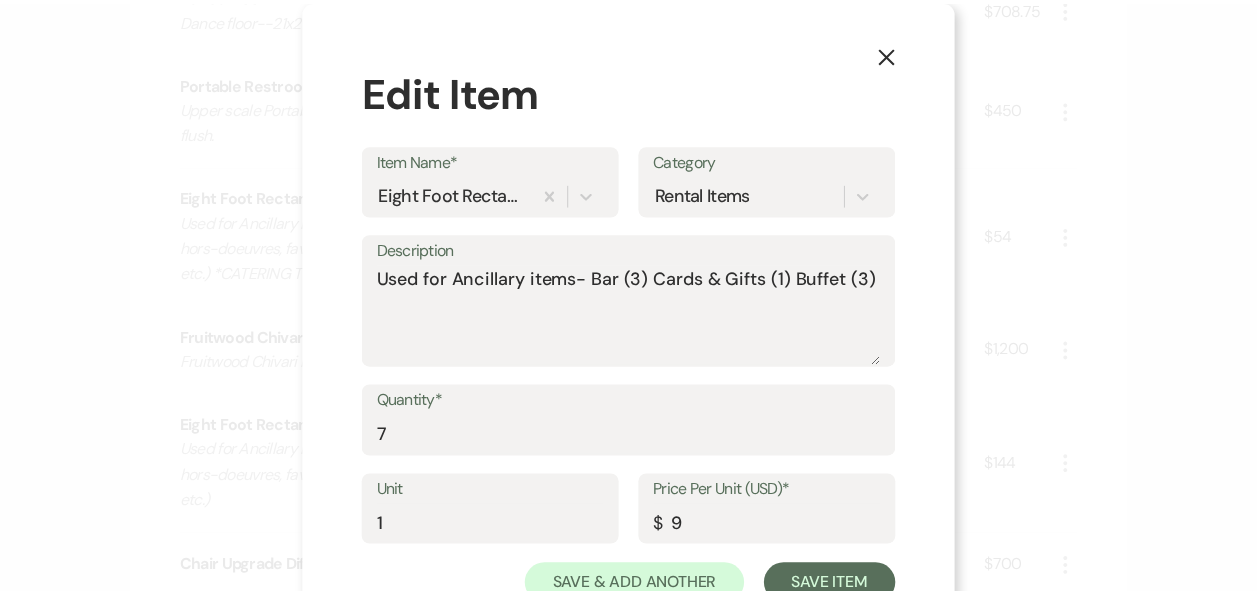 scroll, scrollTop: 70, scrollLeft: 0, axis: vertical 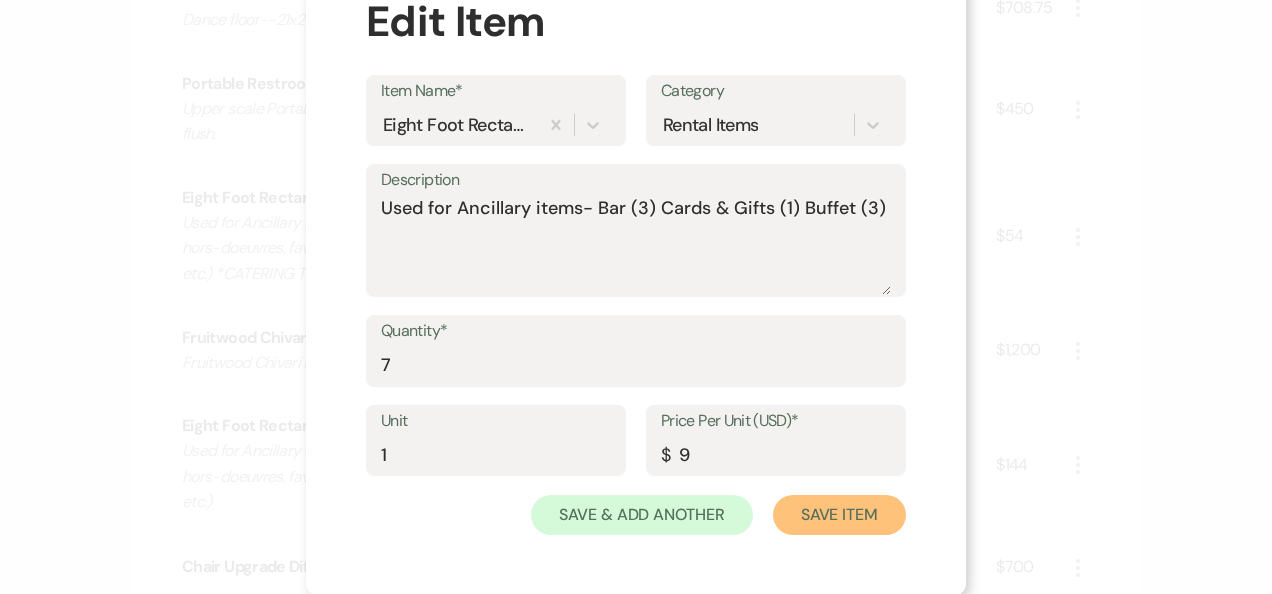 click on "Save Item" at bounding box center [839, 515] 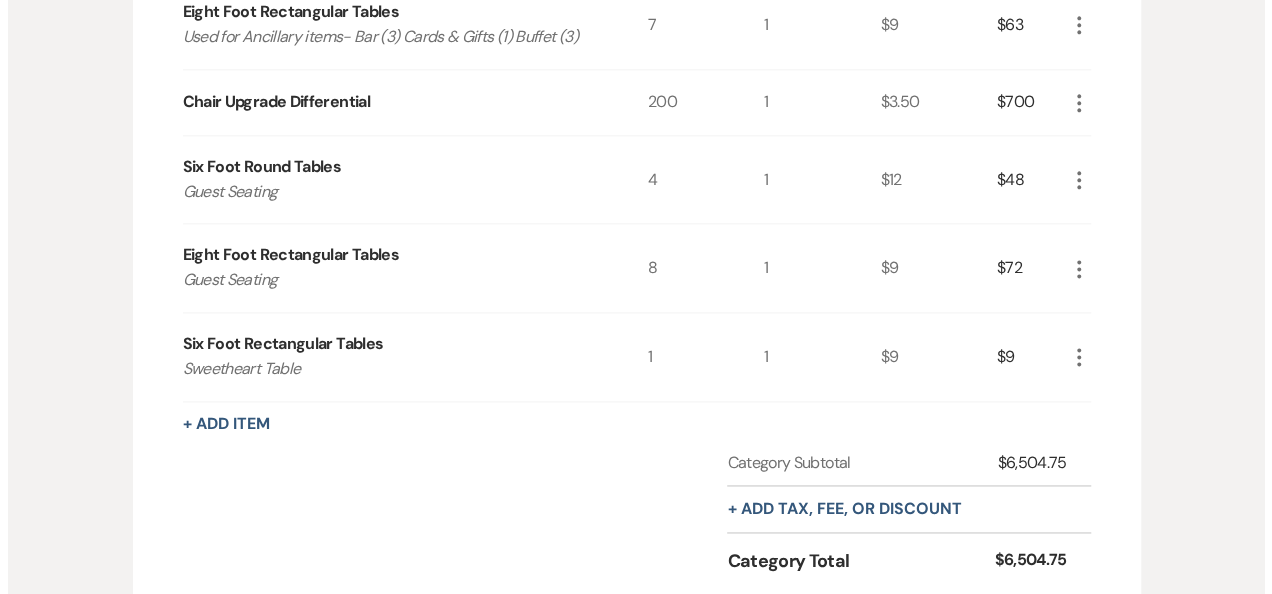 scroll, scrollTop: 1244, scrollLeft: 0, axis: vertical 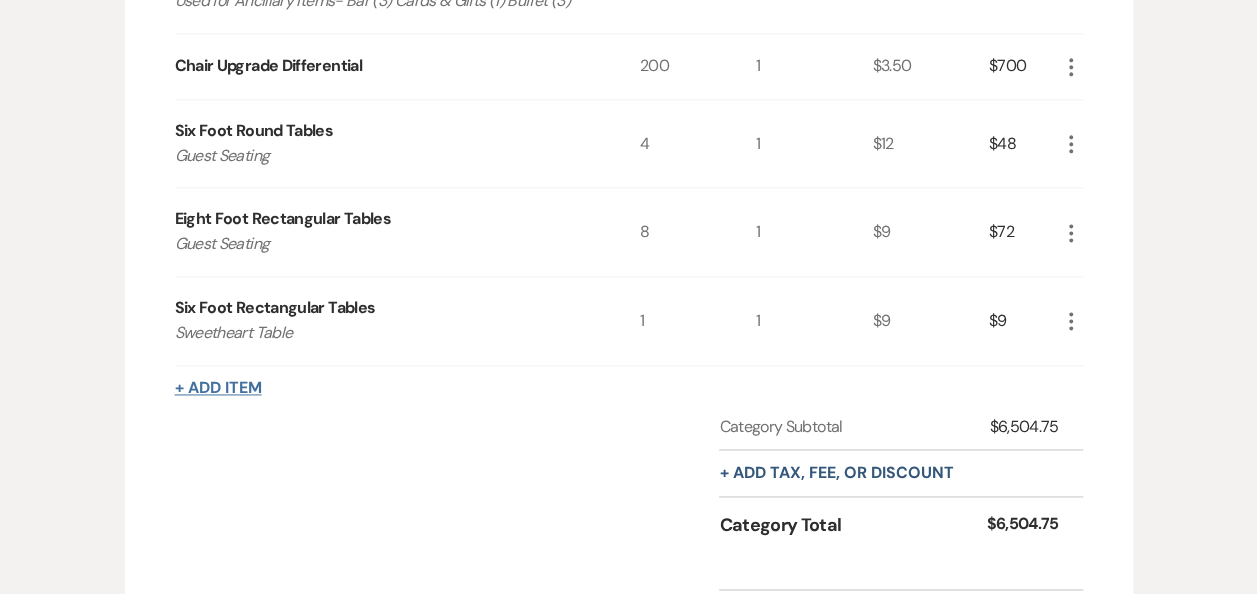 click on "+ Add Item" at bounding box center (218, 388) 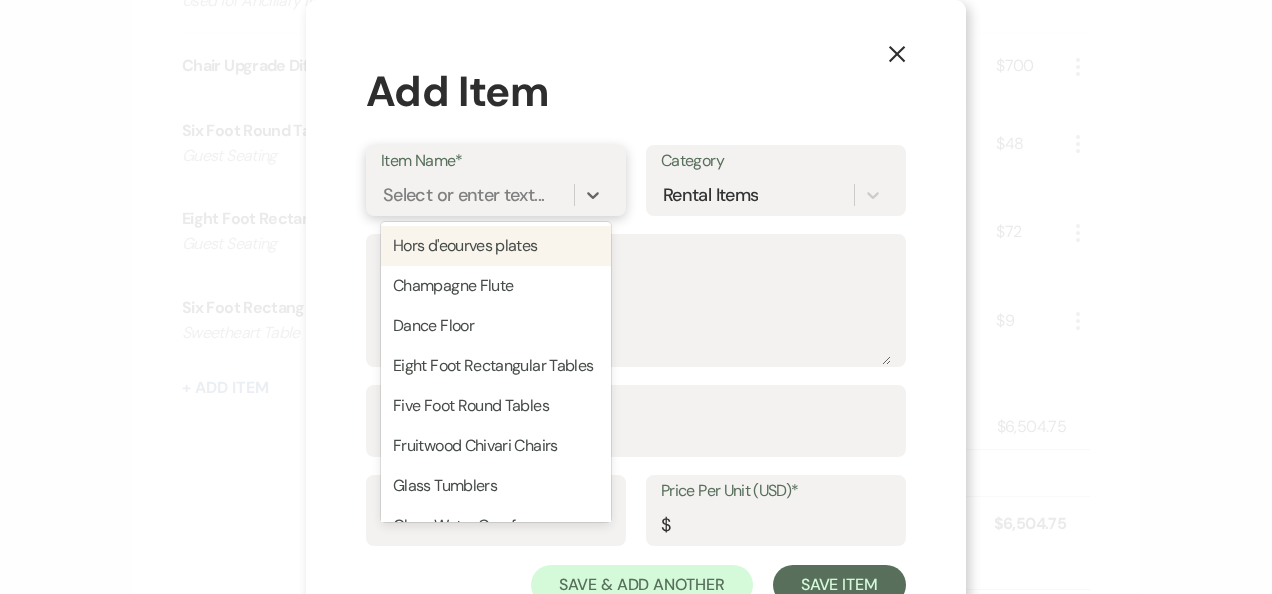 click on "Select or enter text..." at bounding box center [463, 194] 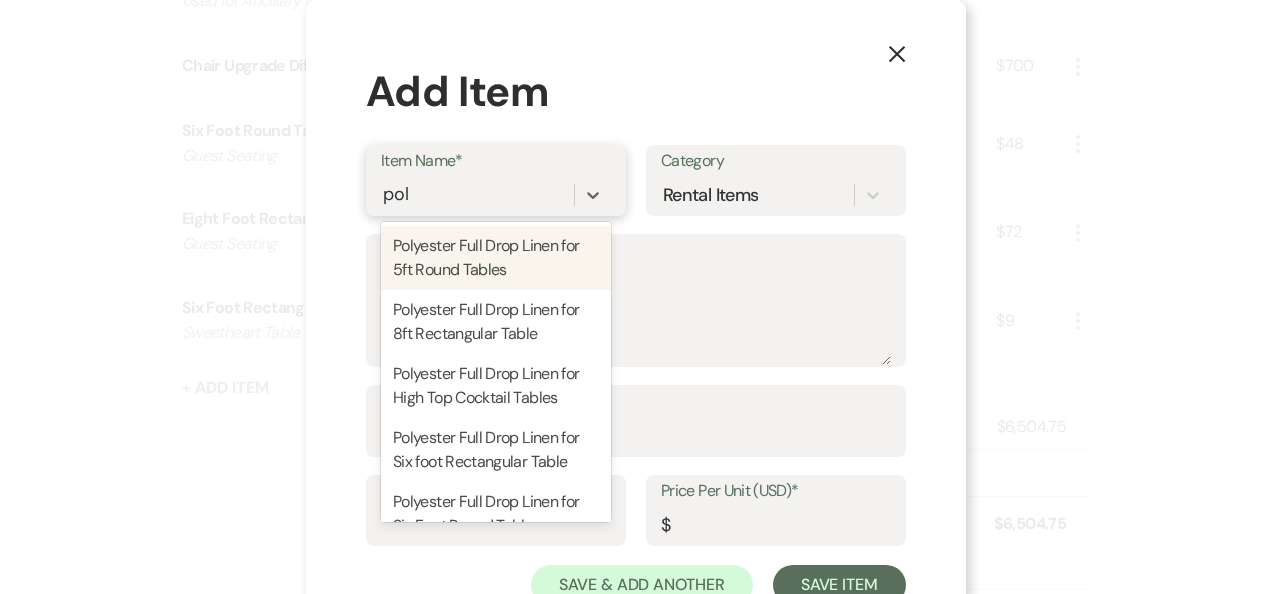 type on "poly" 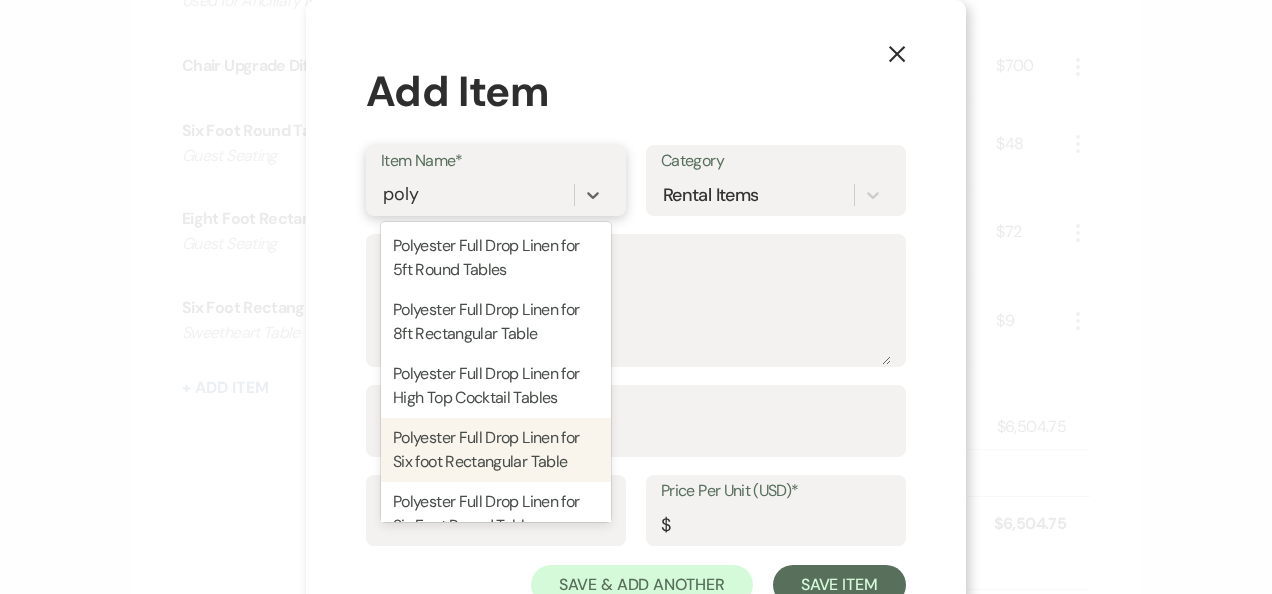 scroll, scrollTop: 65, scrollLeft: 0, axis: vertical 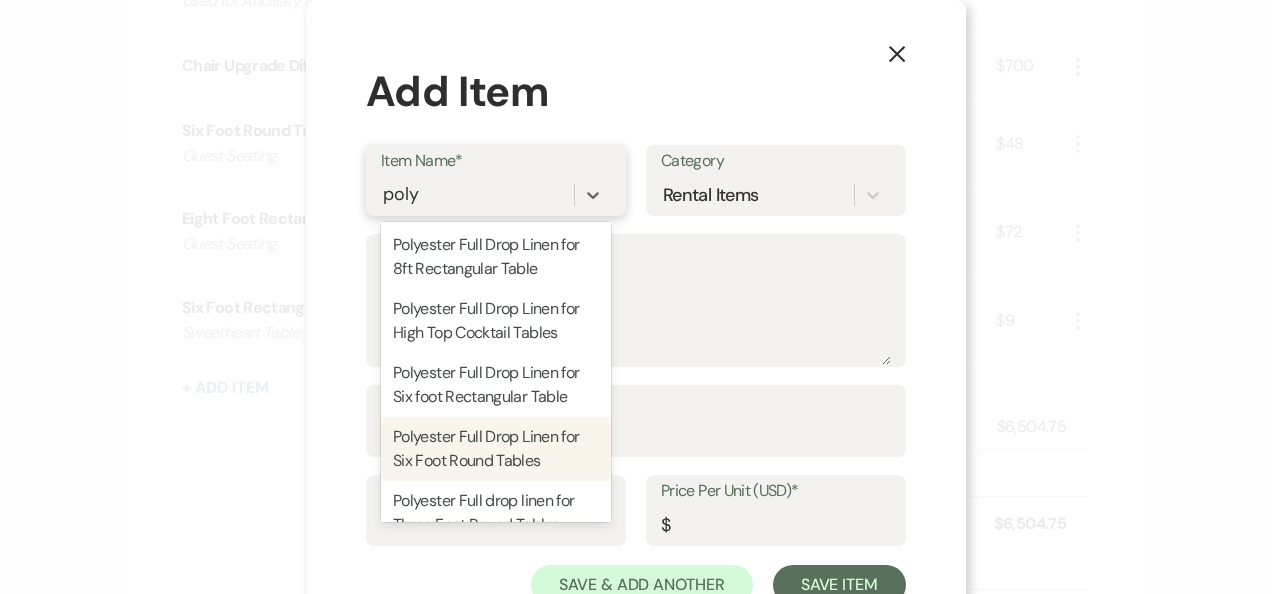 click on "Polyester Full Drop Linen for Six Foot Round Tables" at bounding box center [496, 449] 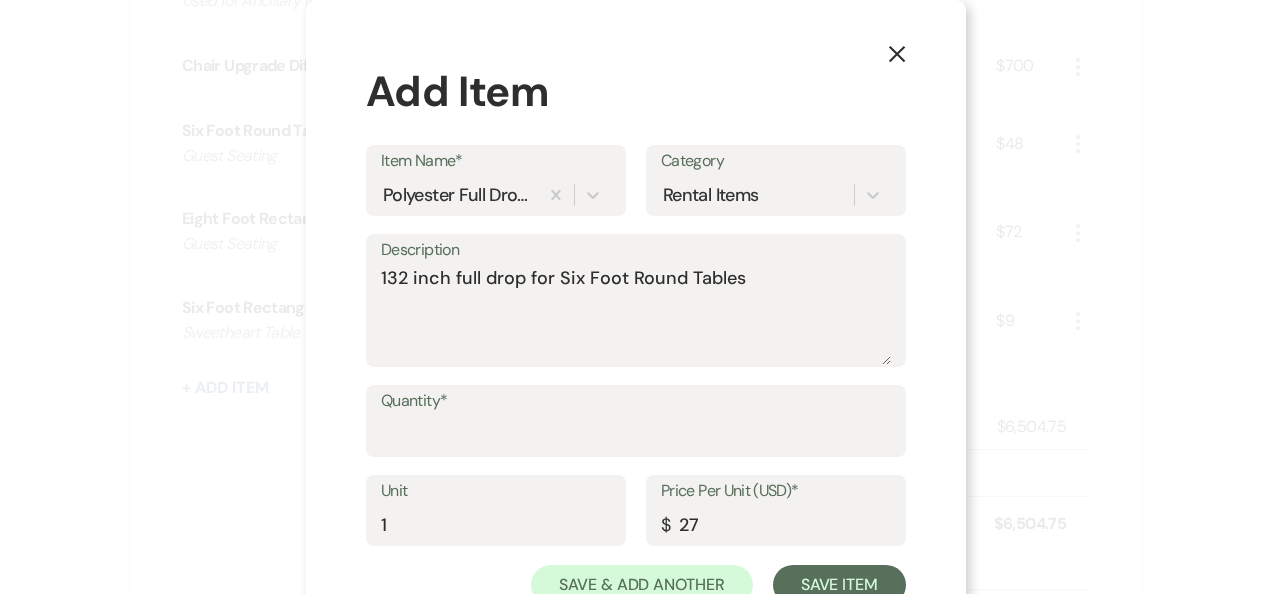 click on "Quantity*" at bounding box center (636, 401) 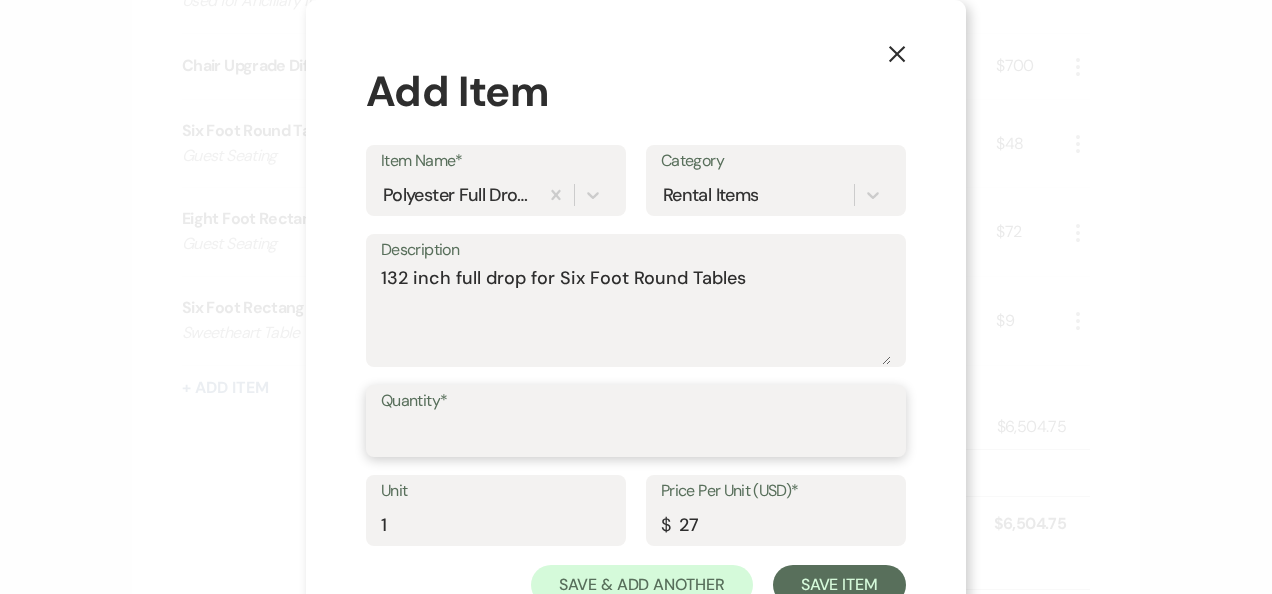 click on "Quantity*" at bounding box center [636, 435] 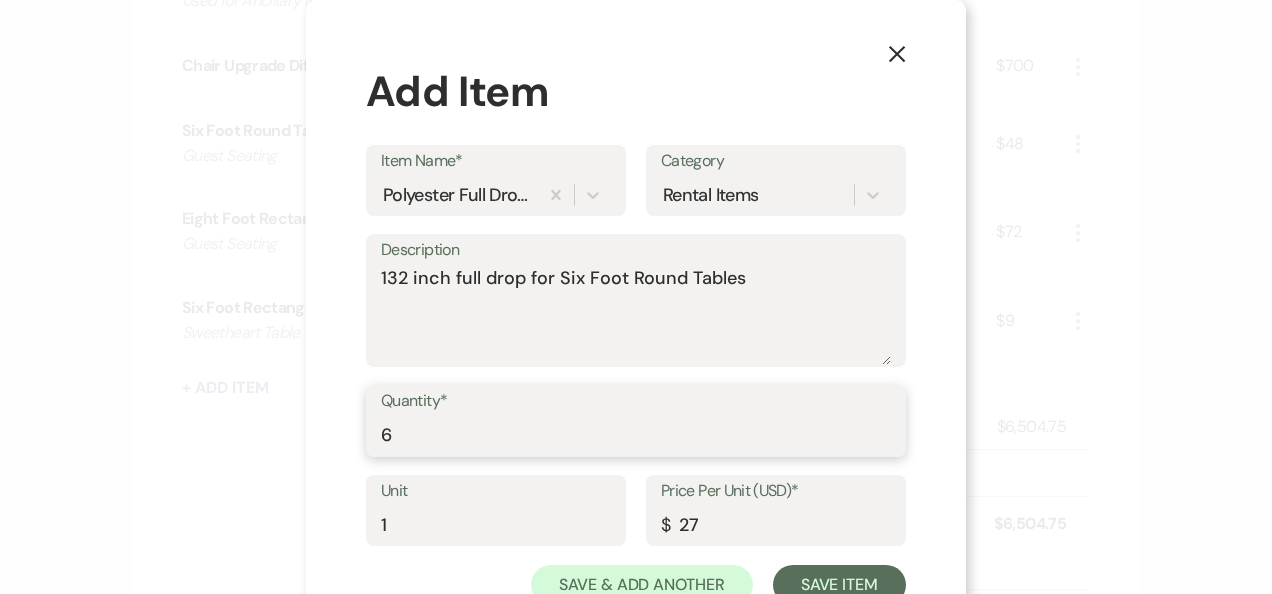 scroll, scrollTop: 70, scrollLeft: 0, axis: vertical 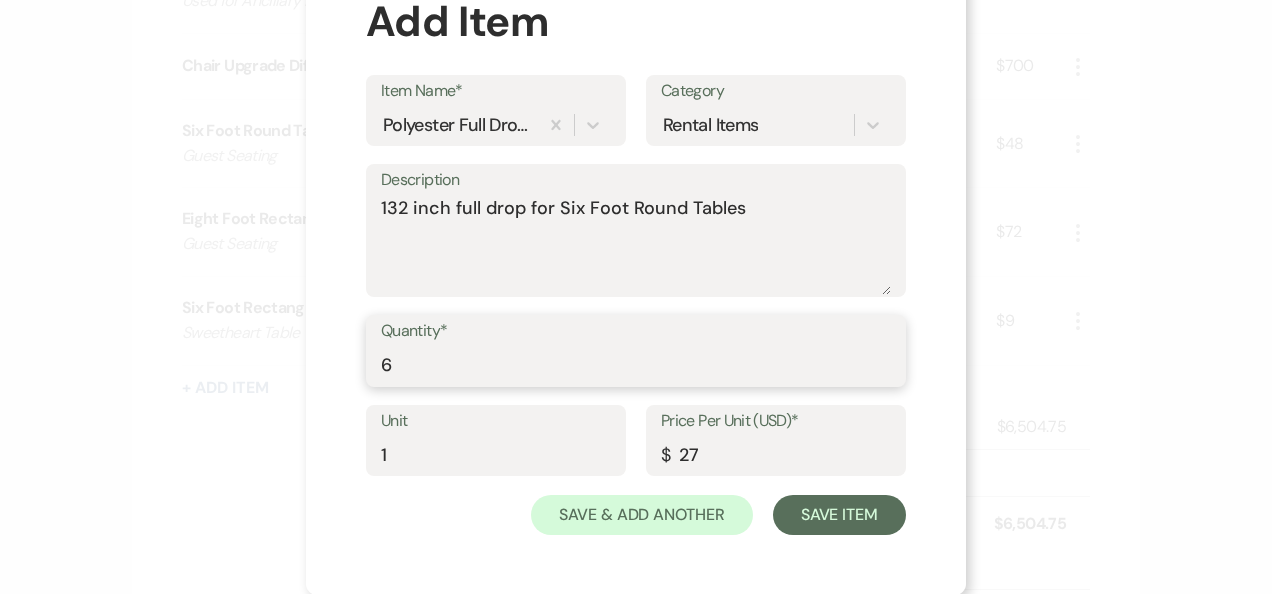 type on "6" 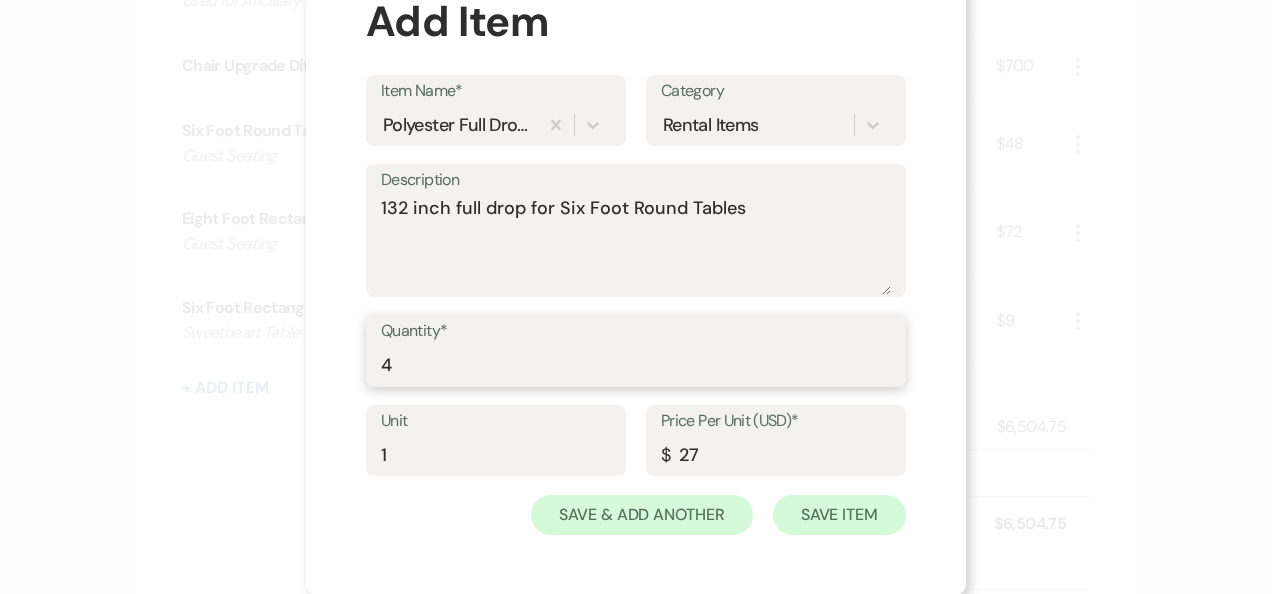 type on "4" 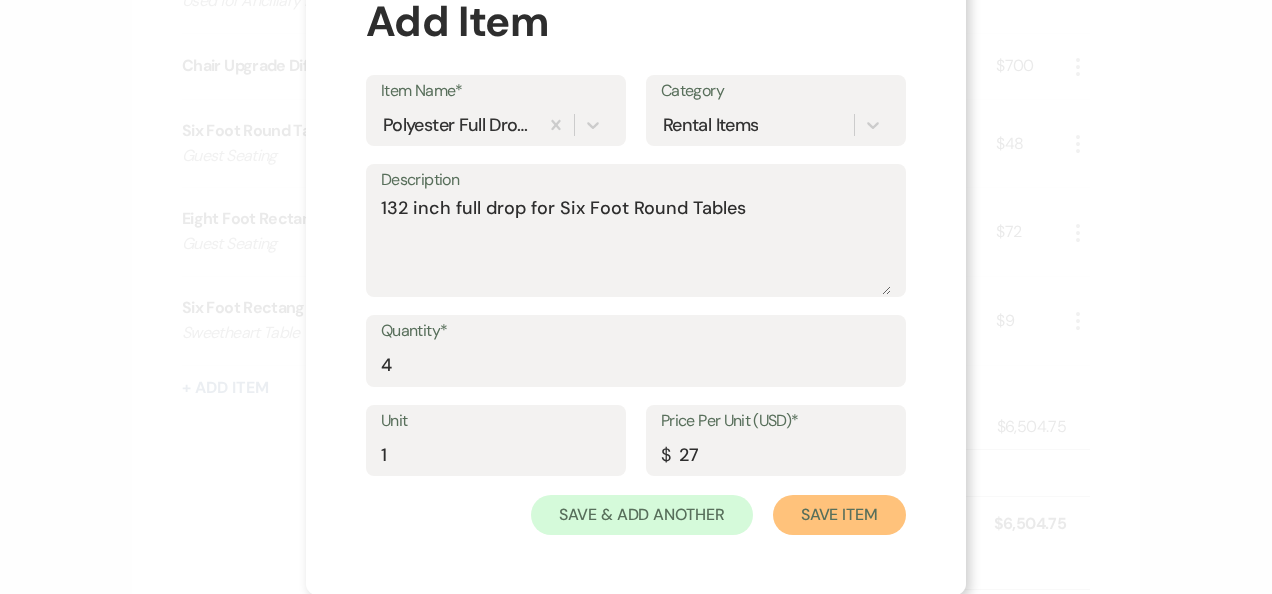 click on "Save Item" at bounding box center [839, 515] 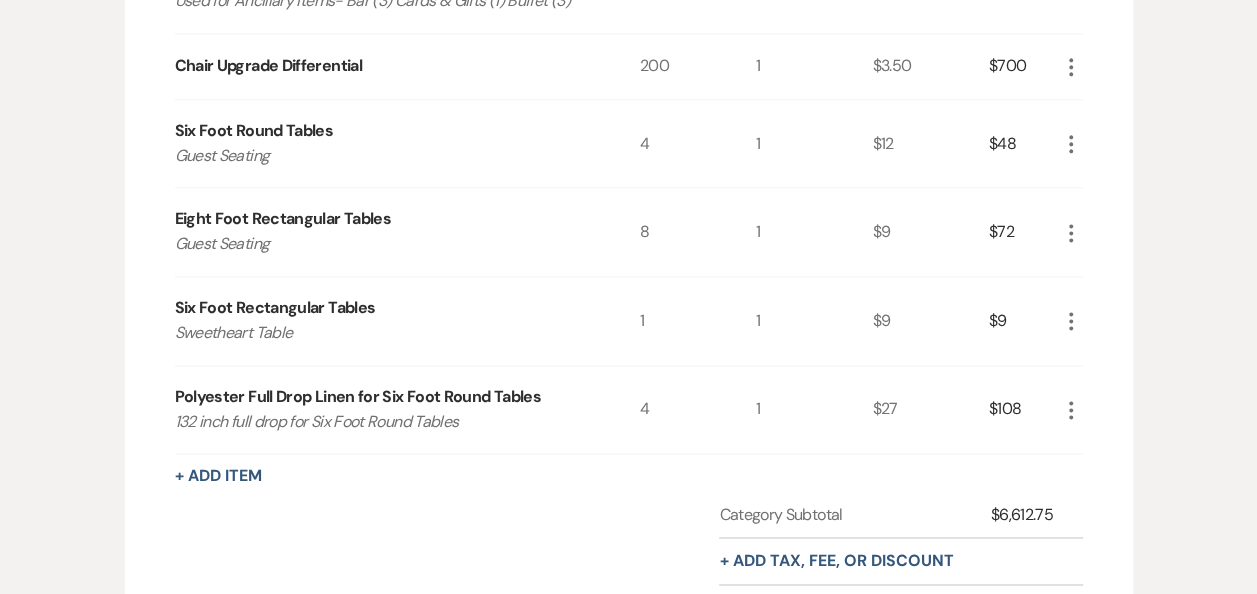click on "+ Add Item" at bounding box center [629, 476] 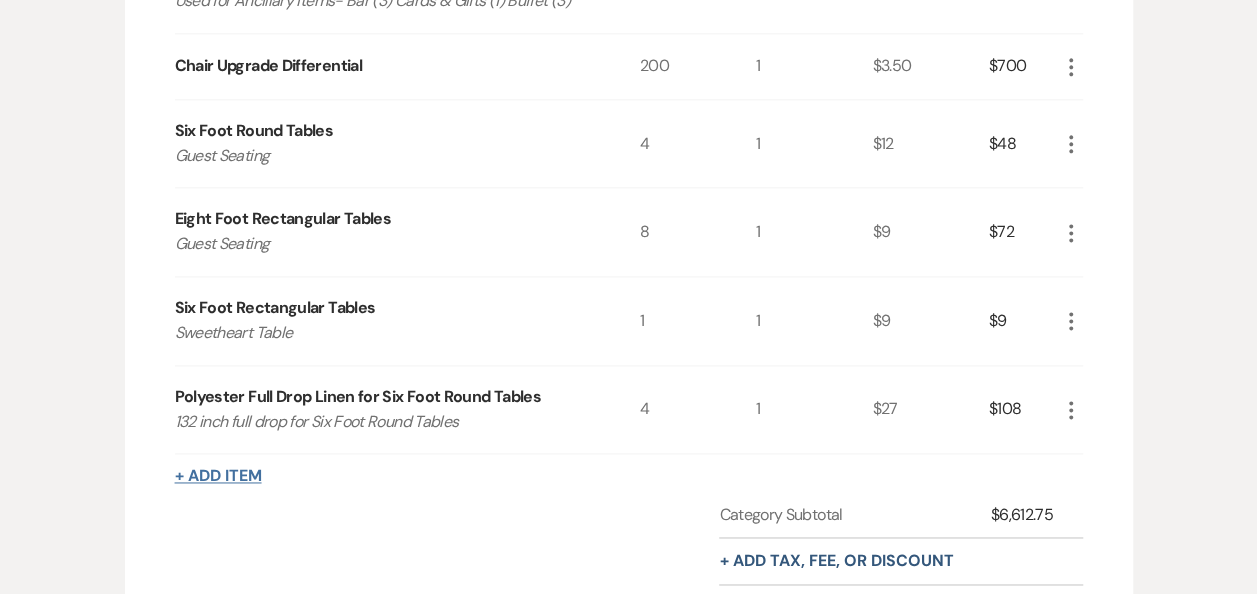 click on "+ Add Item" at bounding box center [218, 476] 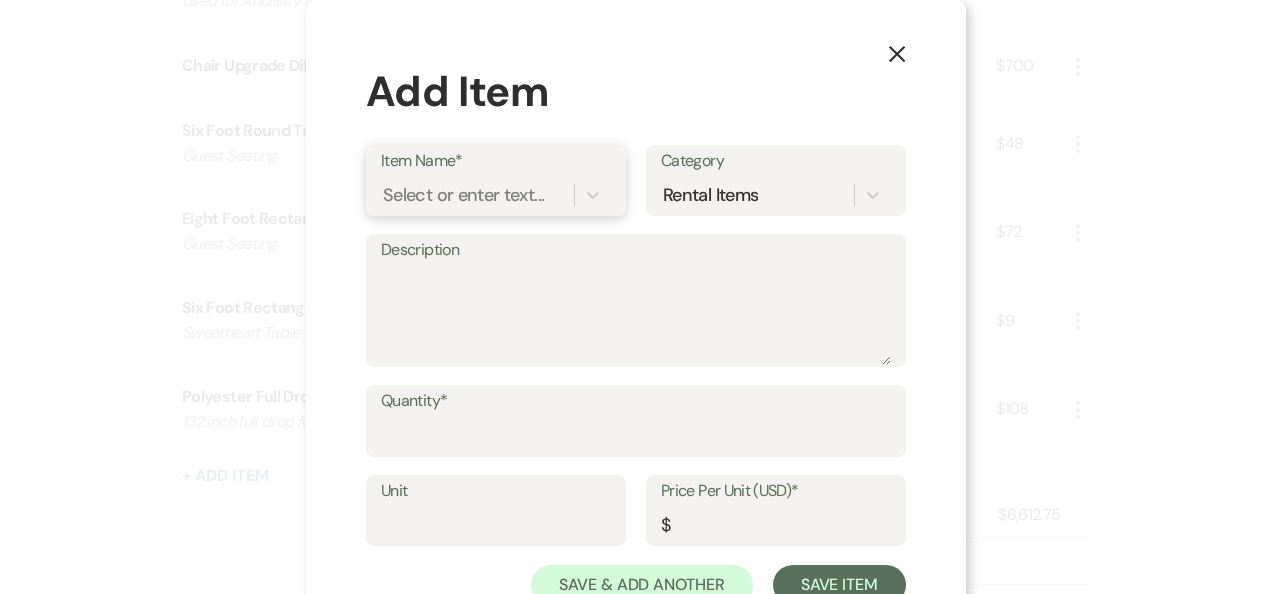 click on "Select or enter text..." at bounding box center (477, 194) 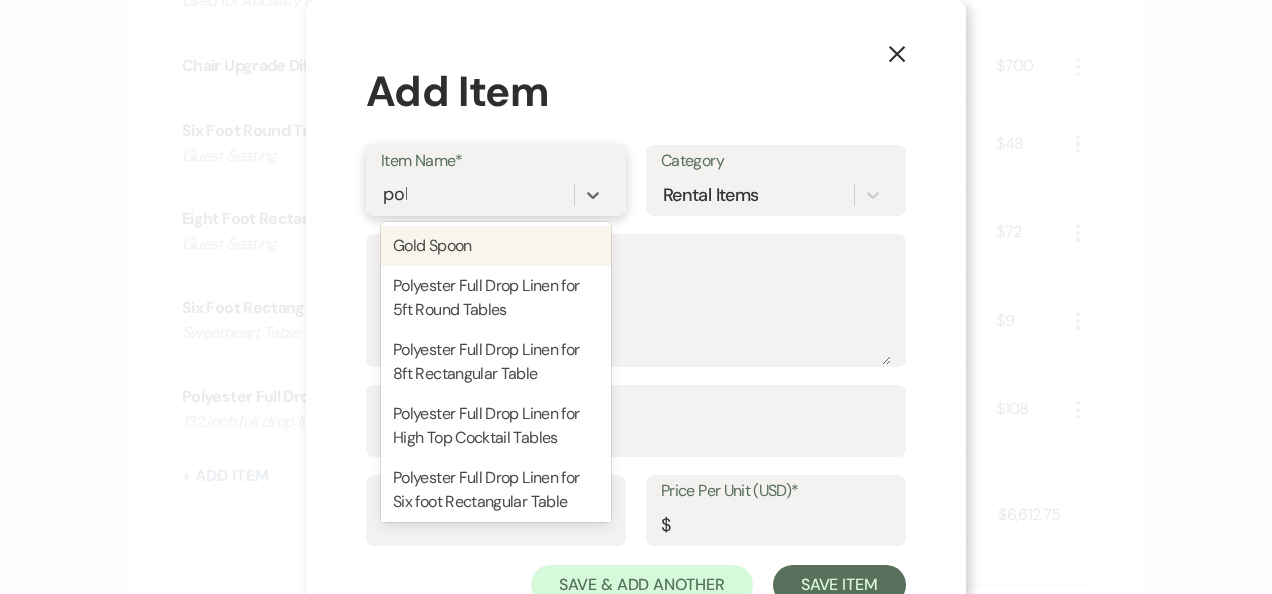 type on "poly" 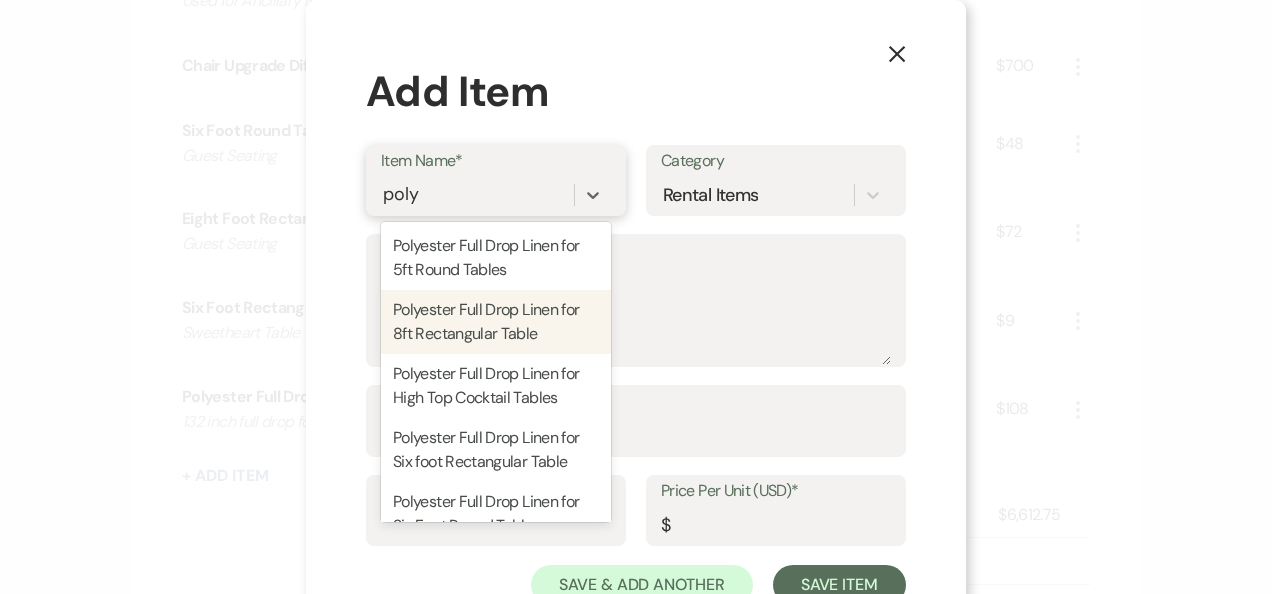 click on "Polyester Full Drop Linen for 8ft Rectangular Table" at bounding box center (496, 322) 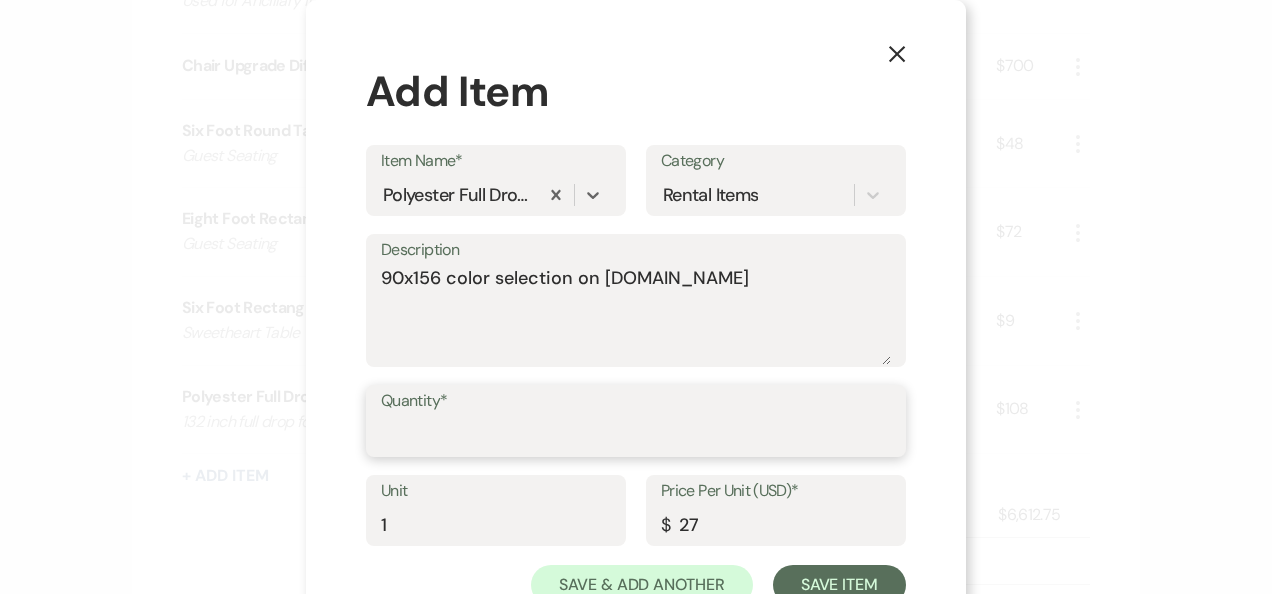 click on "Quantity*" at bounding box center (636, 435) 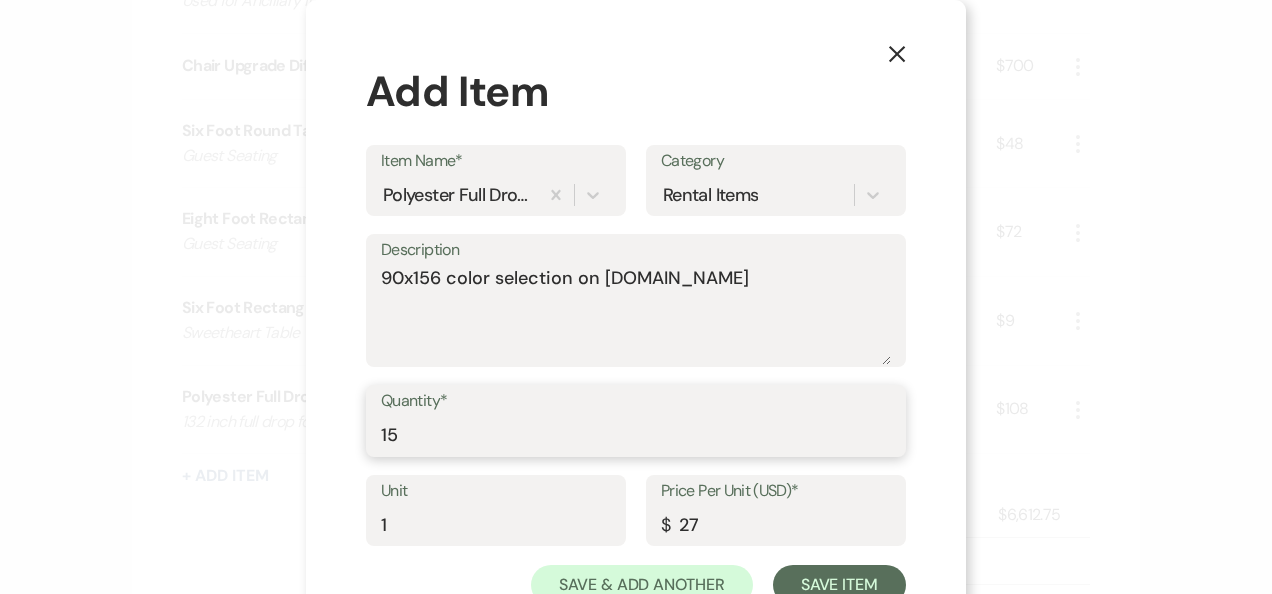 type on "15" 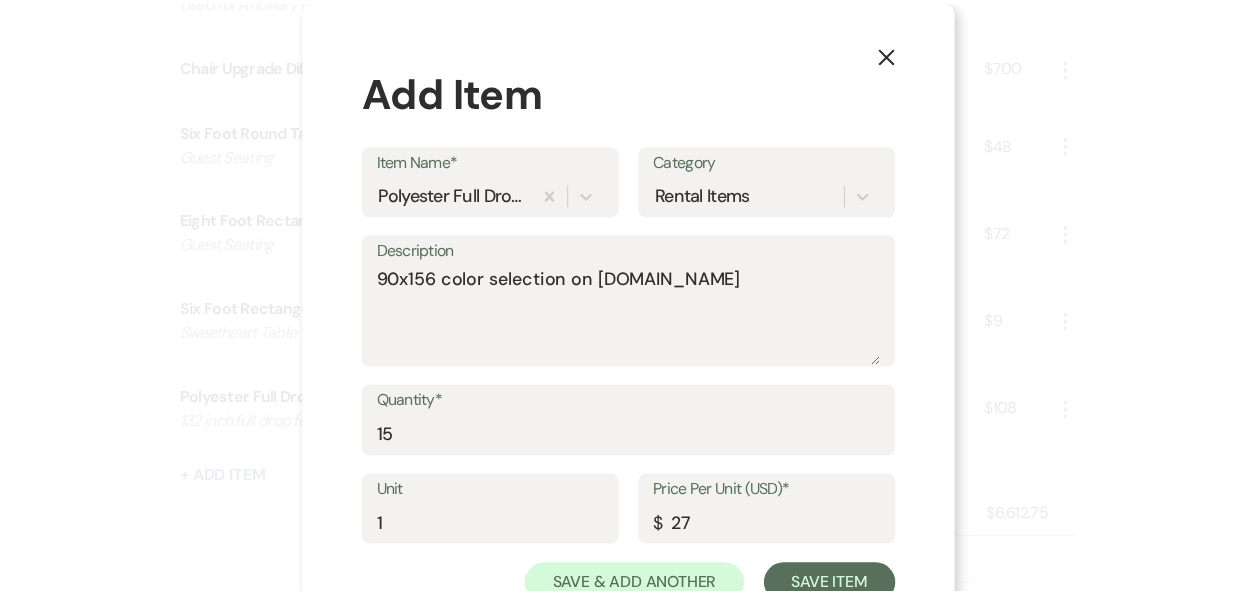 scroll, scrollTop: 70, scrollLeft: 0, axis: vertical 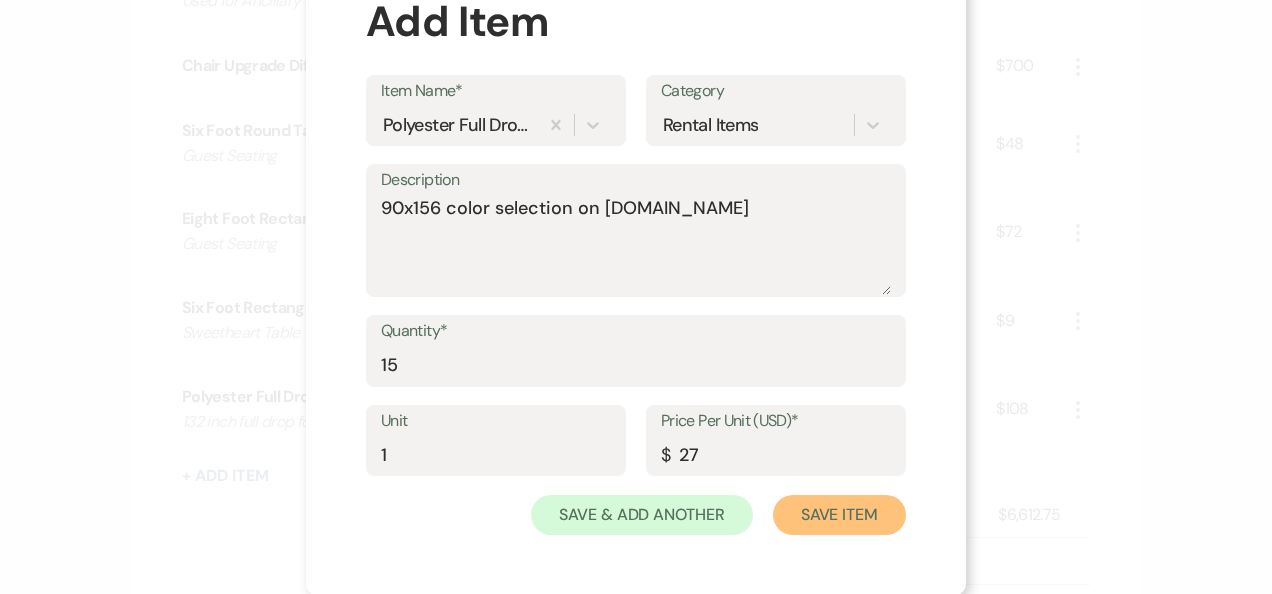 click on "Save Item" at bounding box center (839, 515) 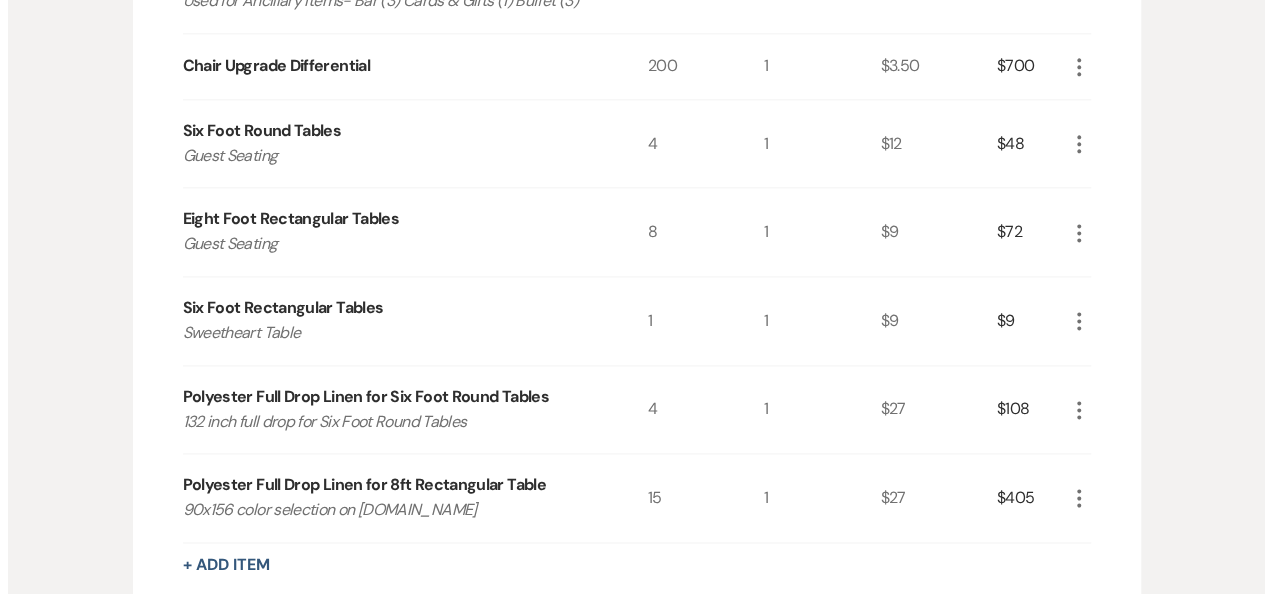 scroll, scrollTop: 1378, scrollLeft: 0, axis: vertical 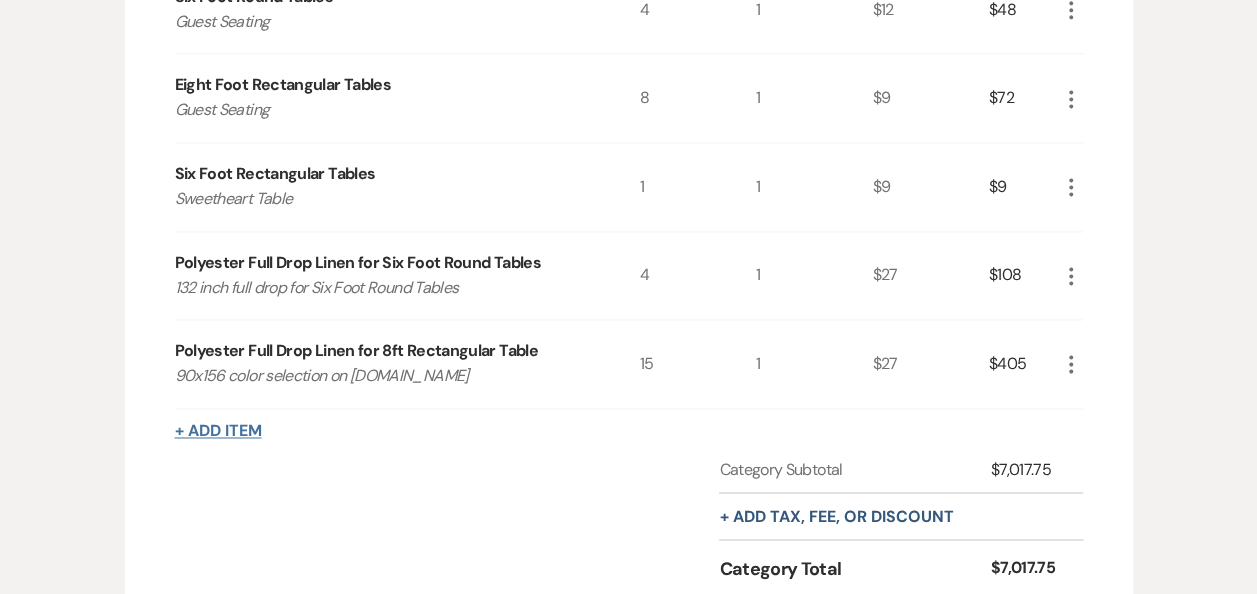 click on "+ Add Item" at bounding box center [218, 431] 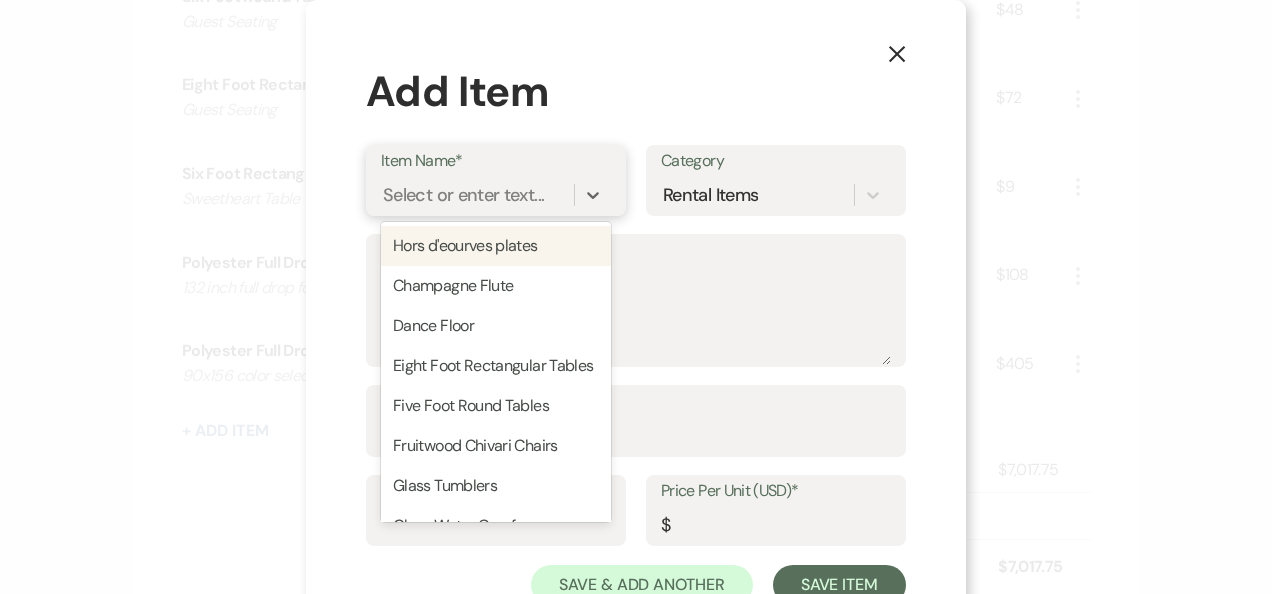 click on "Select or enter text..." at bounding box center [496, 195] 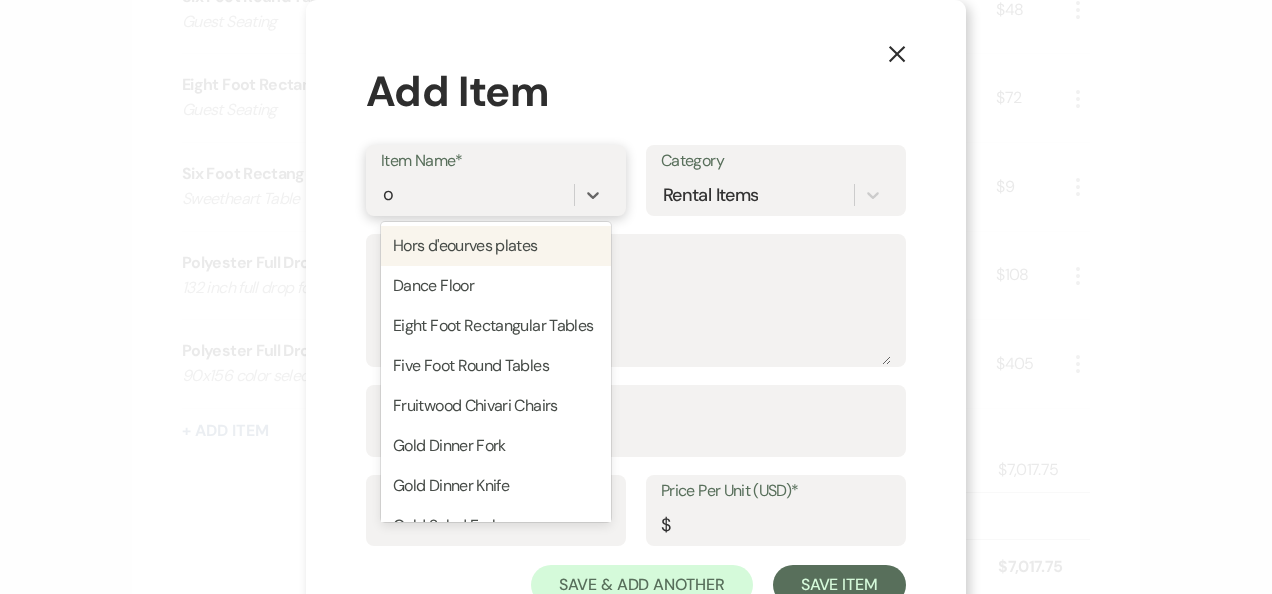 type on "o" 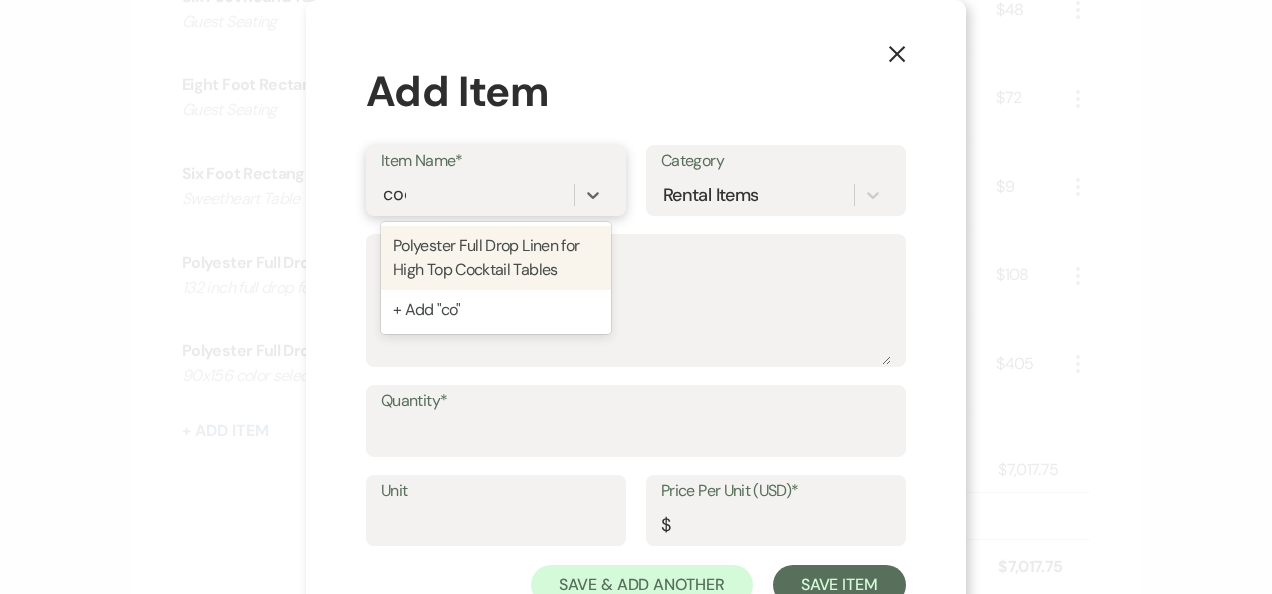 type on "cock" 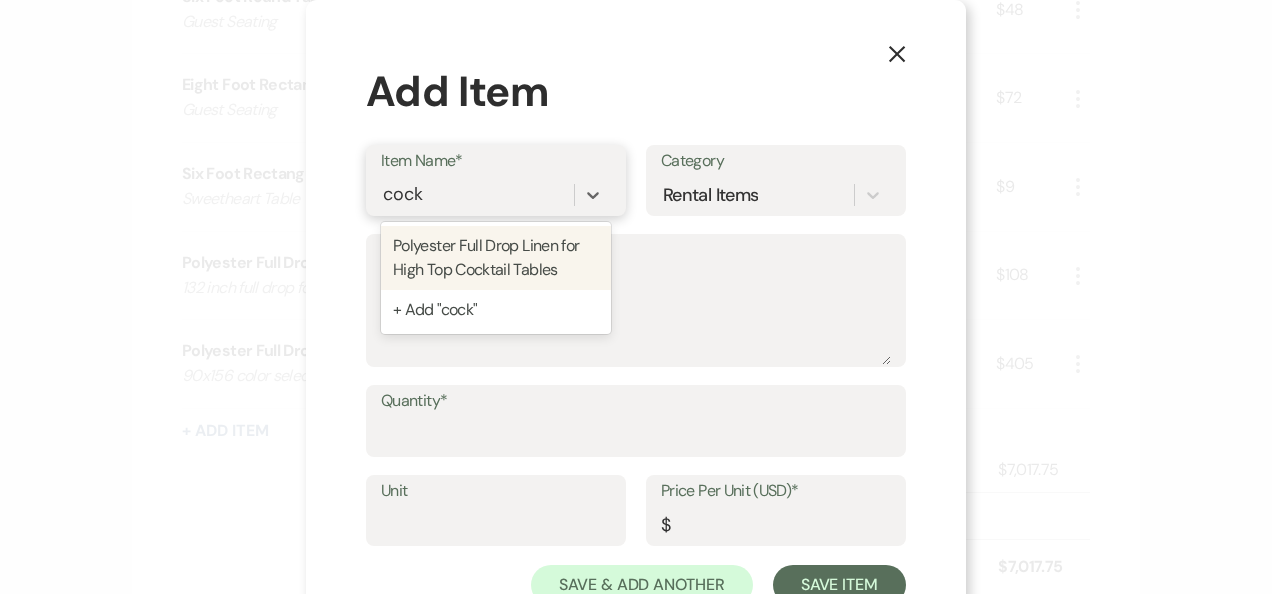 click on "Polyester Full Drop Linen for High Top Cocktail Tables" at bounding box center [496, 258] 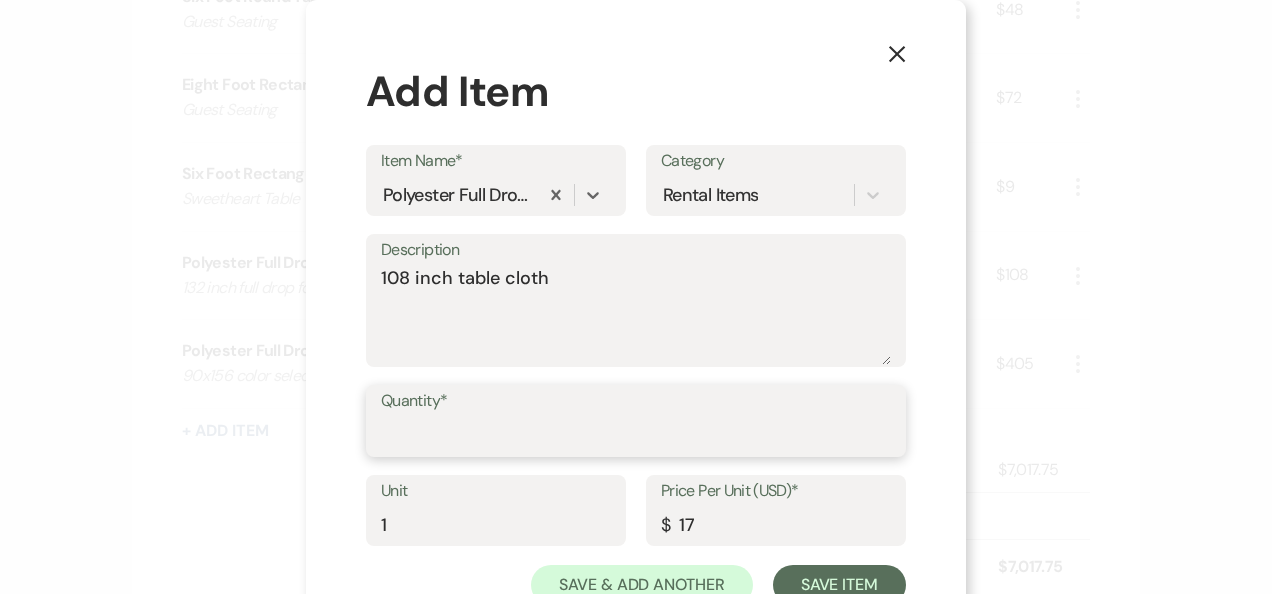 click on "Quantity*" at bounding box center (636, 435) 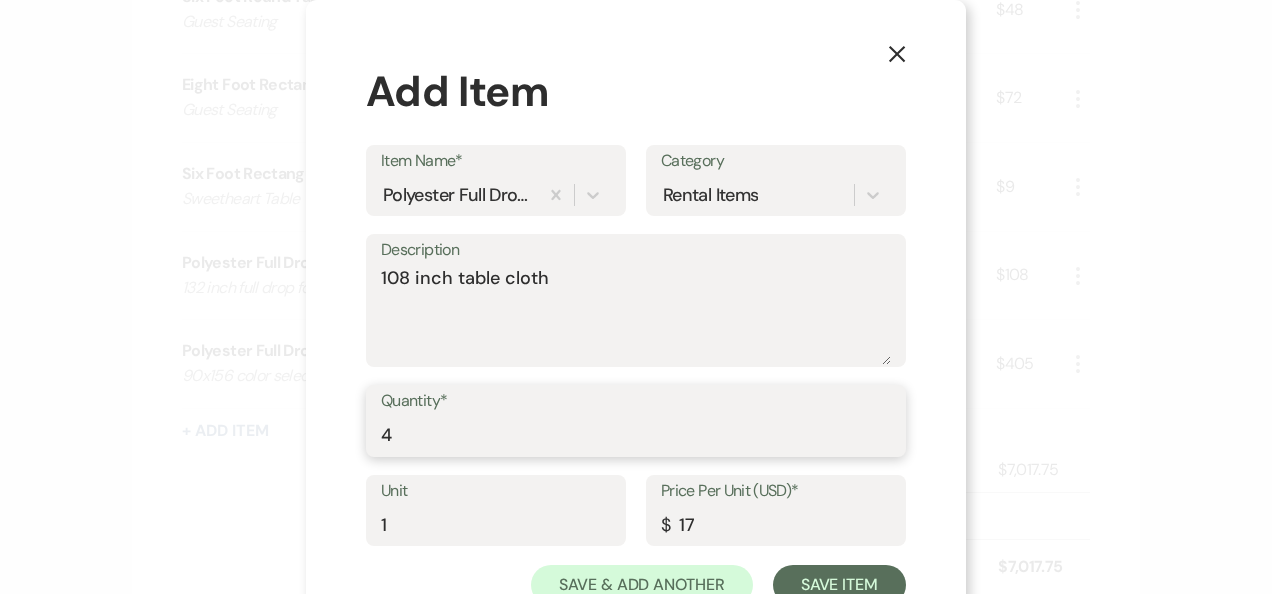 type on "4" 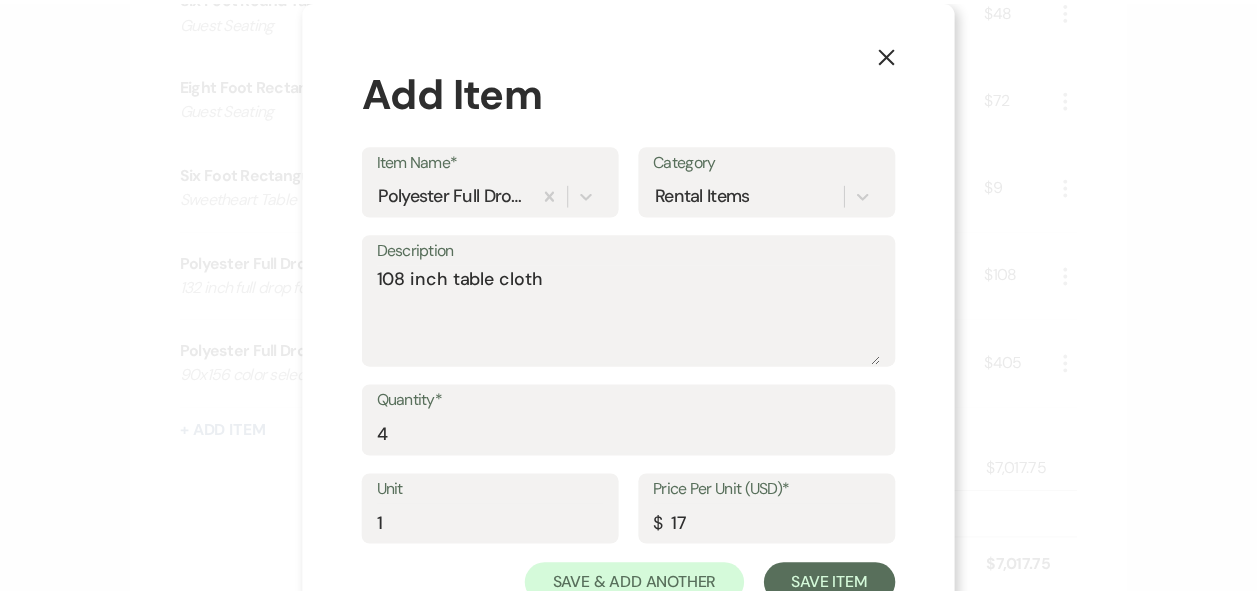 scroll, scrollTop: 70, scrollLeft: 0, axis: vertical 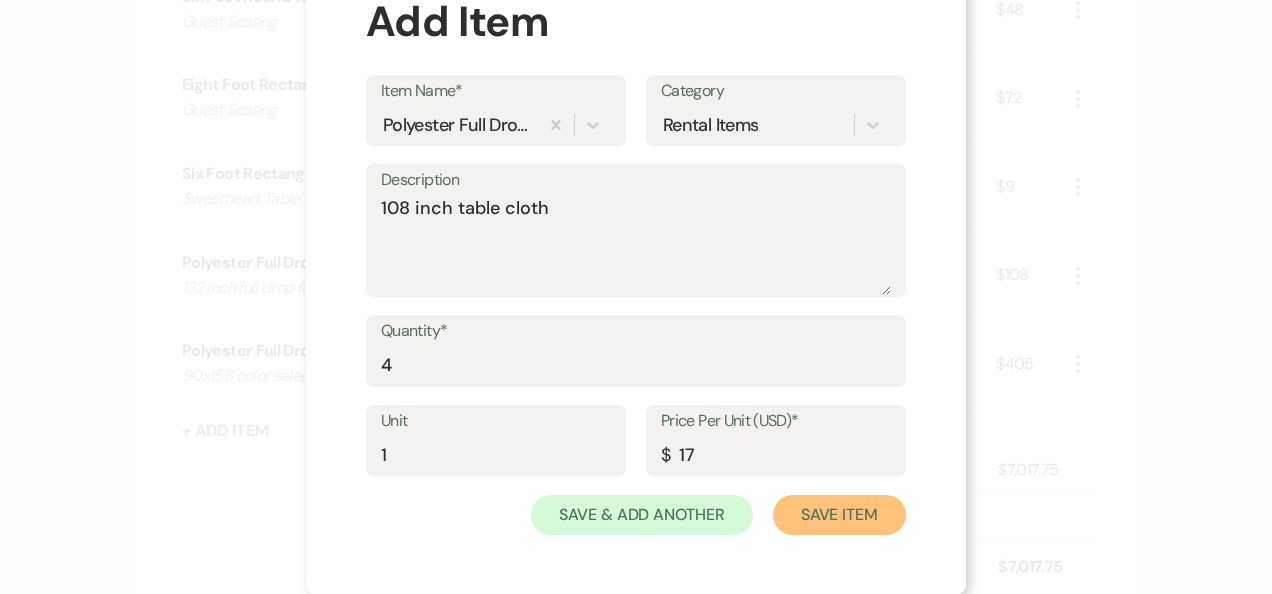 click on "Save Item" at bounding box center (839, 515) 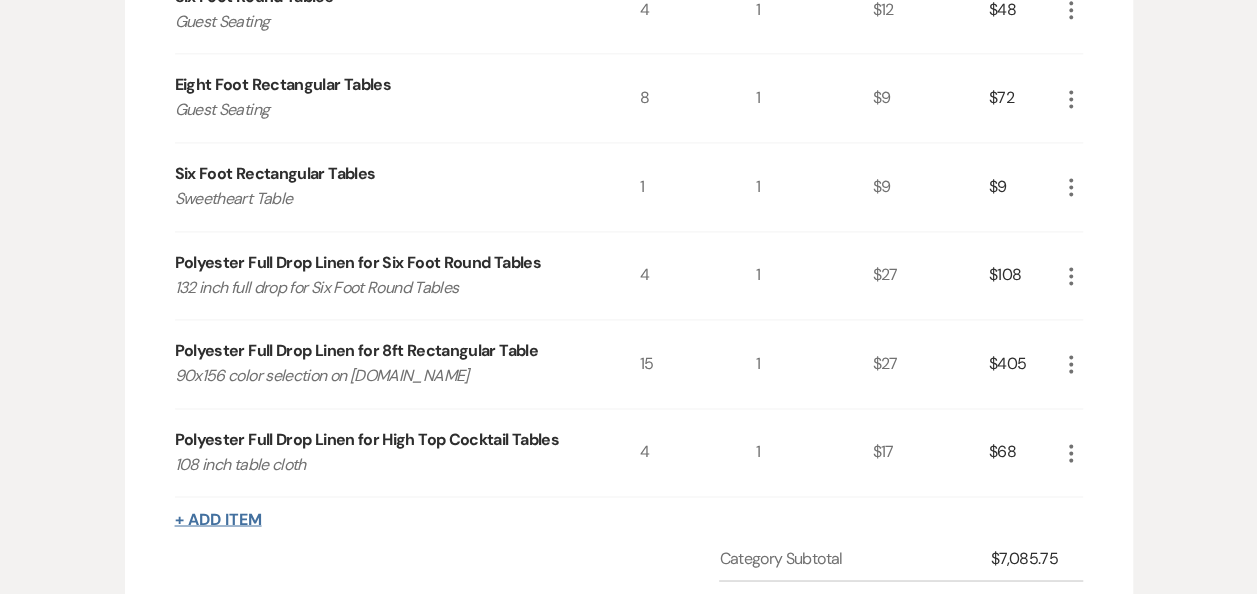 click on "+ Add Item" at bounding box center (218, 519) 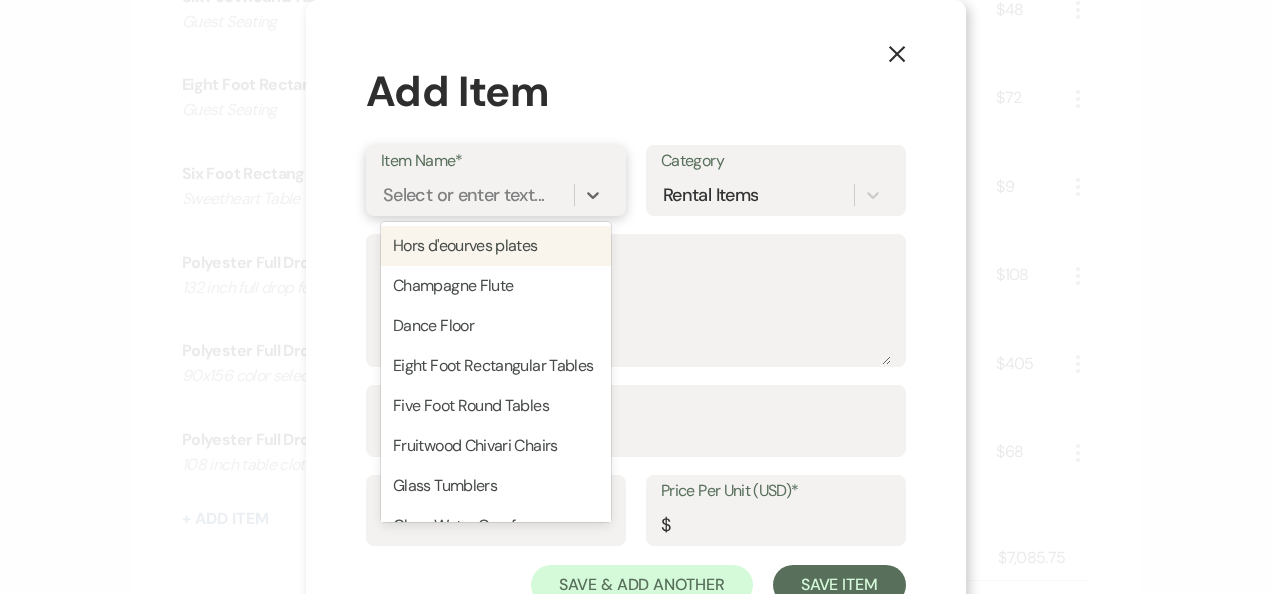 click on "Select or enter text..." at bounding box center [463, 194] 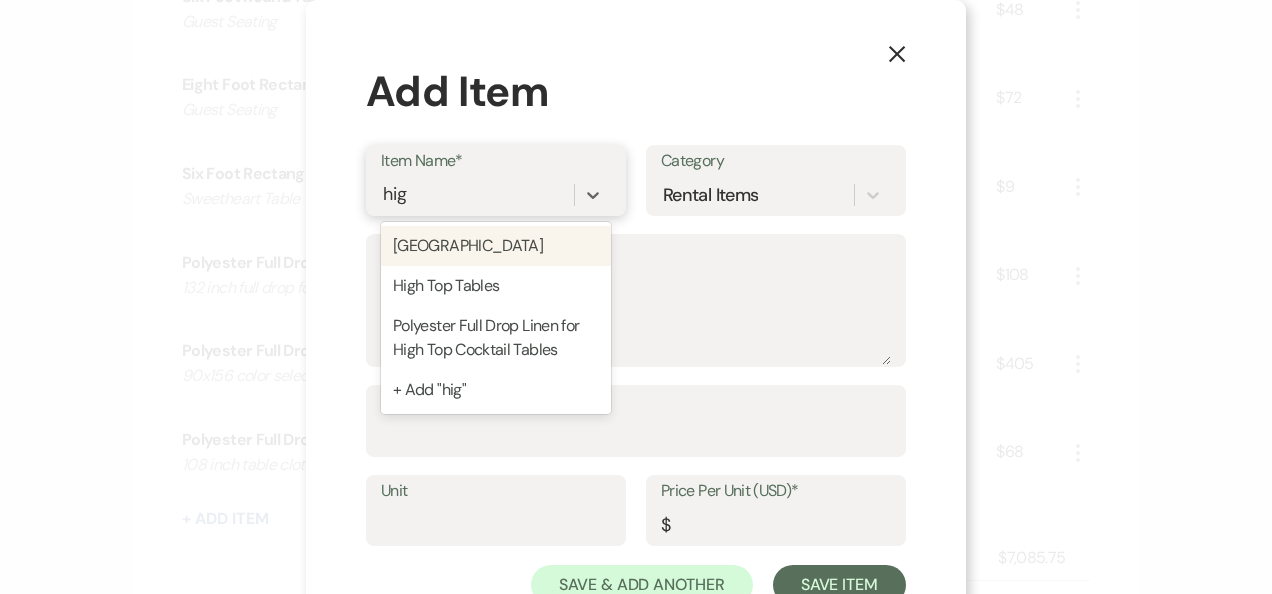type on "high" 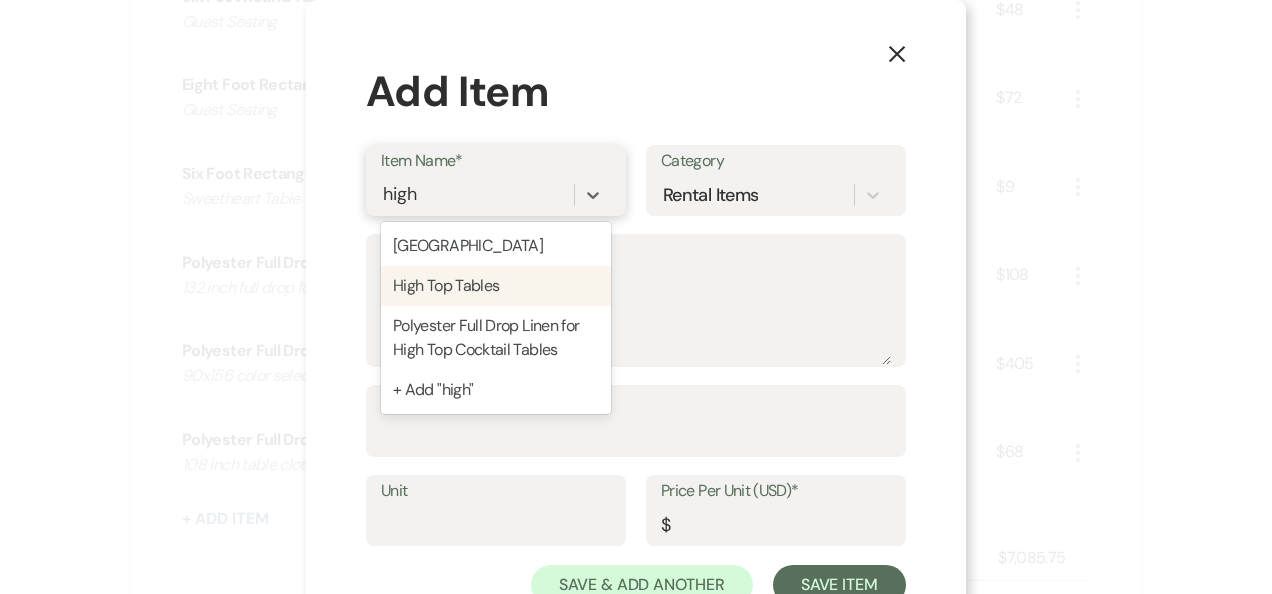 click on "High Top Tables" at bounding box center (496, 286) 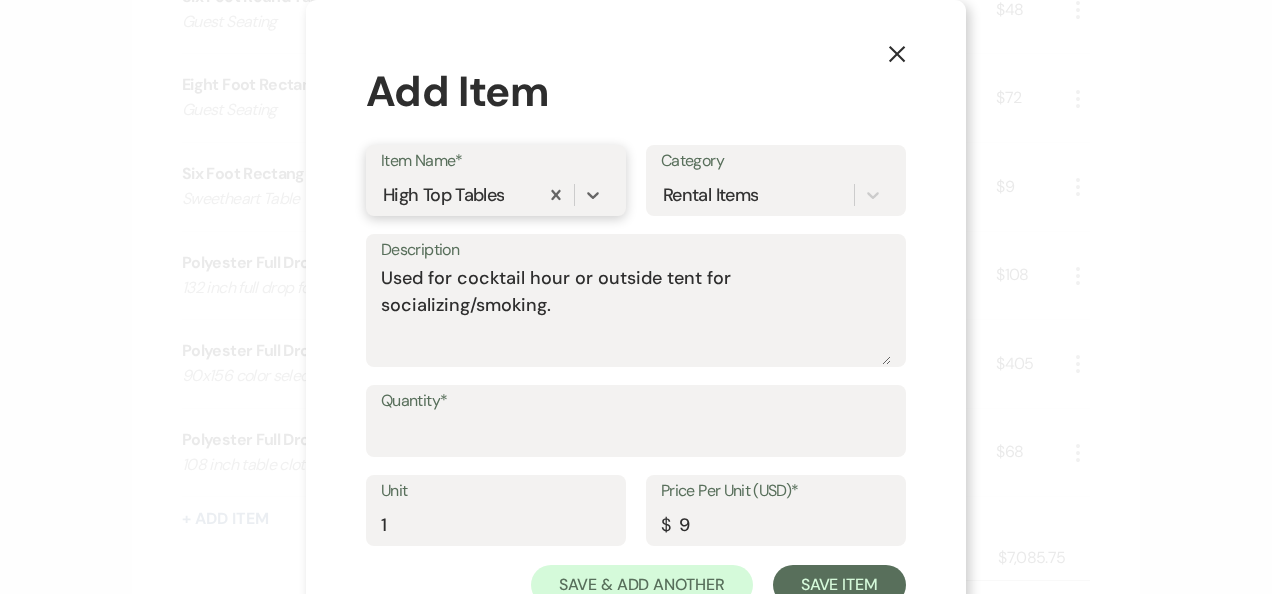 type 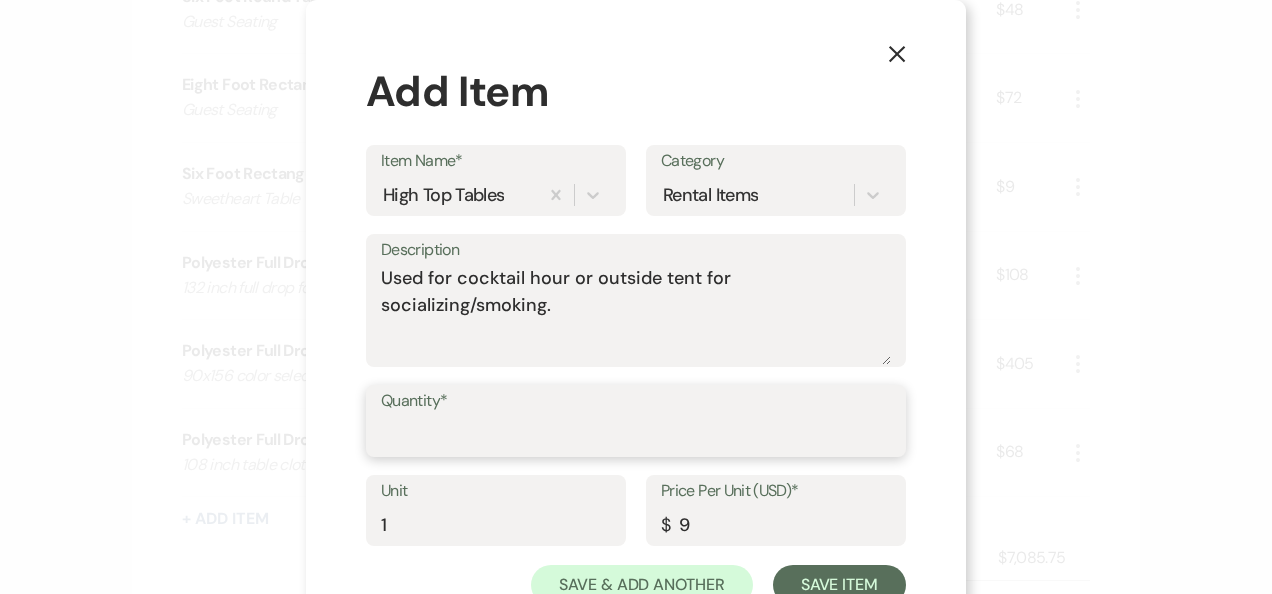 click on "Quantity*" at bounding box center (636, 435) 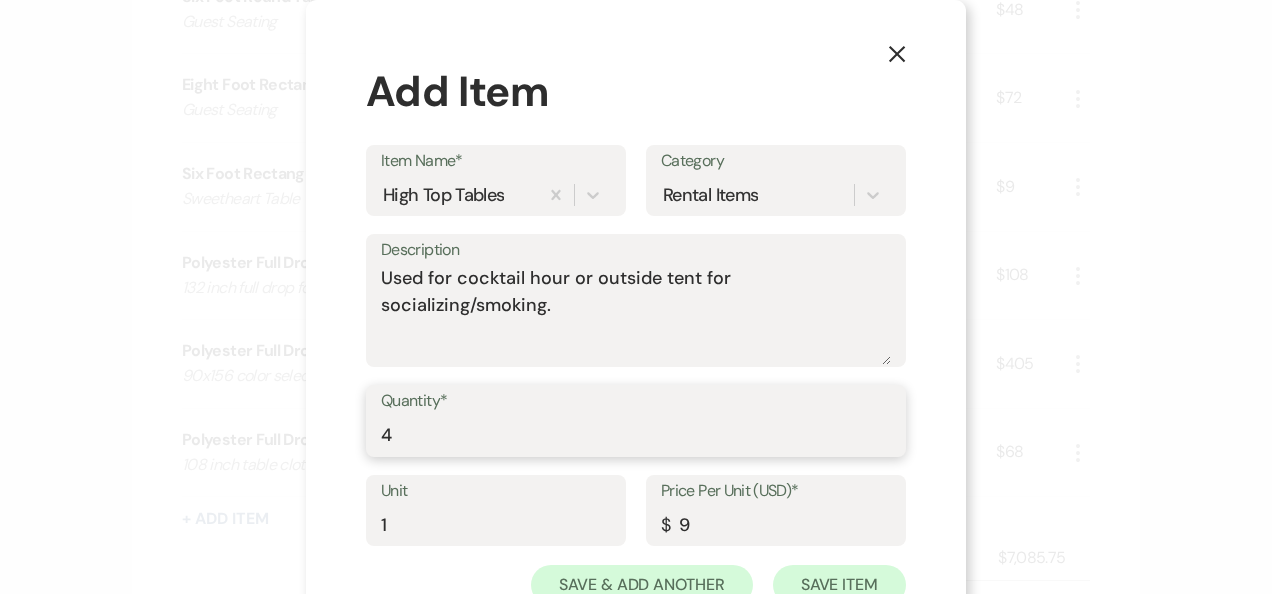 type on "4" 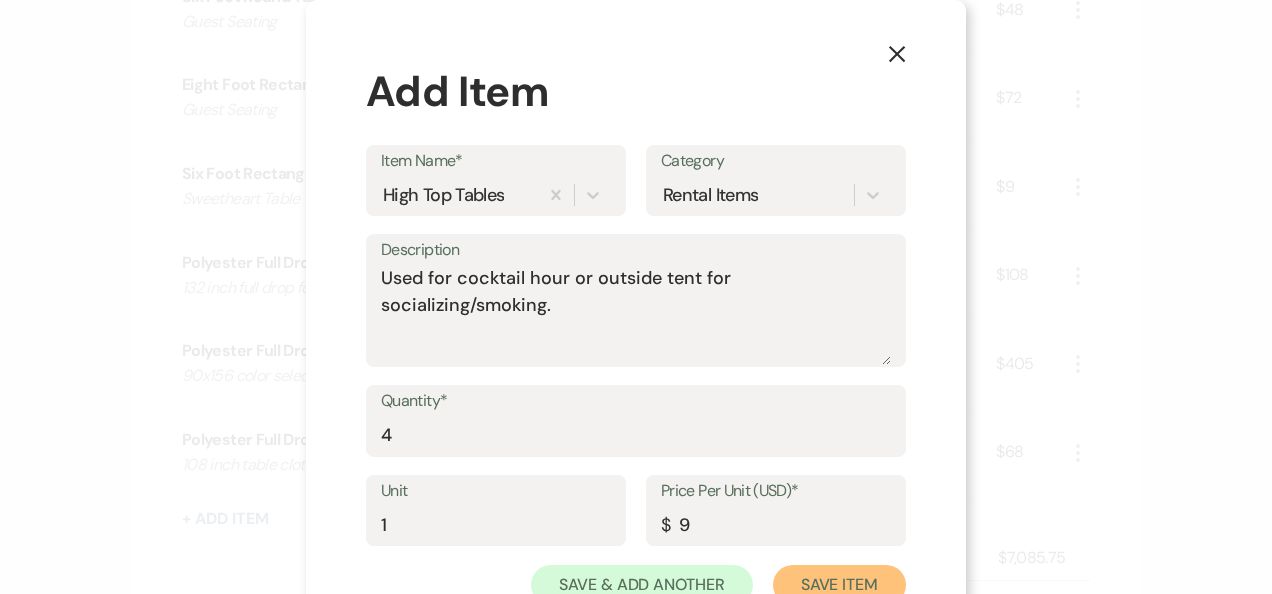 click on "Save Item" at bounding box center [839, 585] 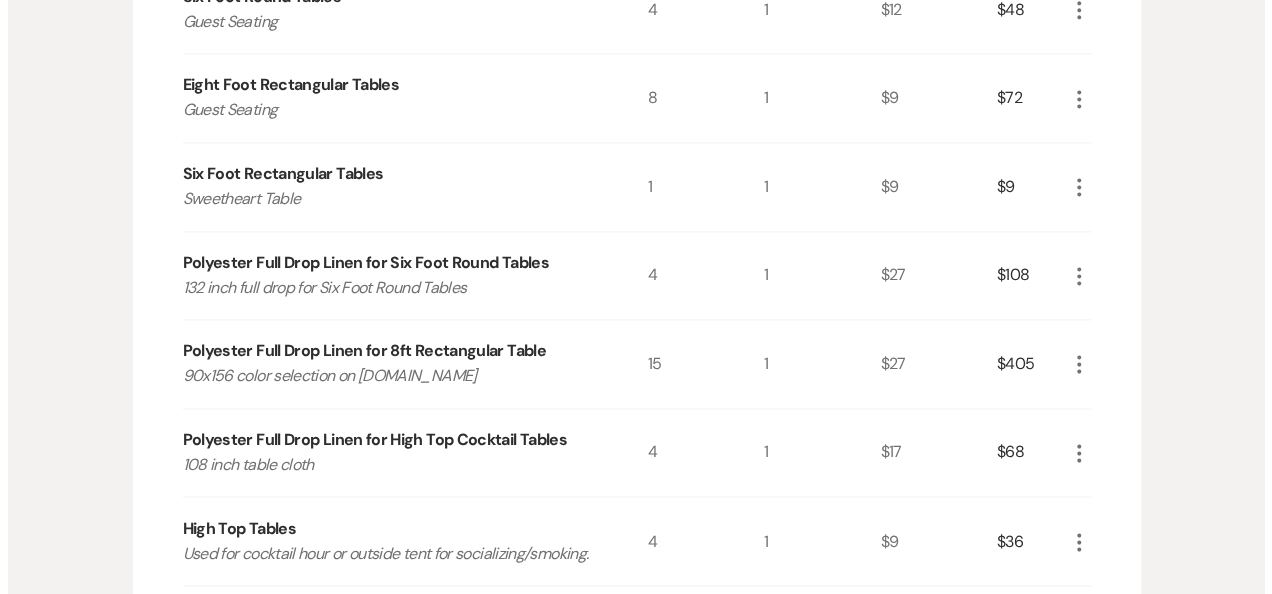scroll, scrollTop: 1482, scrollLeft: 0, axis: vertical 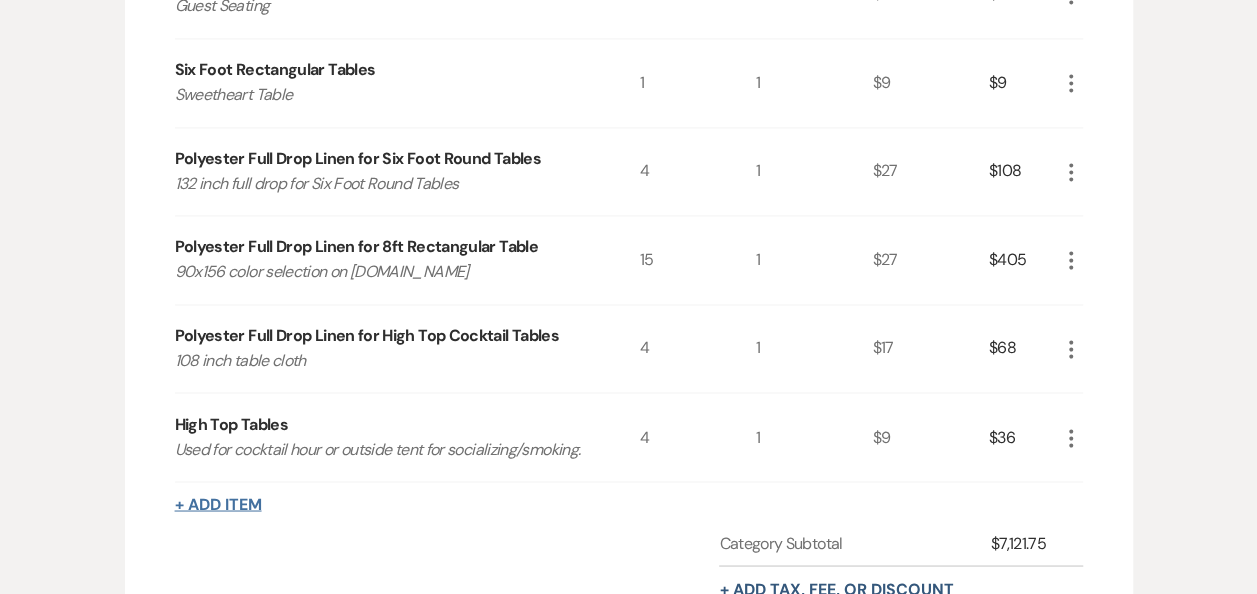 click on "+ Add Item" at bounding box center [218, 504] 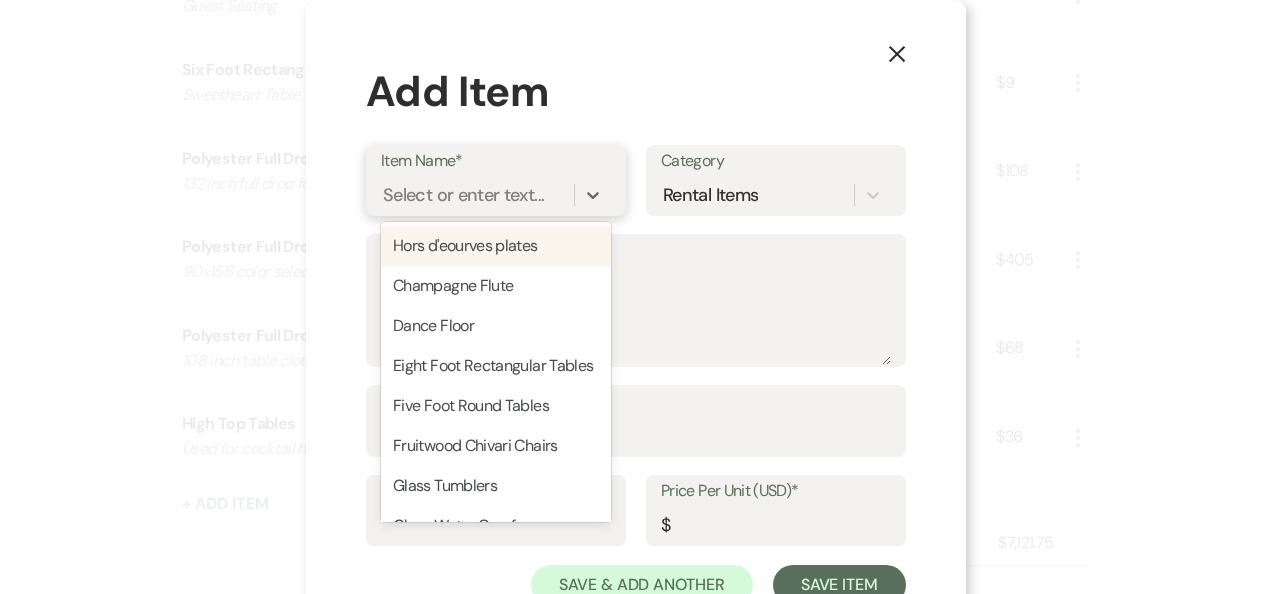 click on "Select or enter text..." at bounding box center [463, 194] 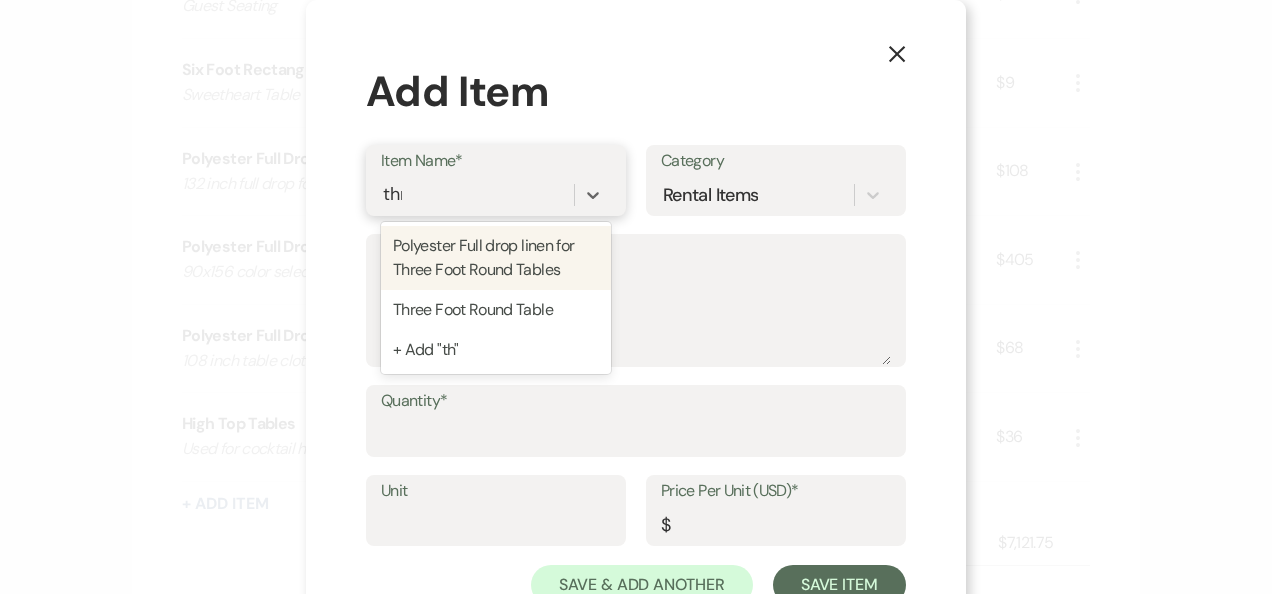 type on "thre" 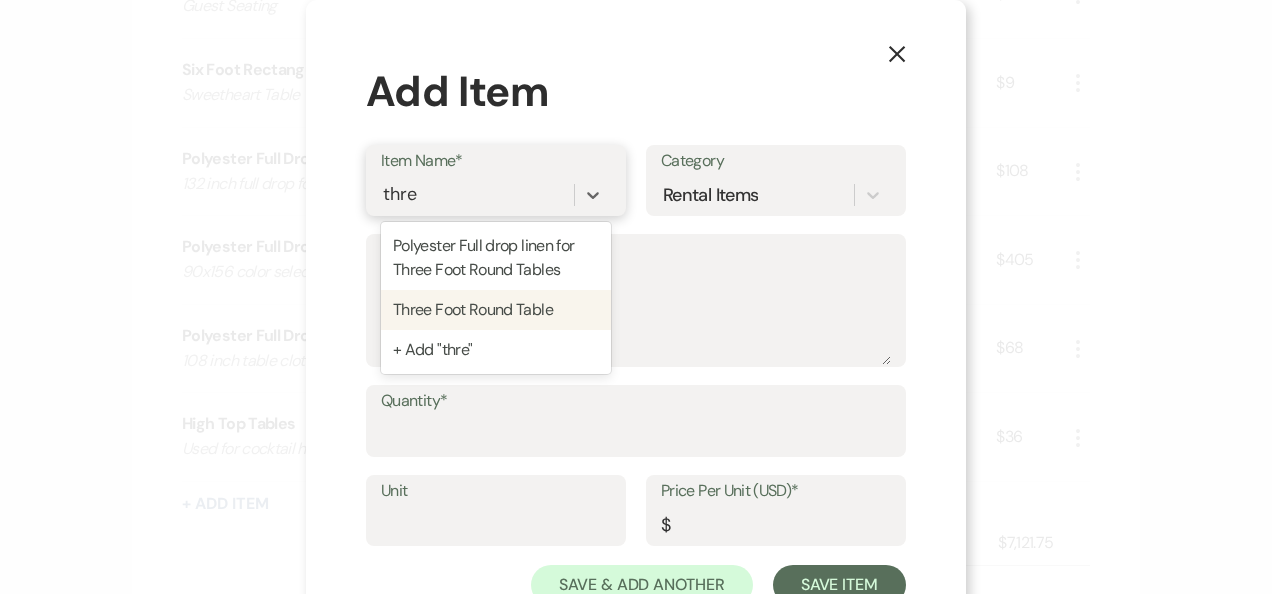 click on "Three Foot Round Table" at bounding box center [496, 310] 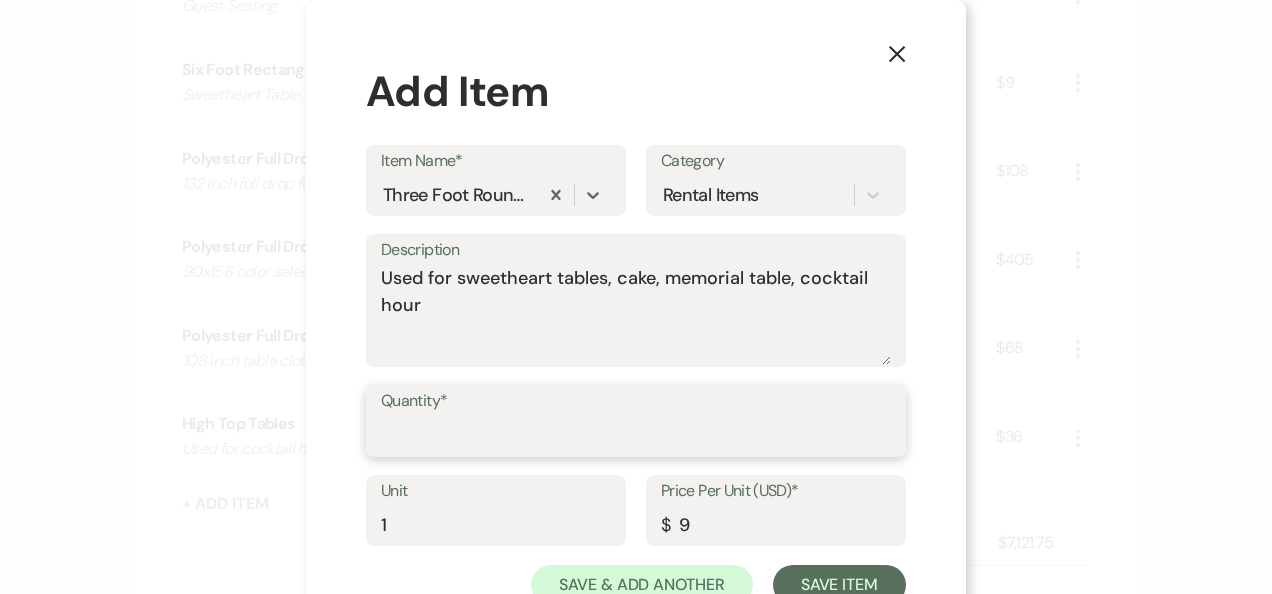 click on "Quantity*" at bounding box center [636, 435] 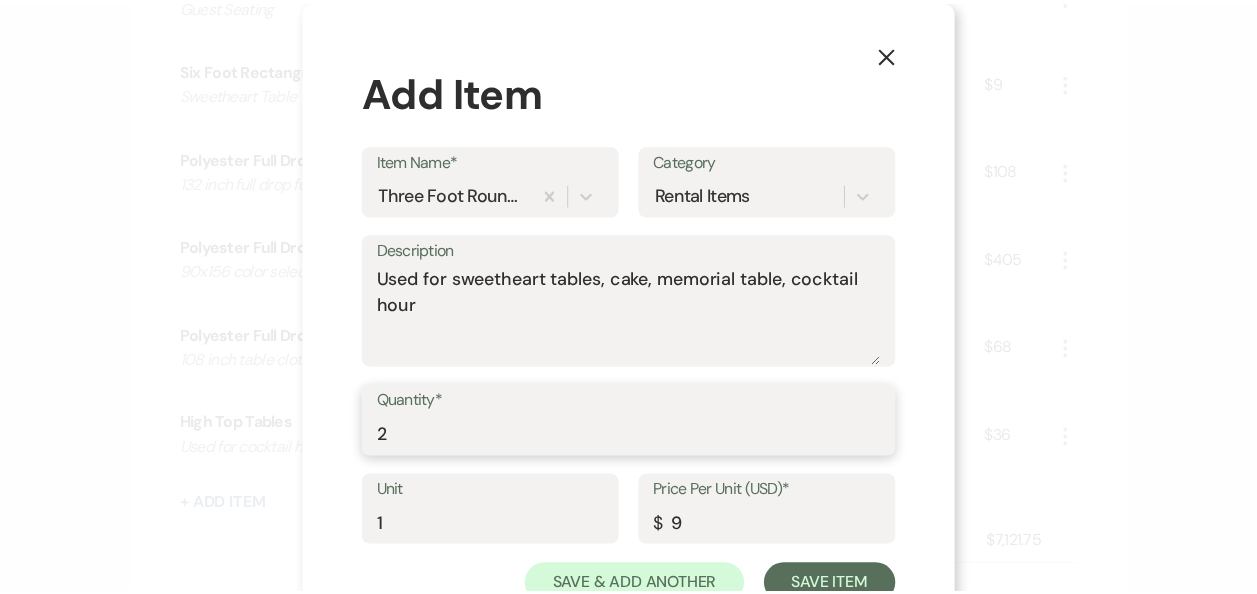 scroll, scrollTop: 70, scrollLeft: 0, axis: vertical 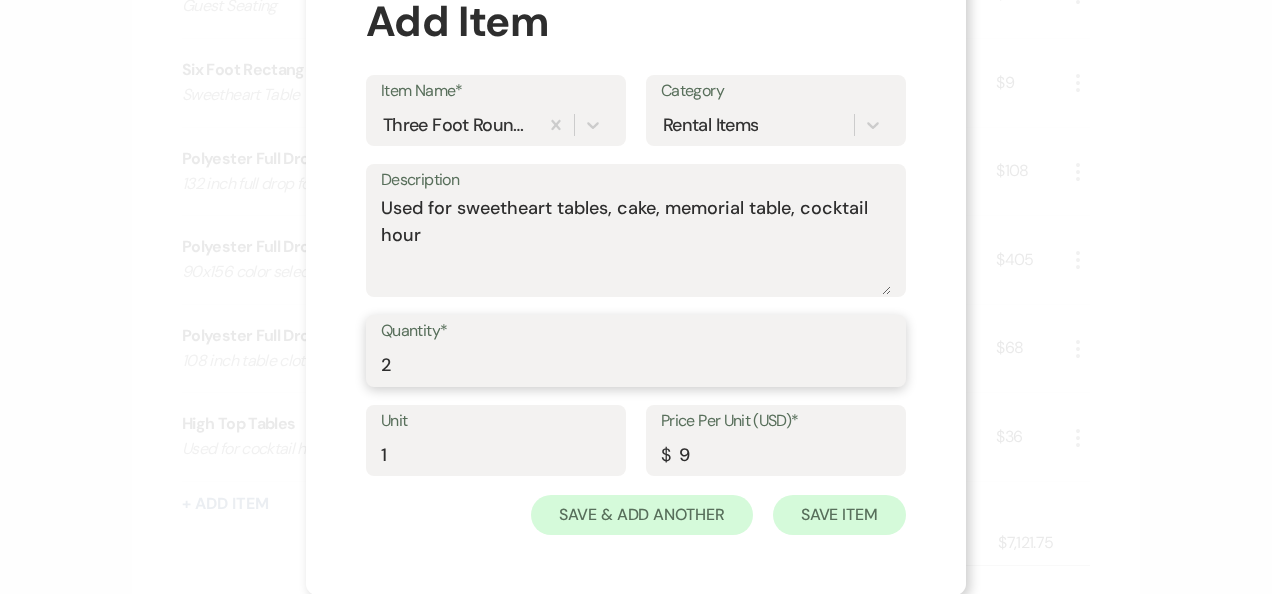 type on "2" 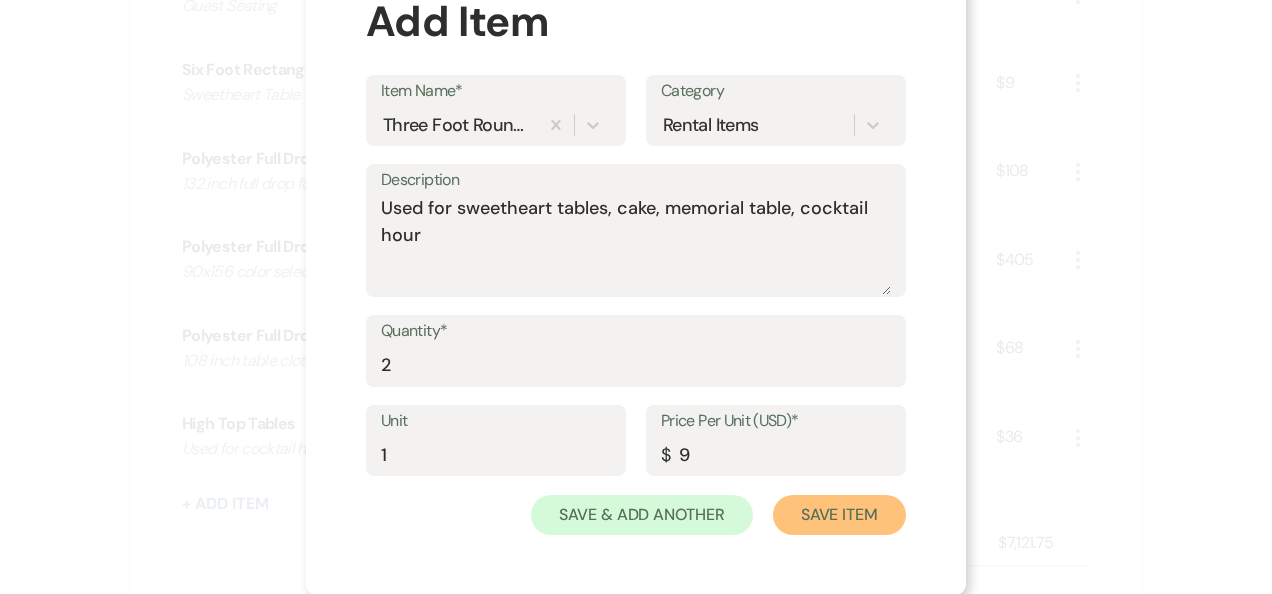 click on "Save Item" at bounding box center (839, 515) 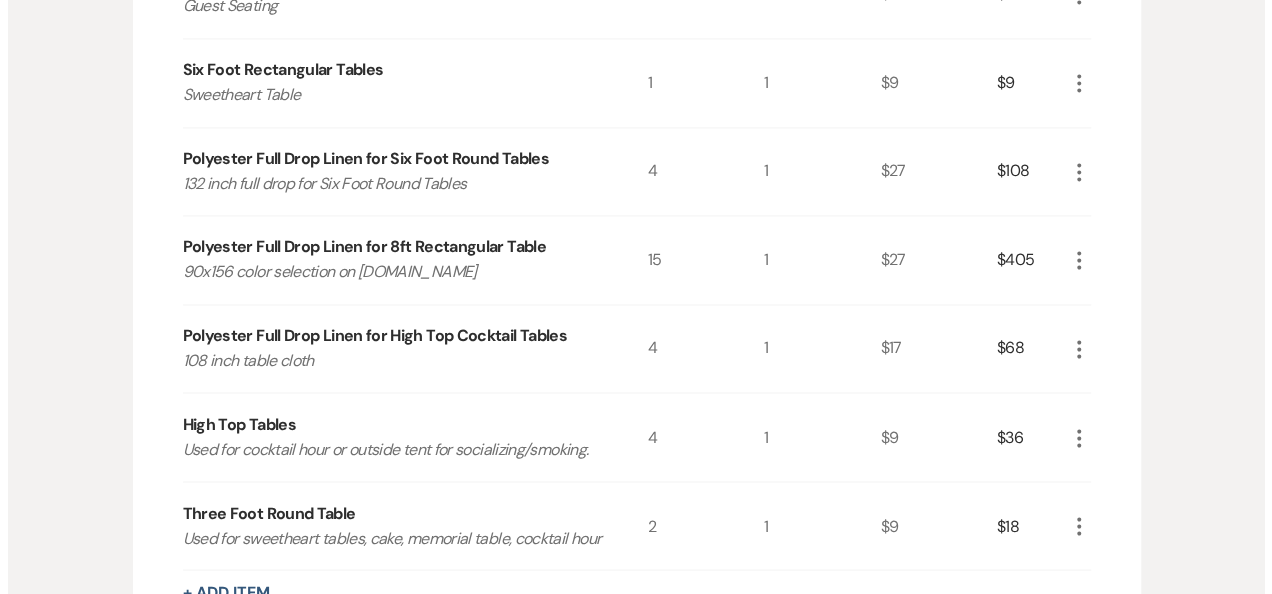 scroll, scrollTop: 1673, scrollLeft: 0, axis: vertical 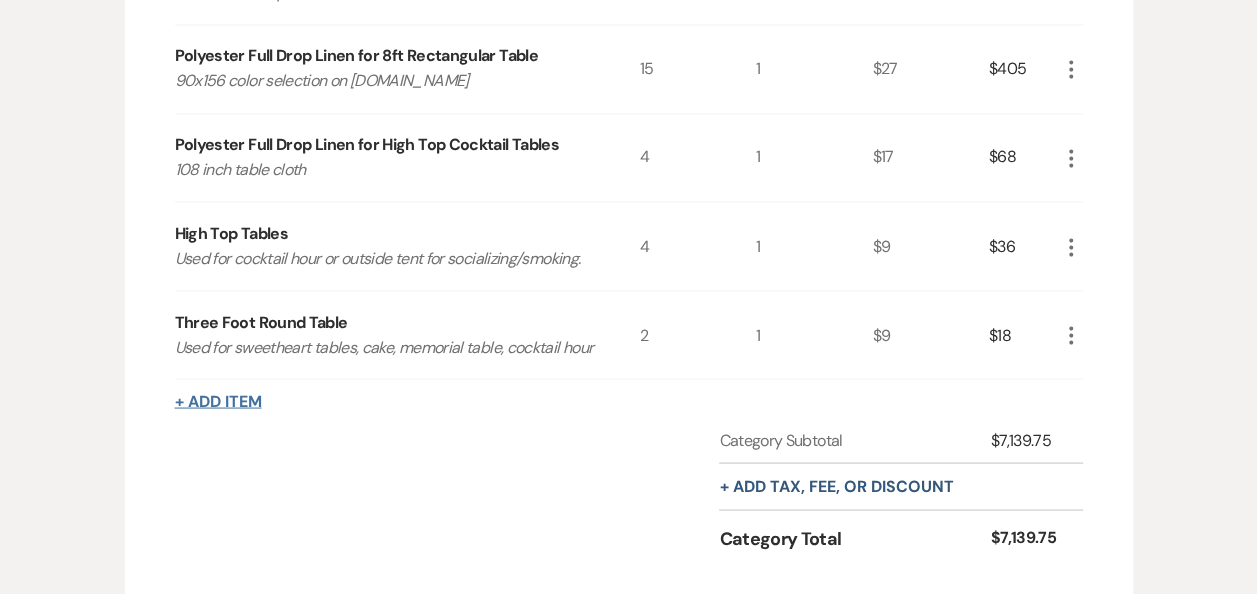 click on "+ Add Item" at bounding box center [218, 401] 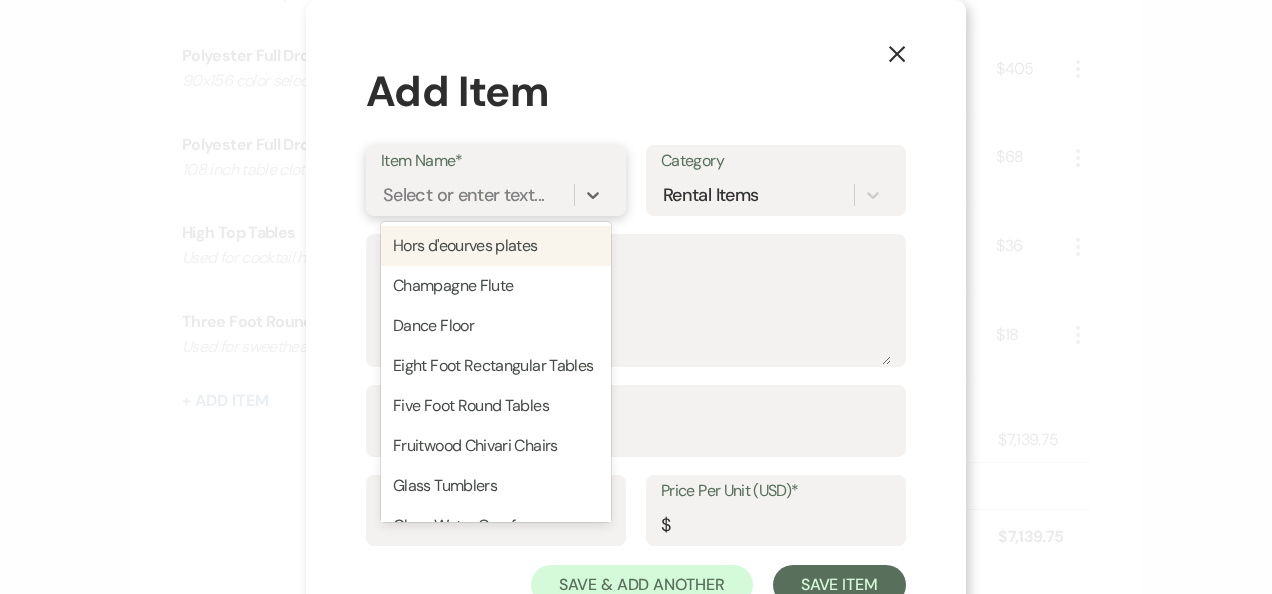 click on "Select or enter text..." at bounding box center (477, 194) 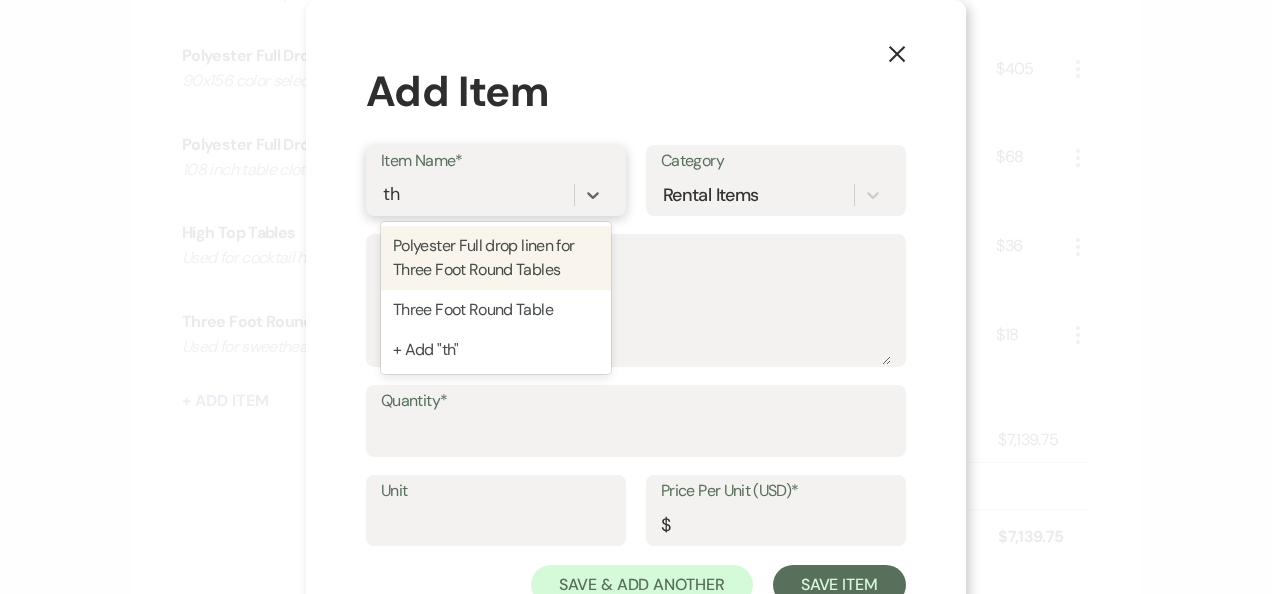 type on "t" 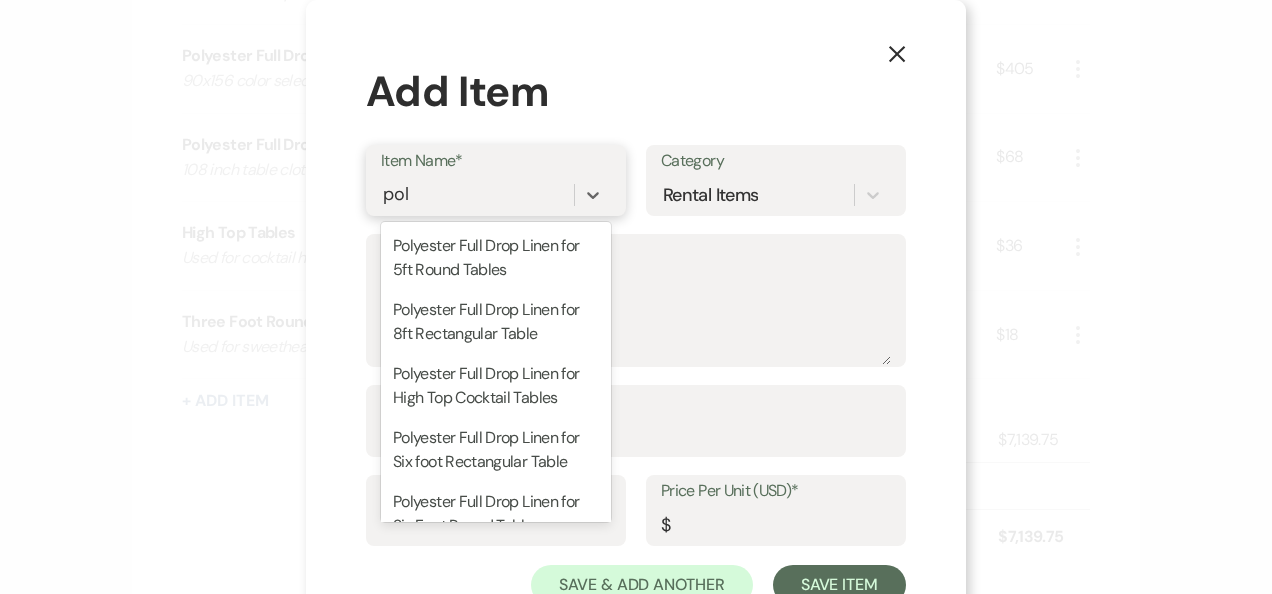 type on "poly" 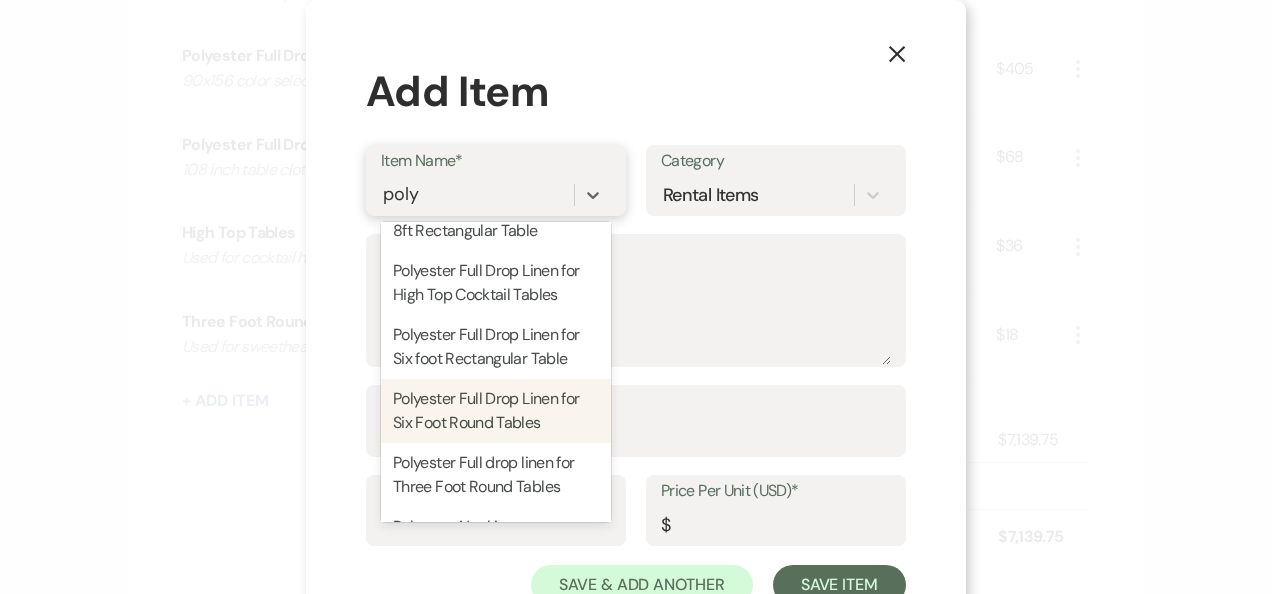 scroll, scrollTop: 121, scrollLeft: 0, axis: vertical 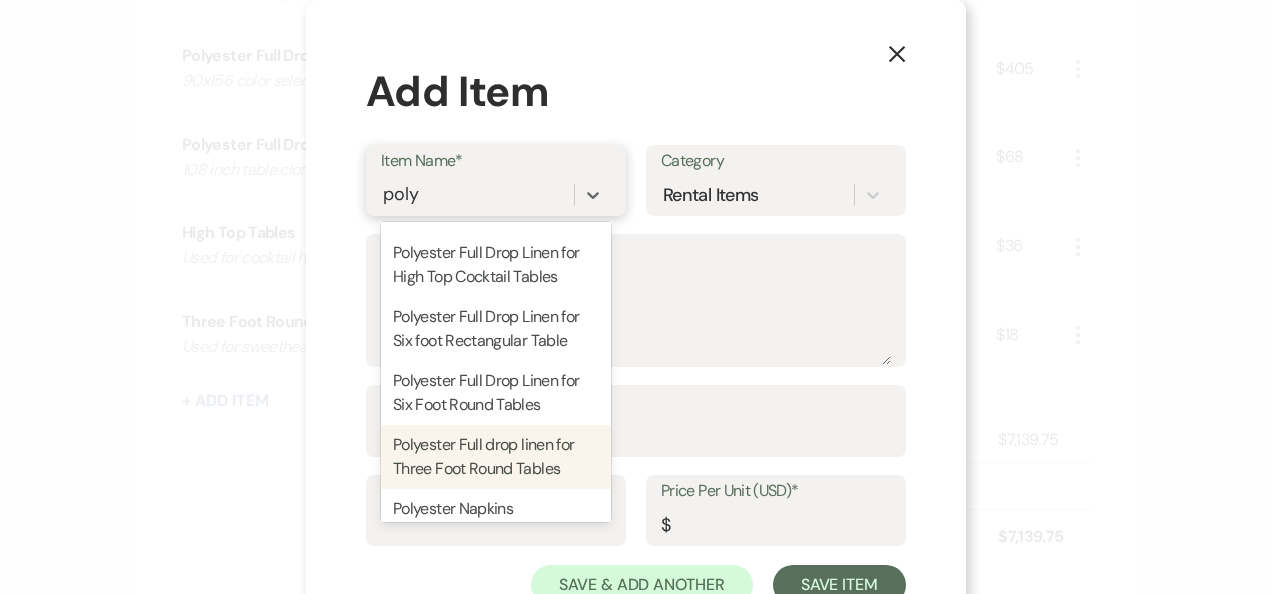click on "Polyester Full drop linen for Three Foot Round Tables" at bounding box center (496, 457) 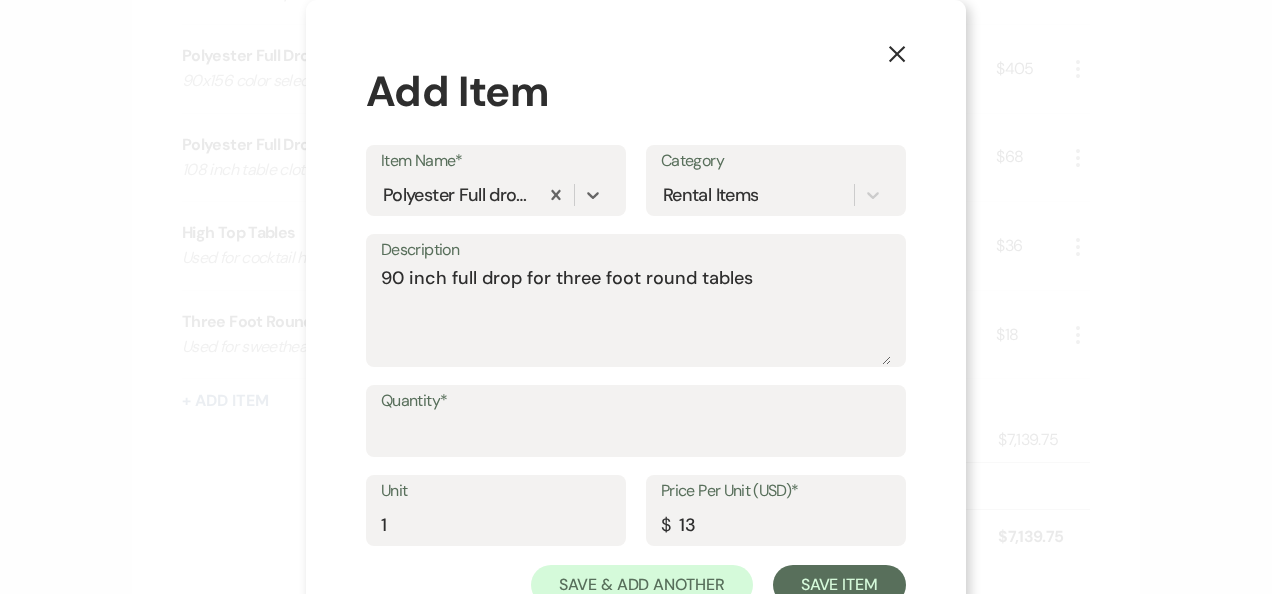 click on "Quantity*" at bounding box center [636, 401] 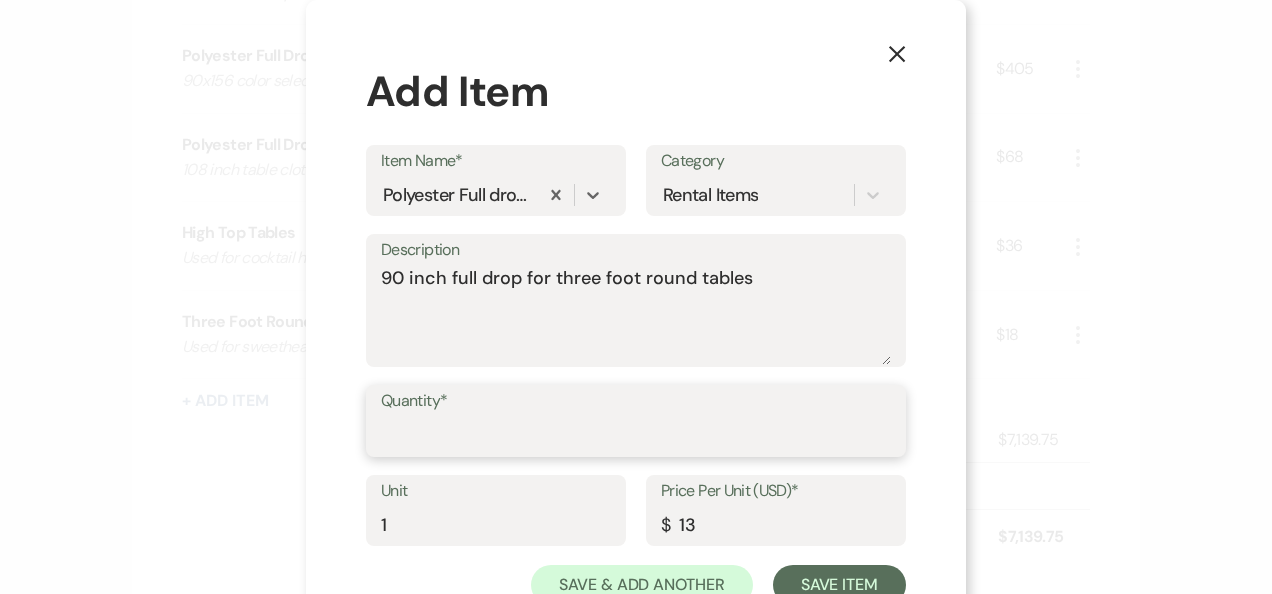 click on "Quantity*" at bounding box center [636, 435] 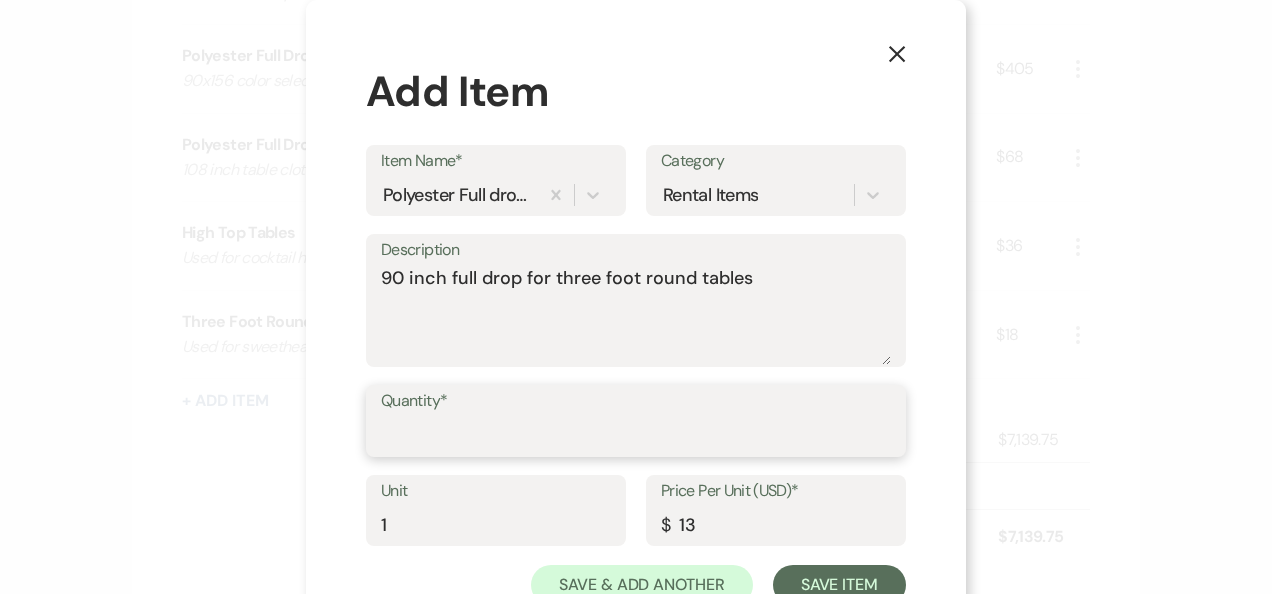 type on "2" 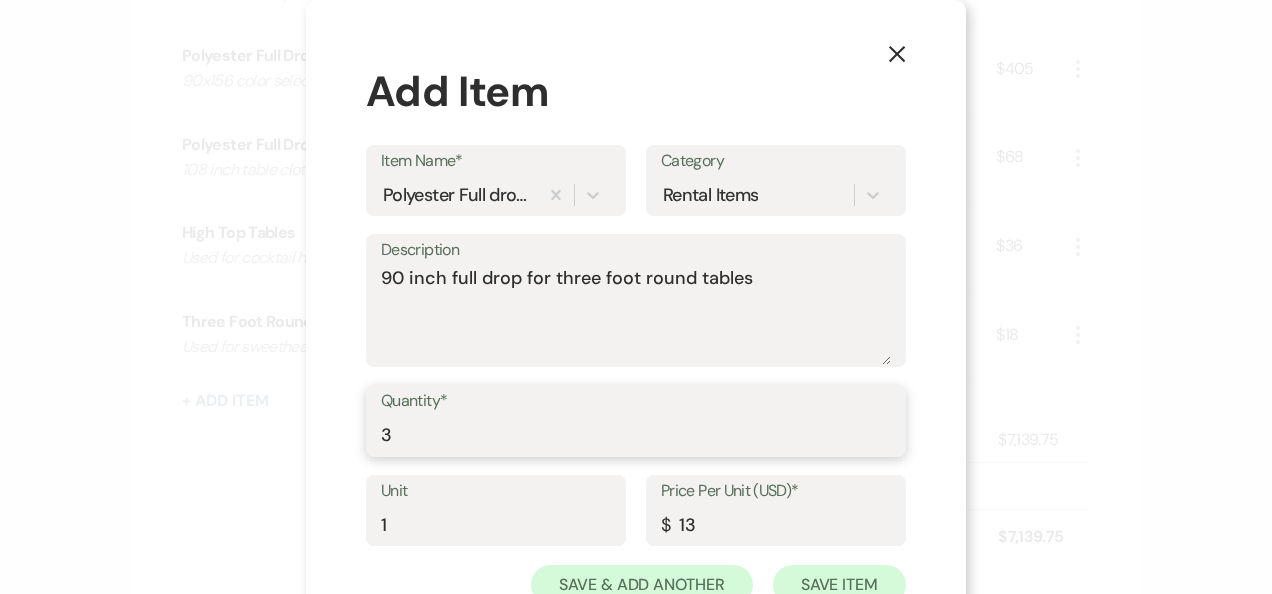type on "3" 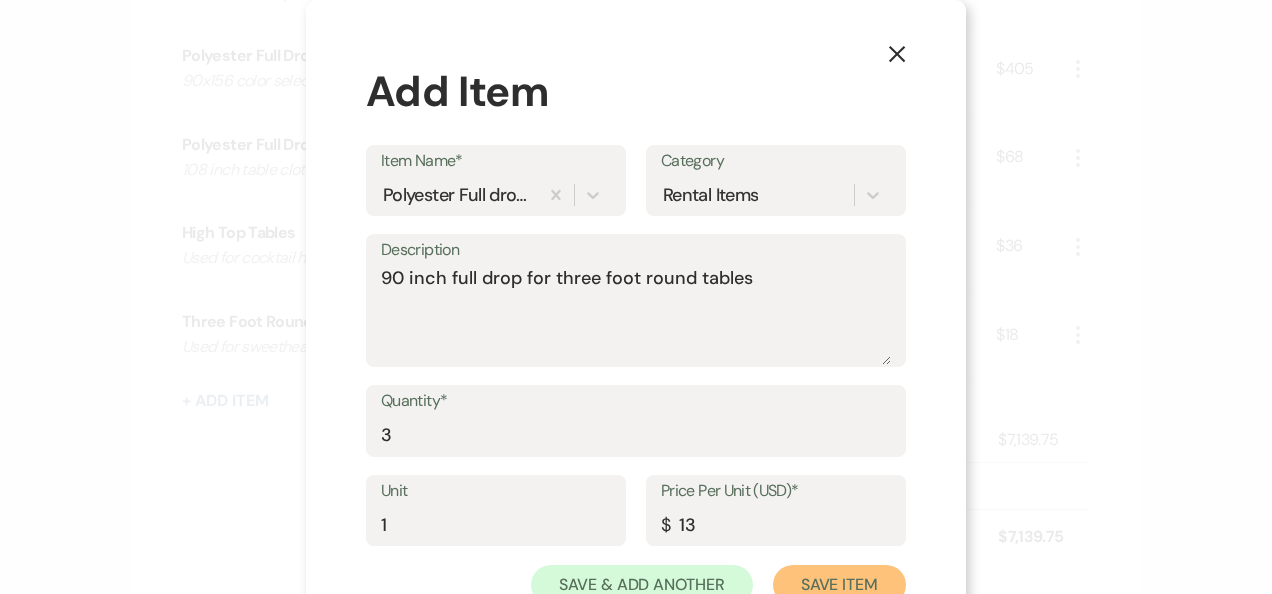click on "Save Item" at bounding box center (839, 585) 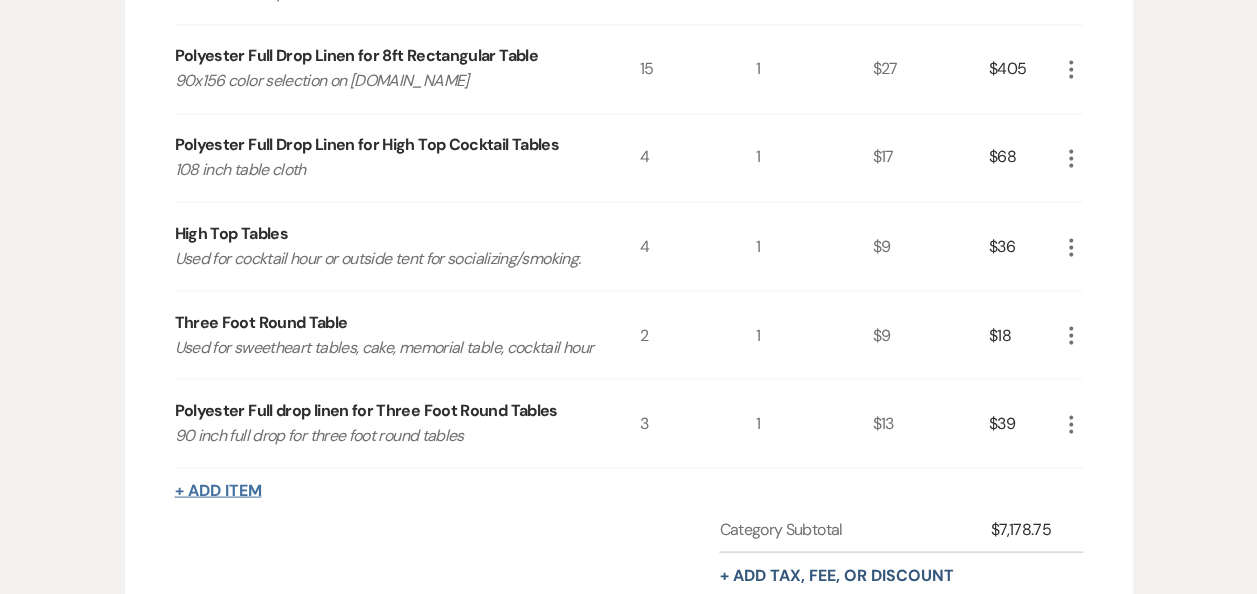 click on "+ Add Item" at bounding box center (218, 490) 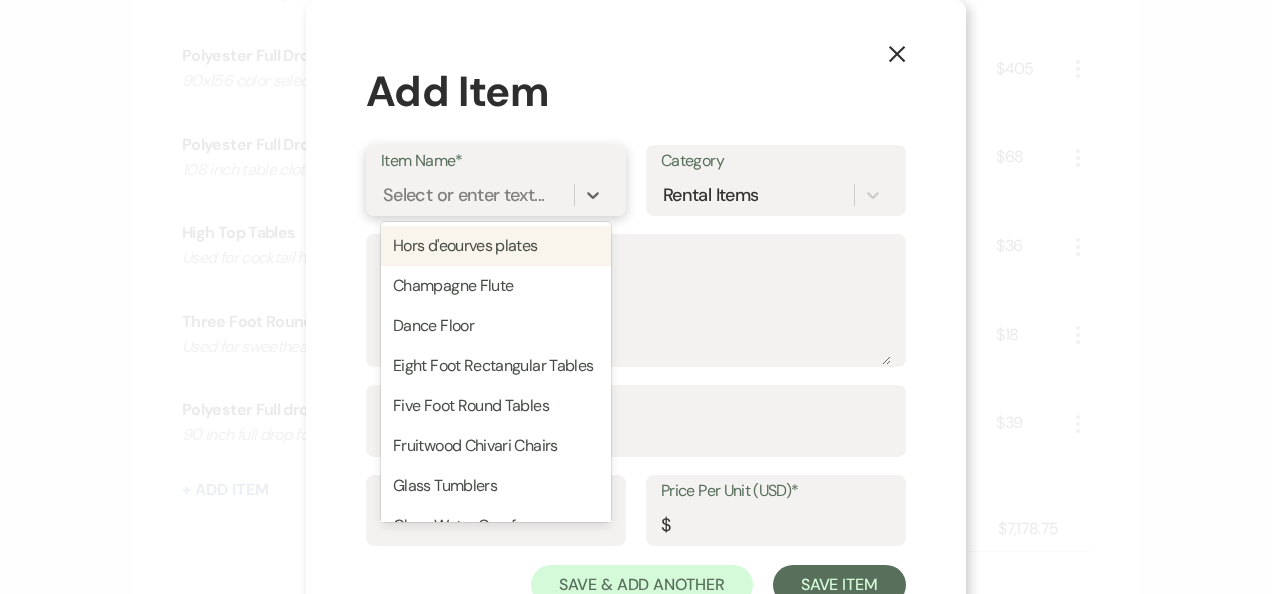 click on "Select or enter text..." at bounding box center (463, 194) 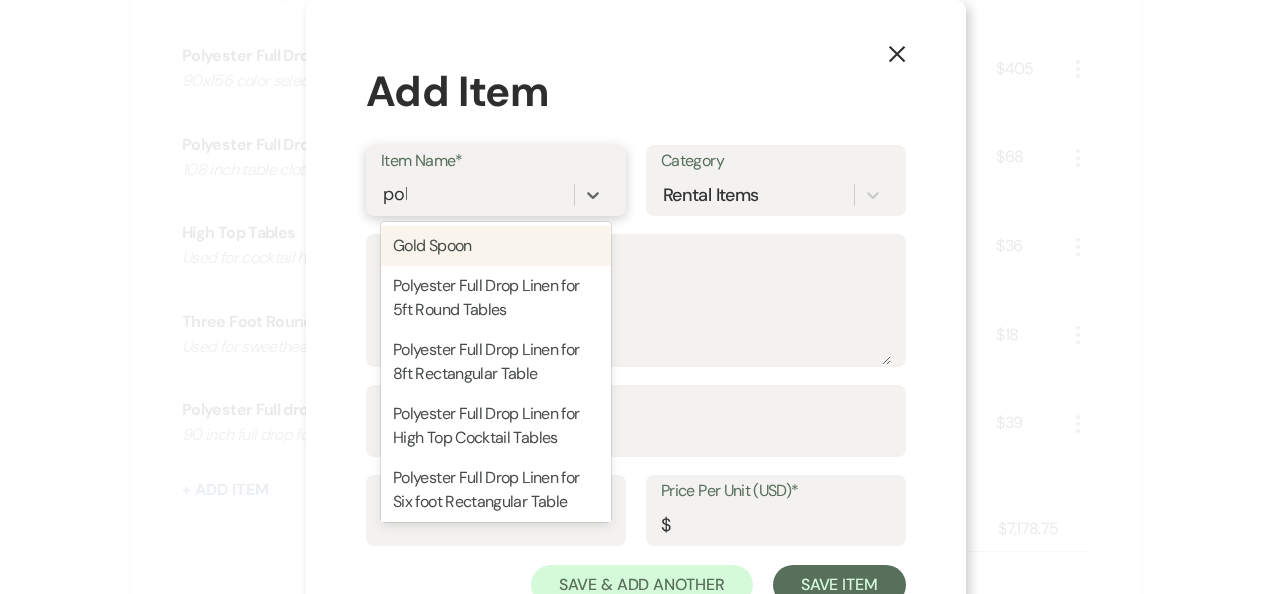 type on "poly" 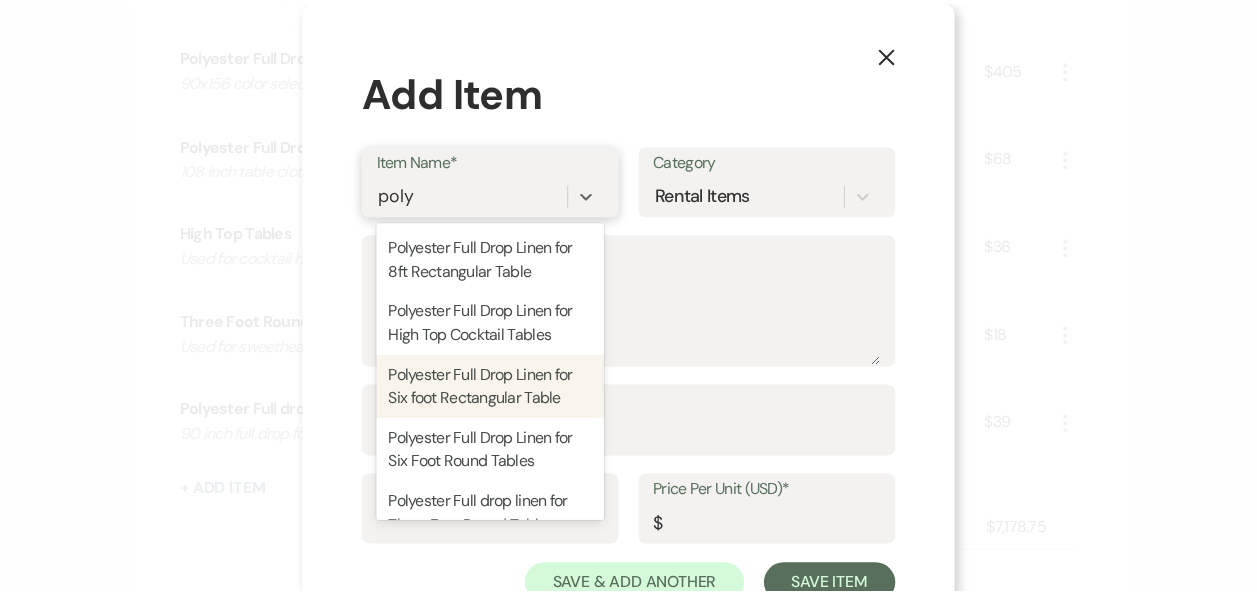 scroll, scrollTop: 64, scrollLeft: 0, axis: vertical 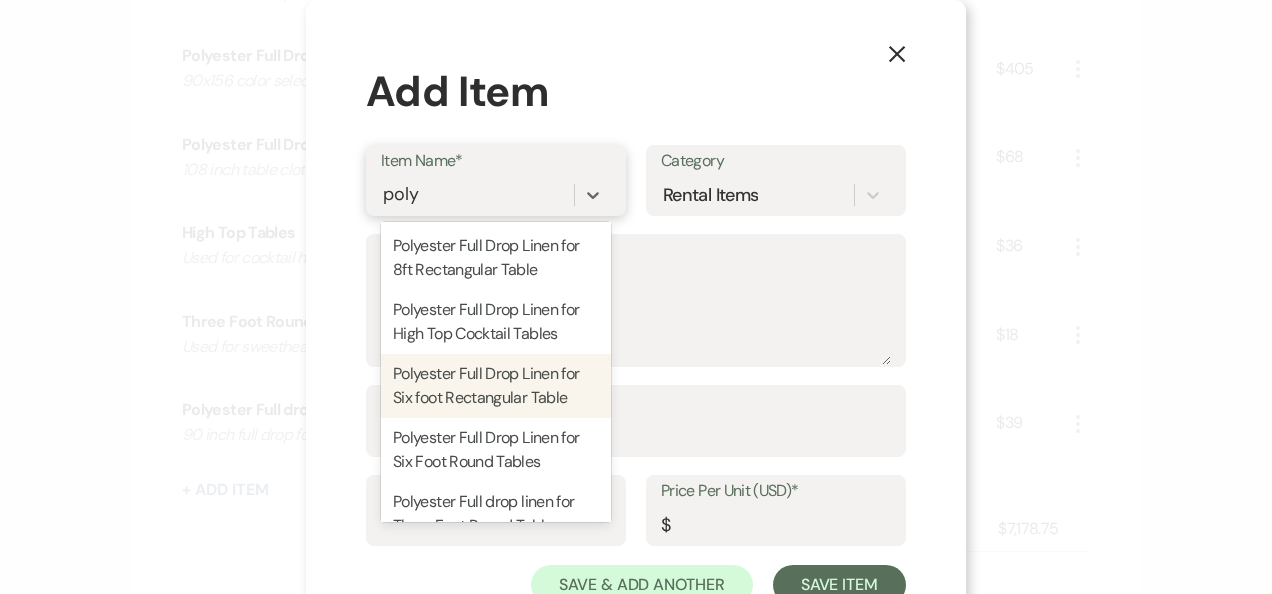click on "Polyester Full Drop Linen for Six foot Rectangular Table" at bounding box center [496, 386] 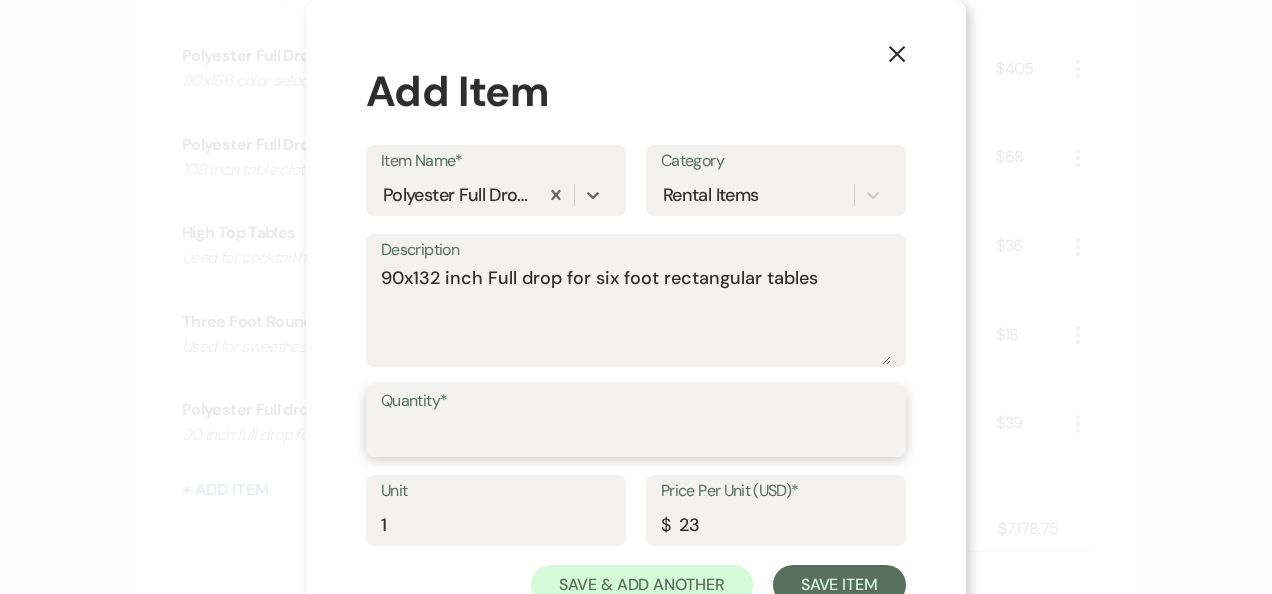 click on "Quantity*" at bounding box center (636, 435) 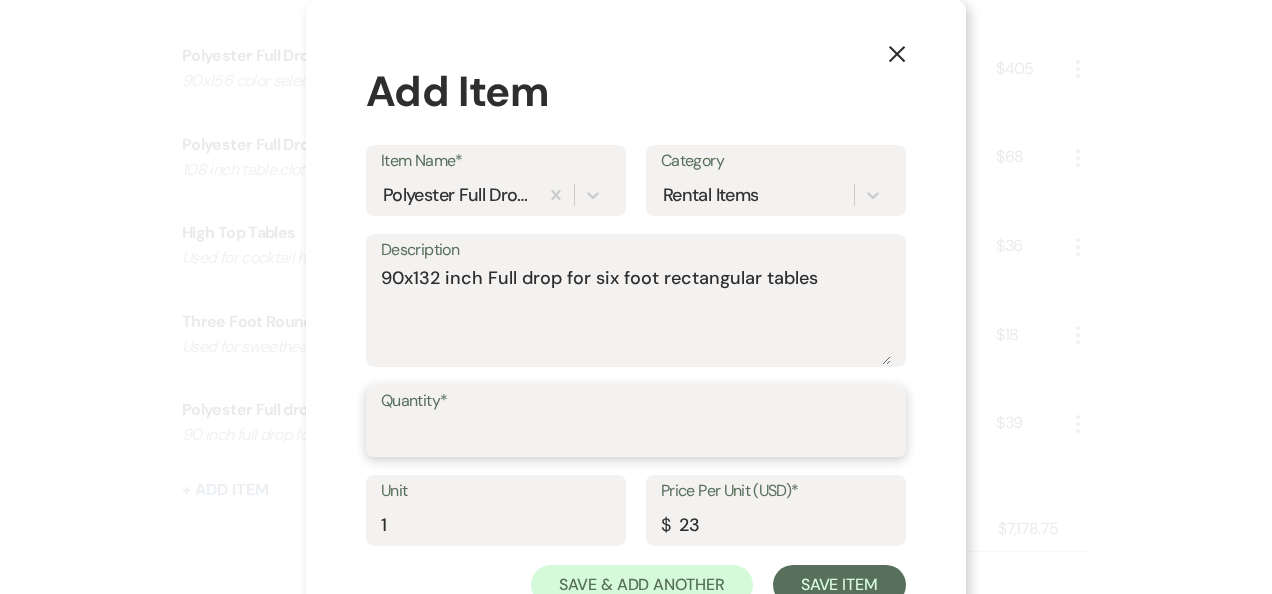 click on "Quantity*" at bounding box center (636, 435) 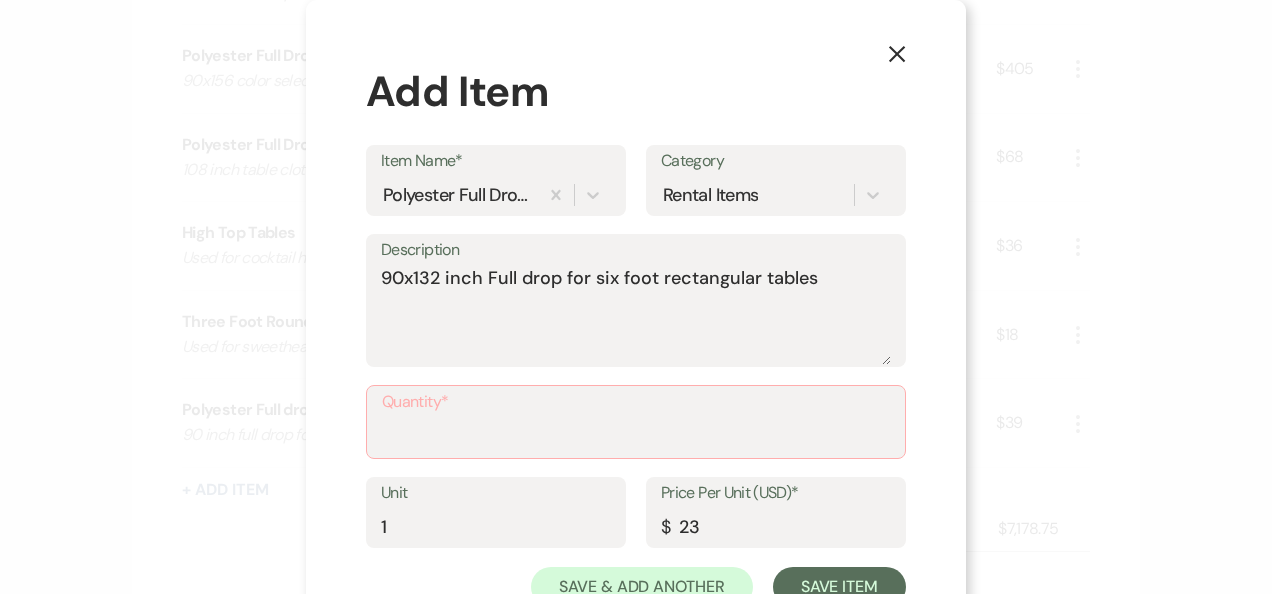 click on "X Add Item Item Name* Polyester Full Drop Linen for Six foot Rectangular Table Category Rental Items Description 90x132 inch Full drop for six foot rectangular tables Quantity* Unit 1 Price Per Unit (USD)* $ 23 Save & Add Another Save Item" at bounding box center (636, 297) 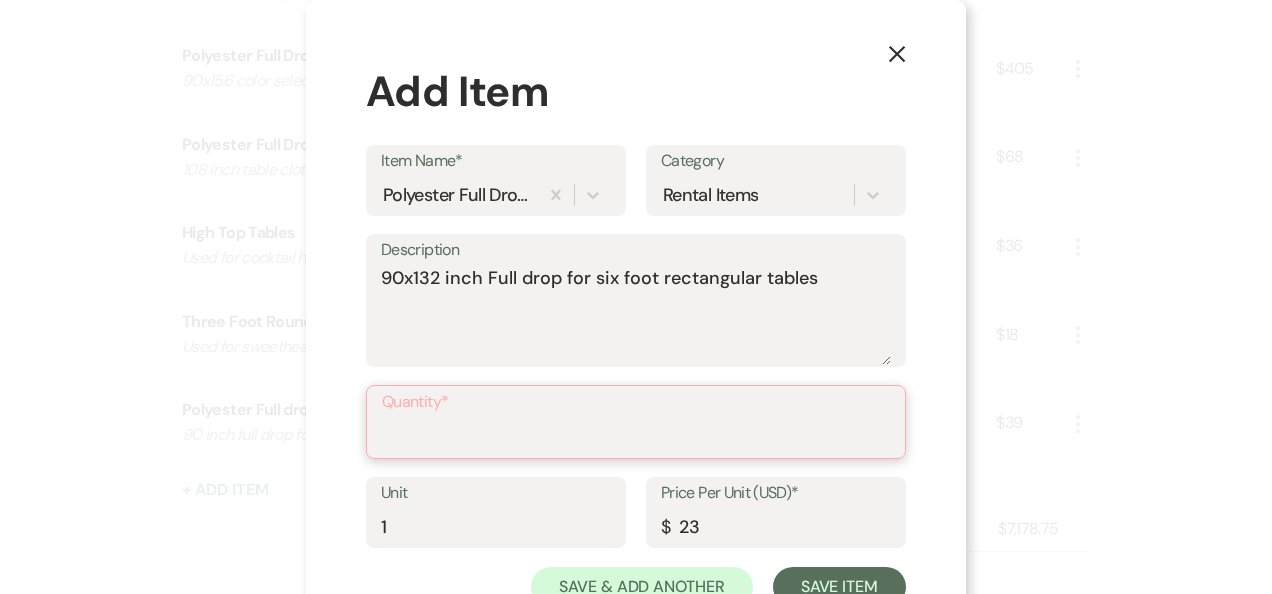 click on "Quantity*" at bounding box center [636, 436] 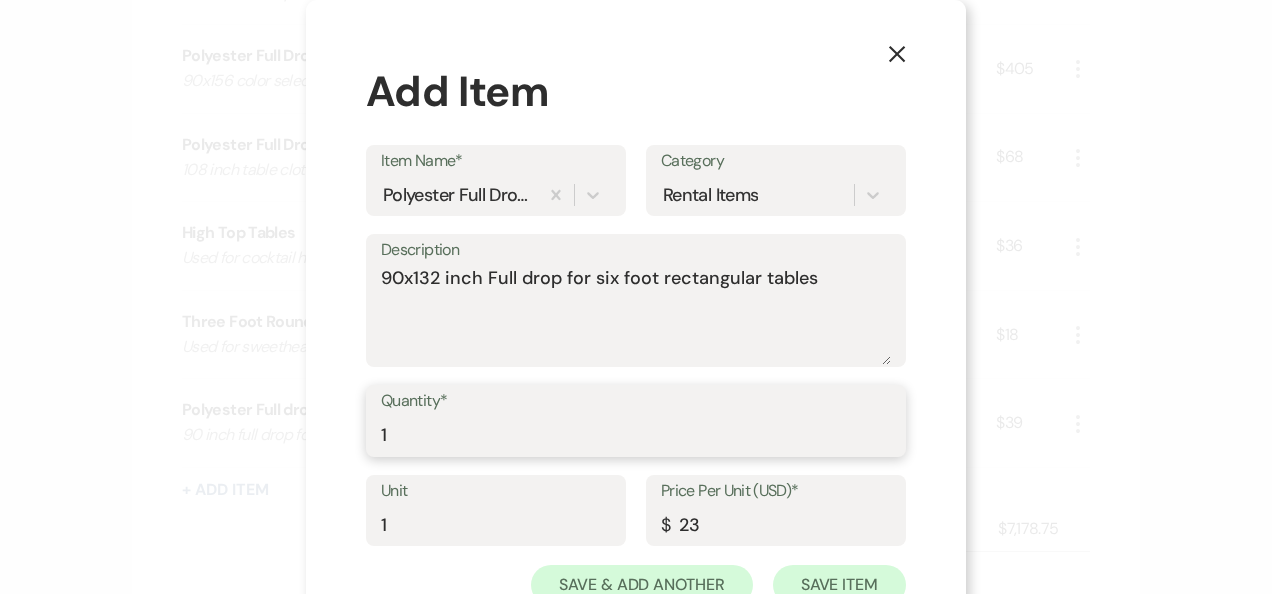 type on "1" 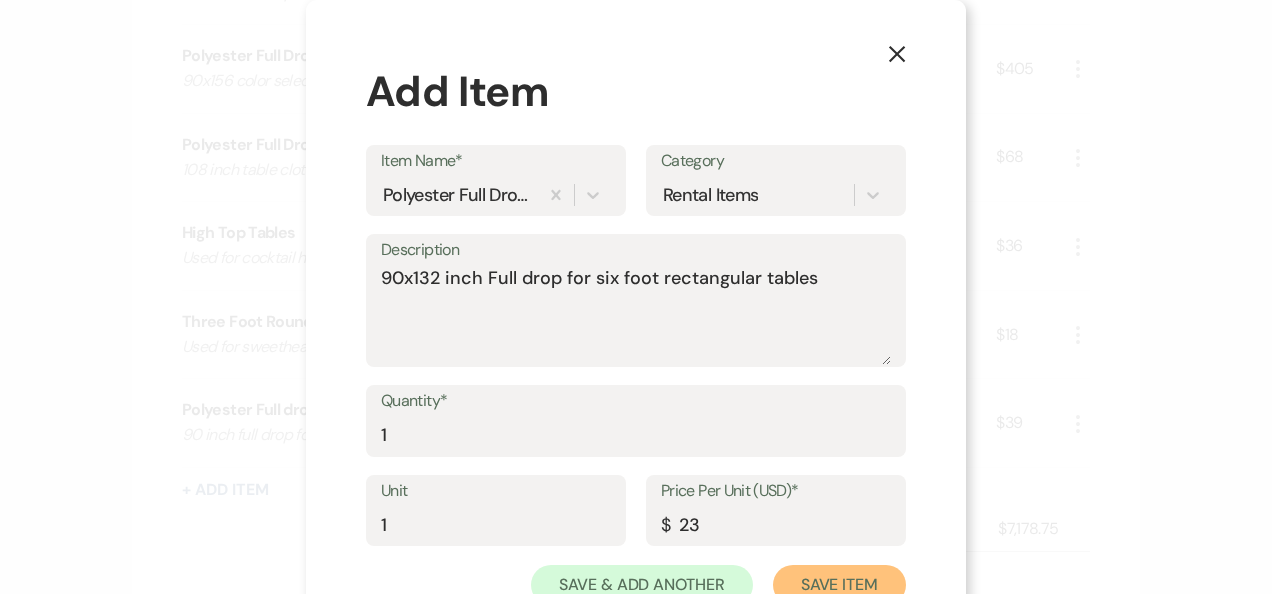 click on "Save Item" at bounding box center [839, 585] 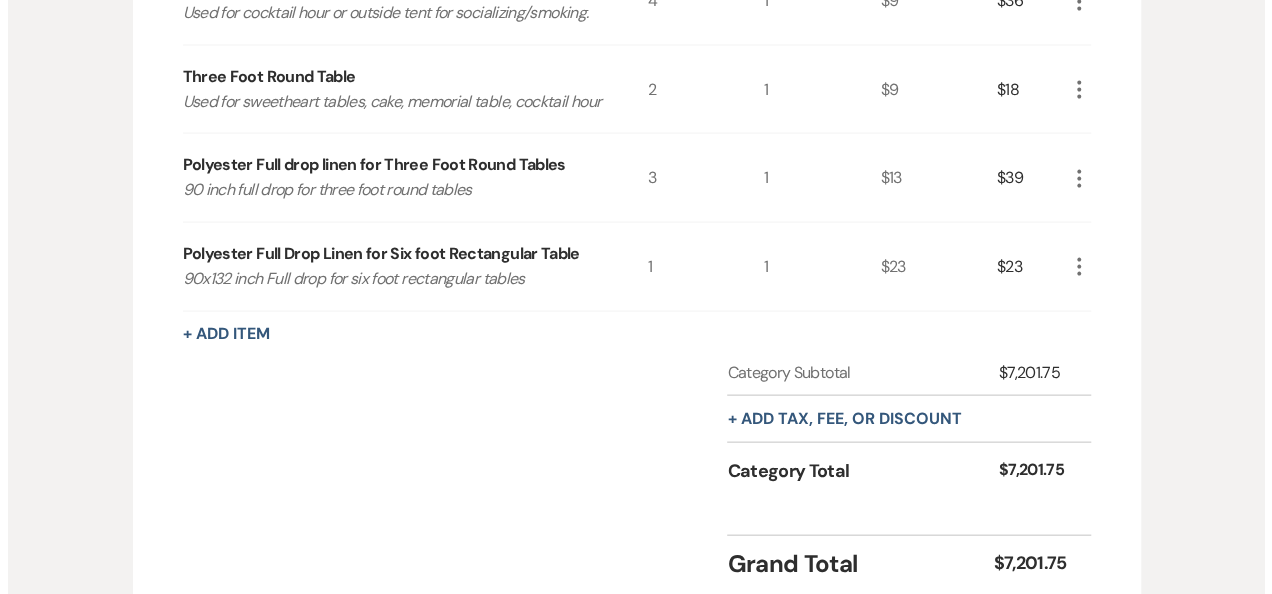 scroll, scrollTop: 1919, scrollLeft: 0, axis: vertical 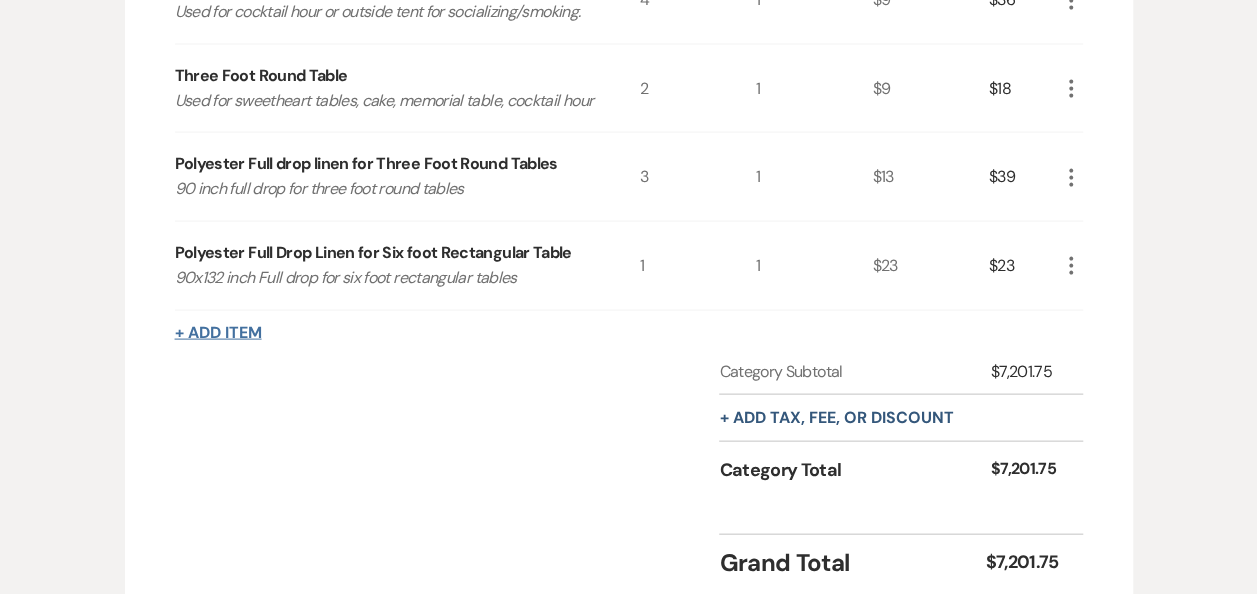 click on "+ Add Item" at bounding box center (218, 333) 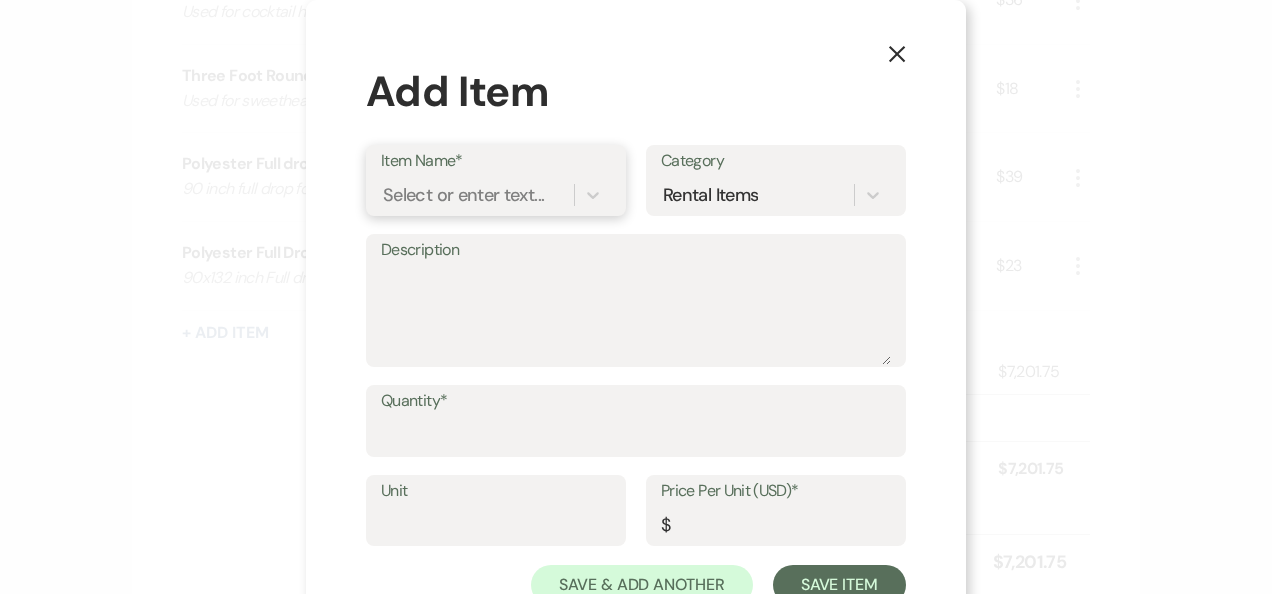 click on "Select or enter text..." at bounding box center [463, 194] 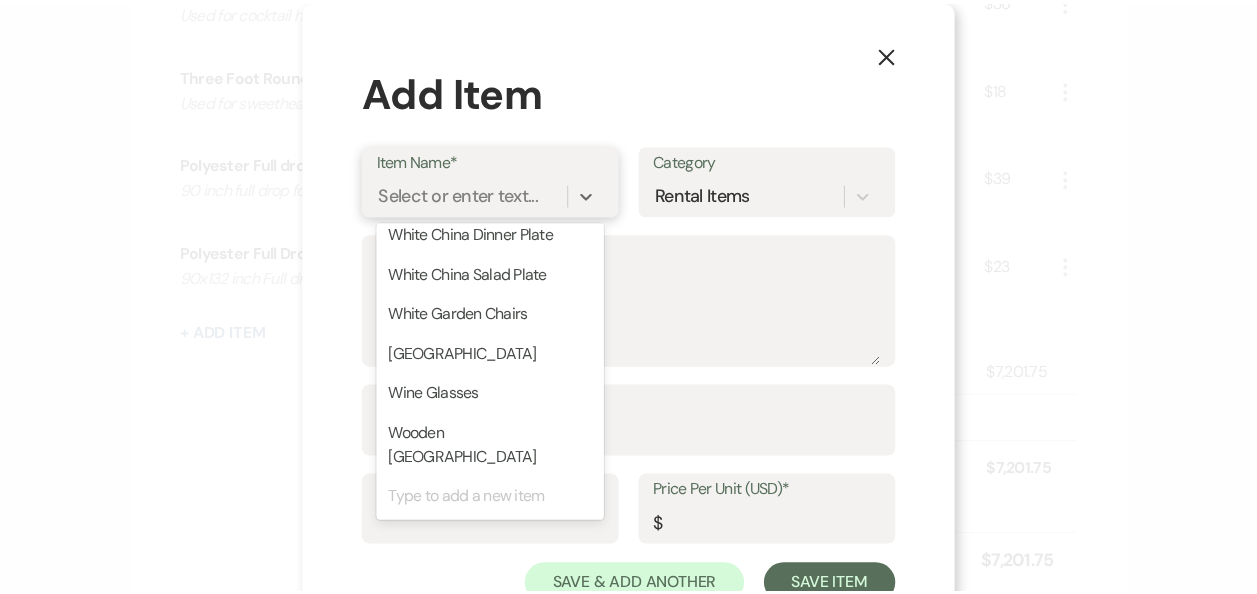 scroll, scrollTop: 1676, scrollLeft: 0, axis: vertical 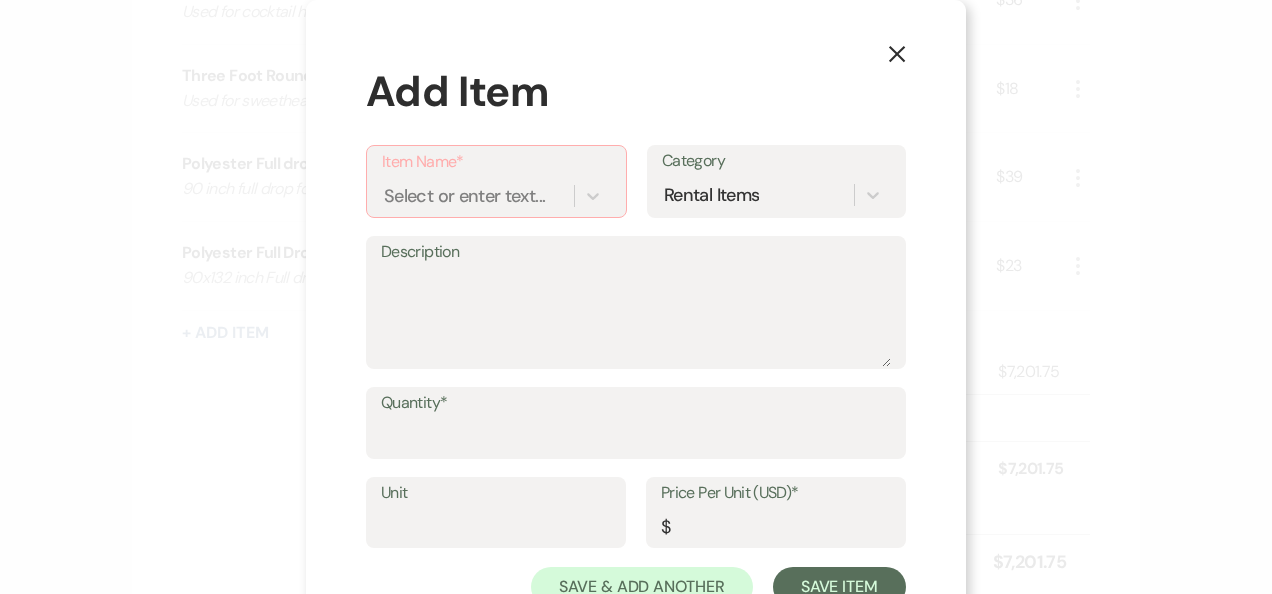 click on "Add Item" at bounding box center (636, 91) 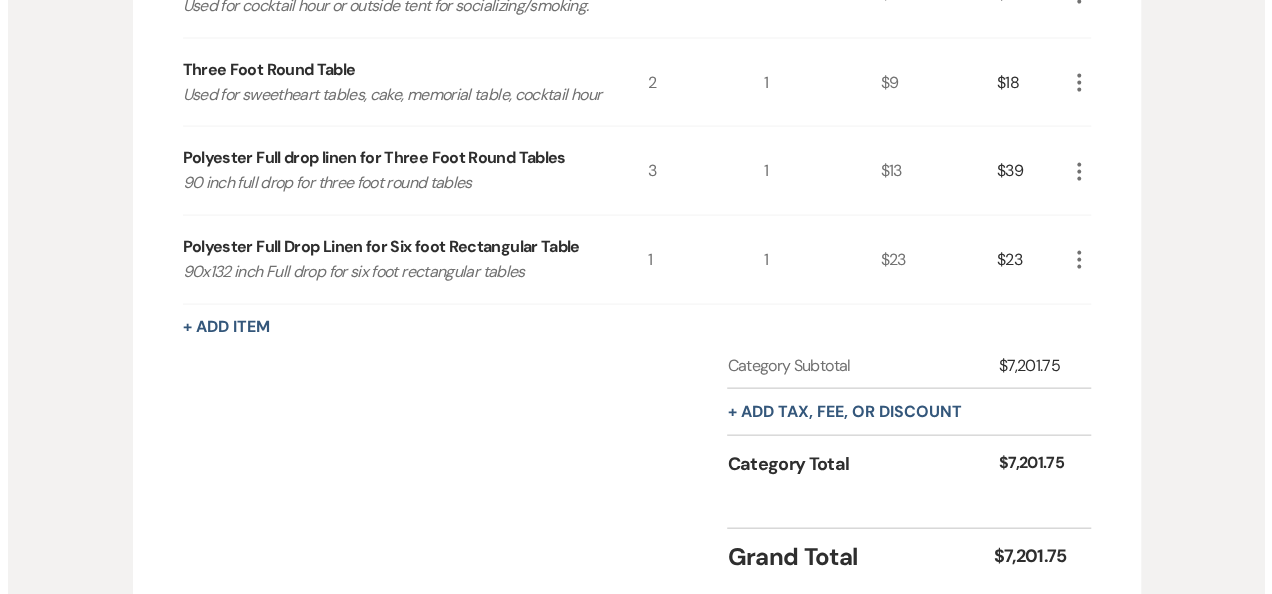 scroll, scrollTop: 1926, scrollLeft: 0, axis: vertical 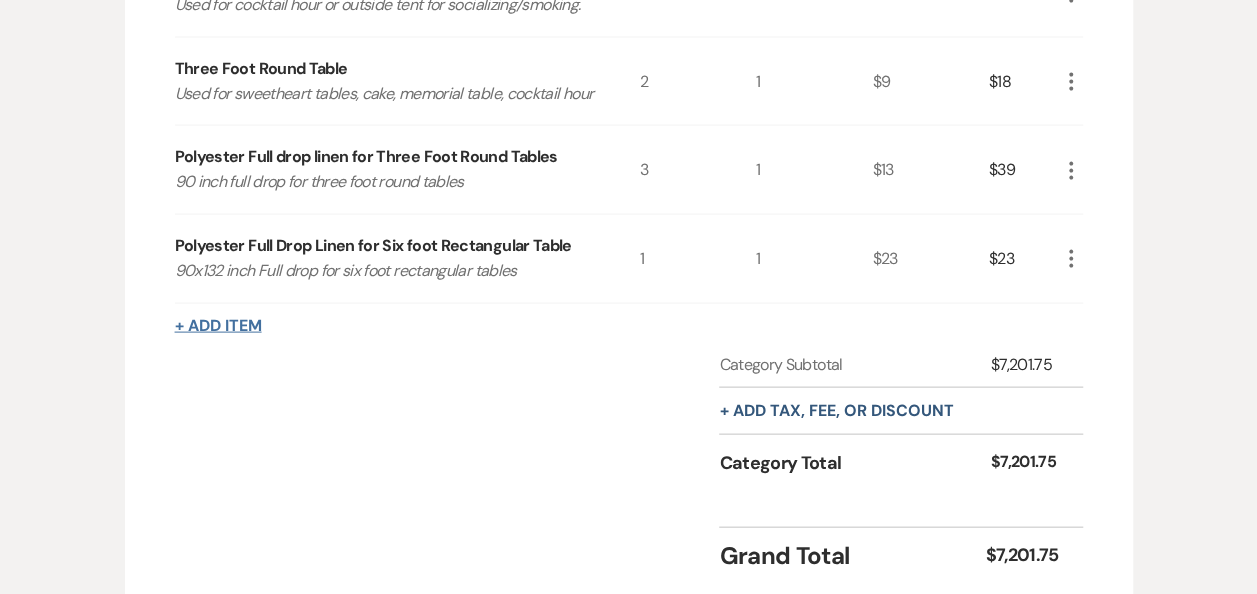 click on "+ Add Item" at bounding box center (218, 326) 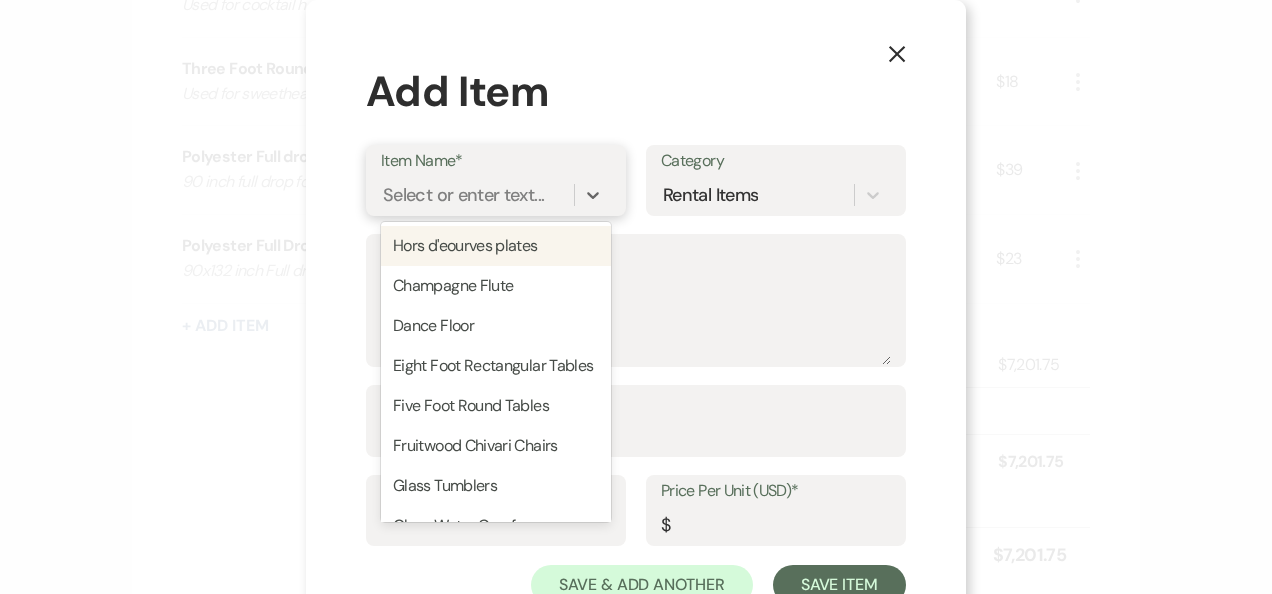 click on "Select or enter text..." at bounding box center (463, 194) 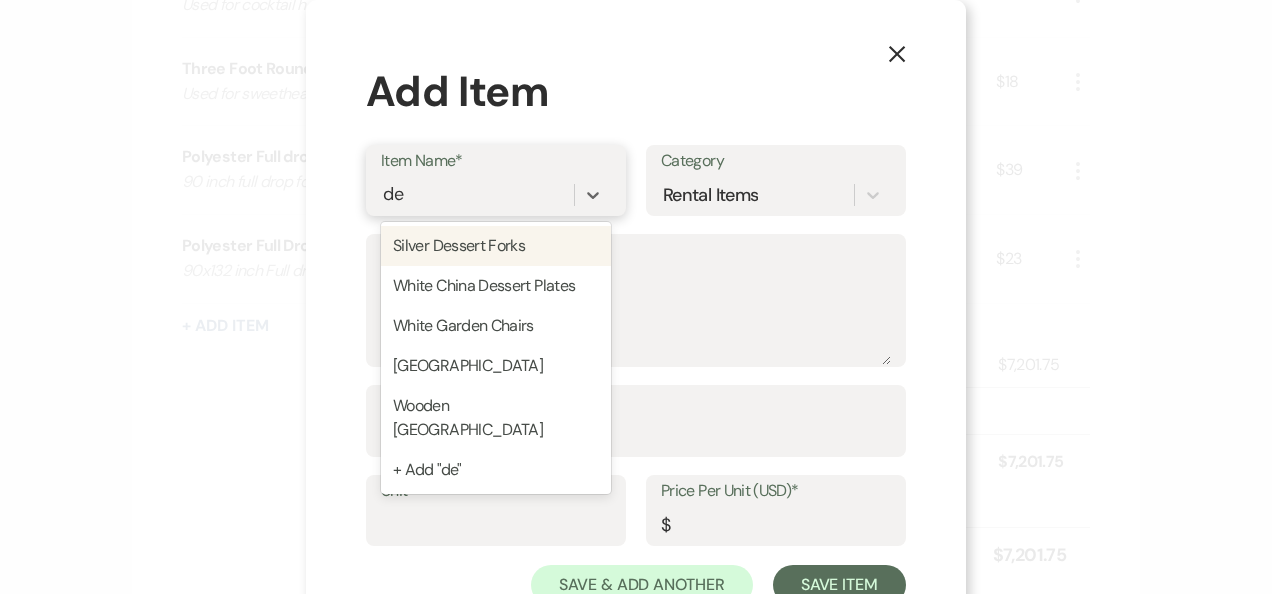 type on "d" 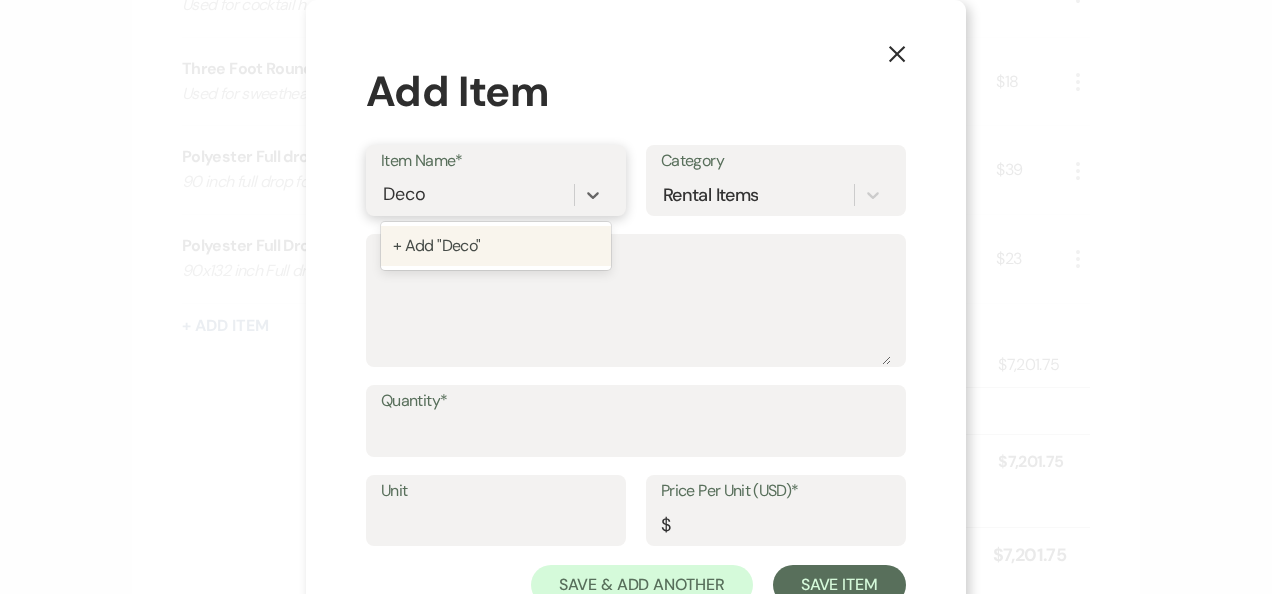 type on "Decor" 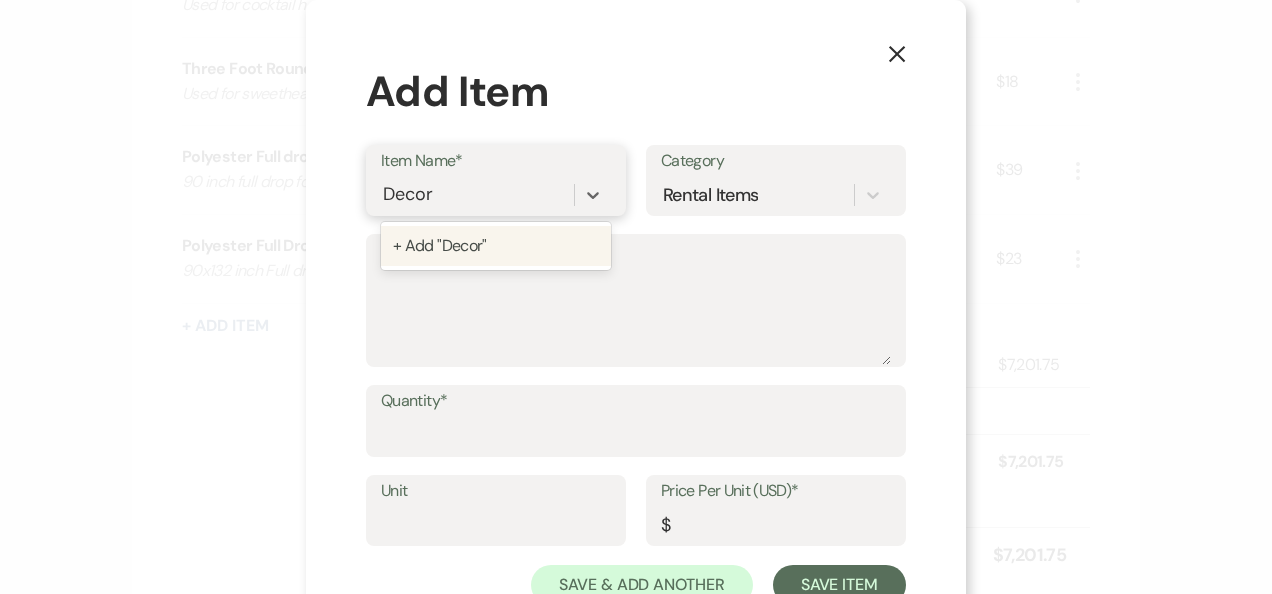 click on "+ Add "Decor"" at bounding box center (496, 246) 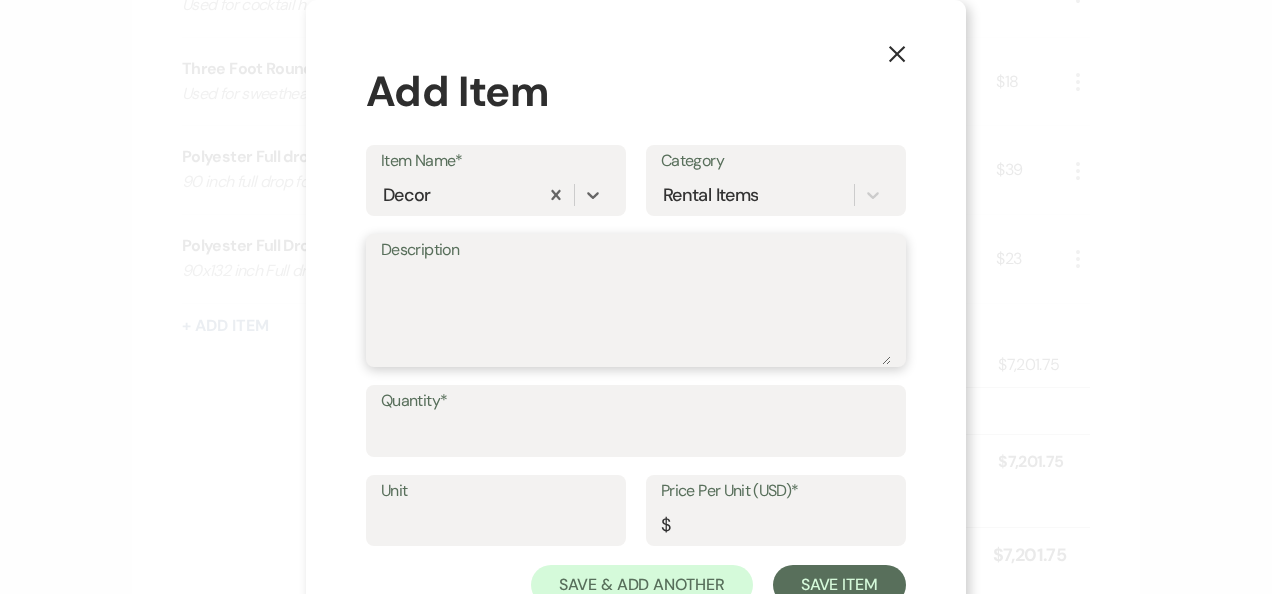 click on "Description" at bounding box center (636, 315) 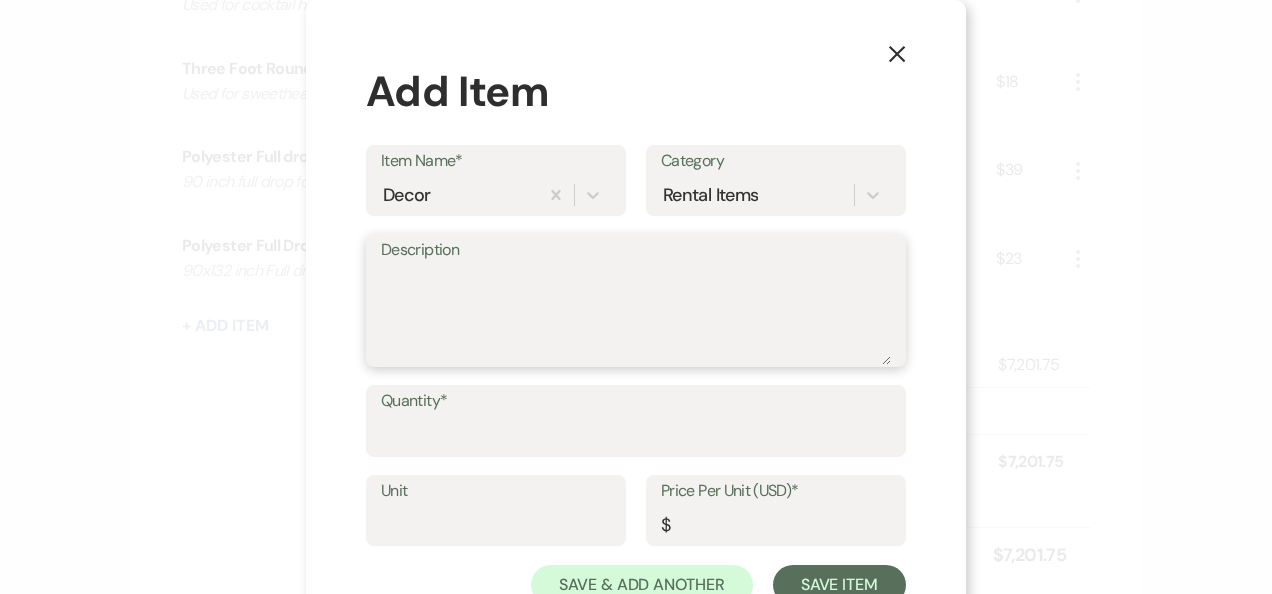 paste on "Glass hurricane tall	36	$2.50	$90.00
Glass hurricane short	25	$1.50	$37.50
Gold mirror tray	12	$5.00	$60.00
Greenery backdrop	1	$75.00	$75.00" 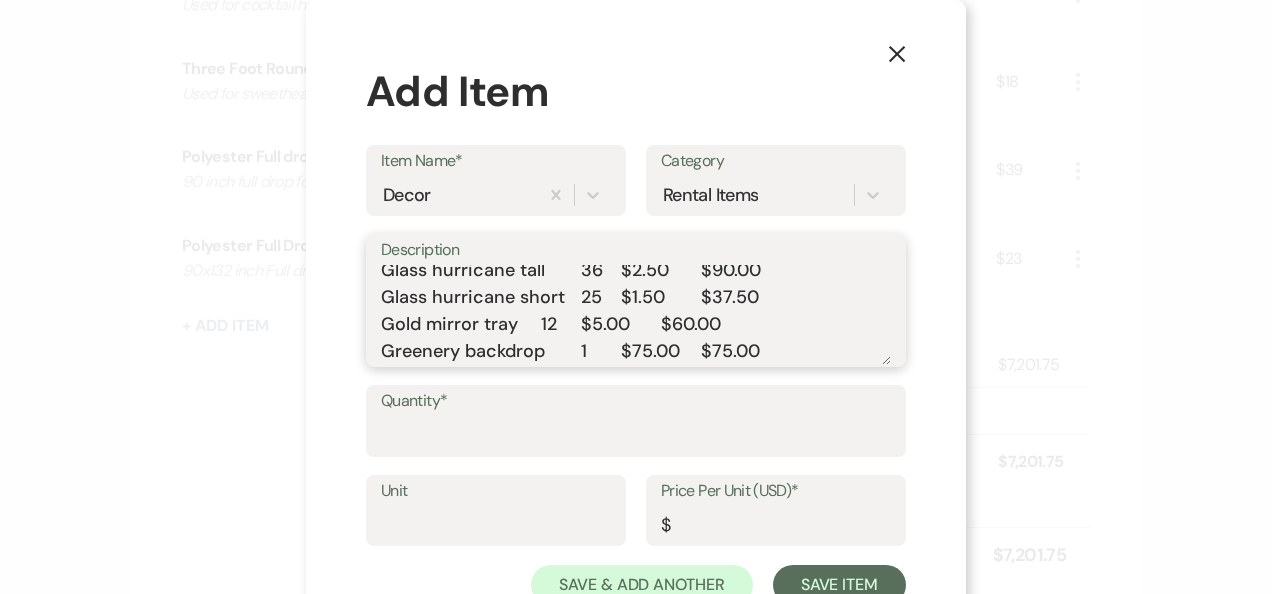 scroll, scrollTop: 0, scrollLeft: 0, axis: both 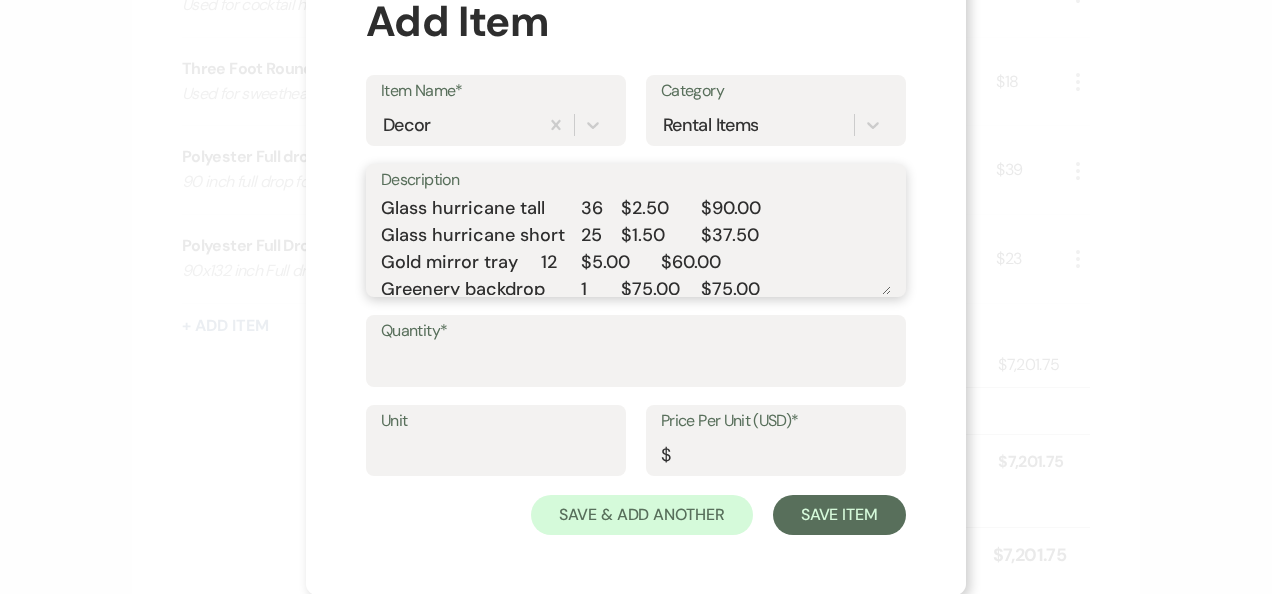 type on "Glass hurricane tall	36	$2.50	$90.00
Glass hurricane short	25	$1.50	$37.50
Gold mirror tray	12	$5.00	$60.00
Greenery backdrop	1	$75.00	$75.00" 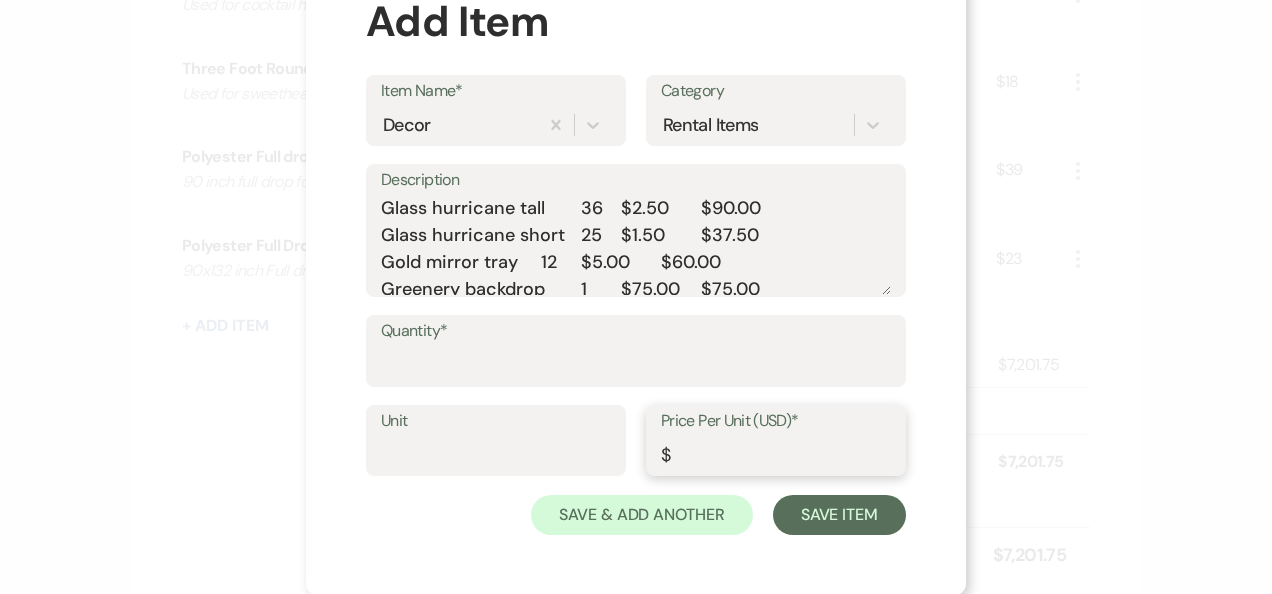 click on "Price Per Unit (USD)*" at bounding box center (776, 454) 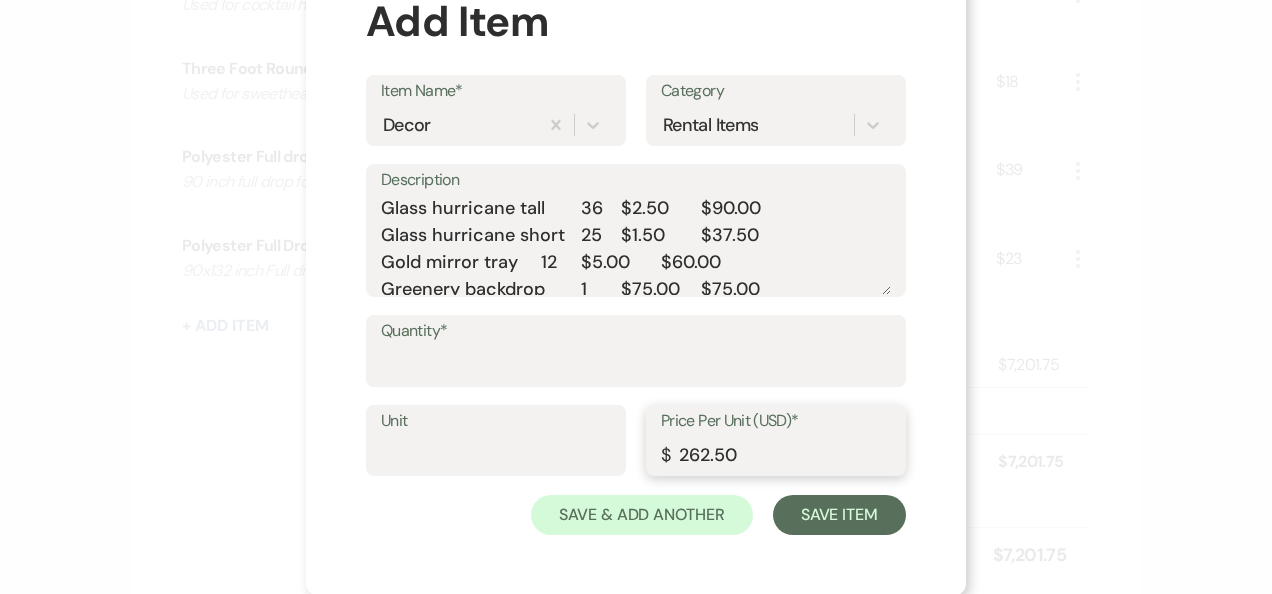 type on "262.50" 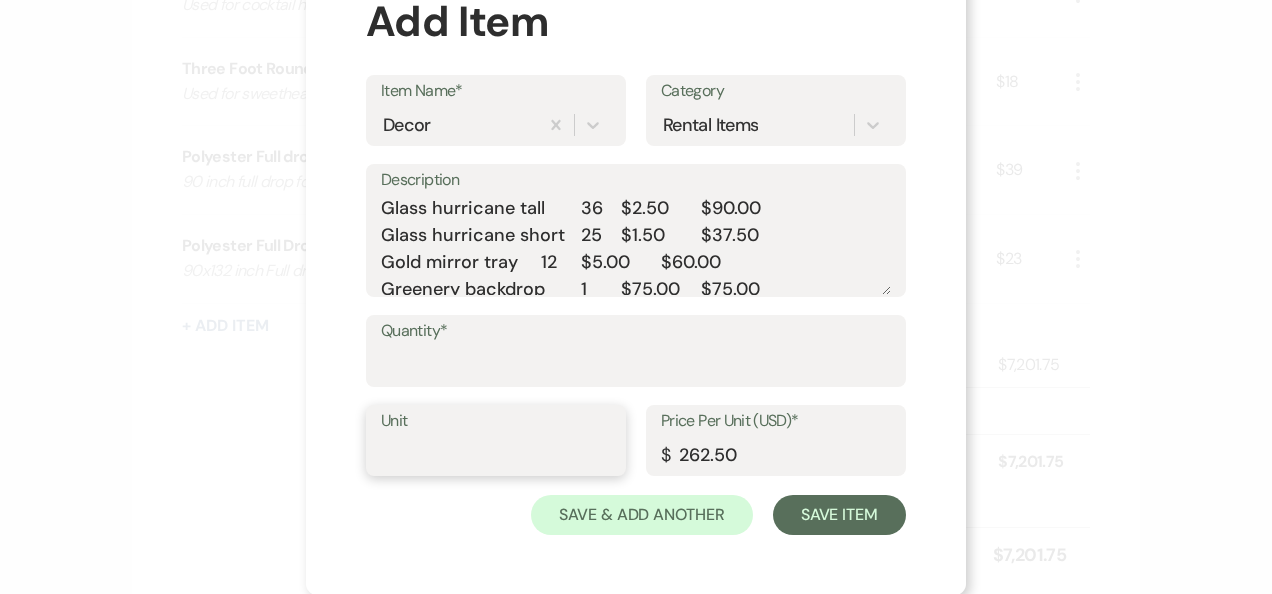 click on "Unit" at bounding box center [496, 454] 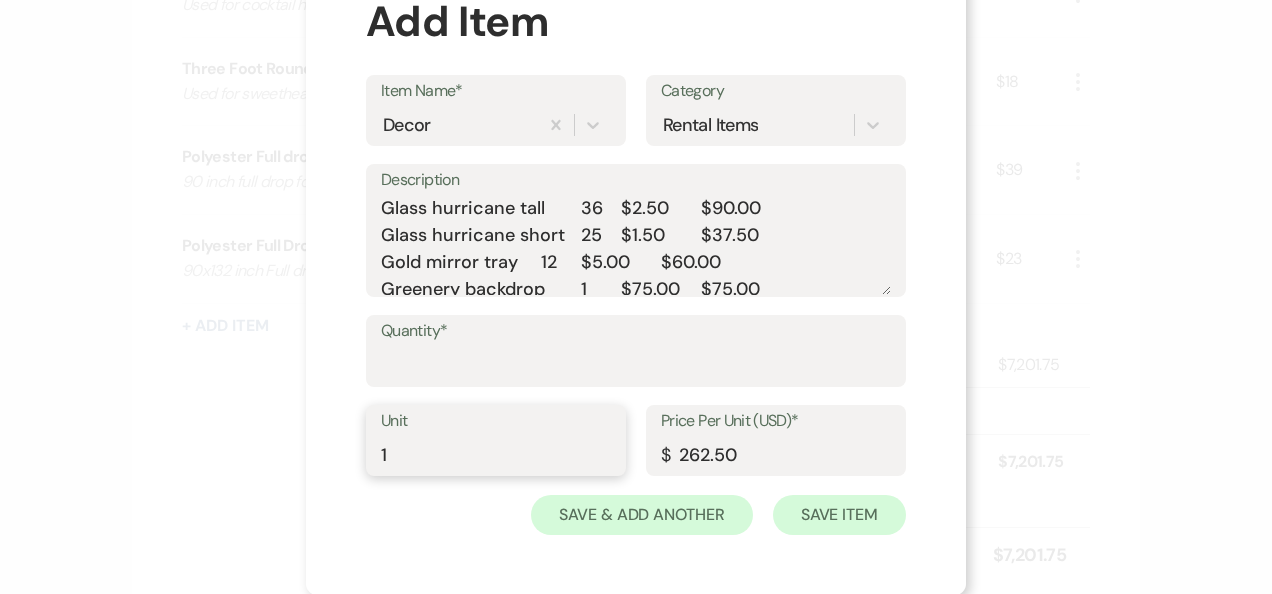 type on "1" 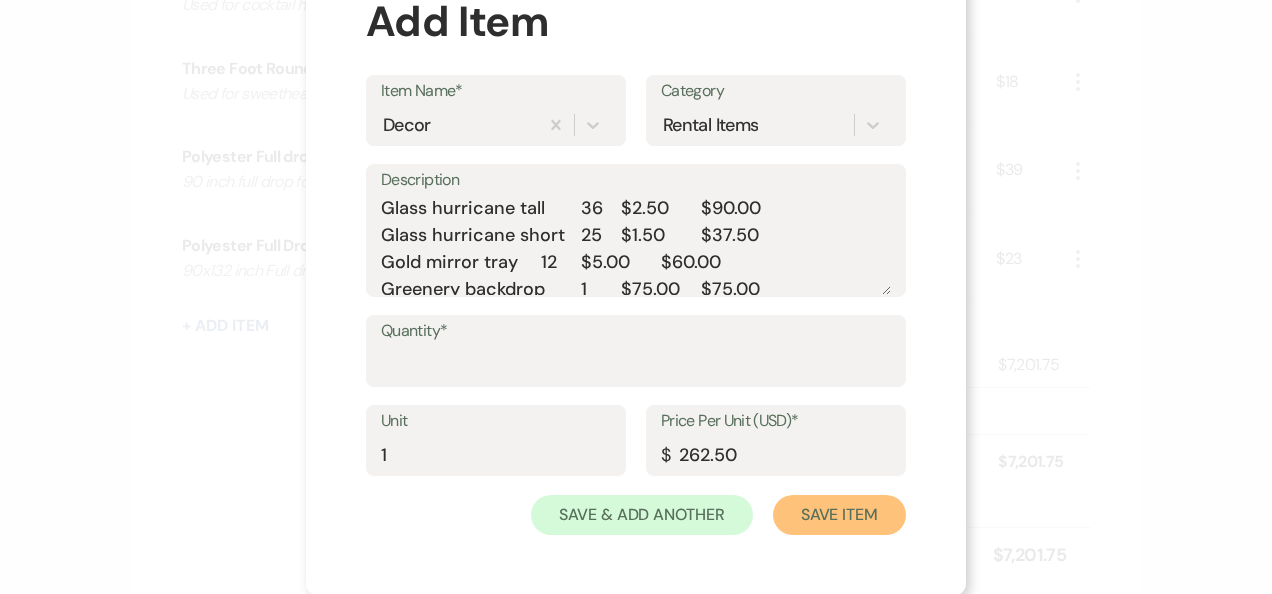 click on "Save Item" at bounding box center (839, 515) 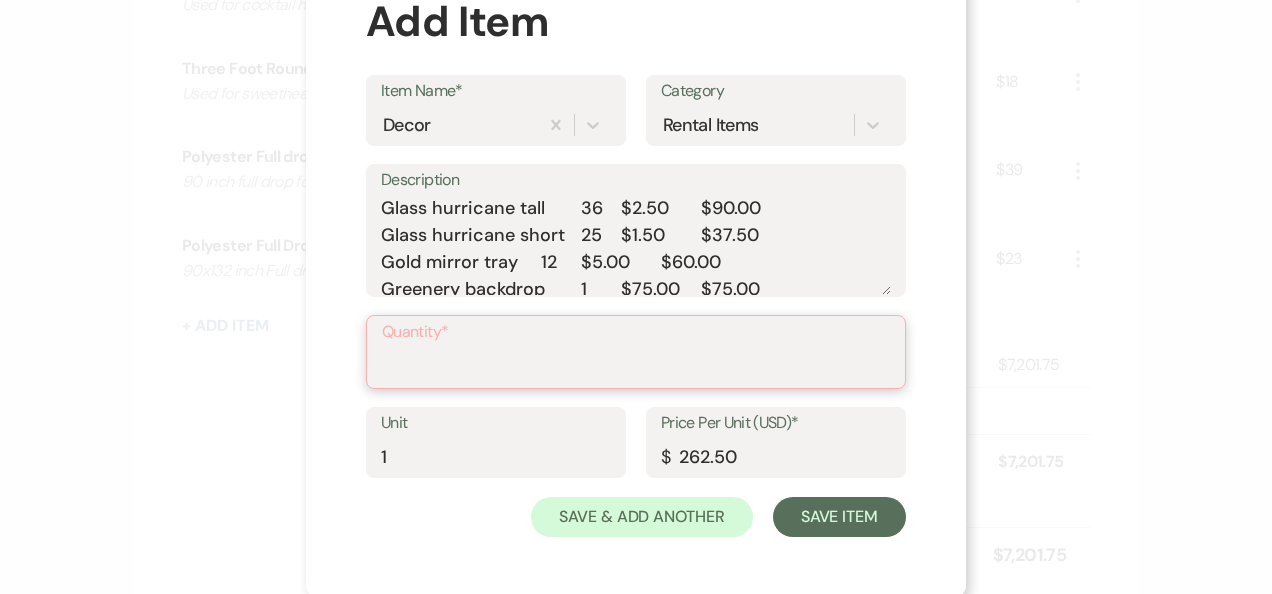 click on "Quantity*" at bounding box center (636, 366) 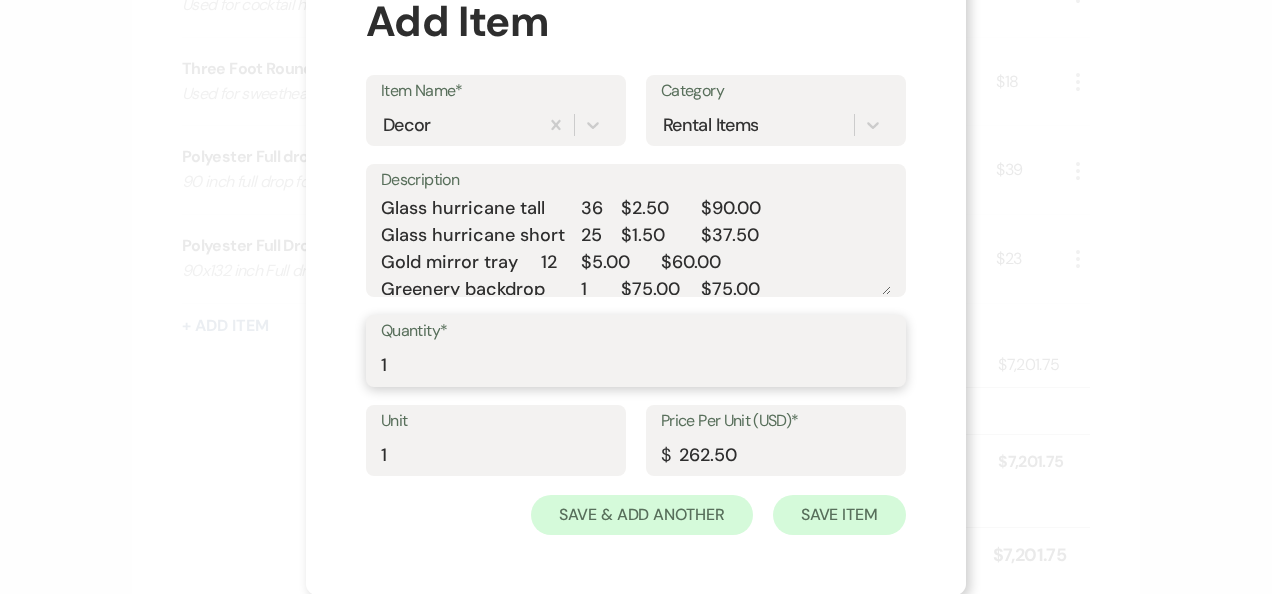 type on "1" 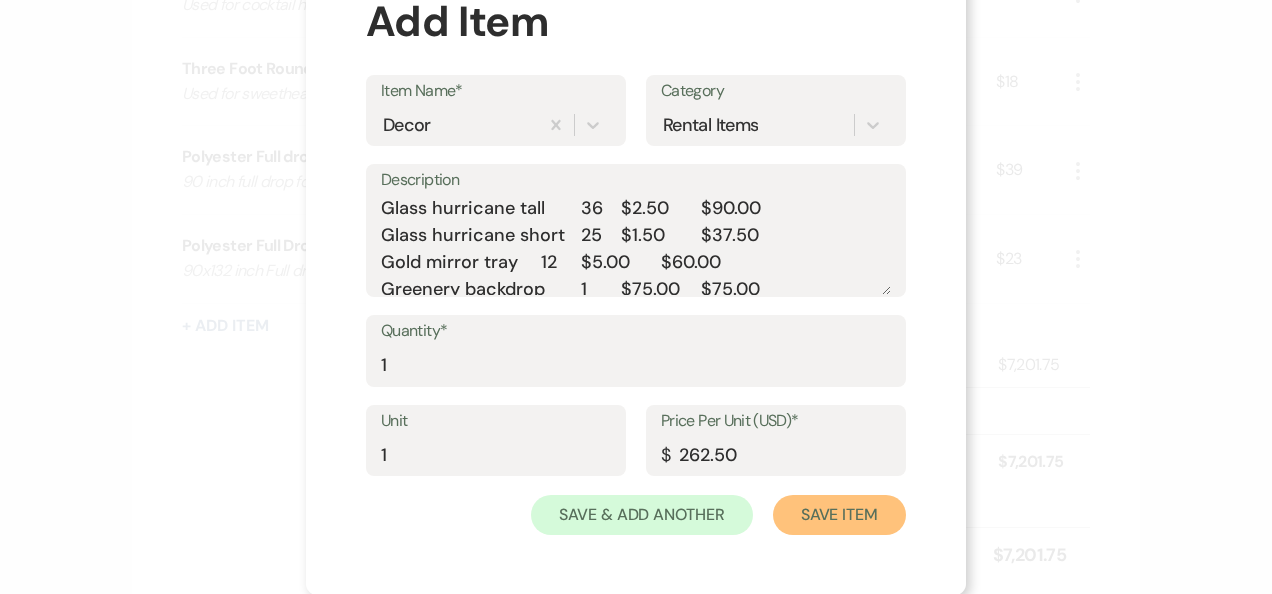 click on "Save Item" at bounding box center [839, 515] 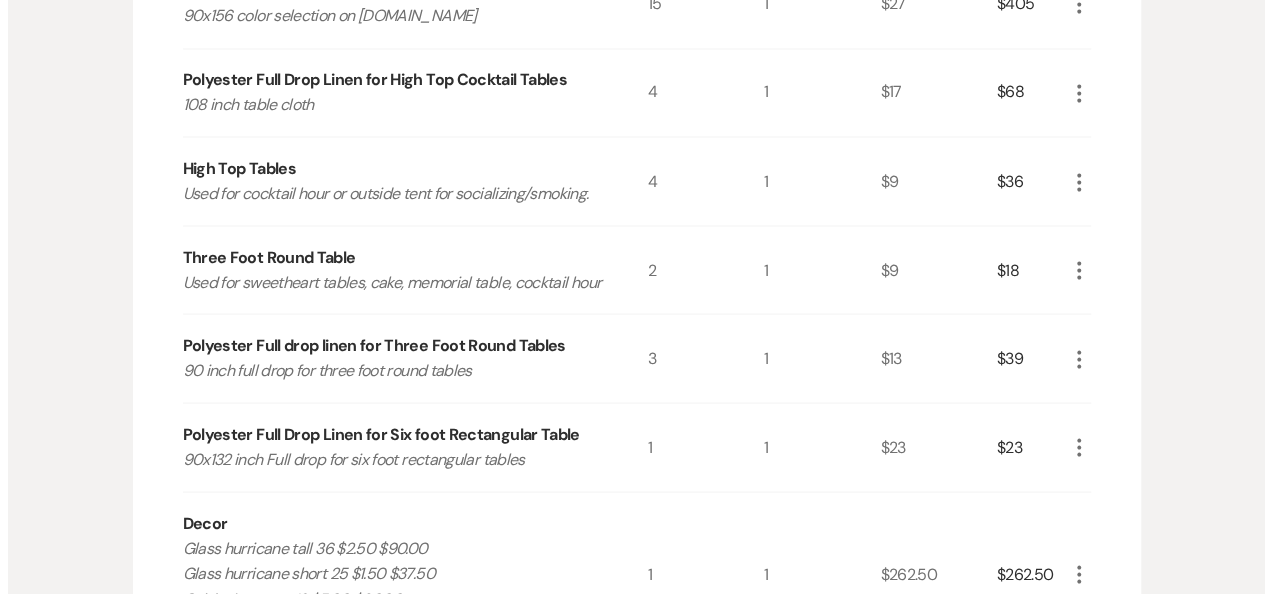 scroll, scrollTop: 1737, scrollLeft: 0, axis: vertical 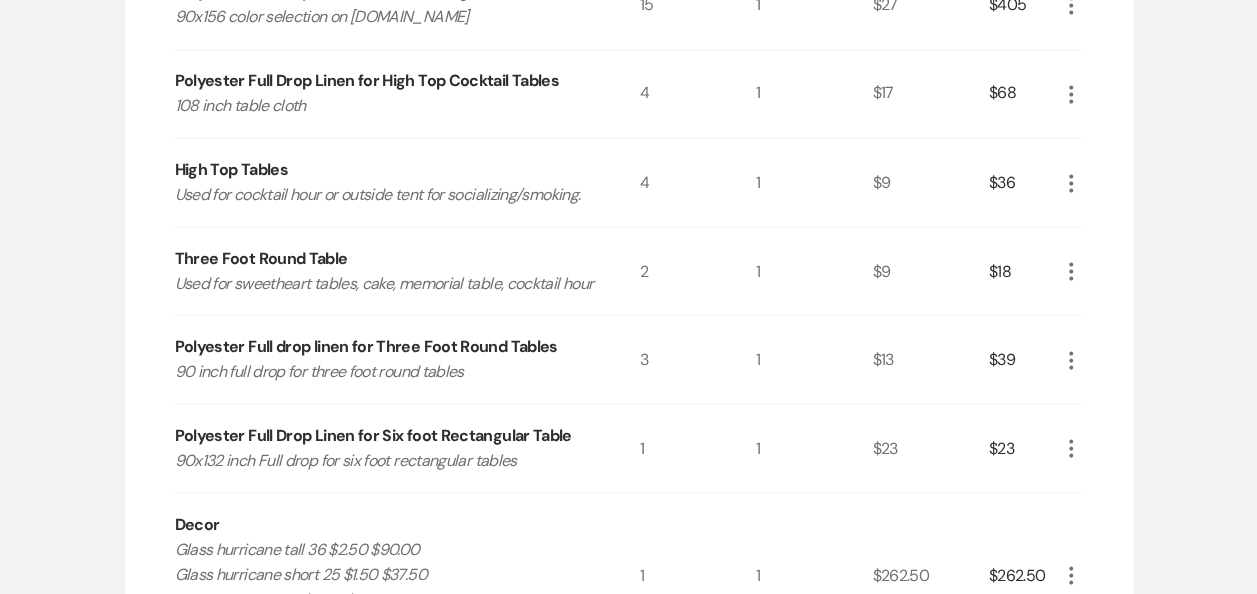 click 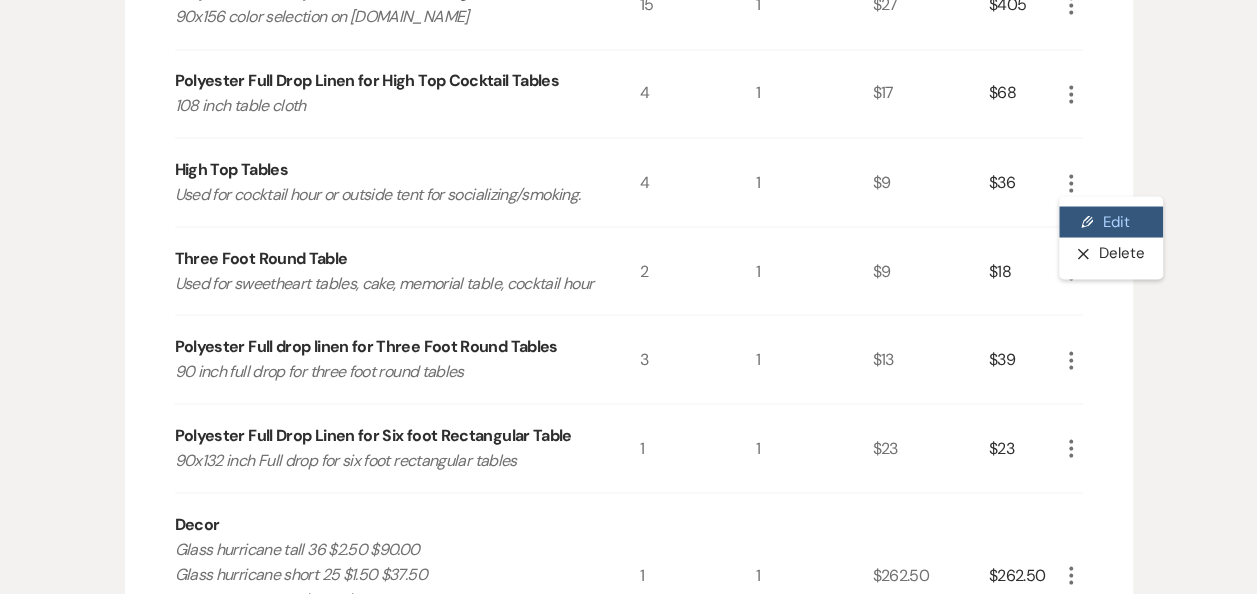 click on "Pencil Edit" at bounding box center [1111, 222] 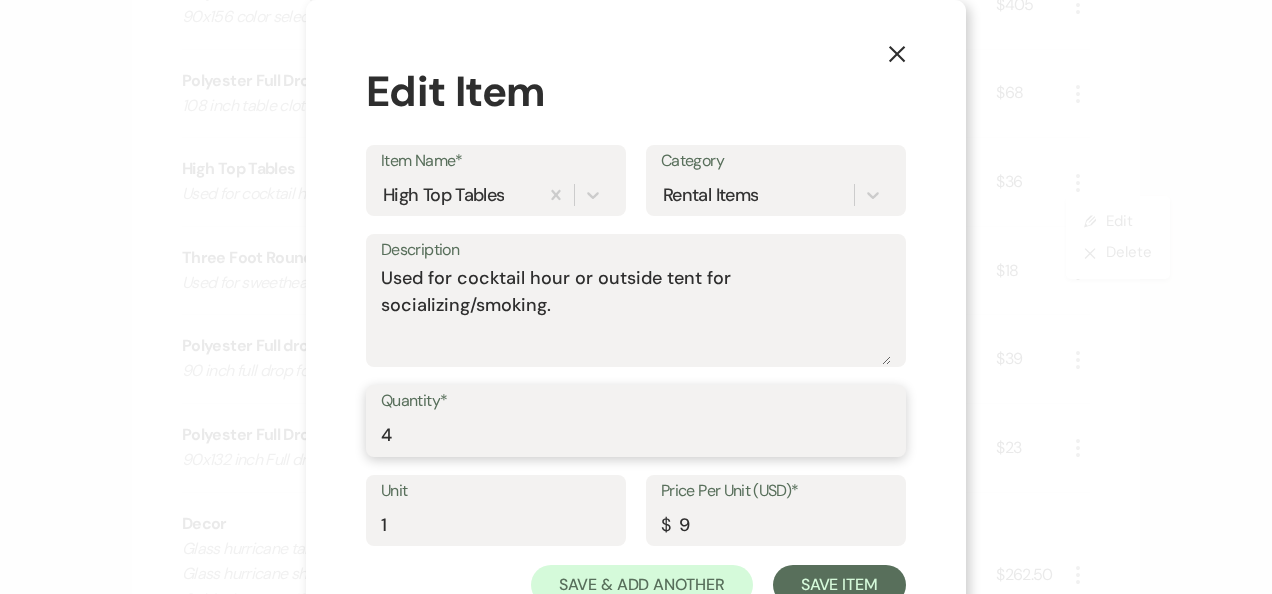 click on "4" at bounding box center (636, 435) 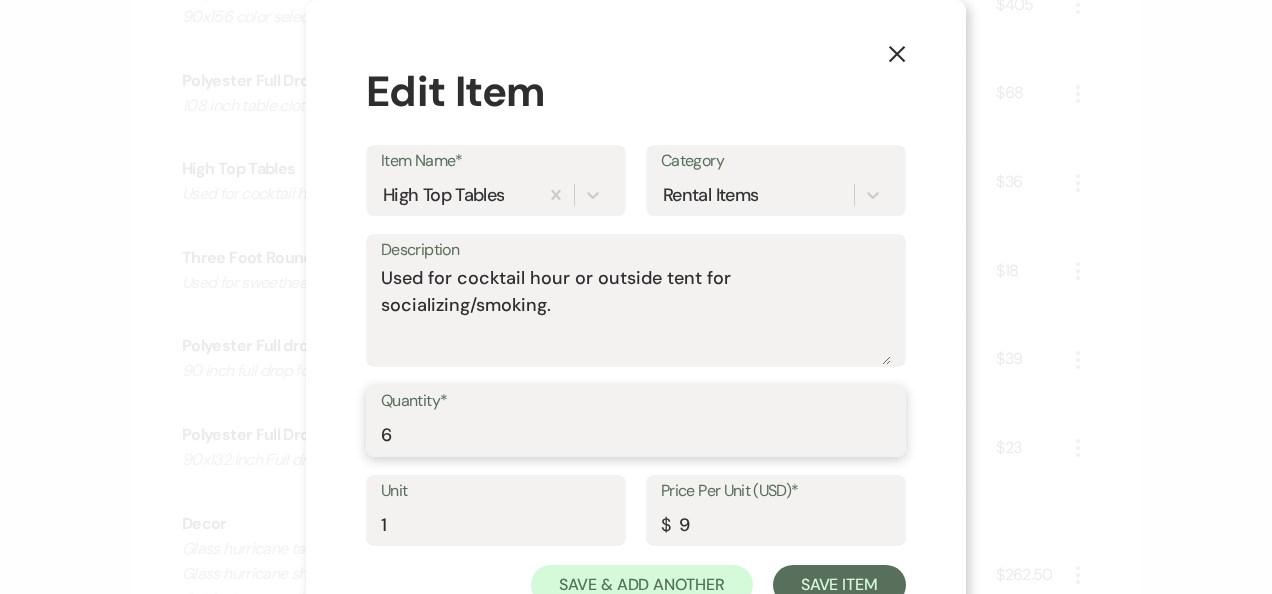 type on "6" 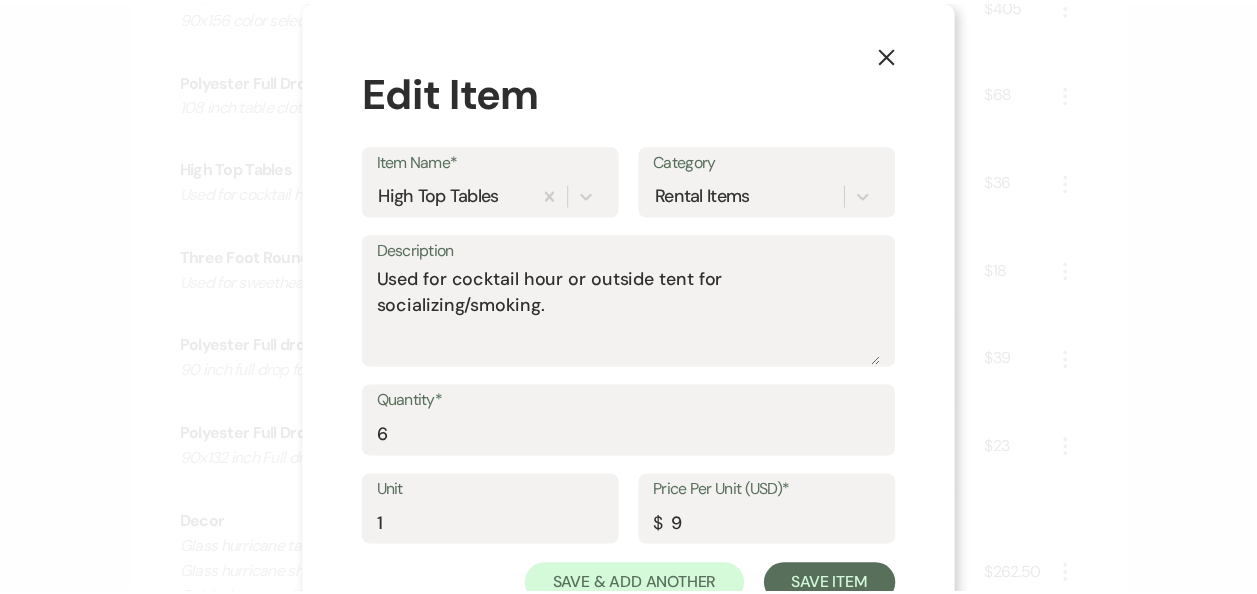 scroll, scrollTop: 70, scrollLeft: 0, axis: vertical 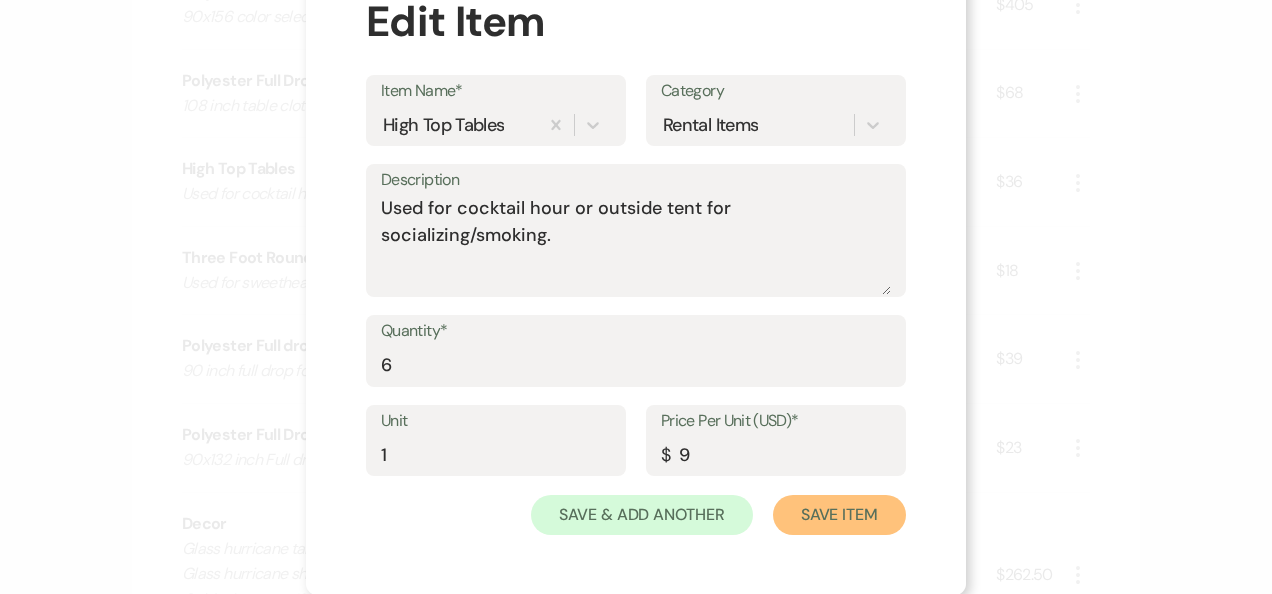 click on "Save Item" at bounding box center [839, 515] 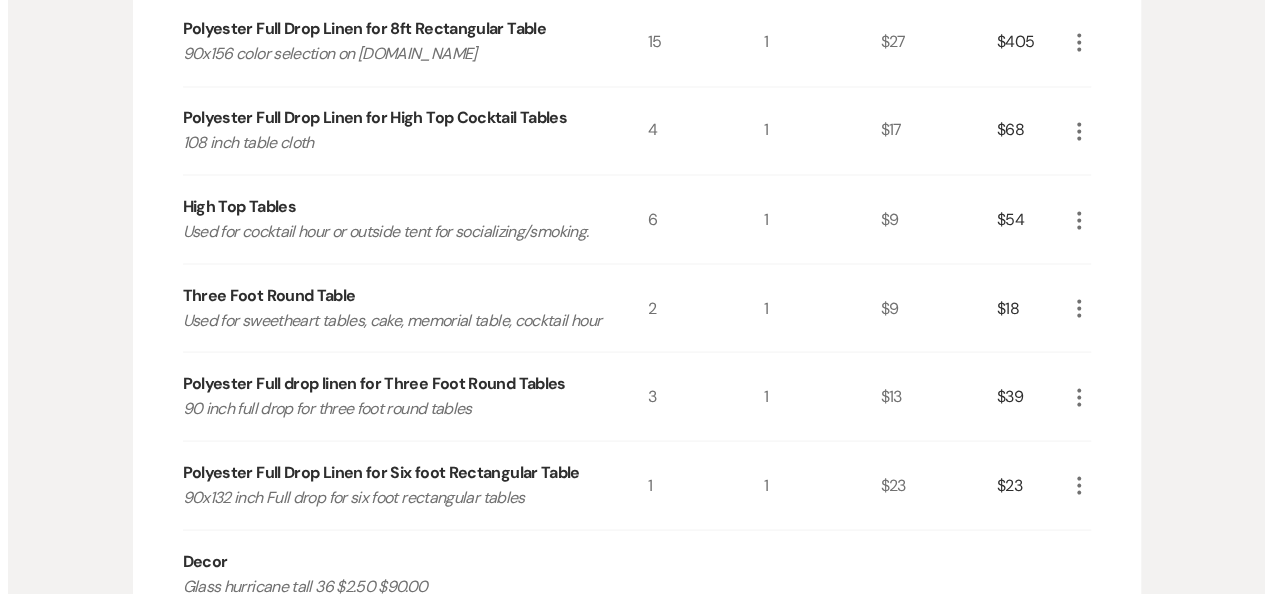 scroll, scrollTop: 1680, scrollLeft: 0, axis: vertical 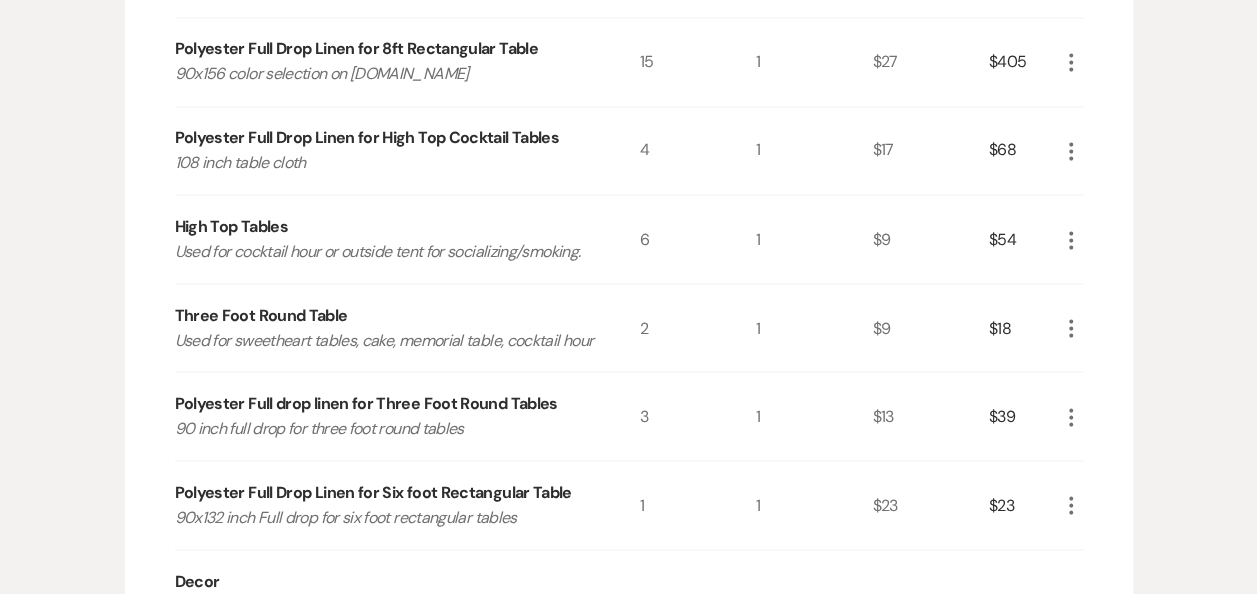 click on "More" 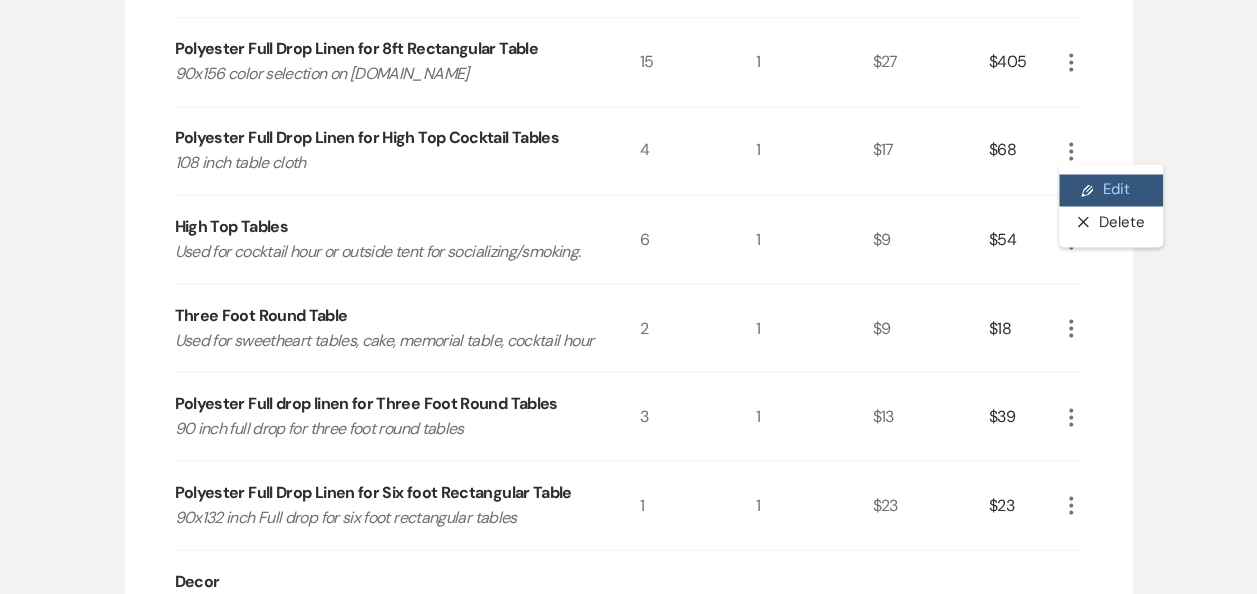 click on "Pencil Edit" at bounding box center (1111, 190) 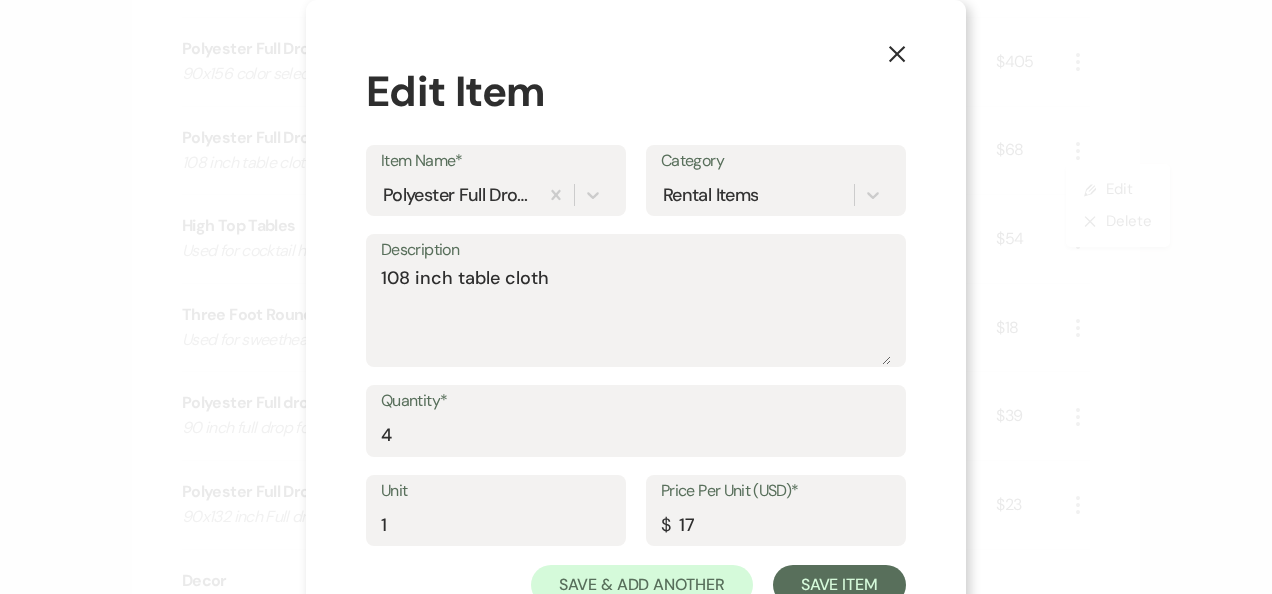 click on "Quantity* 4" at bounding box center [636, 421] 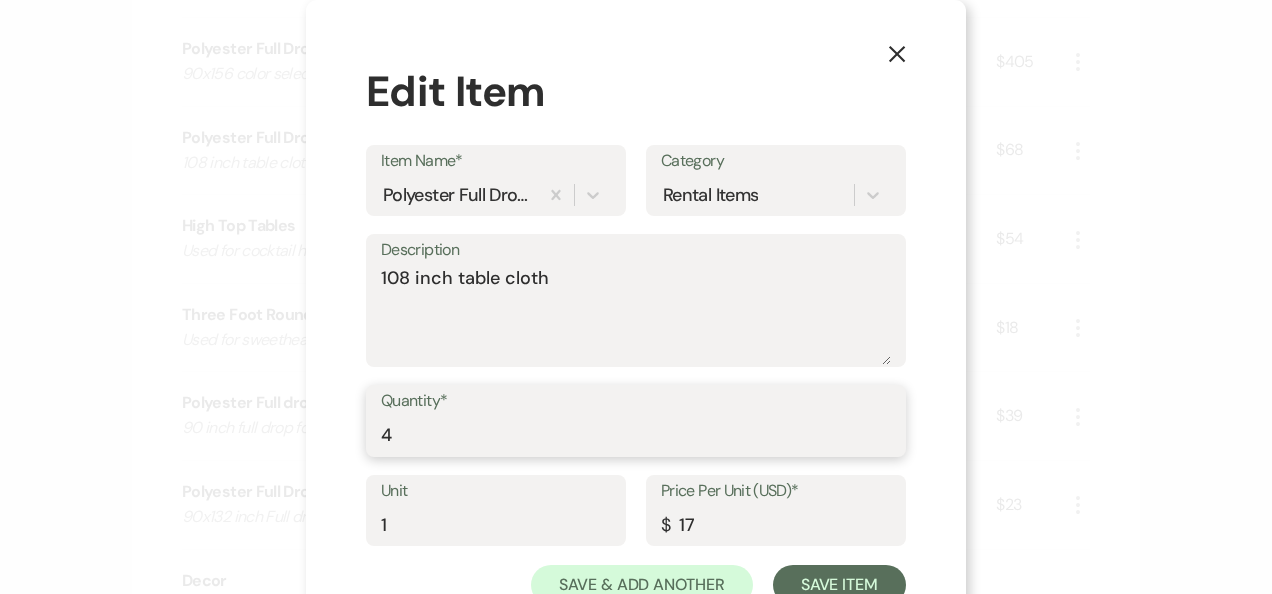 click on "4" at bounding box center (636, 435) 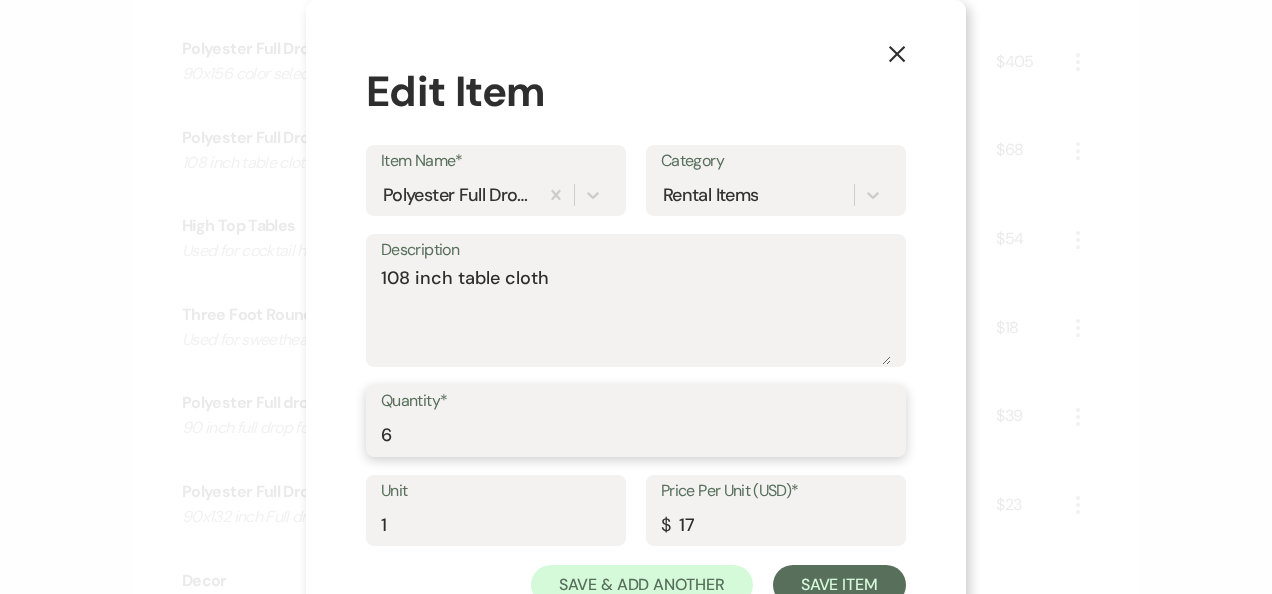 type on "6" 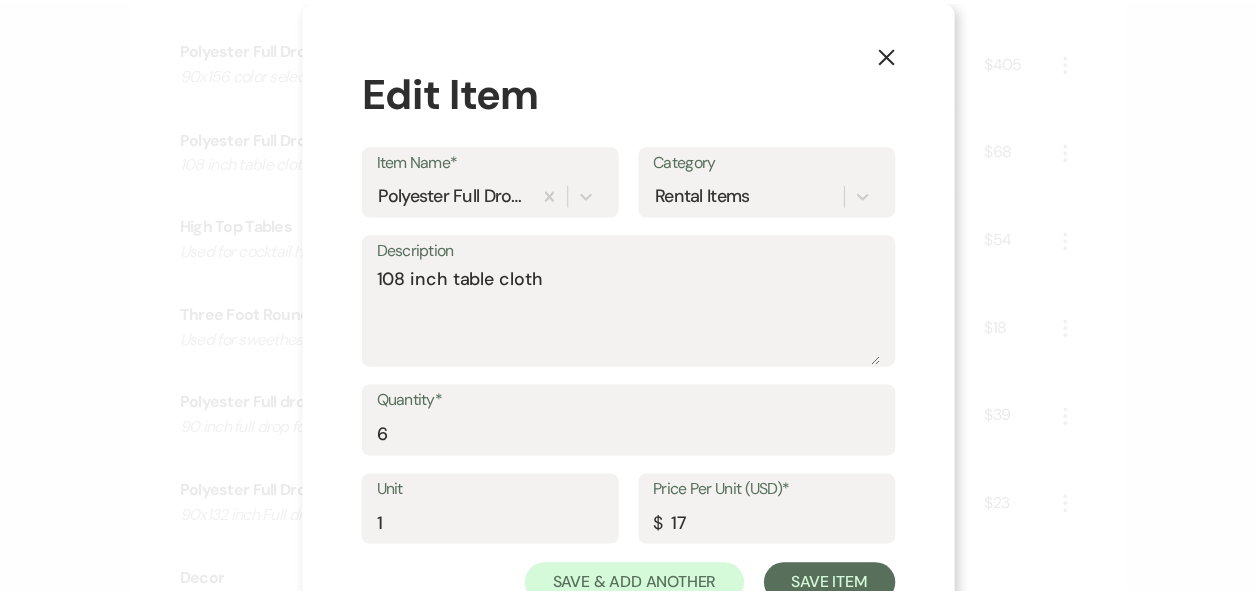 scroll, scrollTop: 70, scrollLeft: 0, axis: vertical 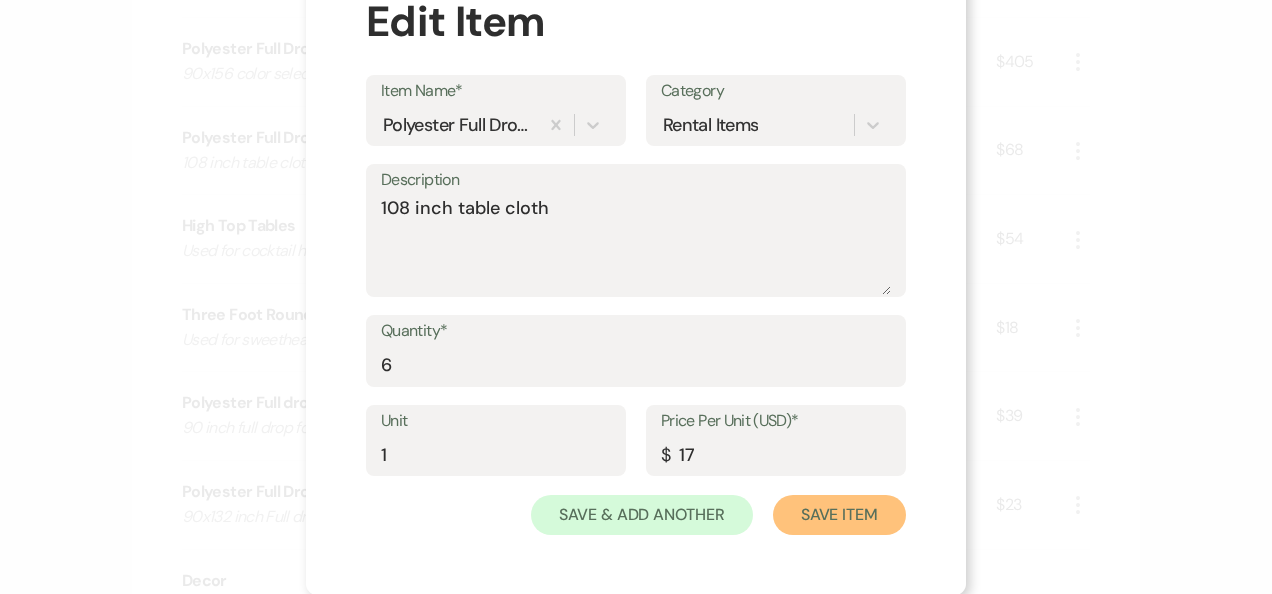 click on "Save Item" at bounding box center (839, 515) 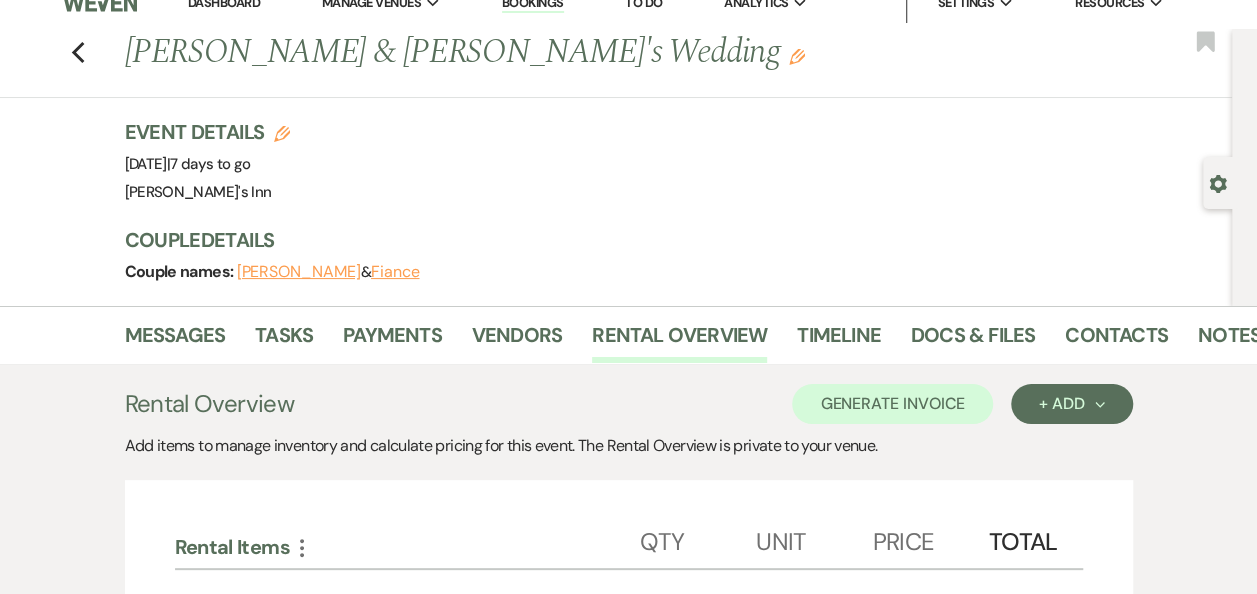 scroll, scrollTop: 7, scrollLeft: 0, axis: vertical 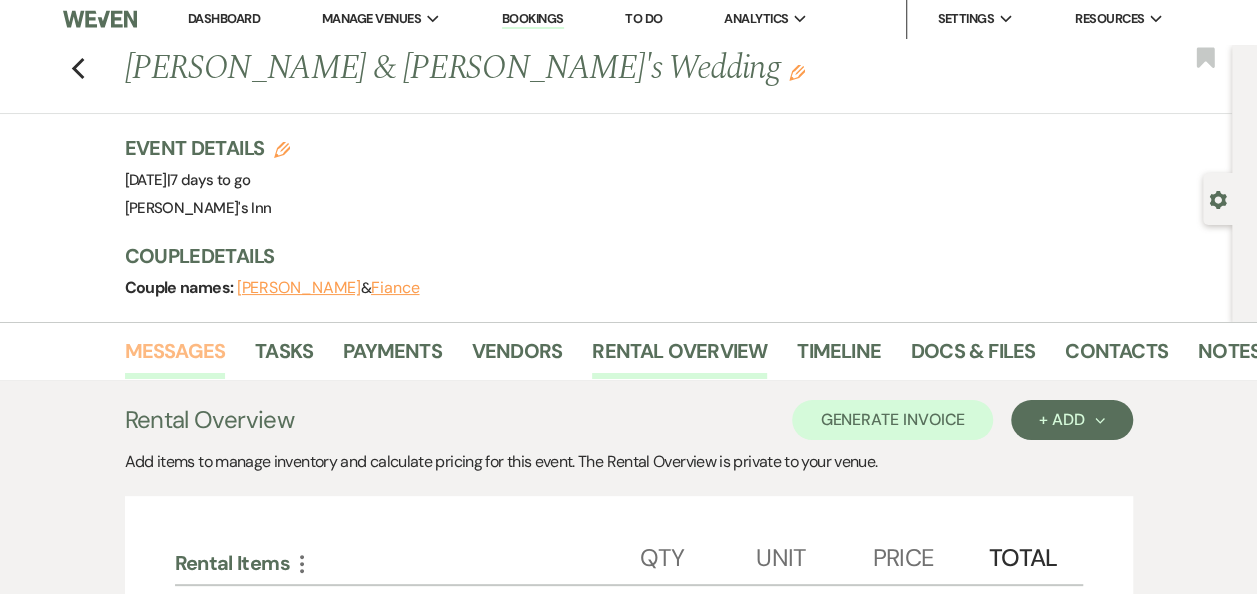 click on "Messages" at bounding box center [175, 357] 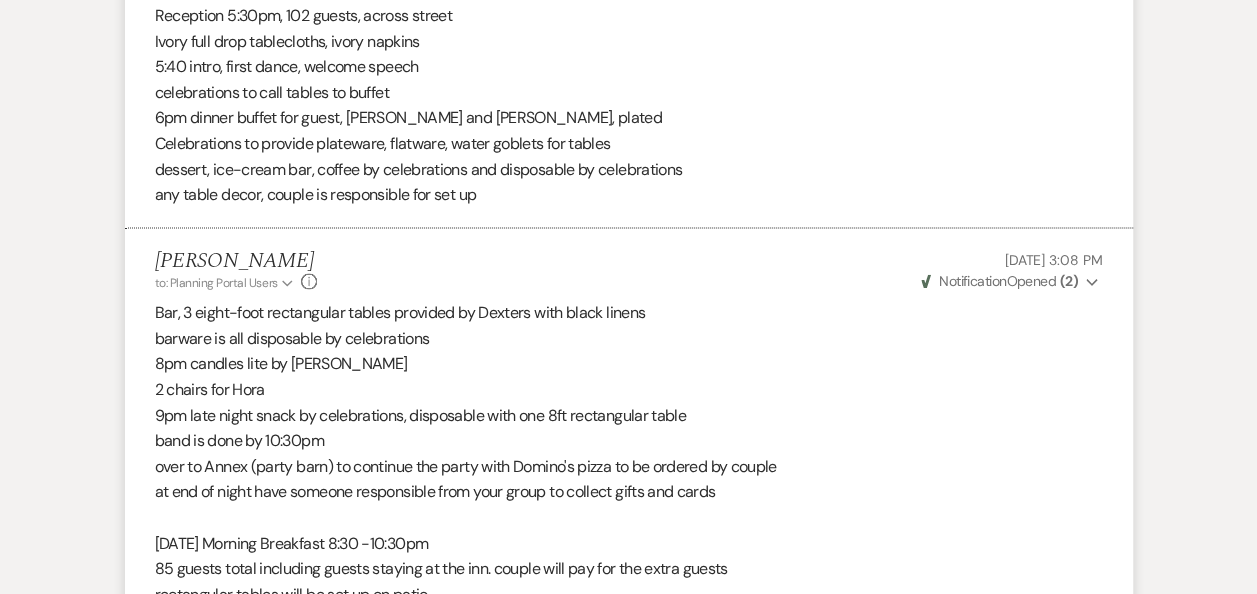 scroll, scrollTop: 1907, scrollLeft: 0, axis: vertical 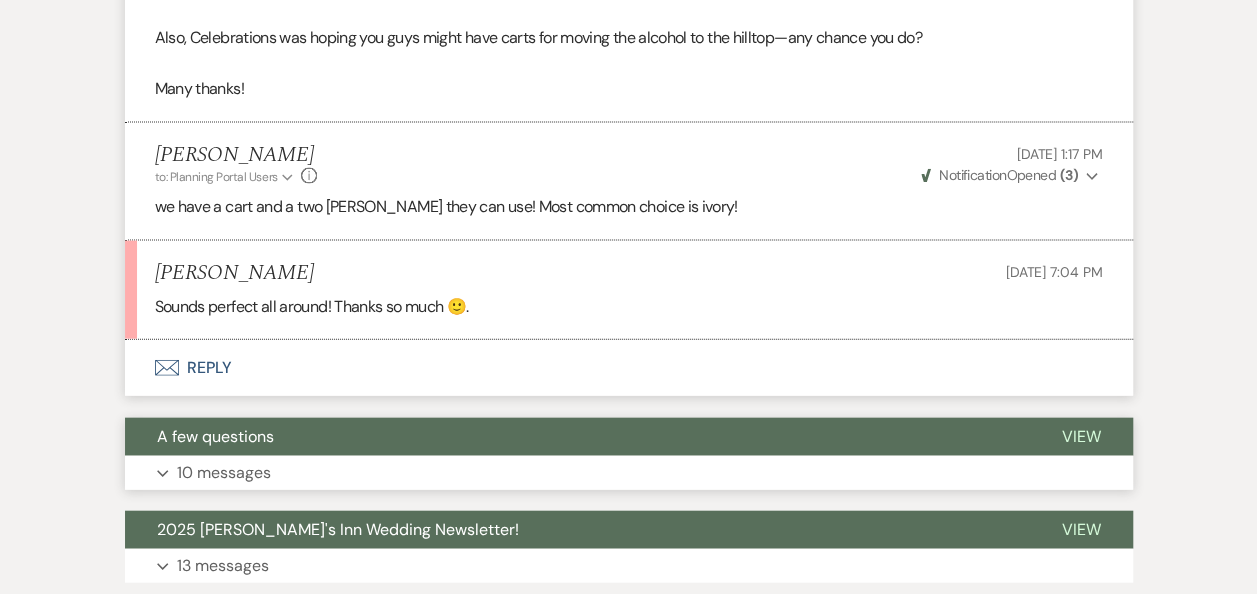 click on "Expand 10 messages" at bounding box center (629, 473) 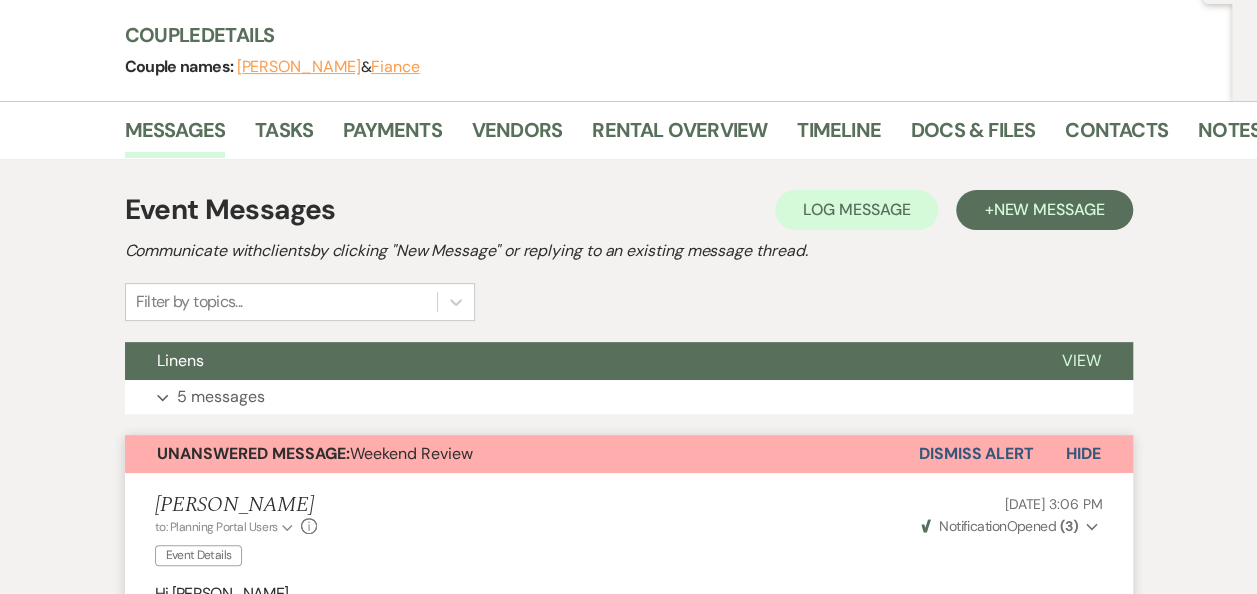 scroll, scrollTop: 235, scrollLeft: 0, axis: vertical 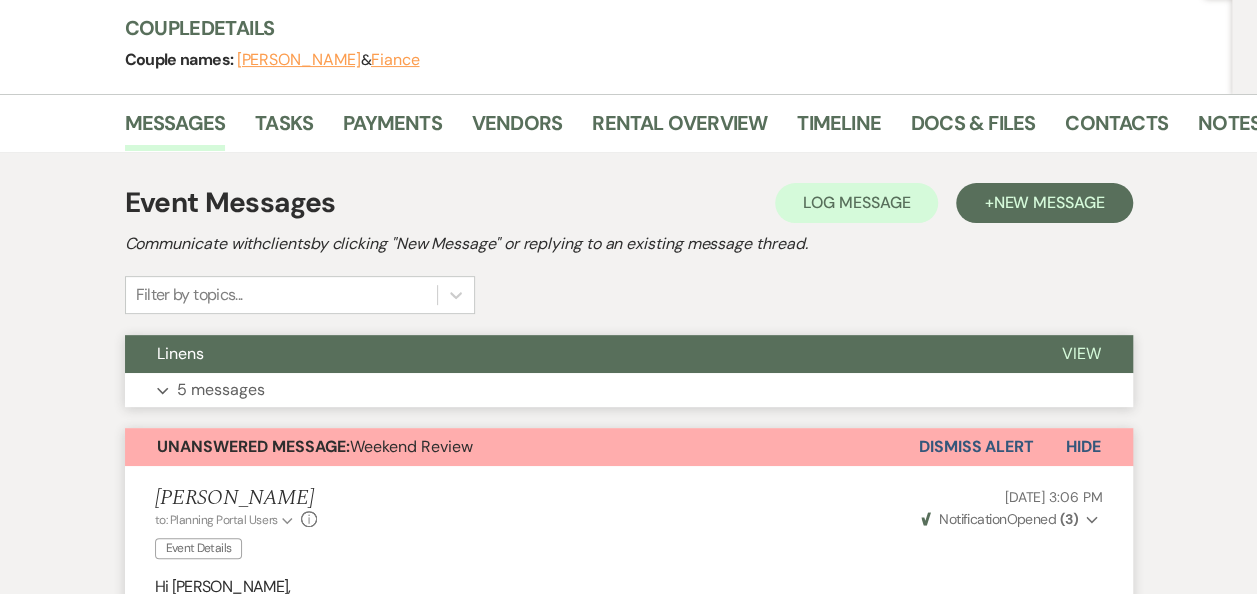 click on "5 messages" at bounding box center (221, 390) 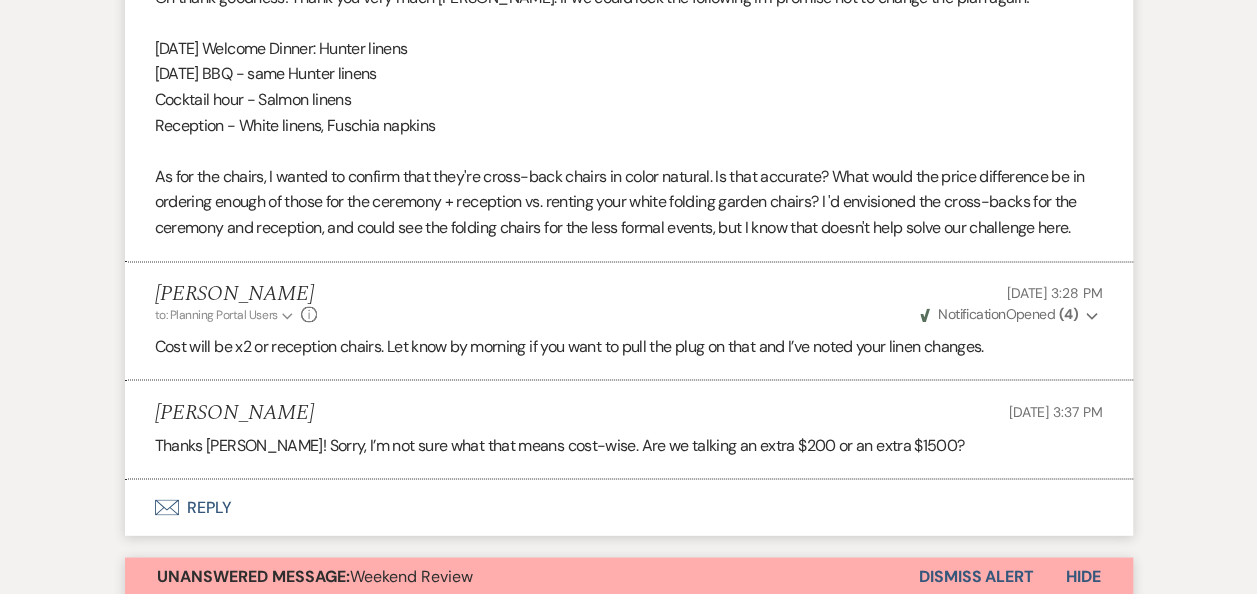 scroll, scrollTop: 1563, scrollLeft: 0, axis: vertical 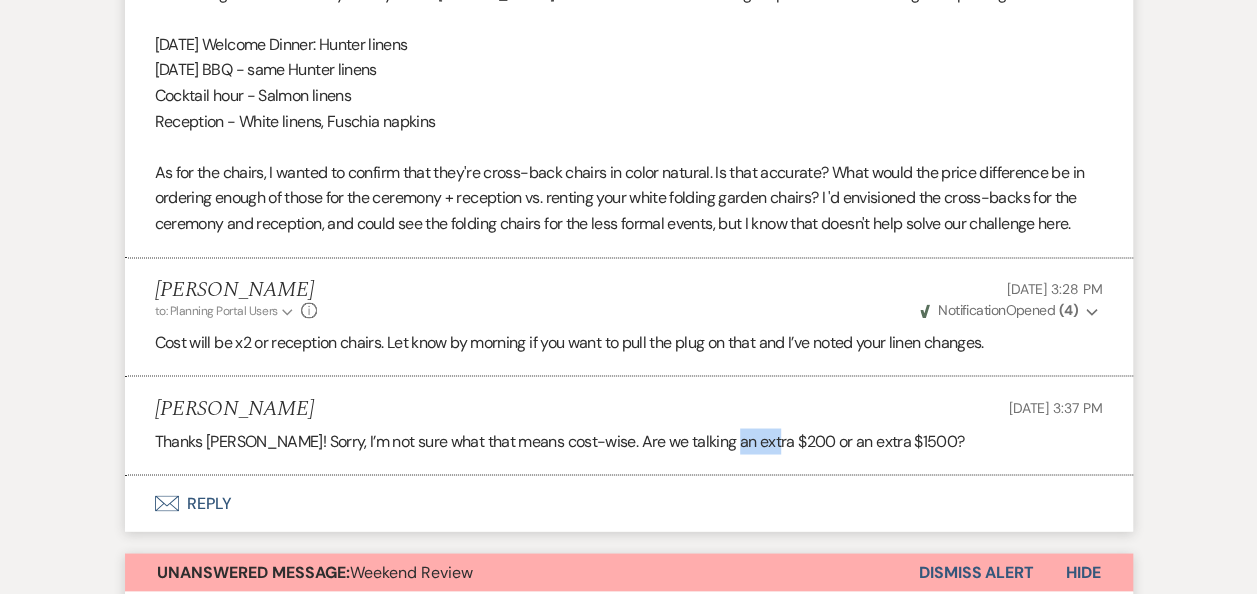 drag, startPoint x: 765, startPoint y: 425, endPoint x: 721, endPoint y: 444, distance: 47.92703 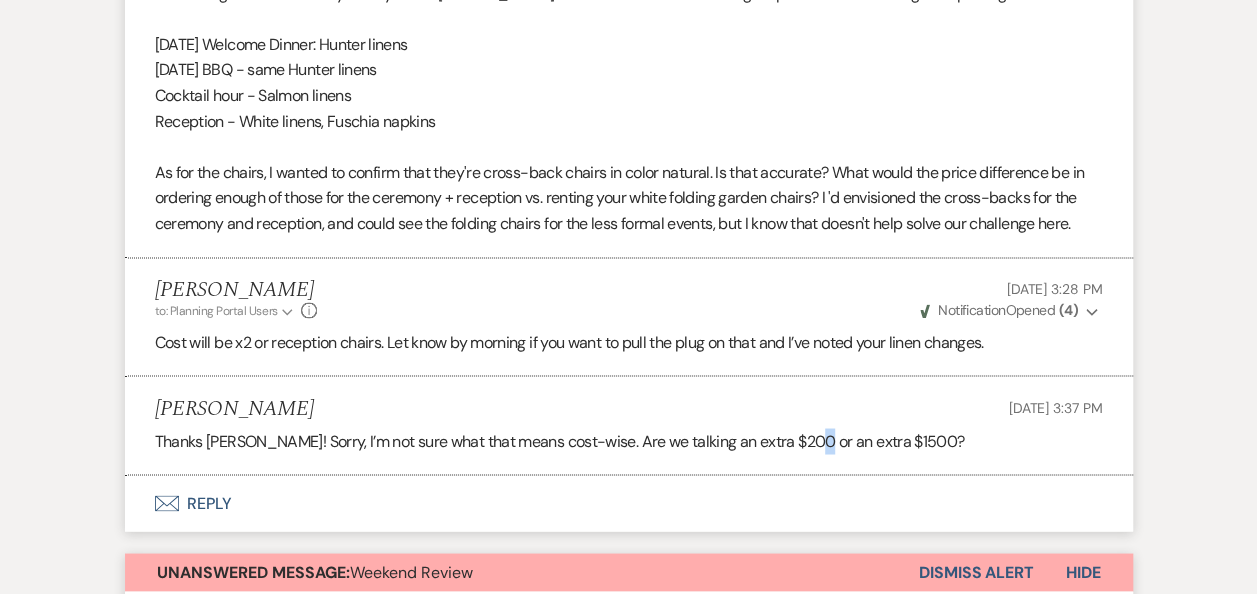 drag, startPoint x: 721, startPoint y: 444, endPoint x: 806, endPoint y: 442, distance: 85.02353 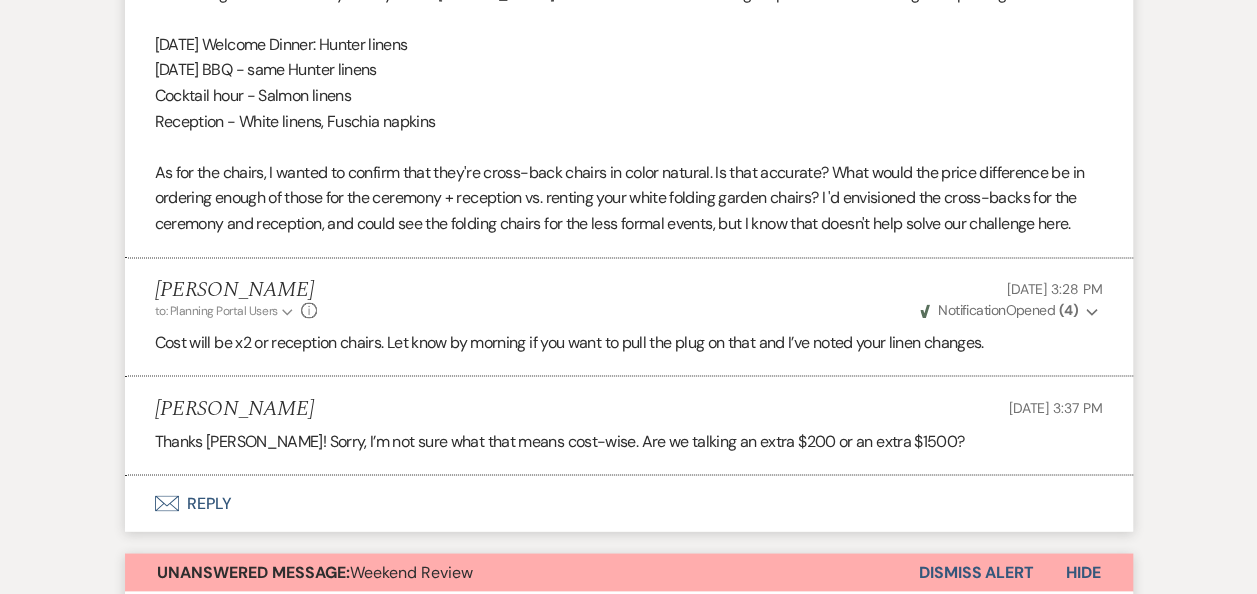 drag, startPoint x: 806, startPoint y: 442, endPoint x: 948, endPoint y: 423, distance: 143.26549 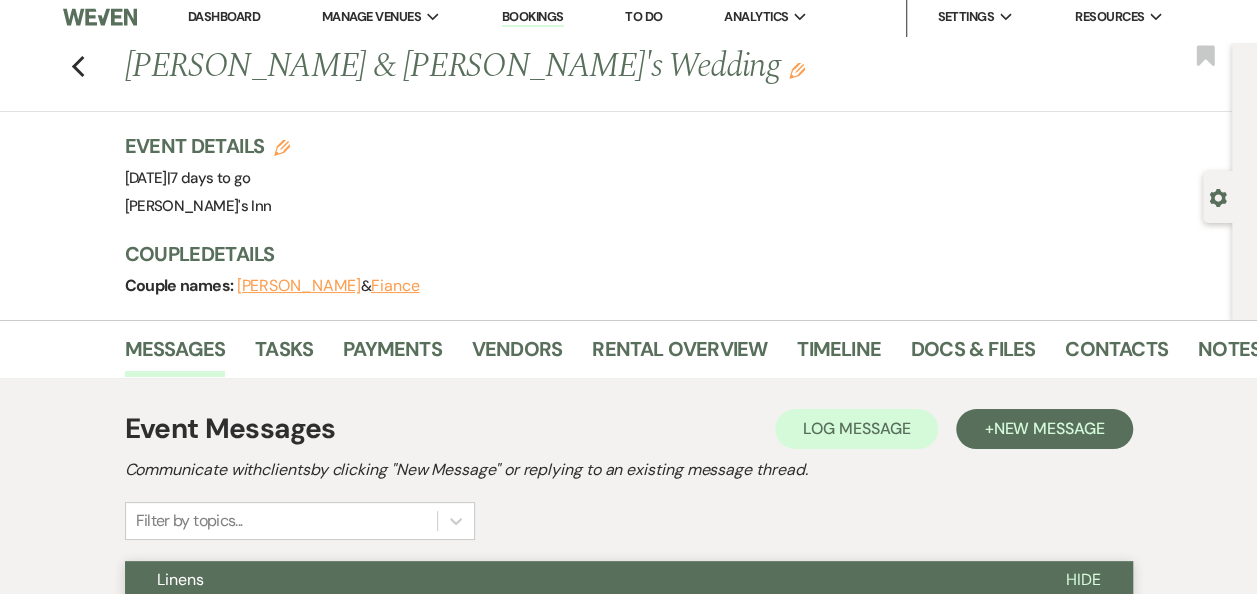 scroll, scrollTop: 0, scrollLeft: 0, axis: both 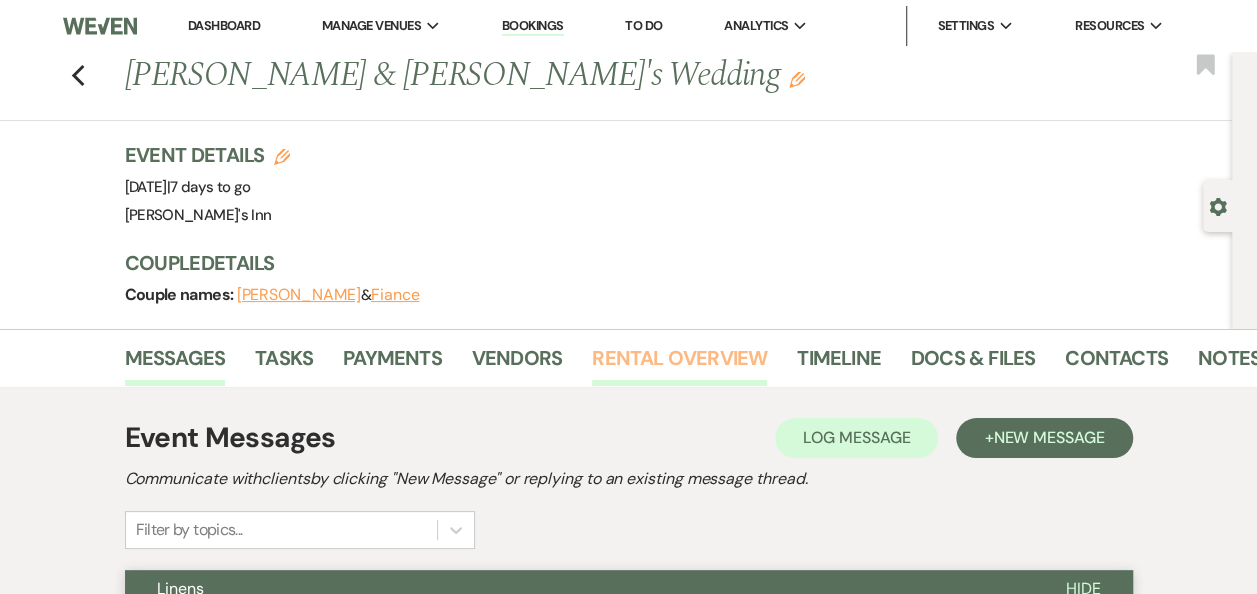 click on "Rental Overview" at bounding box center (679, 364) 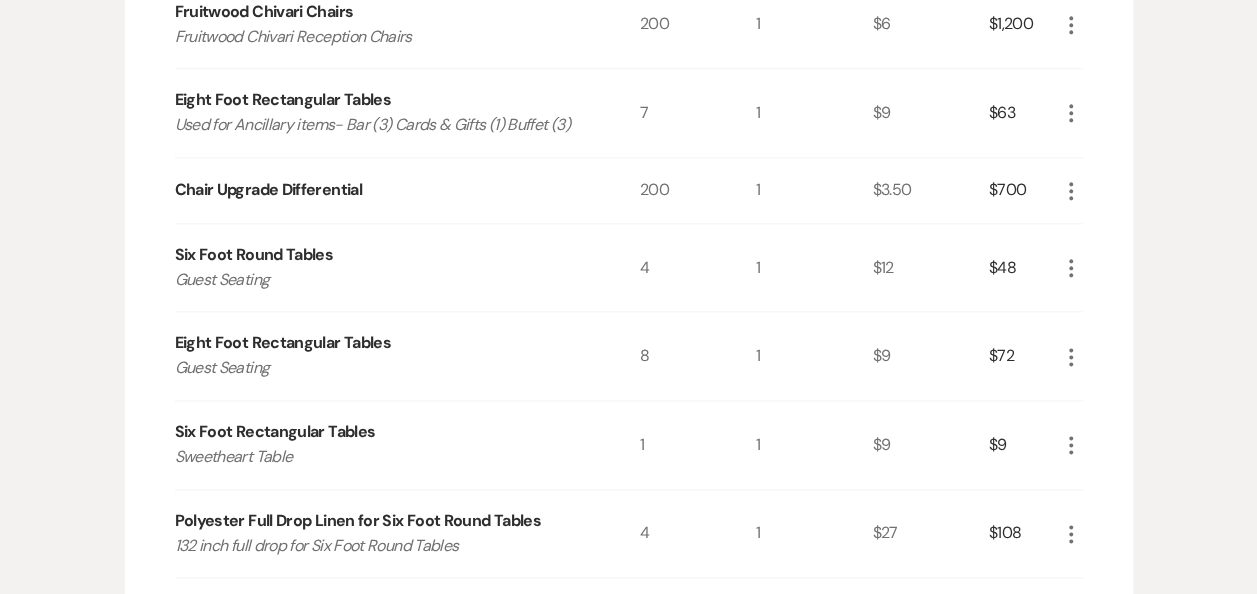scroll, scrollTop: 1118, scrollLeft: 0, axis: vertical 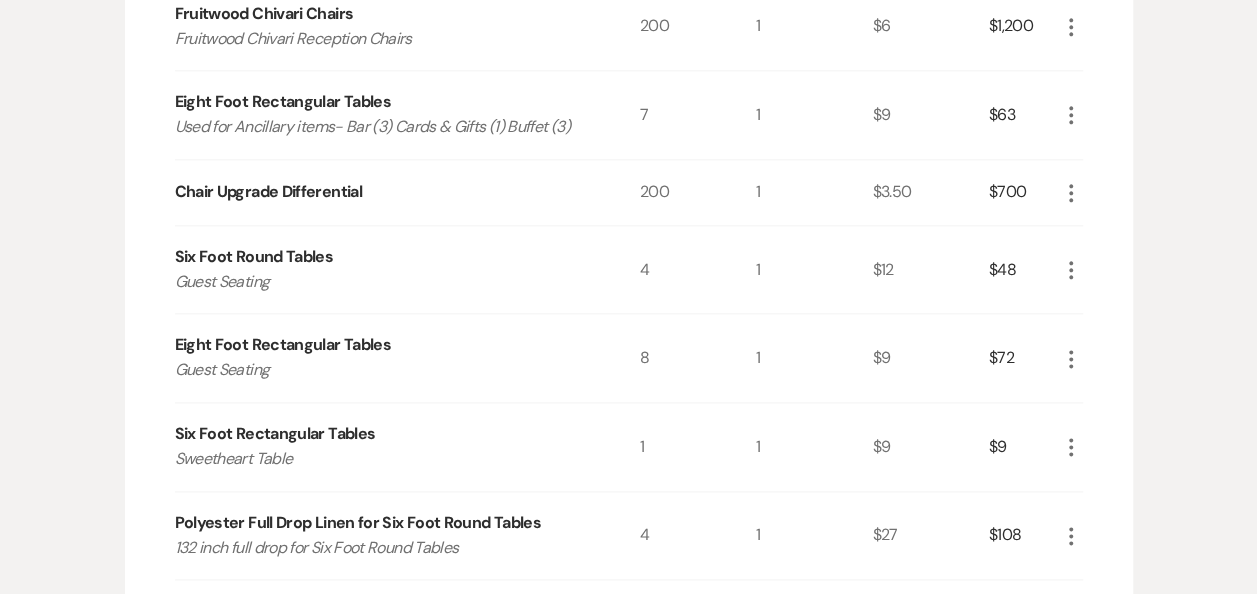 click 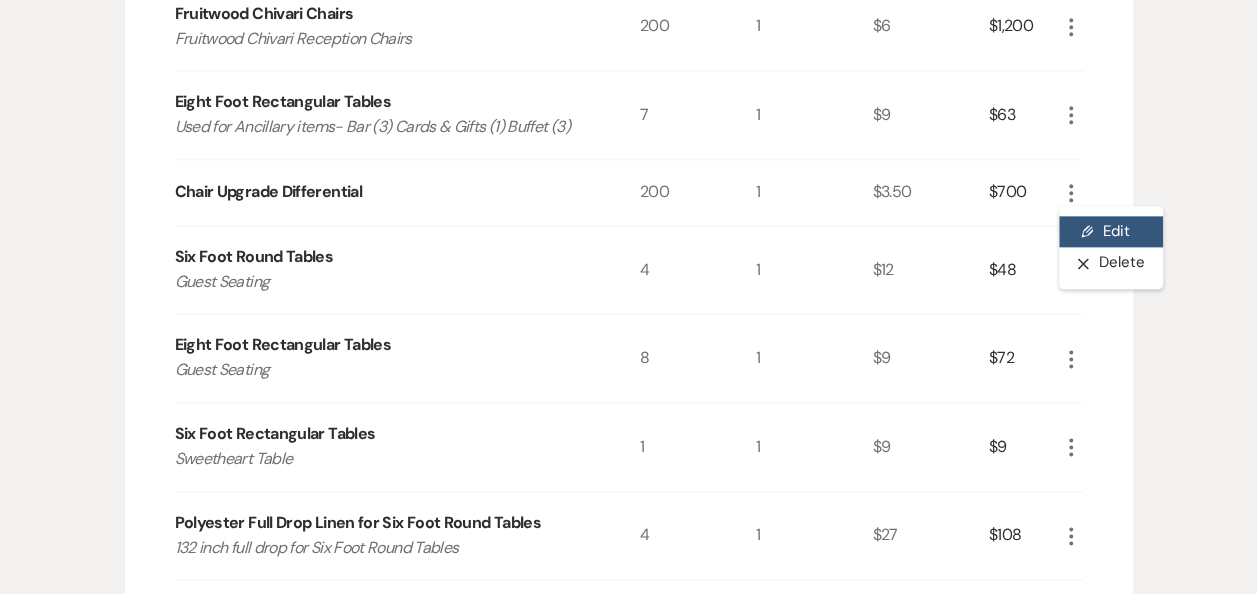 click on "Pencil Edit" at bounding box center [1111, 232] 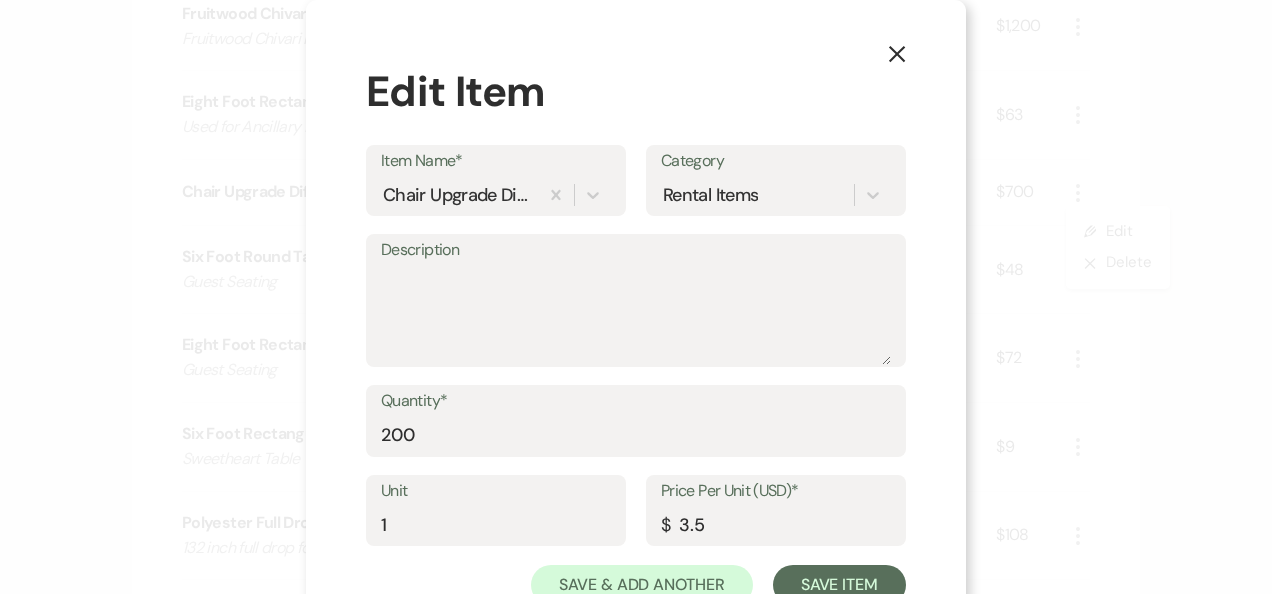 click on "Price Per Unit (USD)*" at bounding box center (776, 491) 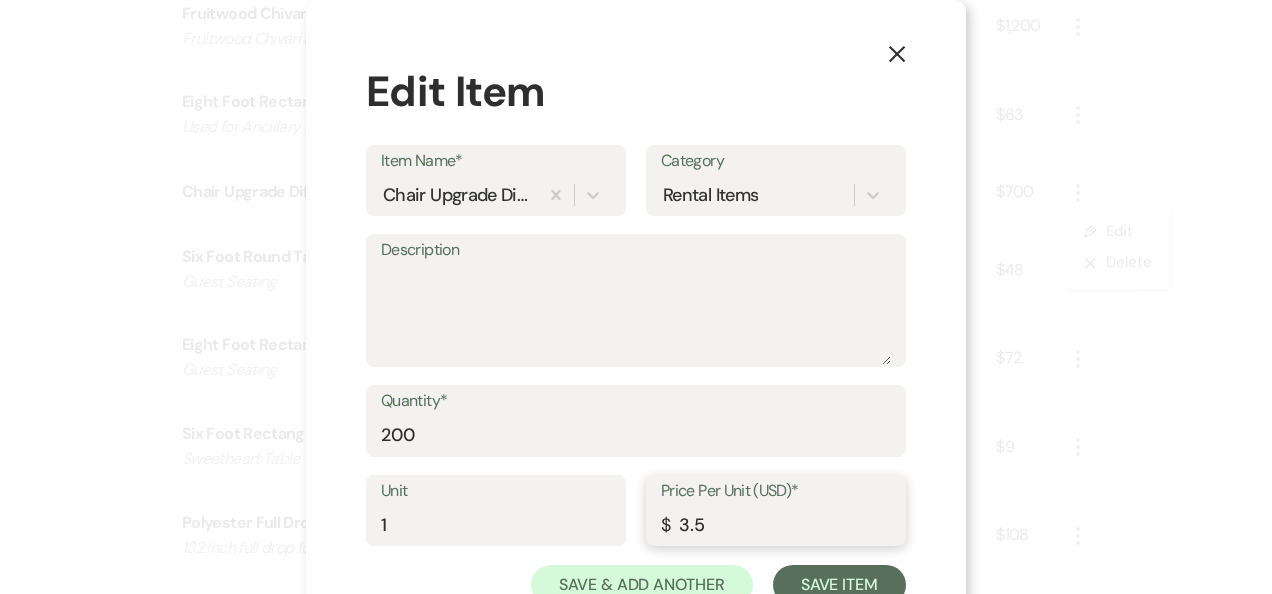click on "3.5" at bounding box center [776, 524] 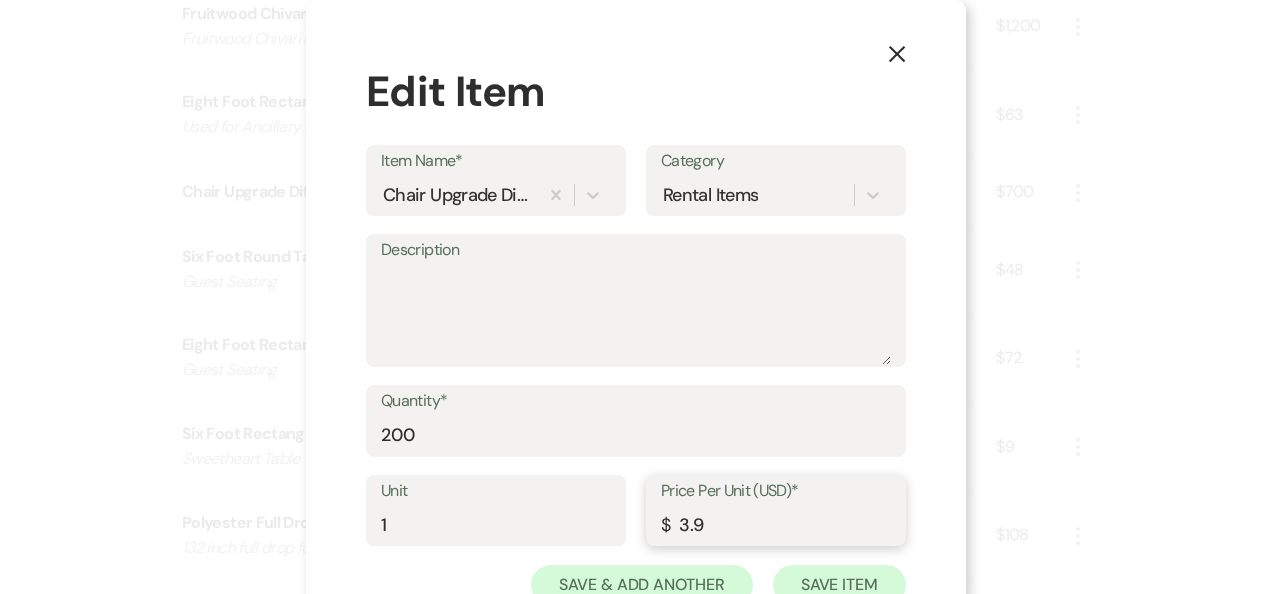 type on "3.9" 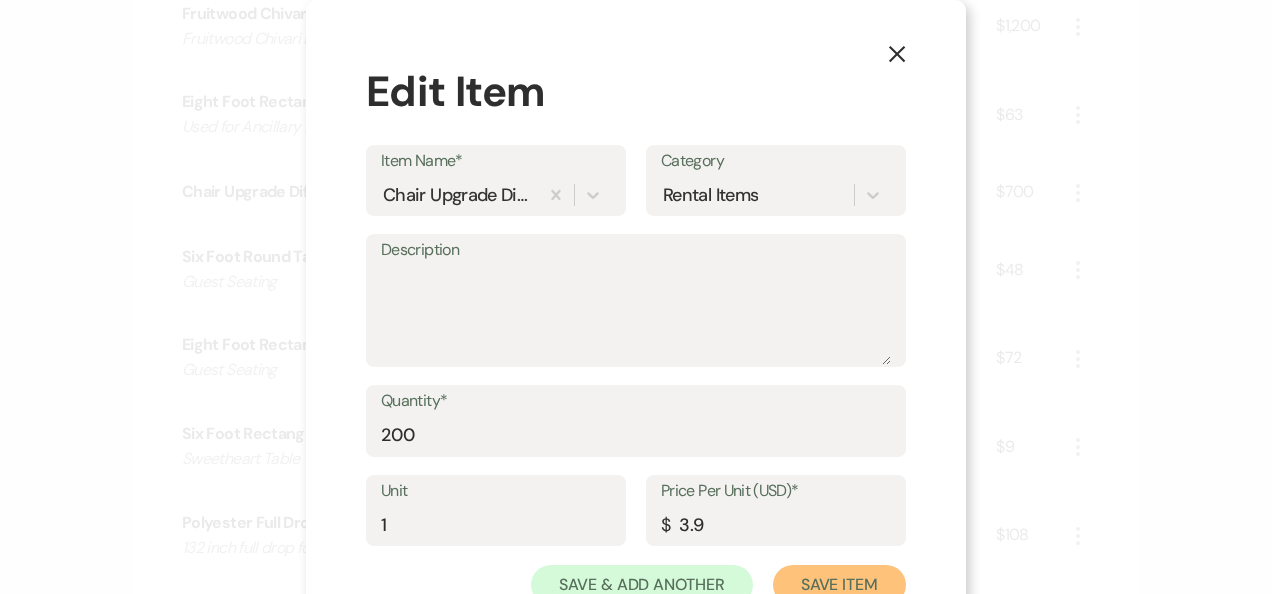 click on "Save Item" at bounding box center (839, 585) 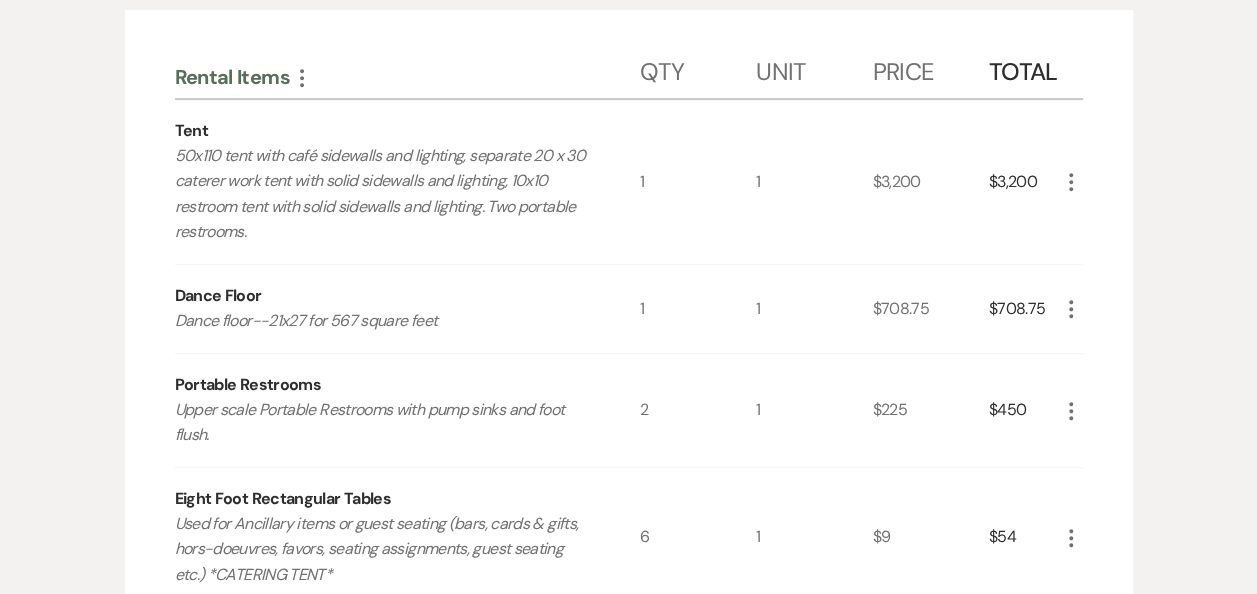 scroll, scrollTop: 0, scrollLeft: 0, axis: both 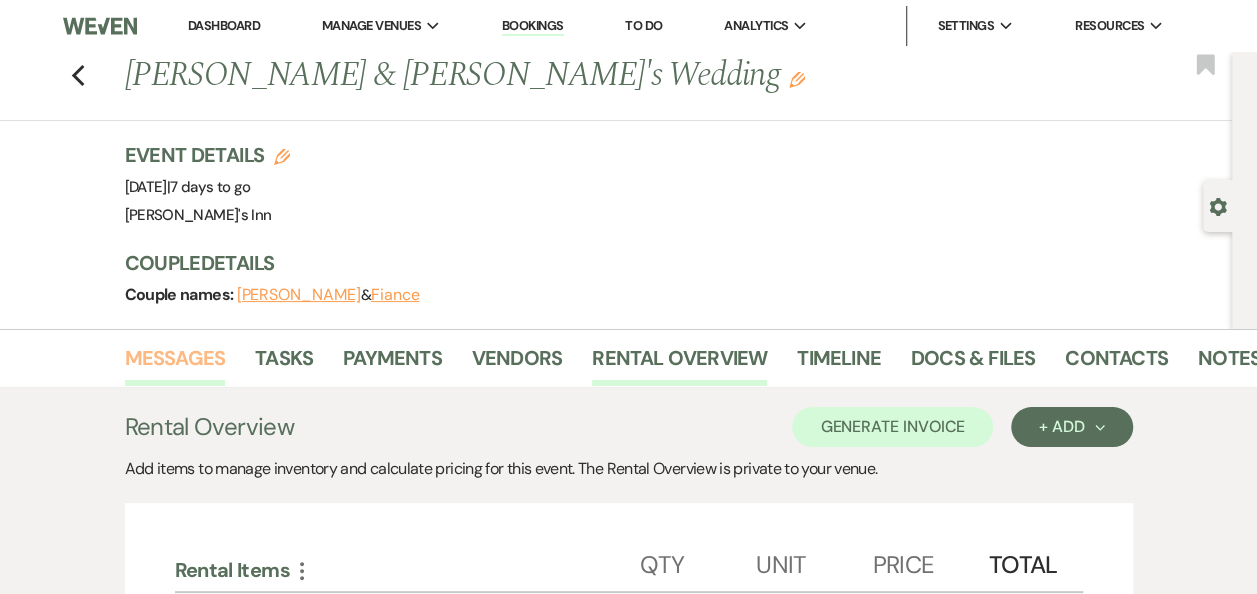 click on "Messages" at bounding box center [175, 364] 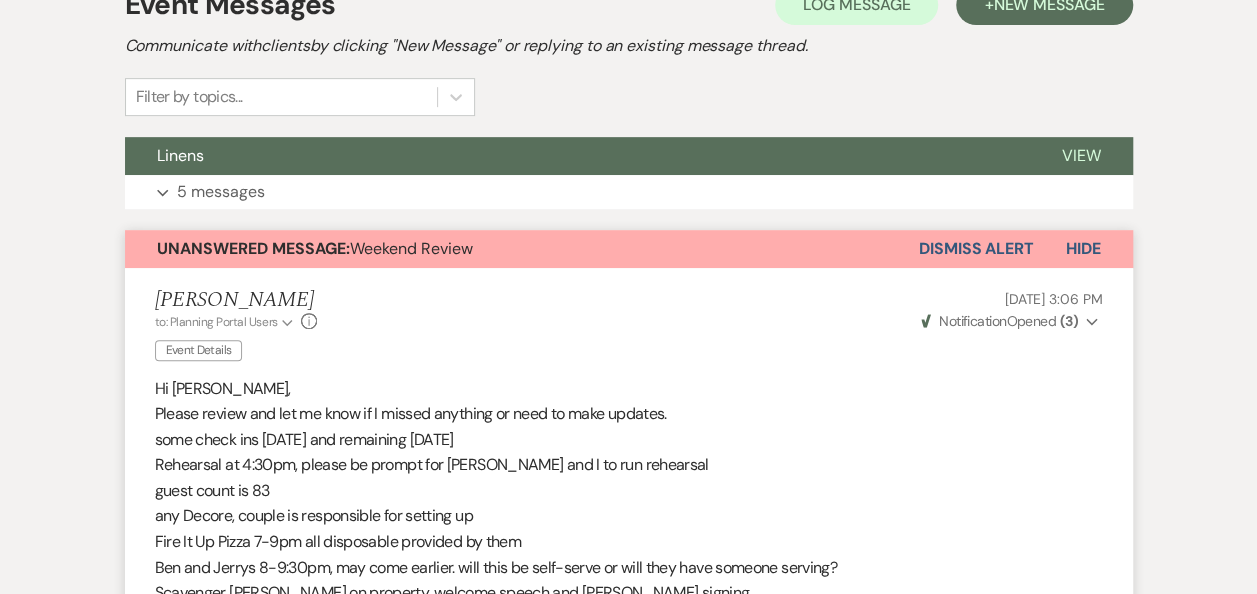 scroll, scrollTop: 467, scrollLeft: 0, axis: vertical 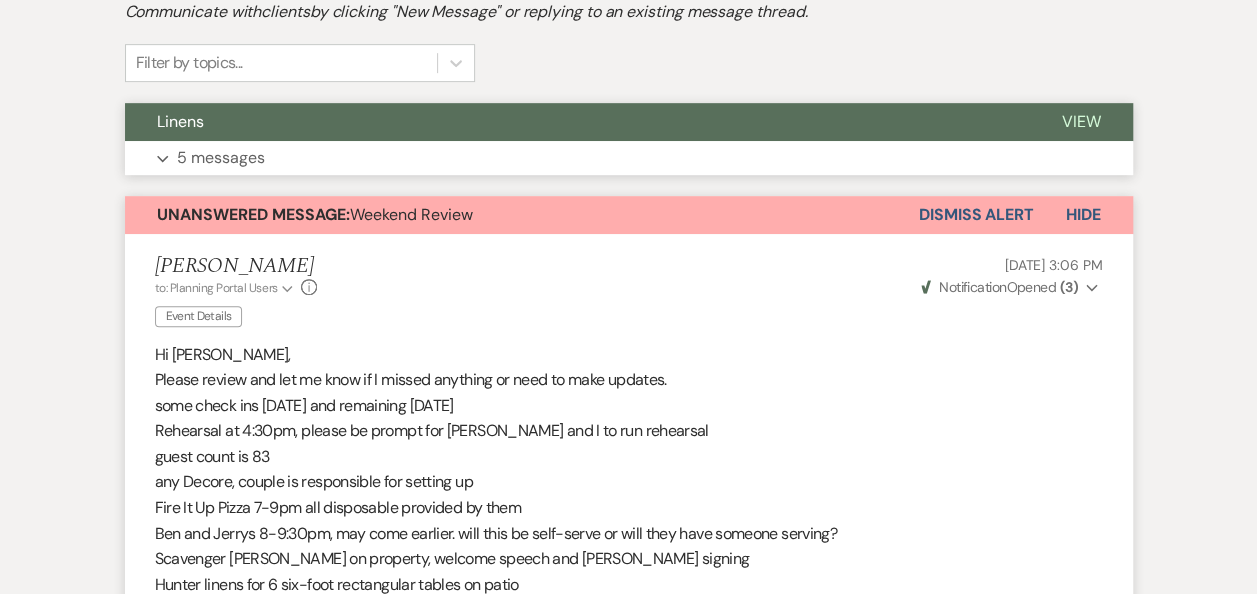 click on "5 messages" at bounding box center (221, 158) 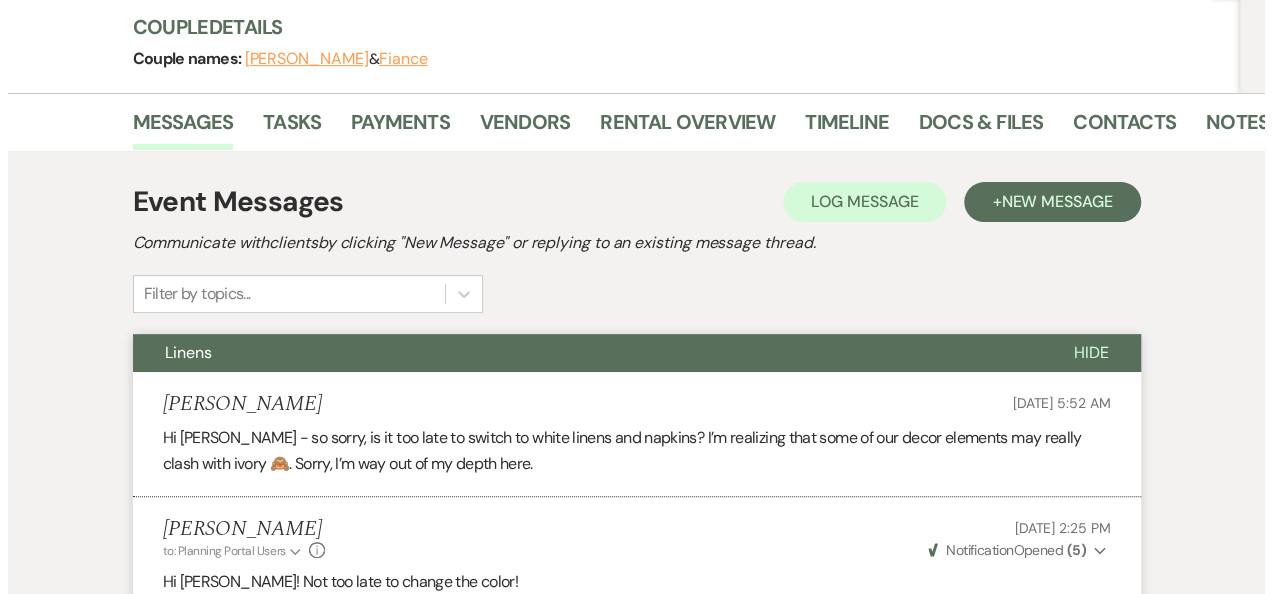 scroll, scrollTop: 254, scrollLeft: 0, axis: vertical 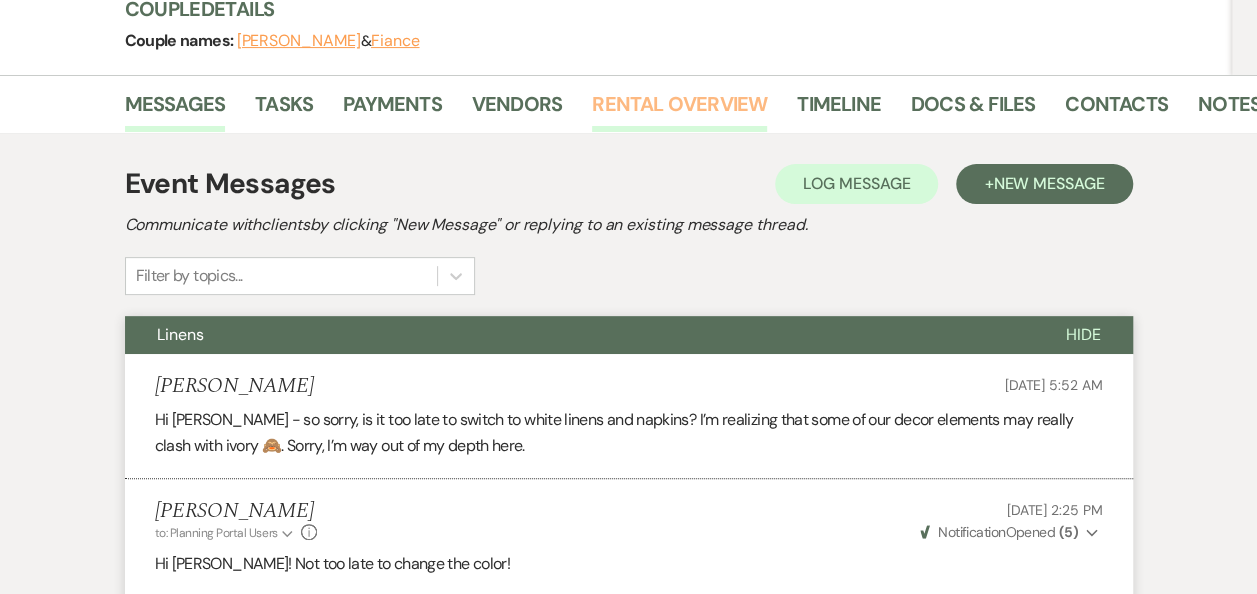 click on "Rental Overview" at bounding box center [679, 110] 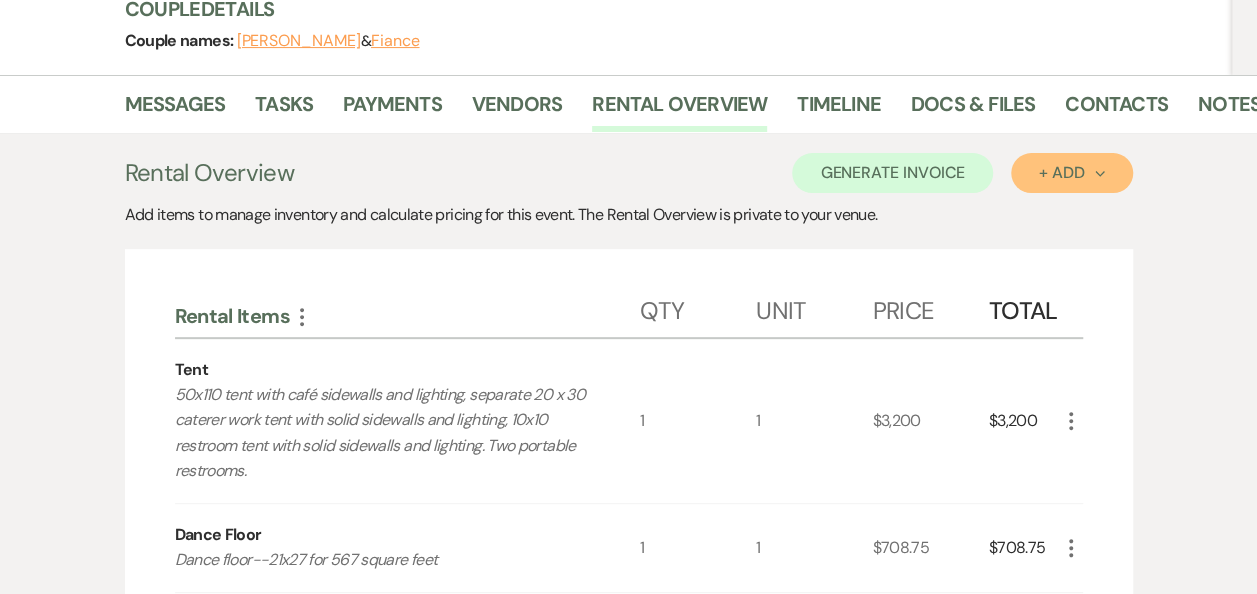 click on "+ Add Next" at bounding box center [1071, 173] 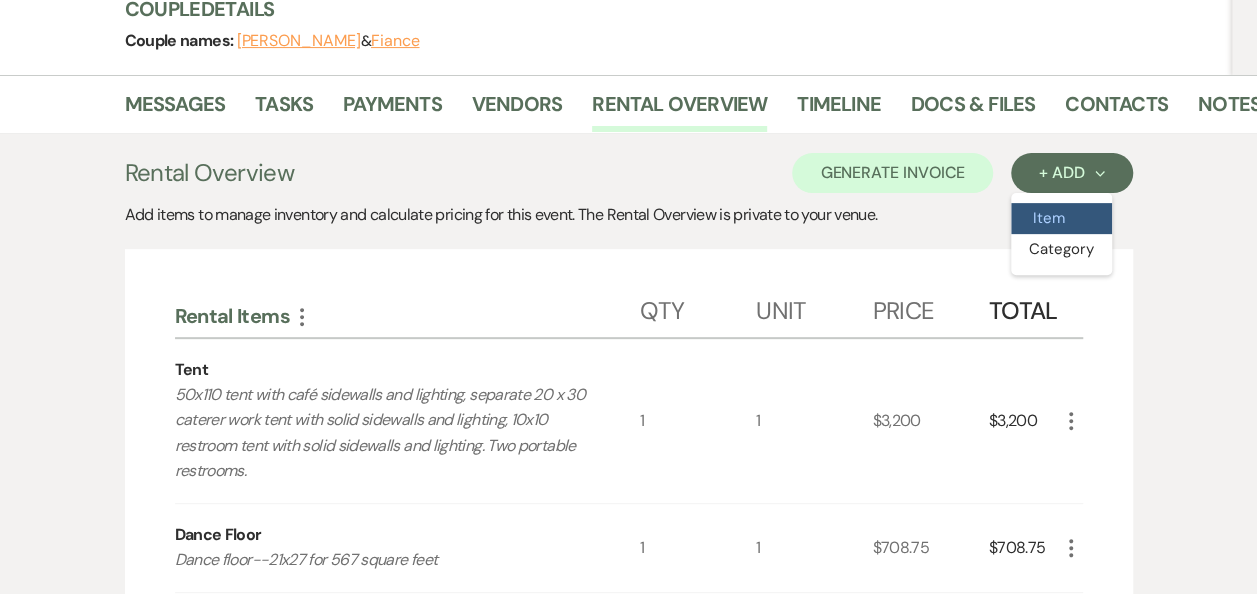 click on "Item" at bounding box center [1061, 218] 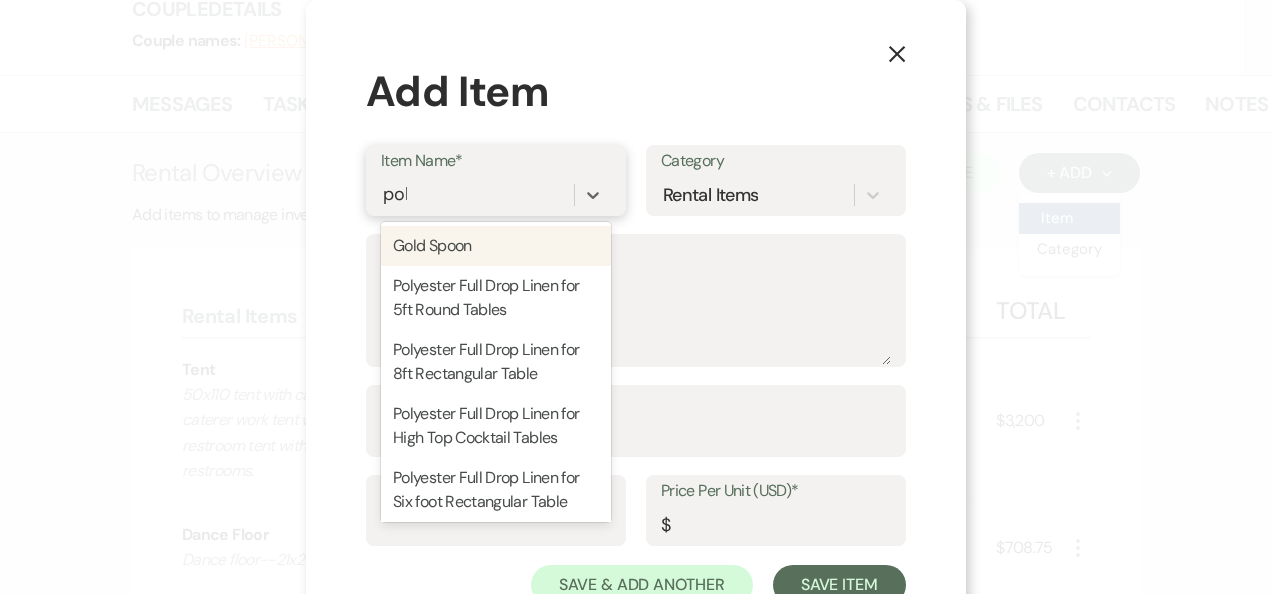 type on "poly" 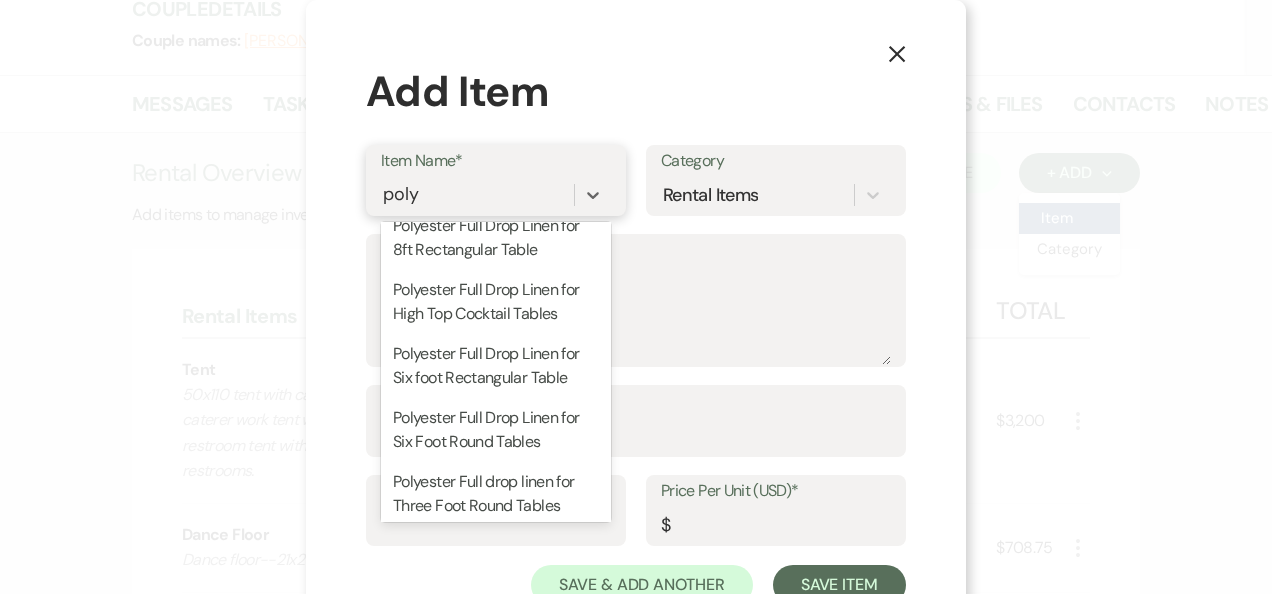 scroll, scrollTop: 172, scrollLeft: 0, axis: vertical 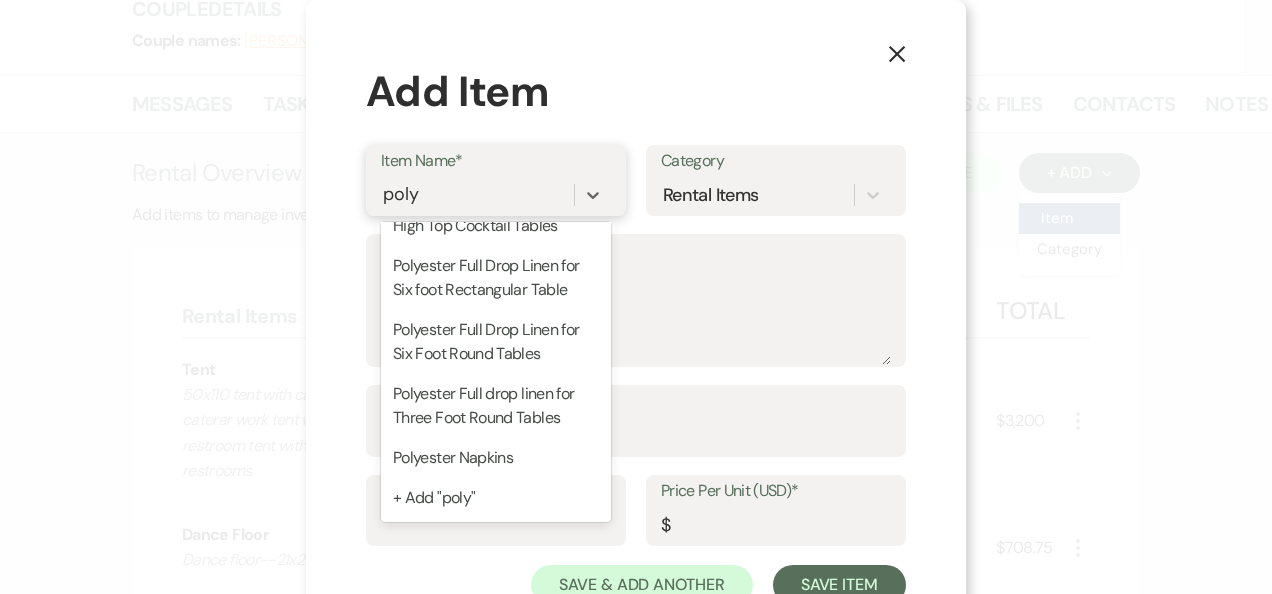 click on "Polyester Full Drop Linen for Six Foot Round Tables" at bounding box center (496, 342) 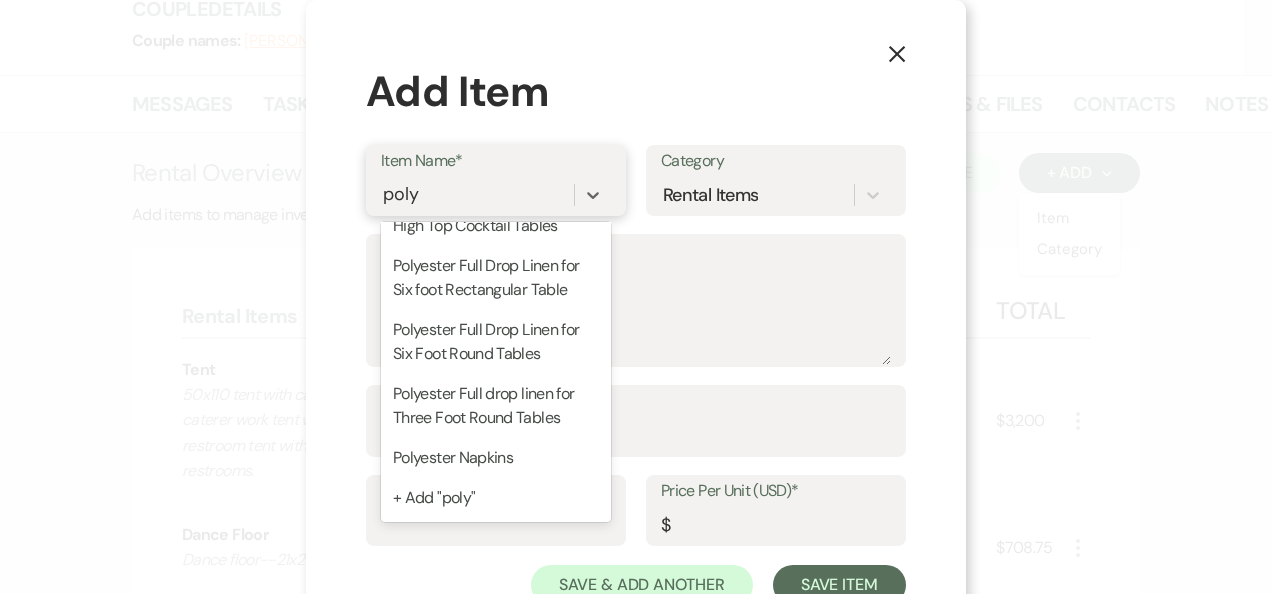 type 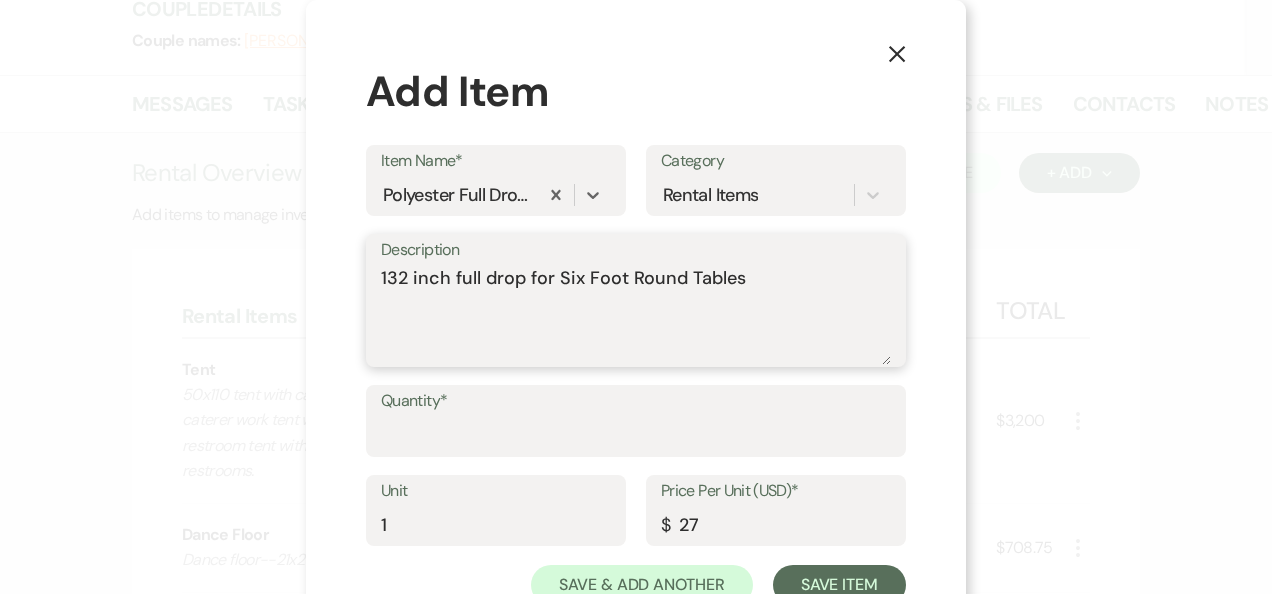 click on "132 inch full drop for Six Foot Round Tables" at bounding box center (636, 315) 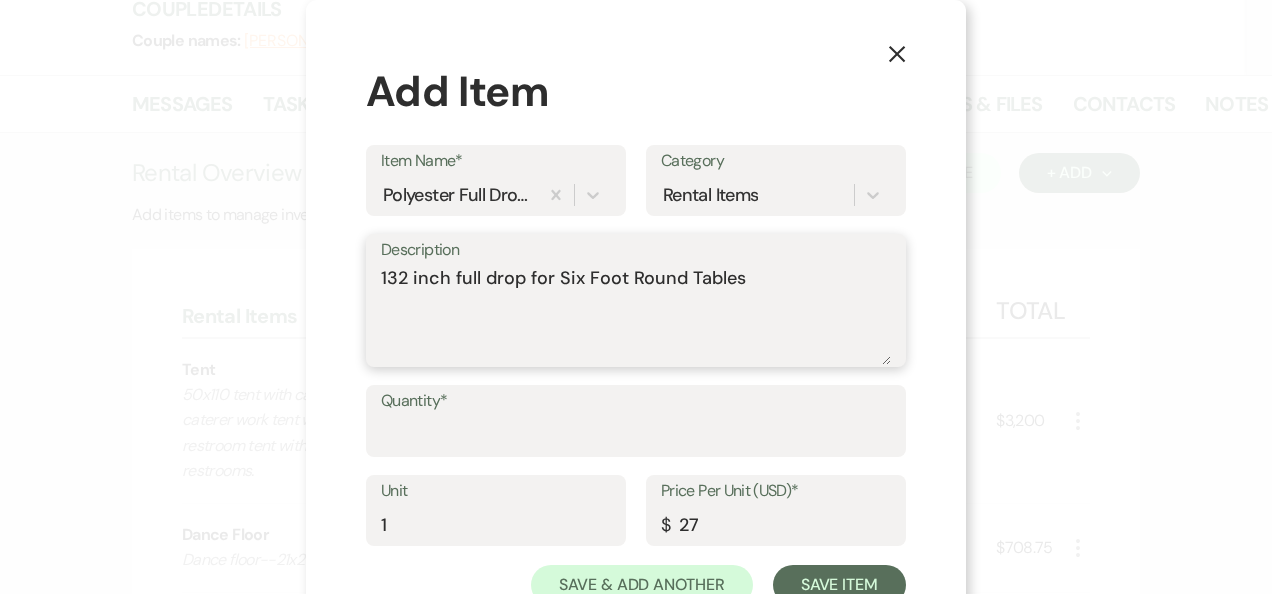 click on "132 inch full drop for Six Foot Round Tables" at bounding box center [636, 315] 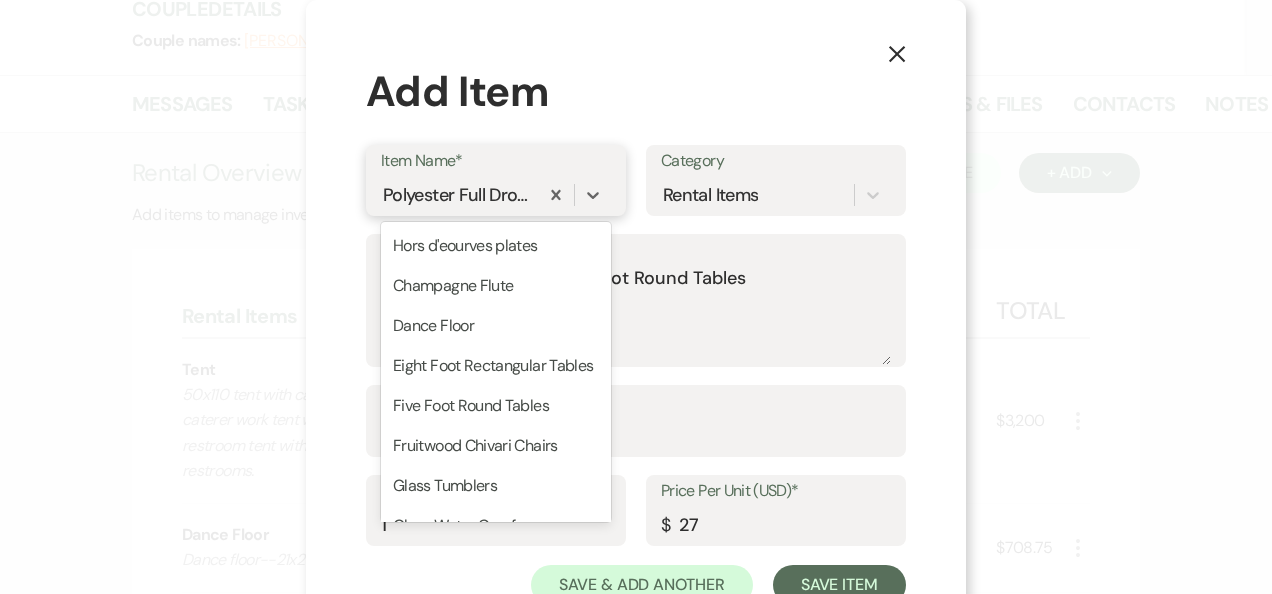 click on "Polyester Full Drop Linen for Six Foot Round Tables" at bounding box center [457, 194] 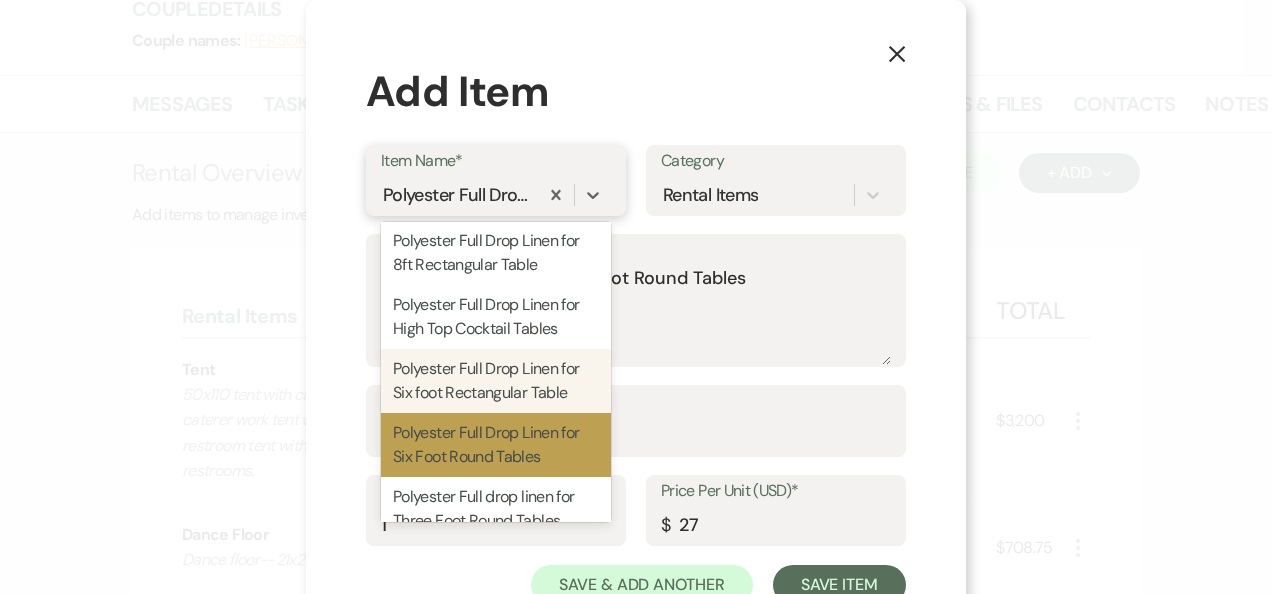 scroll, scrollTop: 737, scrollLeft: 0, axis: vertical 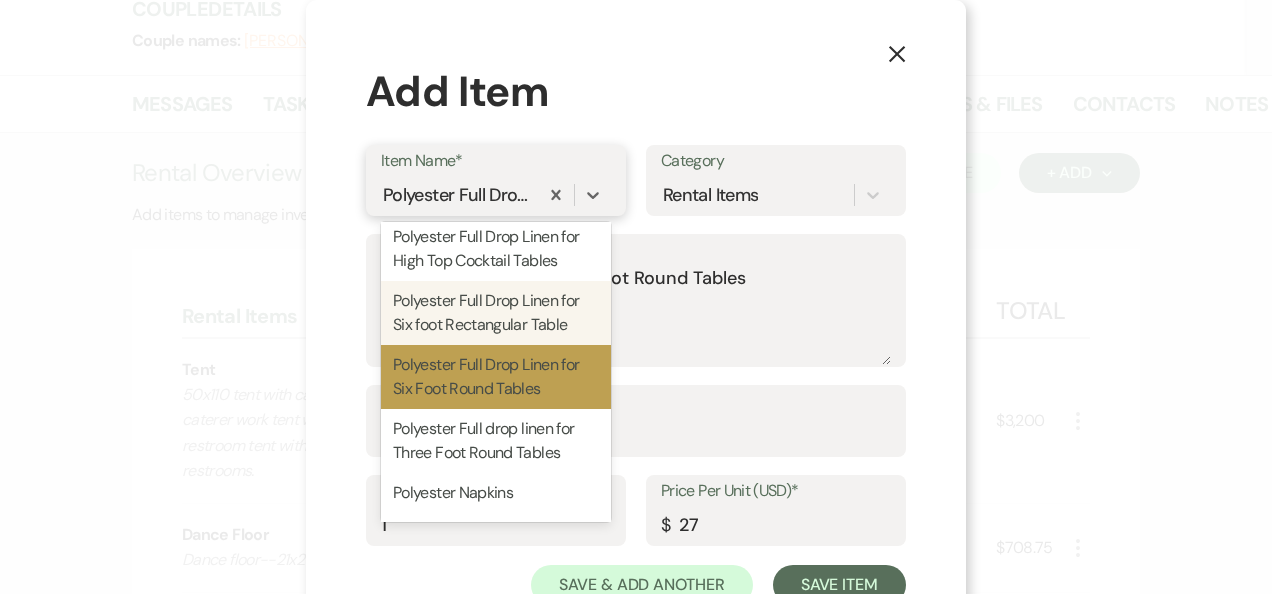click on "Polyester Full Drop Linen for Six foot Rectangular Table" at bounding box center [496, 313] 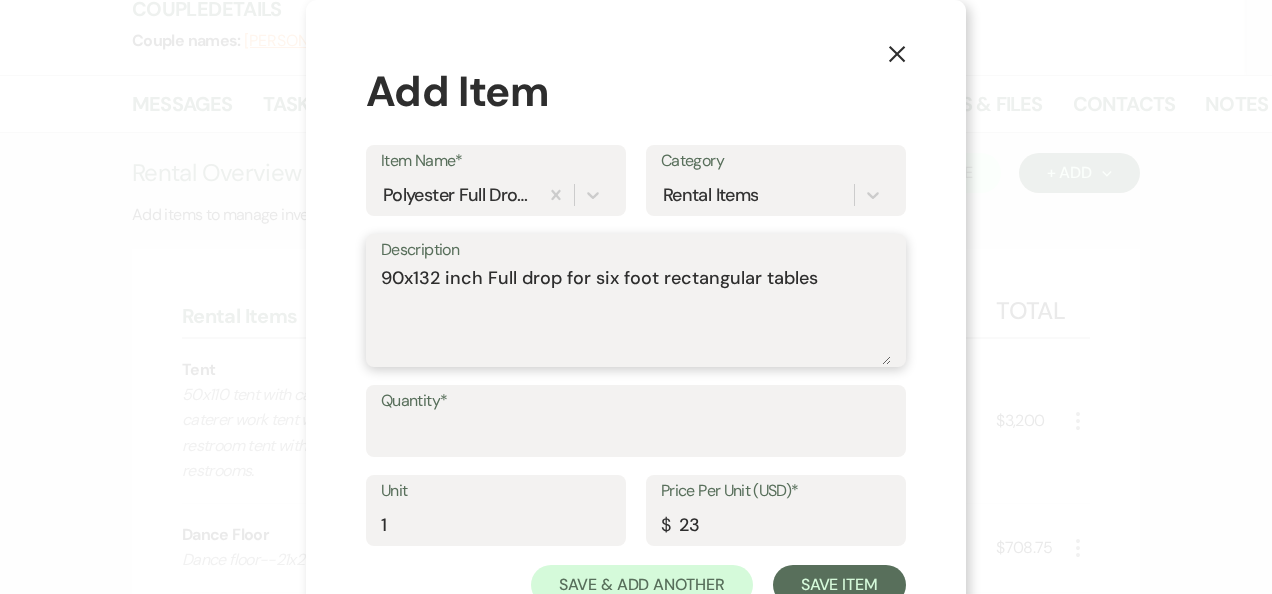 click on "90x132 inch Full drop for six foot rectangular tables" at bounding box center [636, 315] 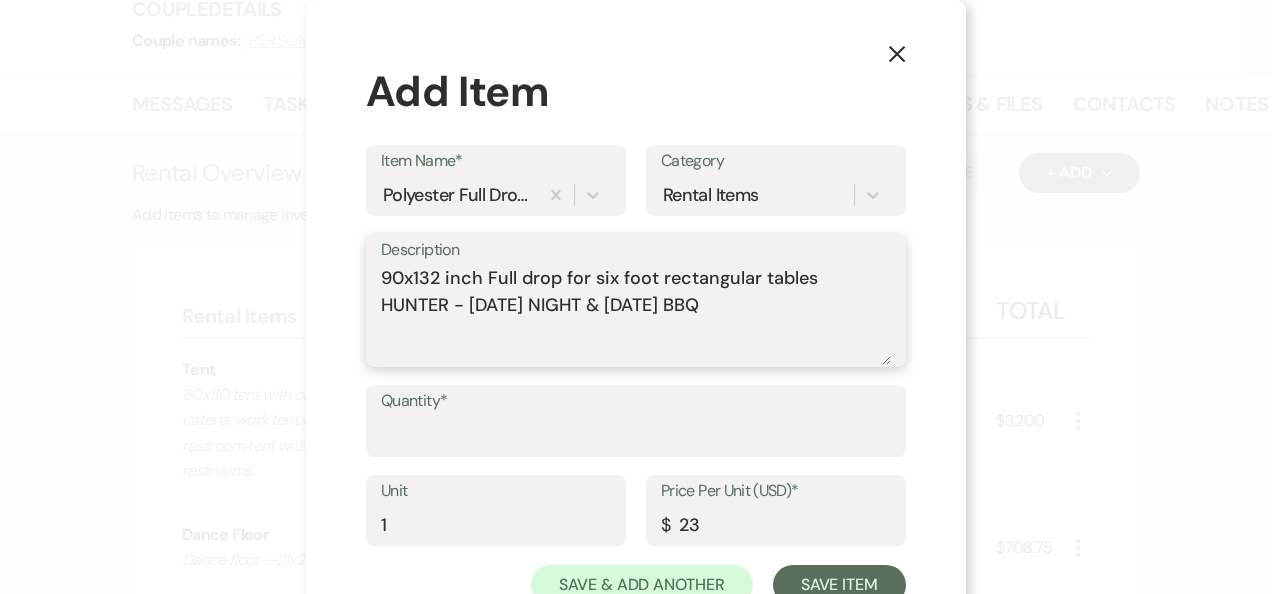 type on "90x132 inch Full drop for six foot rectangular tables
HUNTER - [DATE] NIGHT & [DATE] BBQ" 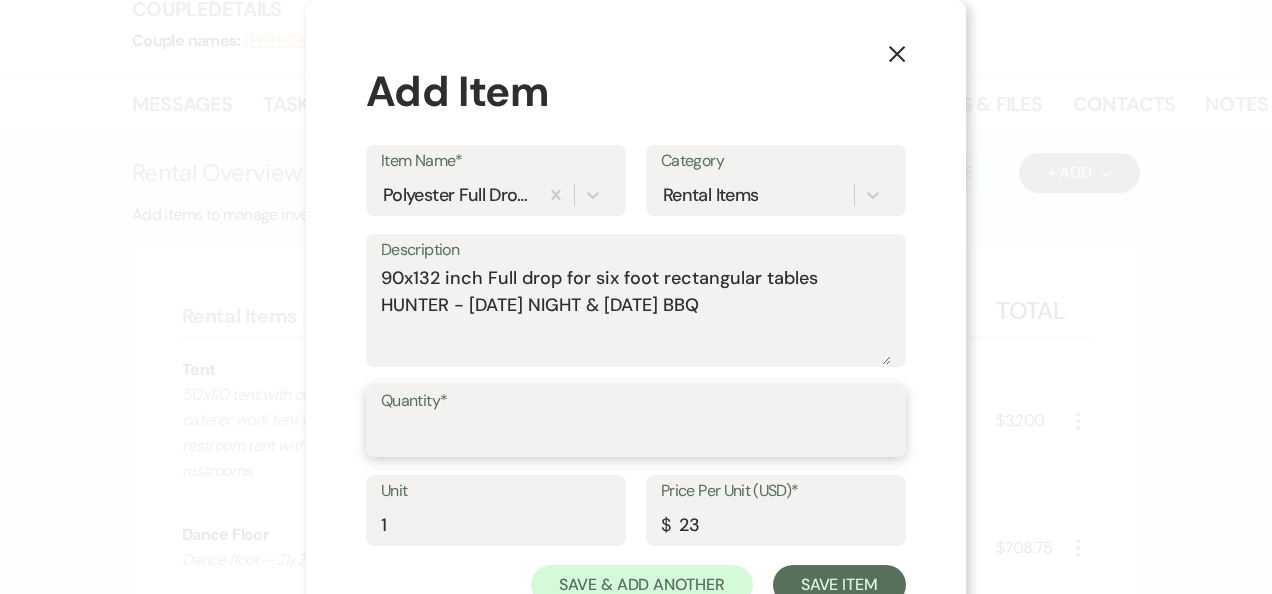 type on "7" 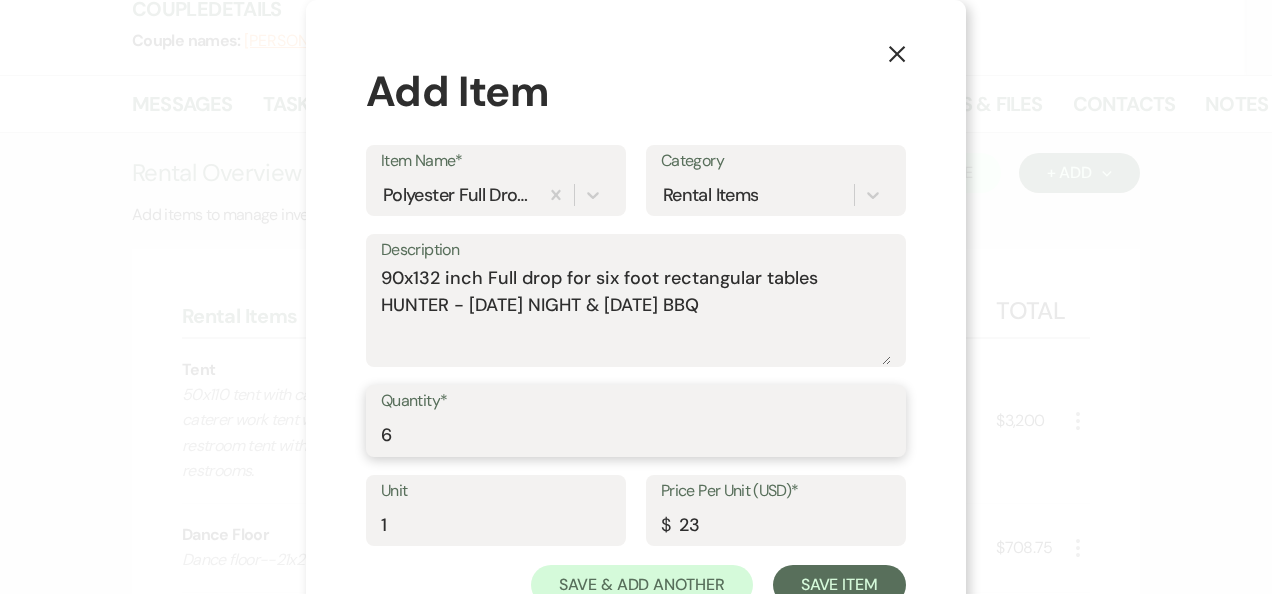 type on "6" 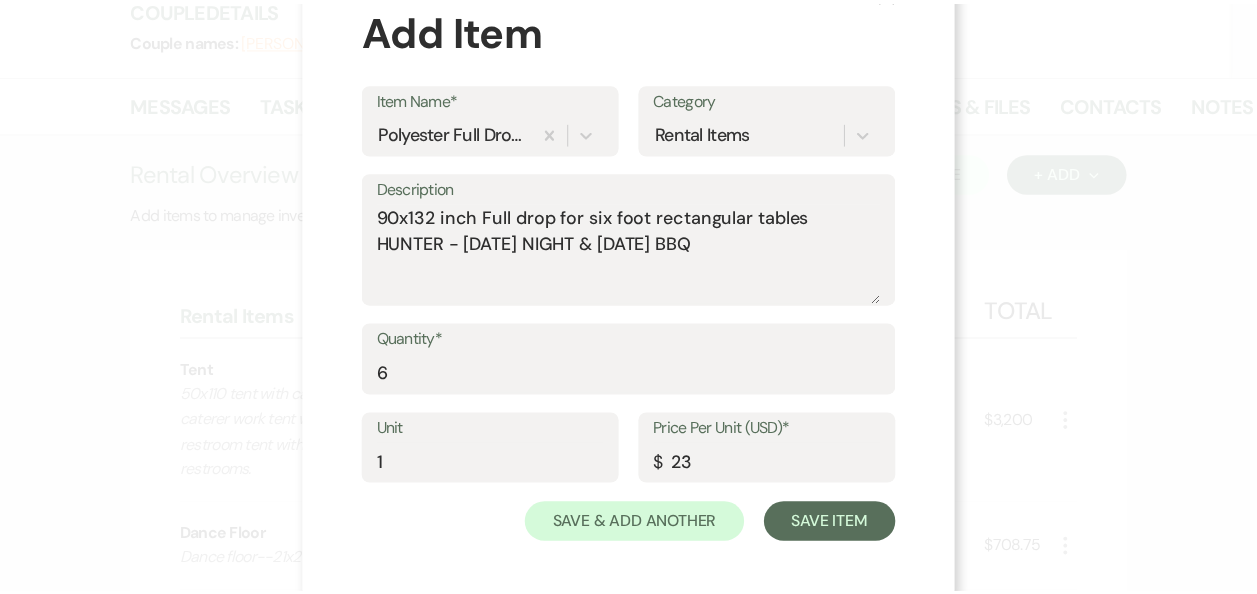 scroll, scrollTop: 70, scrollLeft: 0, axis: vertical 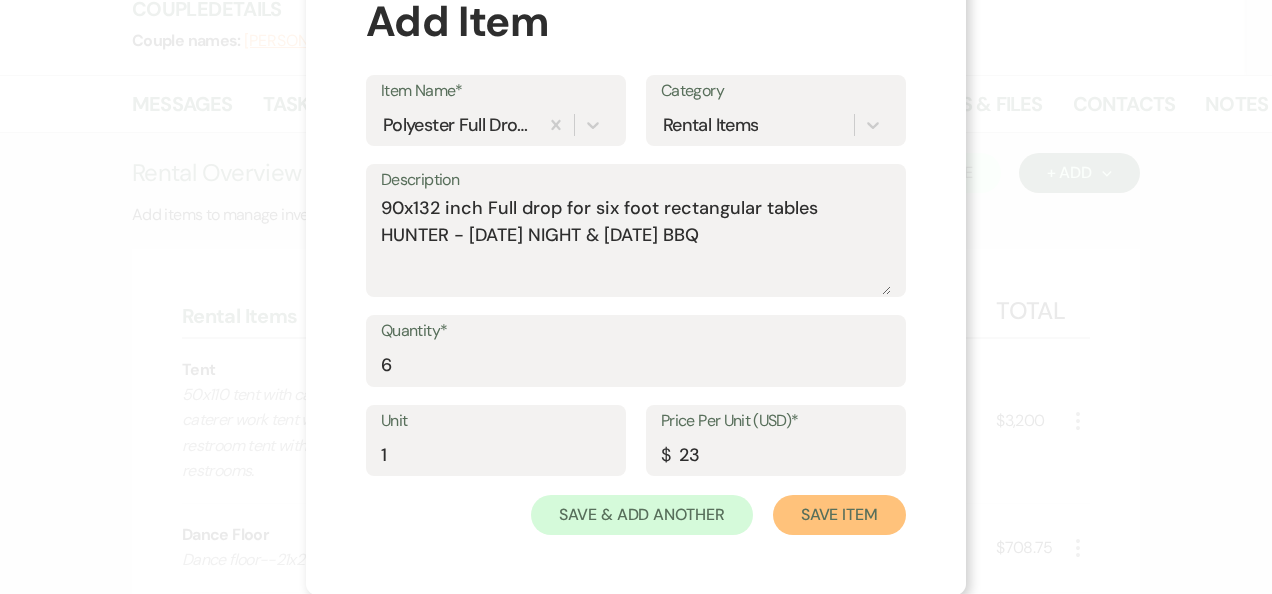 click on "Save Item" at bounding box center [839, 515] 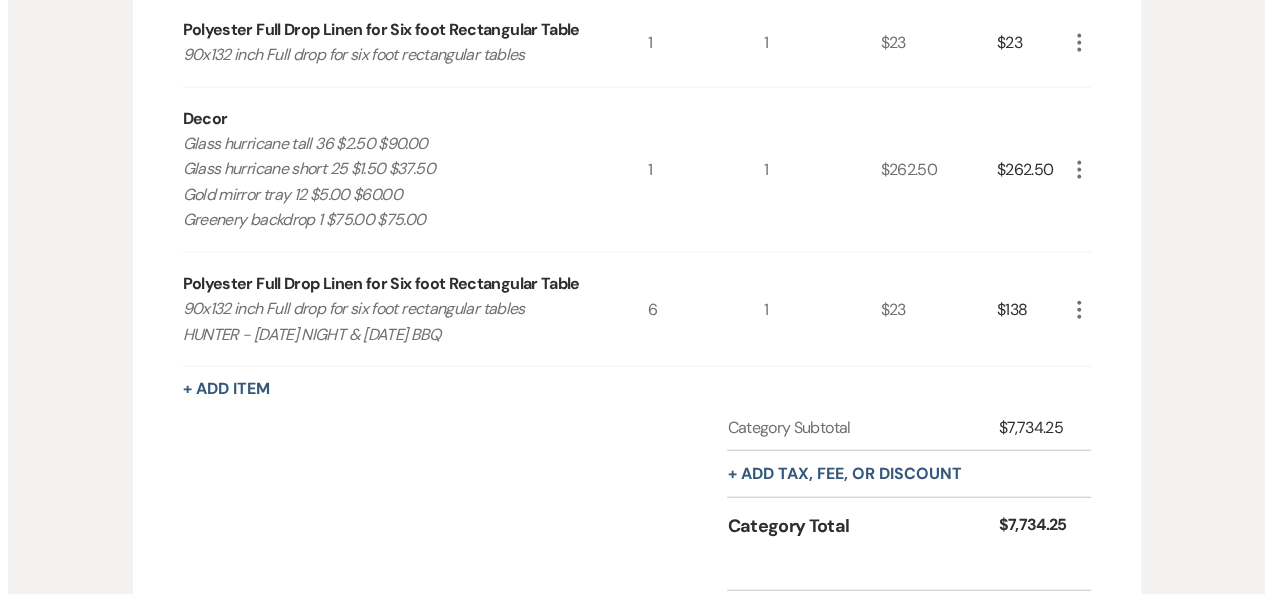 scroll, scrollTop: 1904, scrollLeft: 0, axis: vertical 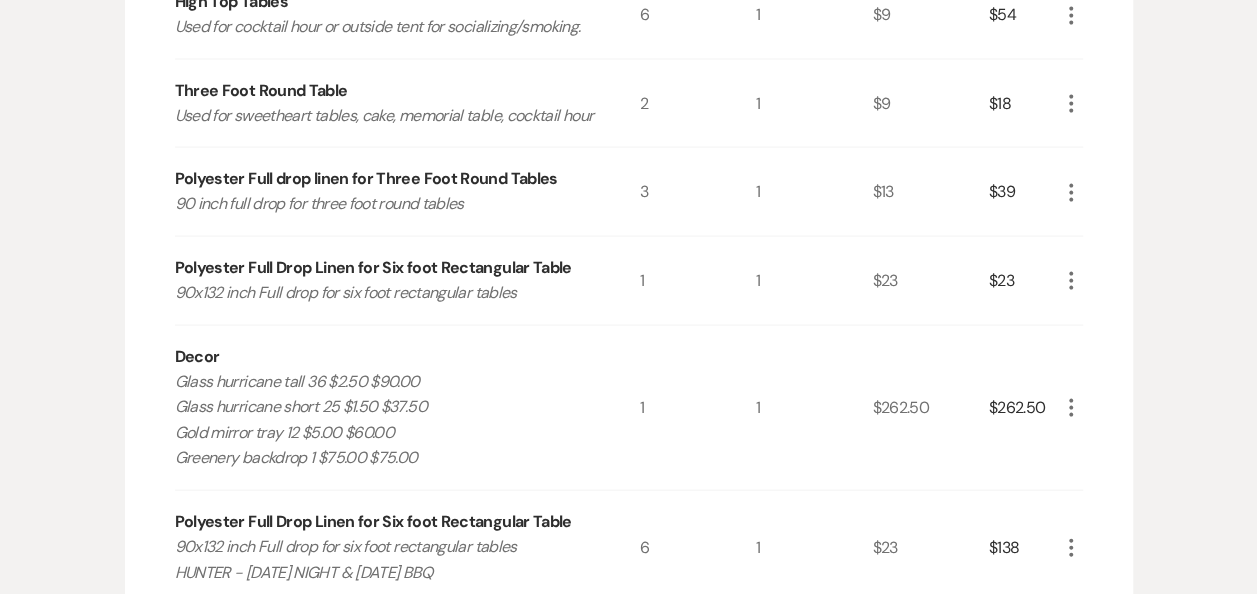 click on "More" 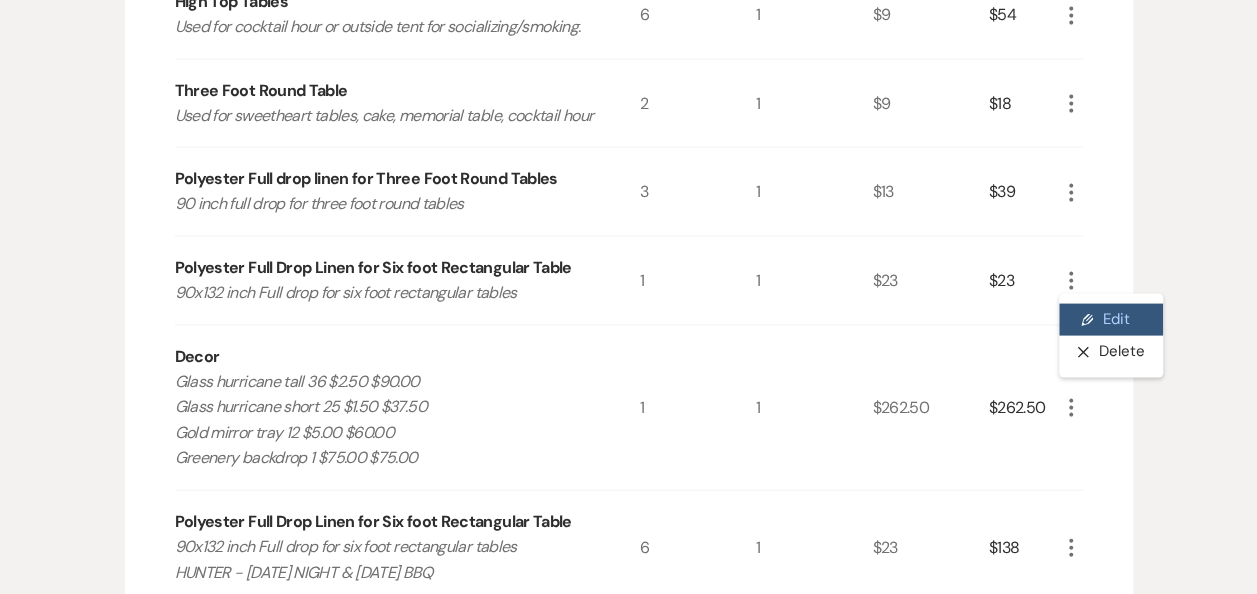 click on "Pencil" 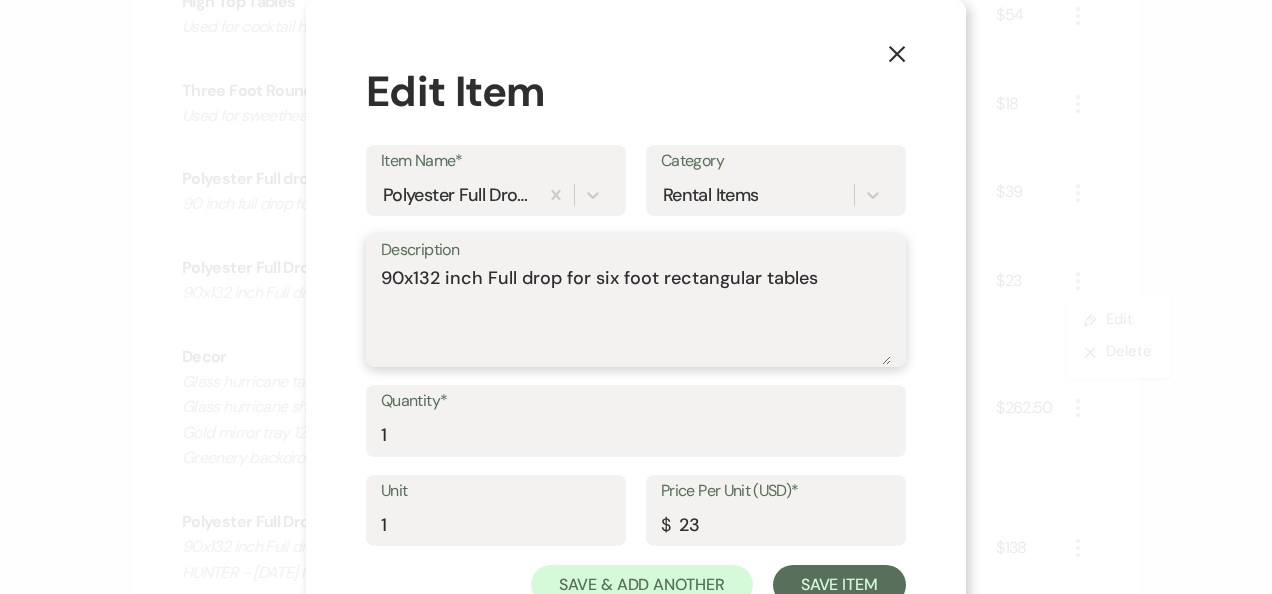 click on "90x132 inch Full drop for six foot rectangular tables" at bounding box center [636, 315] 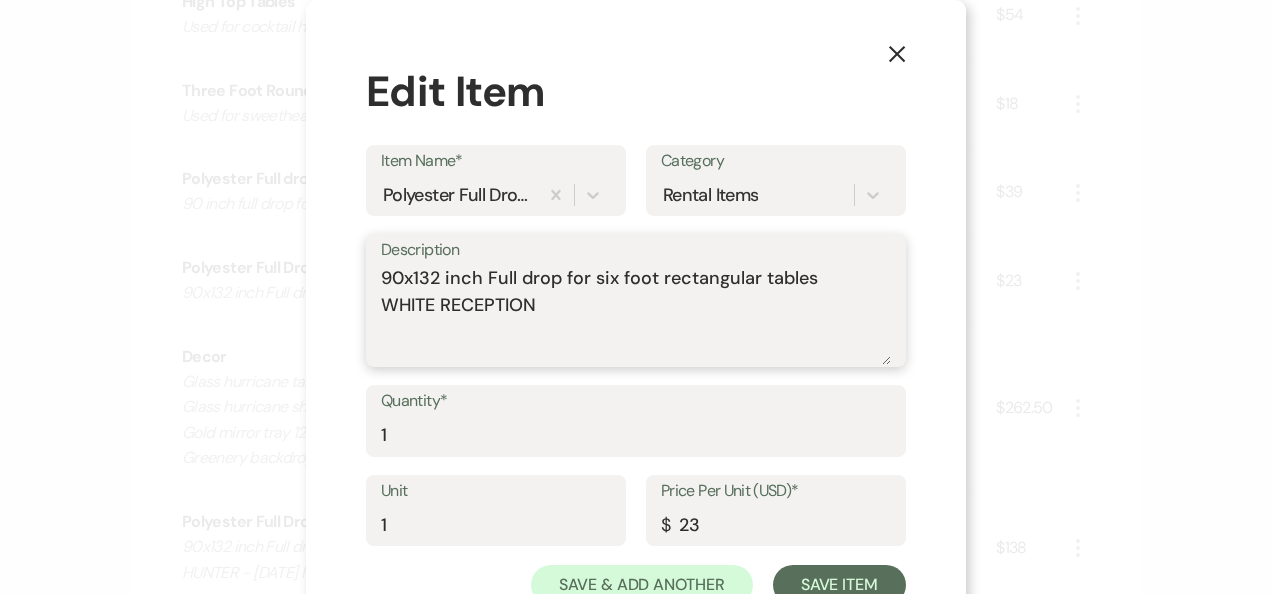 scroll, scrollTop: 70, scrollLeft: 0, axis: vertical 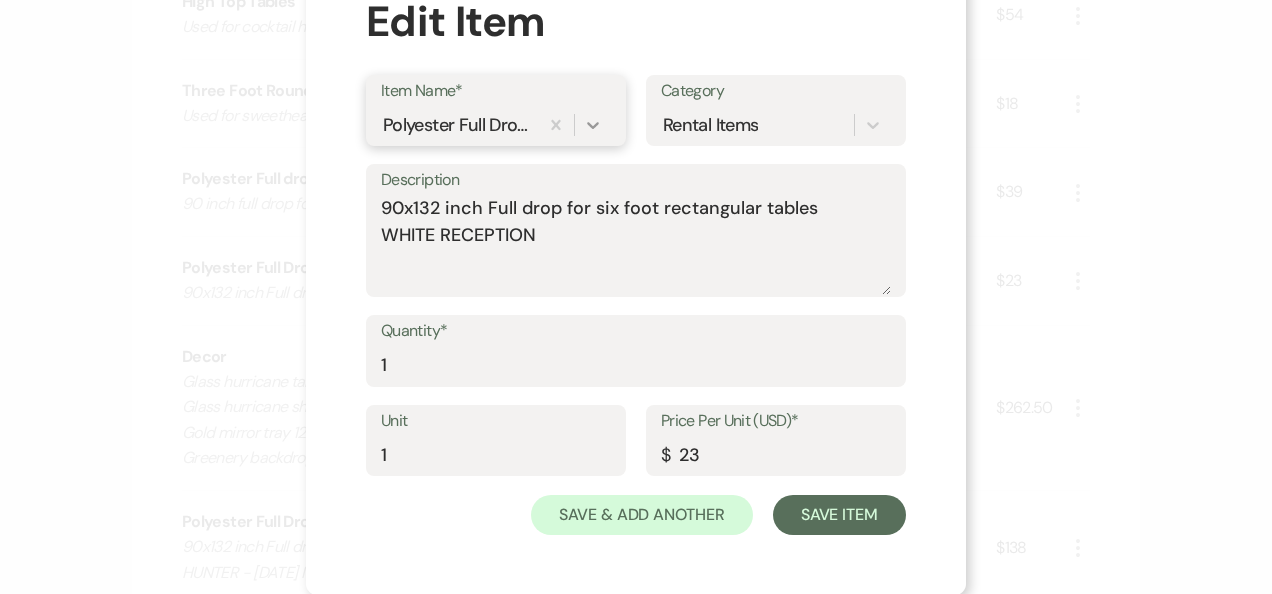 click 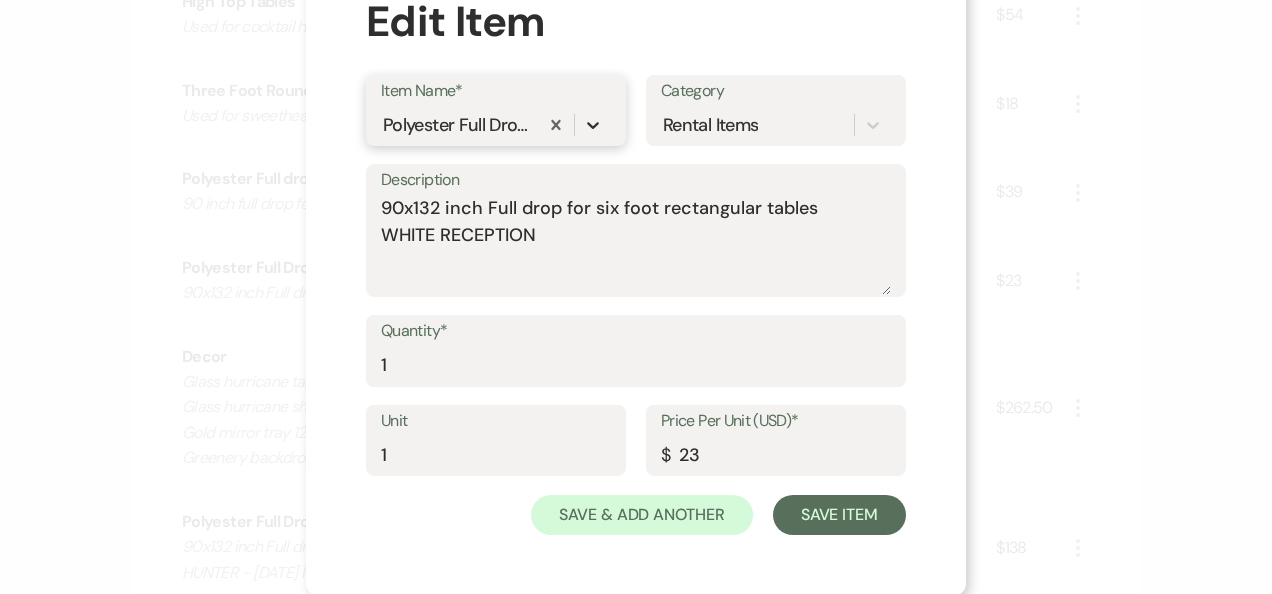 click 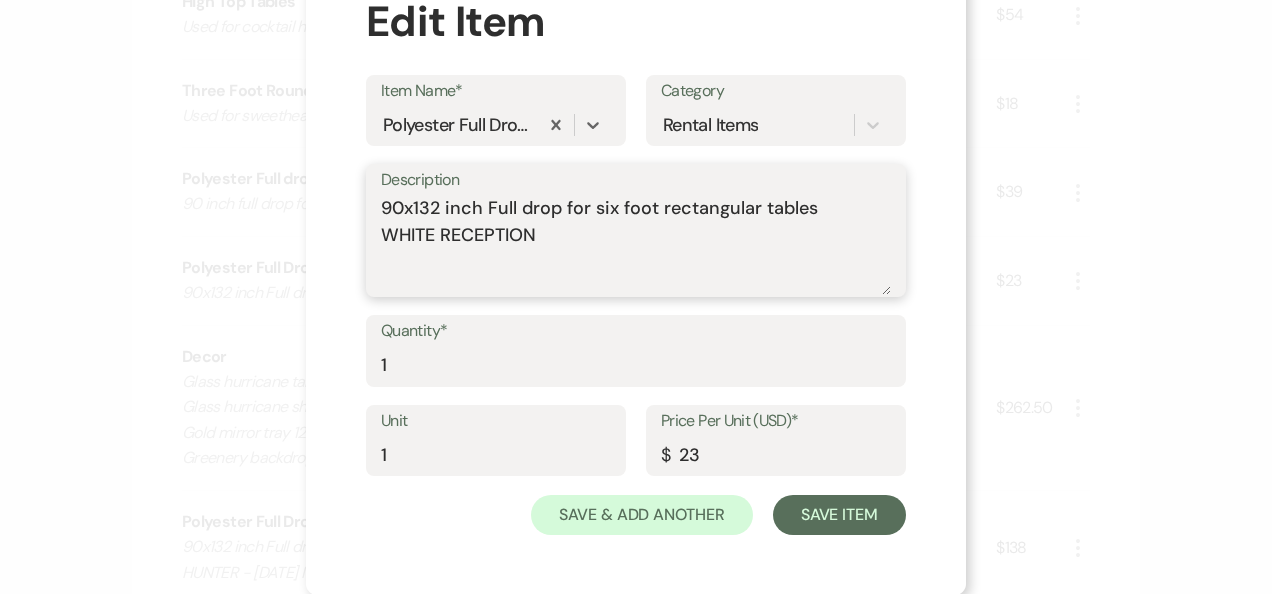 click on "90x132 inch Full drop for six foot rectangular tables
WHITE RECEPTION" at bounding box center (636, 245) 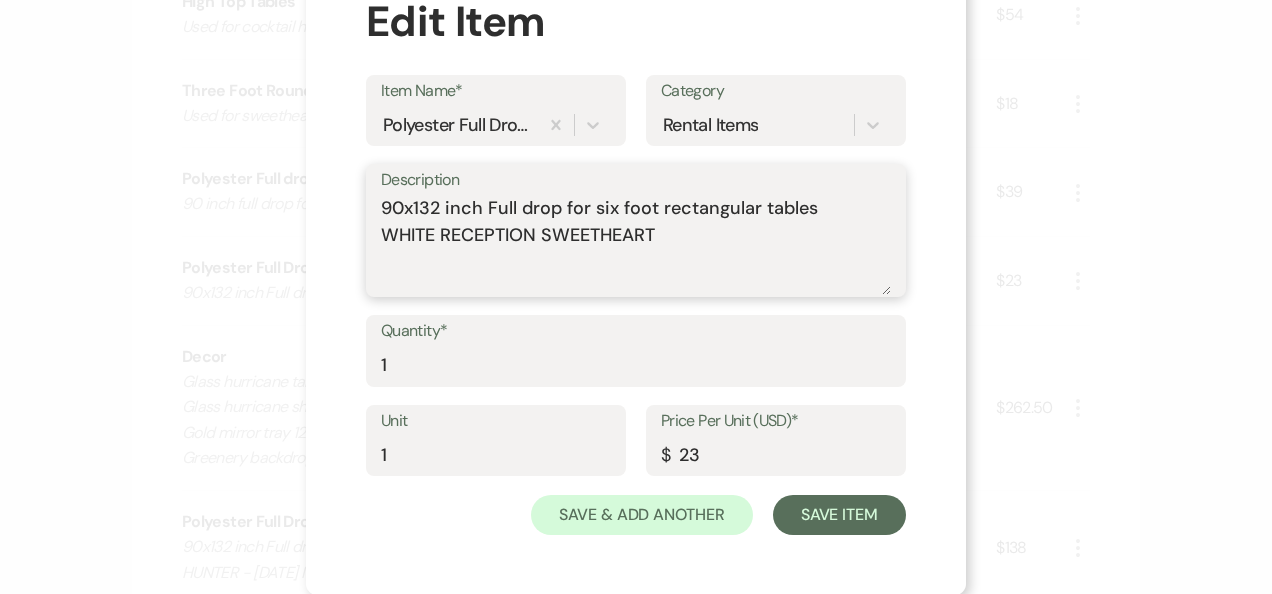 type on "90x132 inch Full drop for six foot rectangular tables
WHITE RECEPTION SWEETHEART" 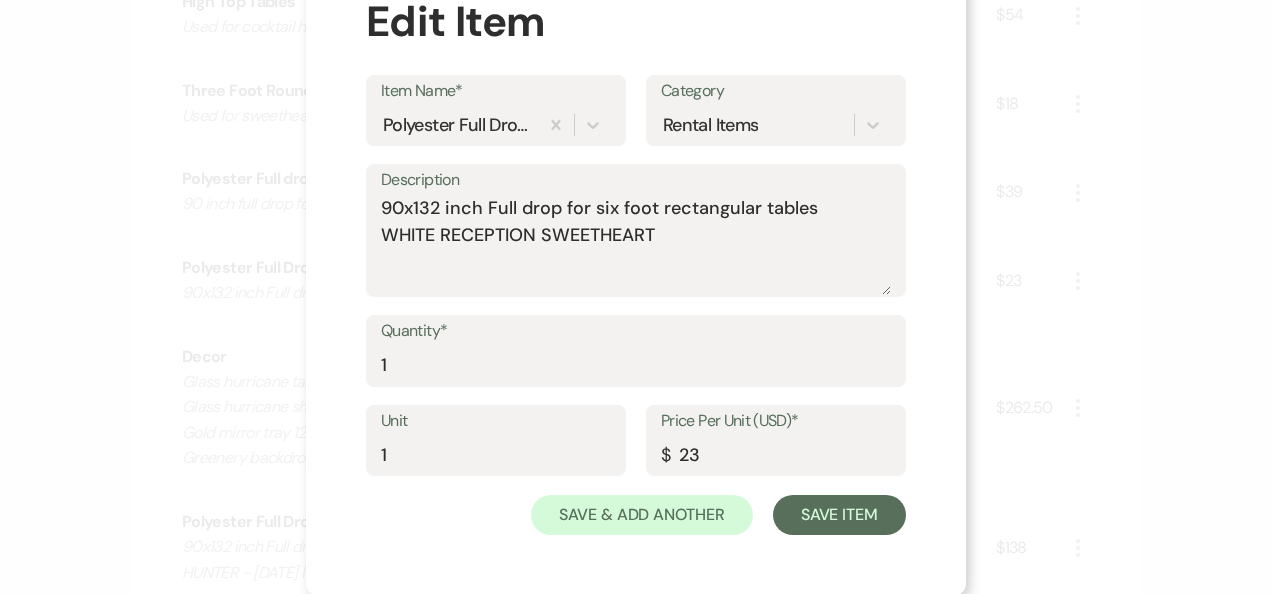 click on "X Edit Item Item Name* Polyester Full Drop Linen for Six foot Rectangular Table Category Rental Items Description 90x132 inch Full drop for six foot rectangular tables
WHITE RECEPTION SWEETHEART Quantity* 1 Unit 1 Price Per Unit (USD)* $ 23 Save & Add Another Save Item" at bounding box center (636, 262) 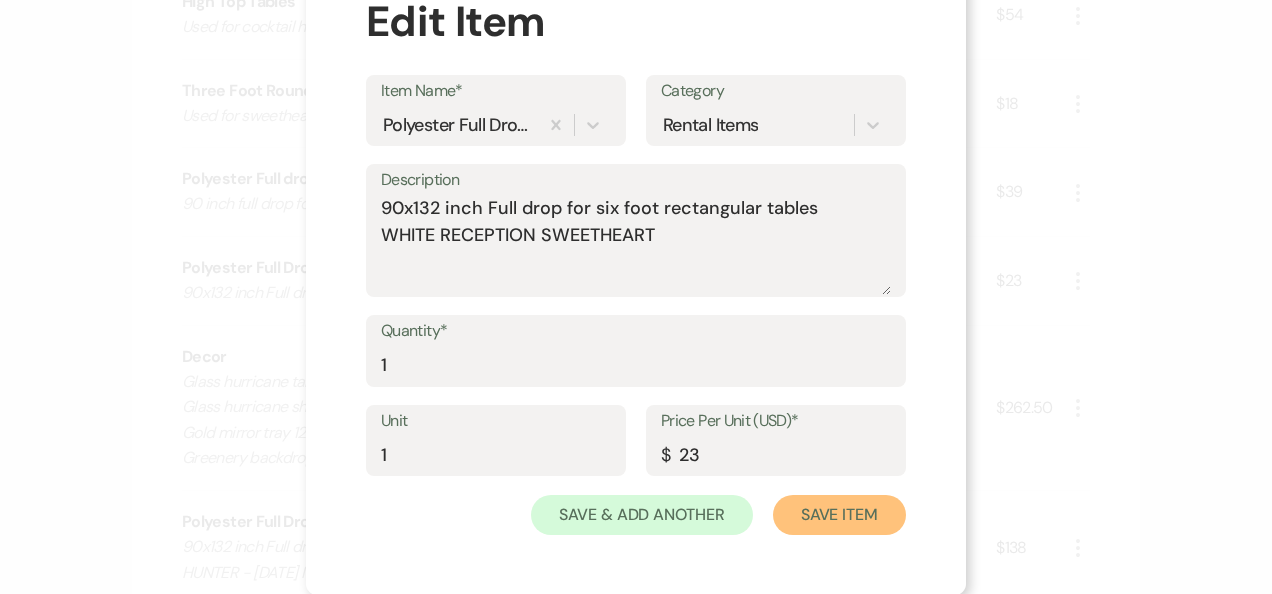 click on "Save Item" at bounding box center (839, 515) 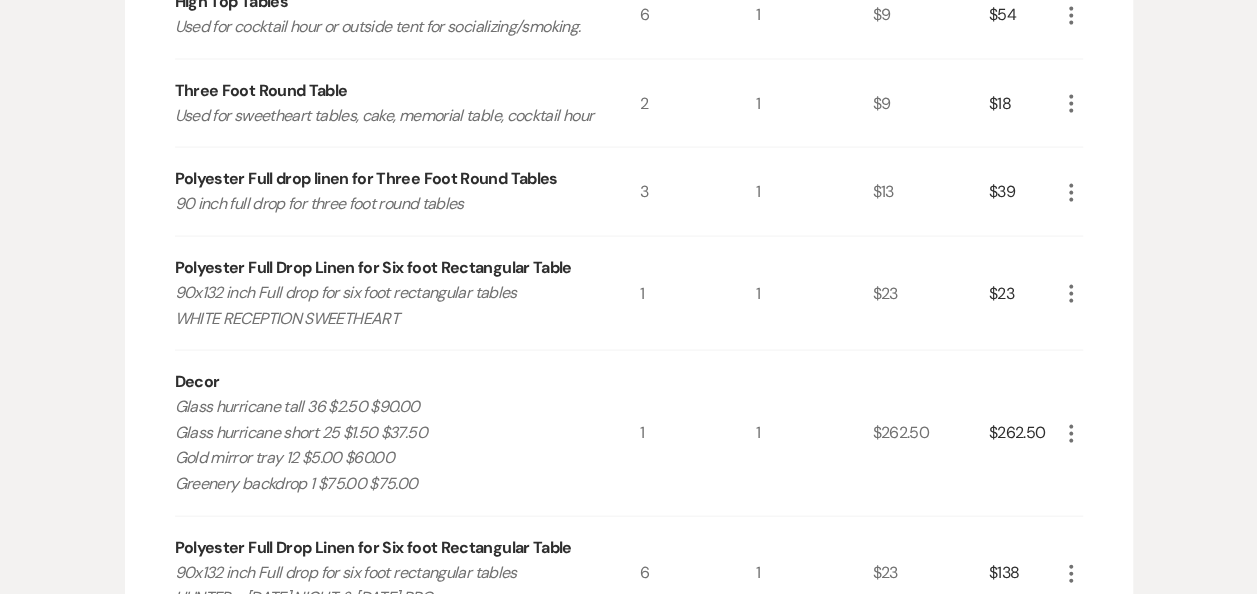 click on "More" 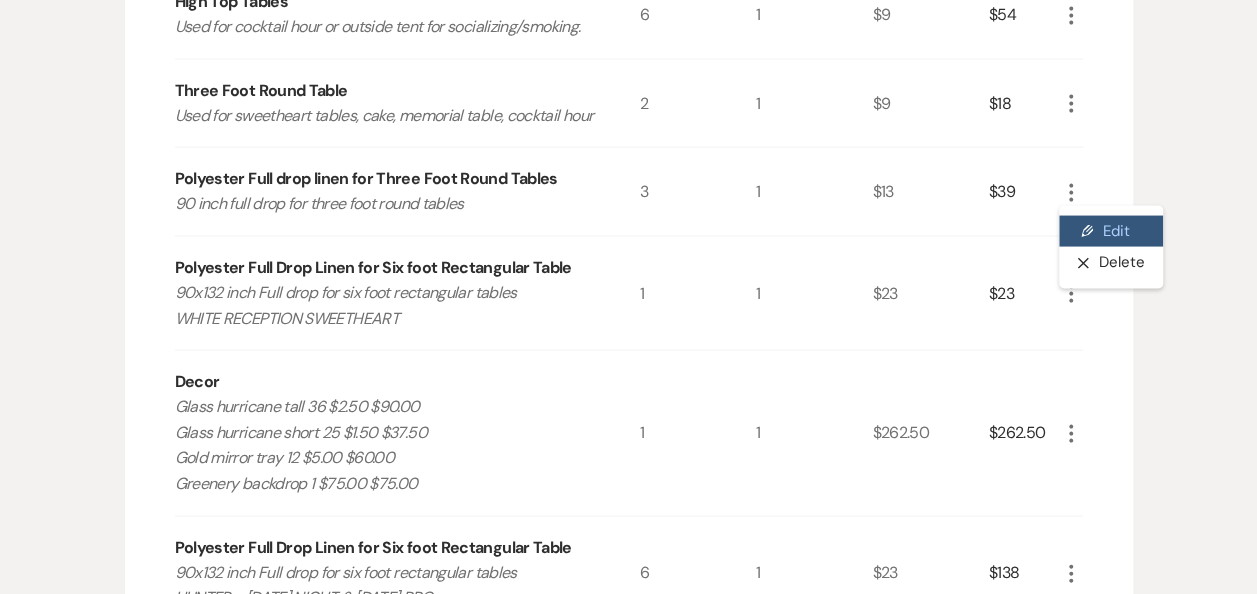 click on "Pencil Edit" at bounding box center [1111, 232] 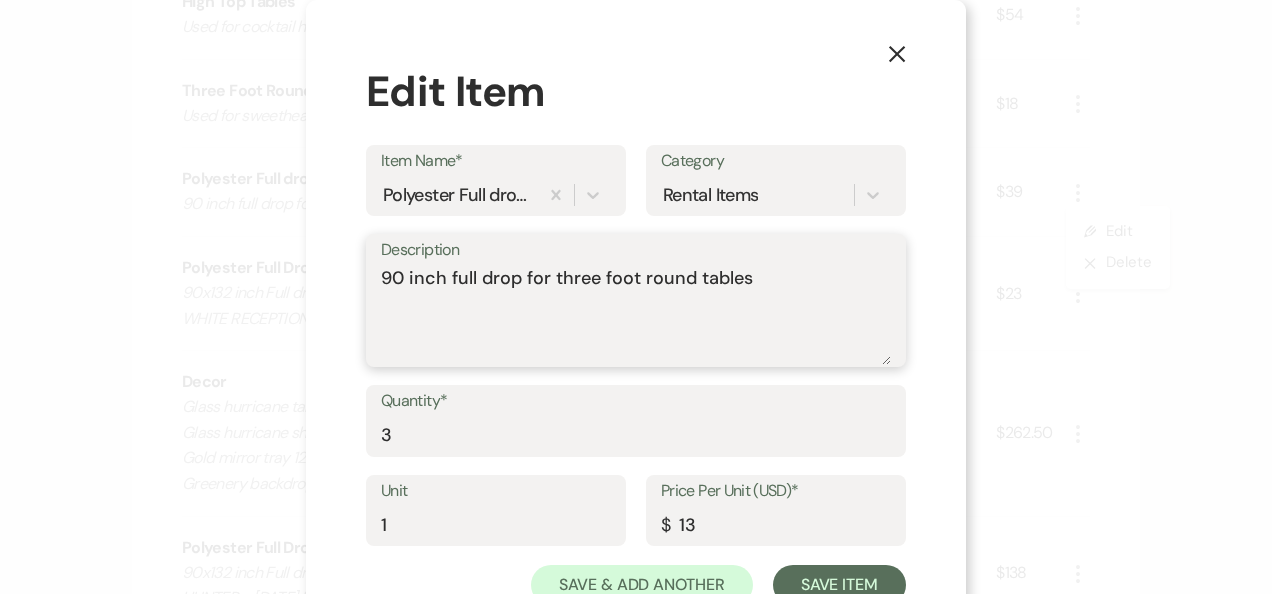 click on "90 inch full drop for three foot round tables" at bounding box center [636, 315] 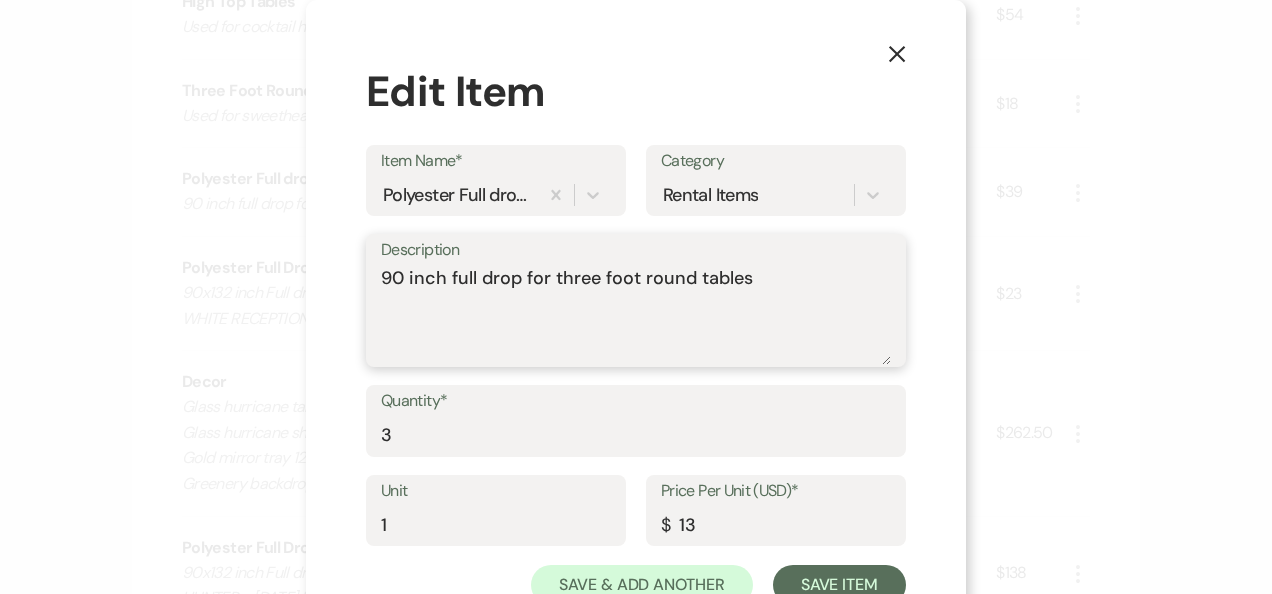click on "90 inch full drop for three foot round tables" at bounding box center [636, 315] 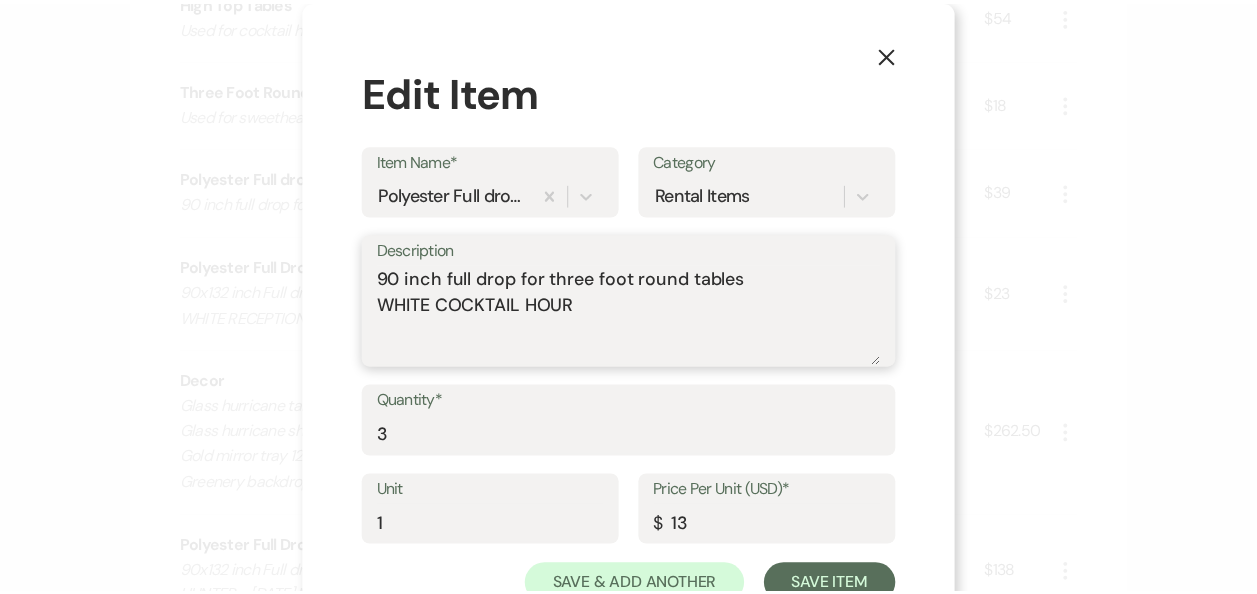 scroll, scrollTop: 70, scrollLeft: 0, axis: vertical 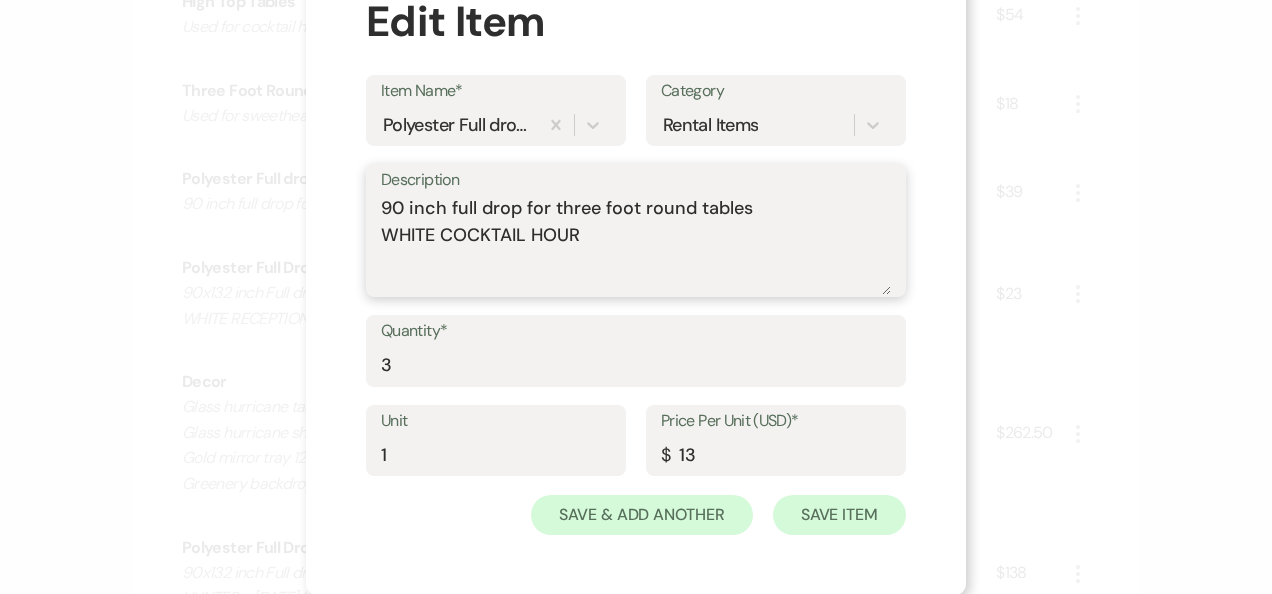 type on "90 inch full drop for three foot round tables
WHITE COCKTAIL HOUR" 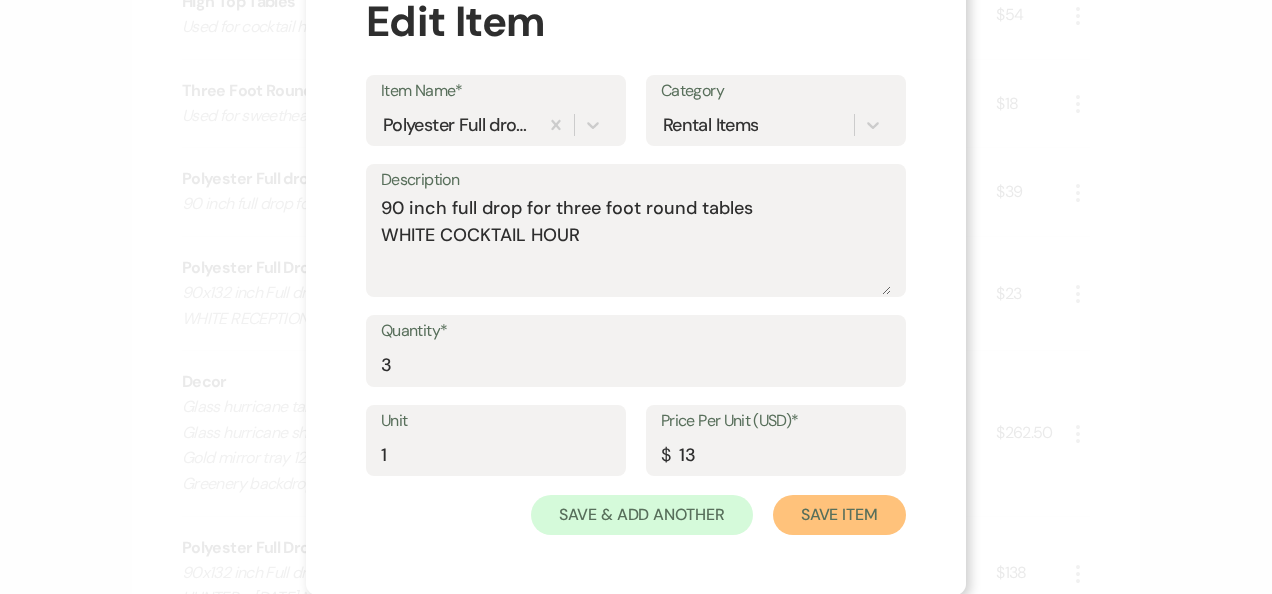click on "Save Item" at bounding box center (839, 515) 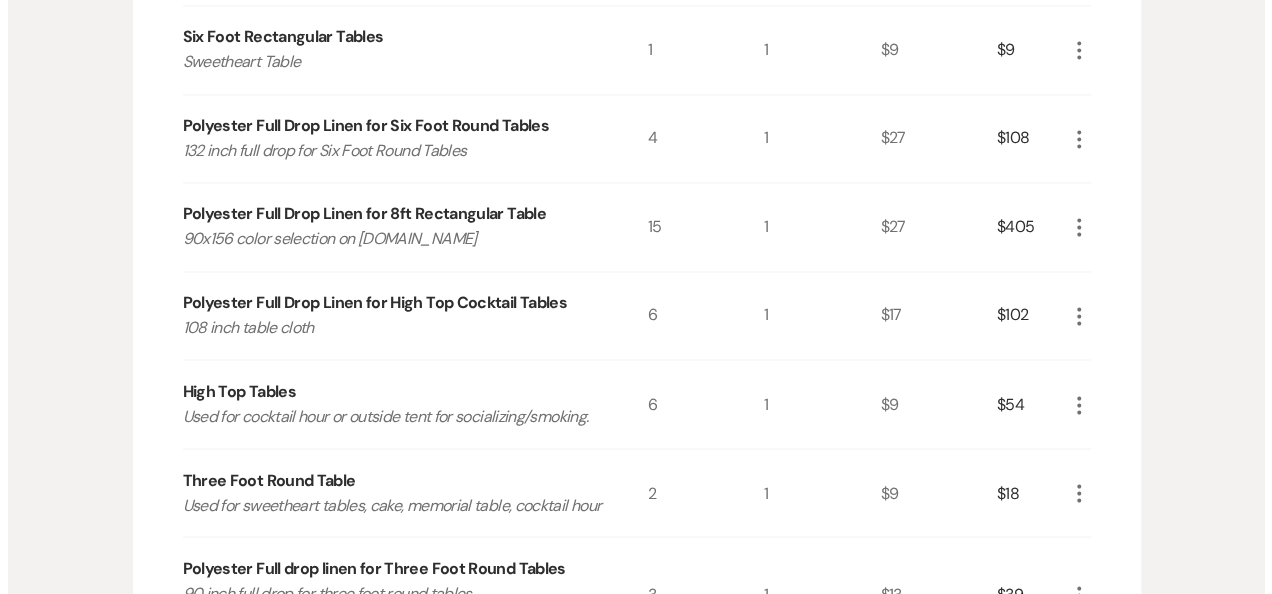 scroll, scrollTop: 1514, scrollLeft: 0, axis: vertical 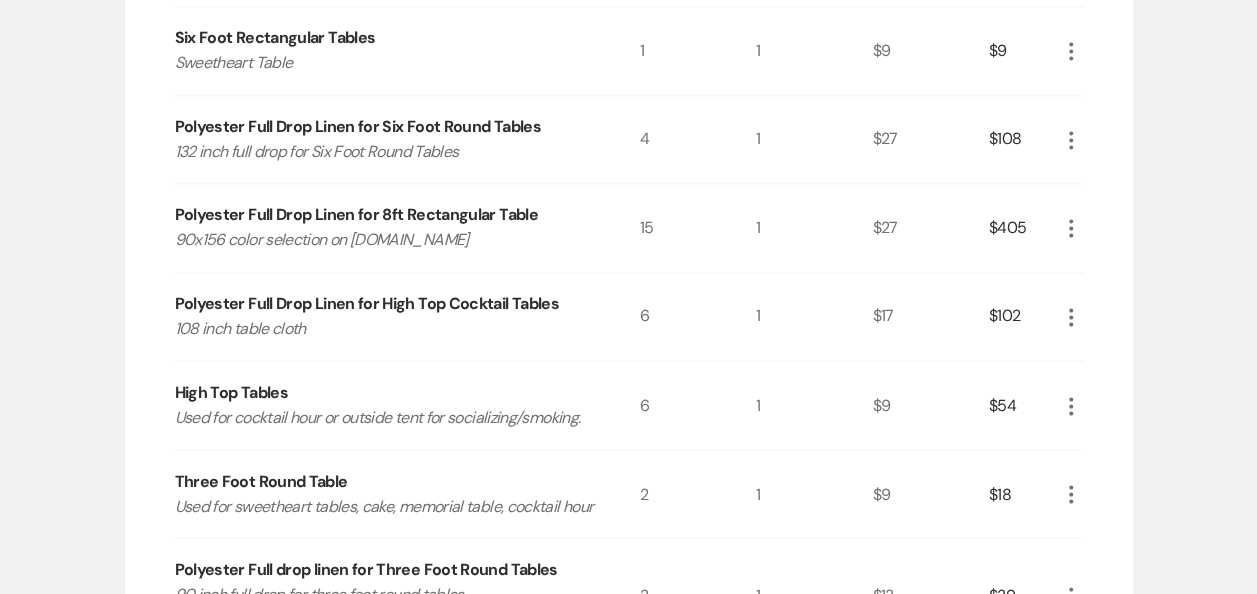 click on "More" 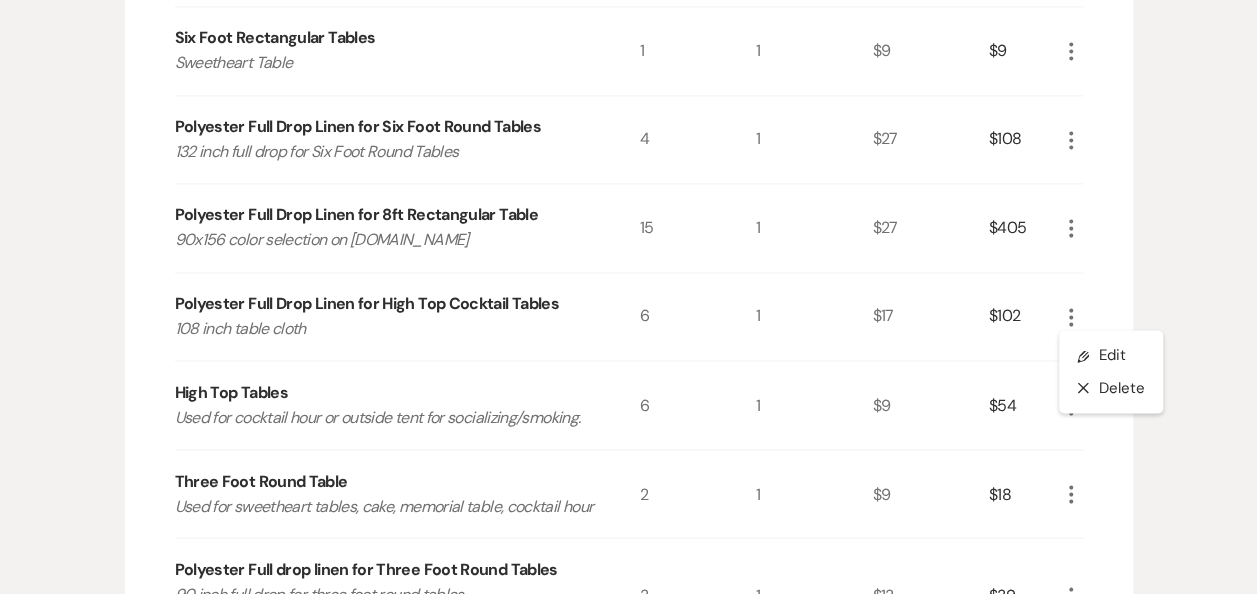click on "More" 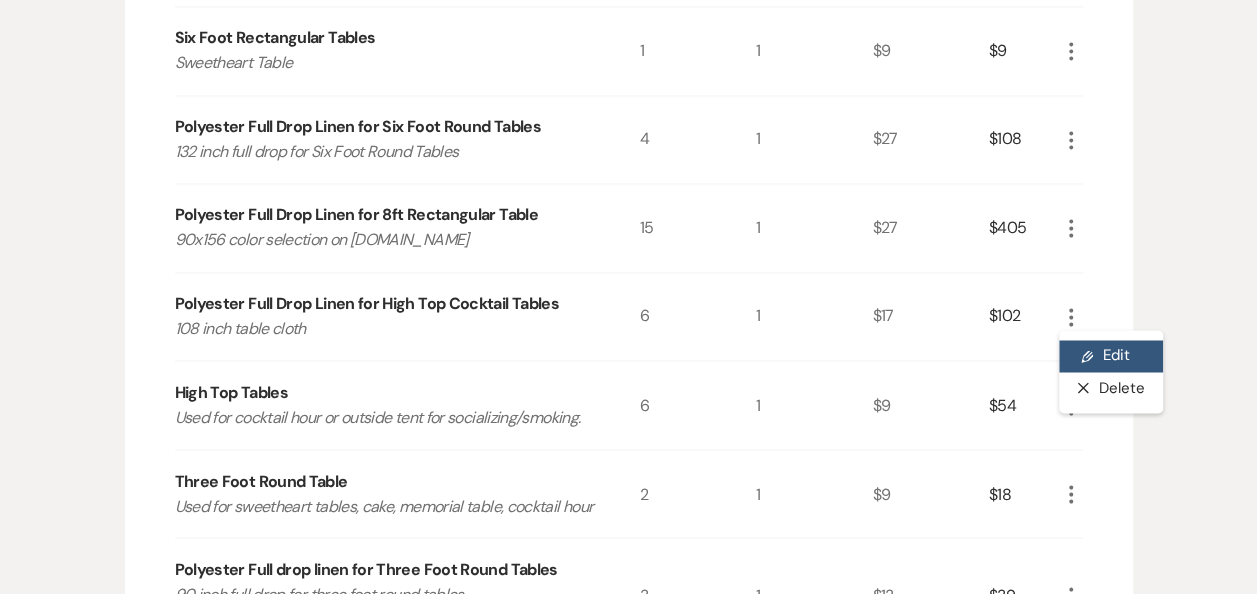 click on "Pencil Edit" at bounding box center (1111, 356) 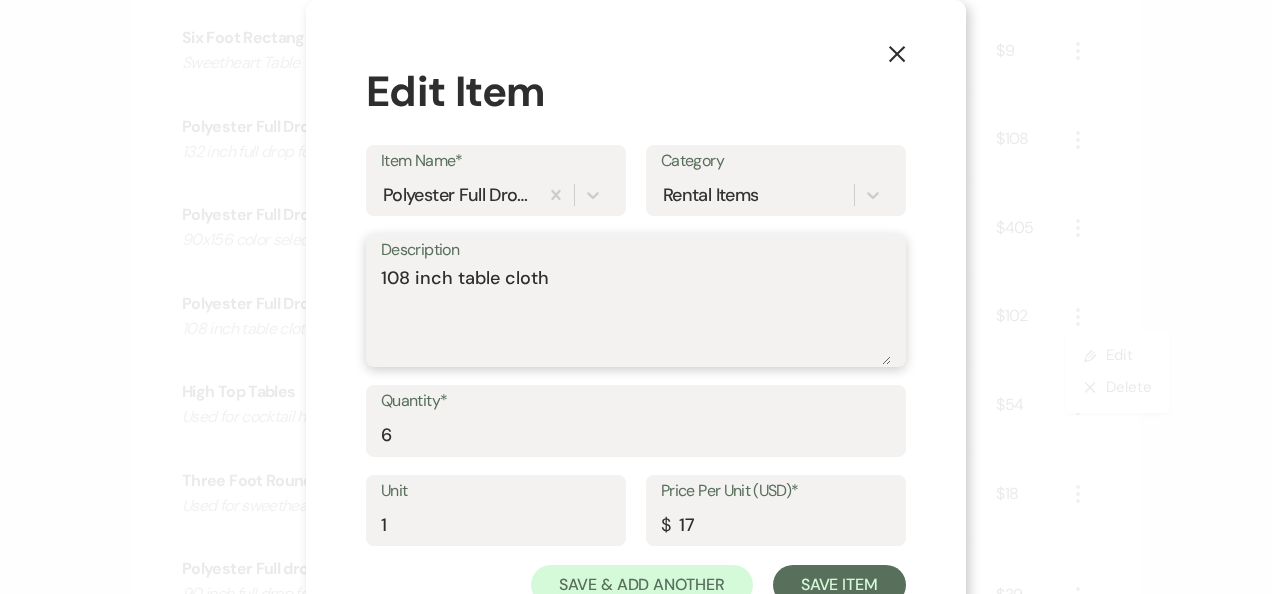 click on "108 inch table cloth" at bounding box center [636, 315] 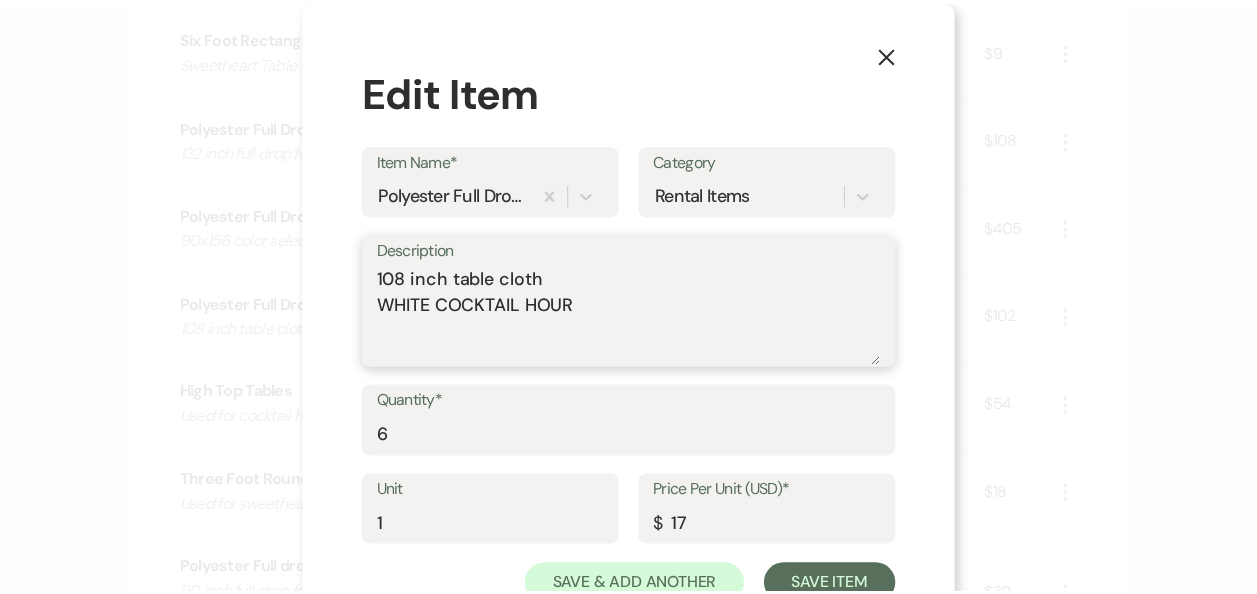 scroll, scrollTop: 70, scrollLeft: 0, axis: vertical 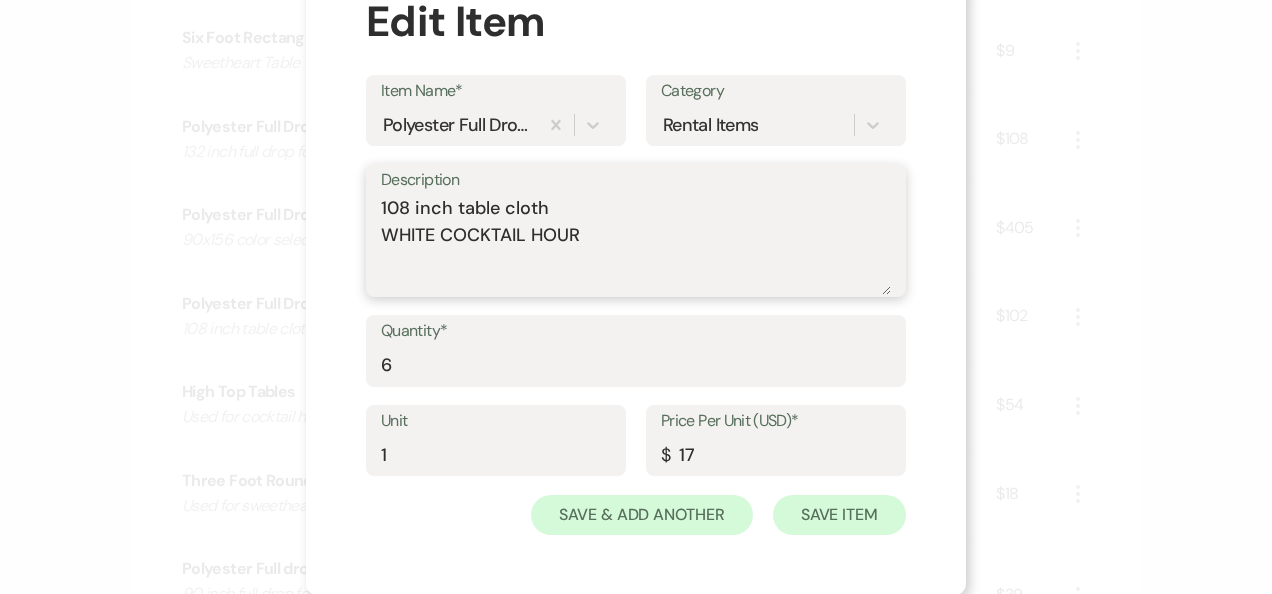 type on "108 inch table cloth
WHITE COCKTAIL HOUR" 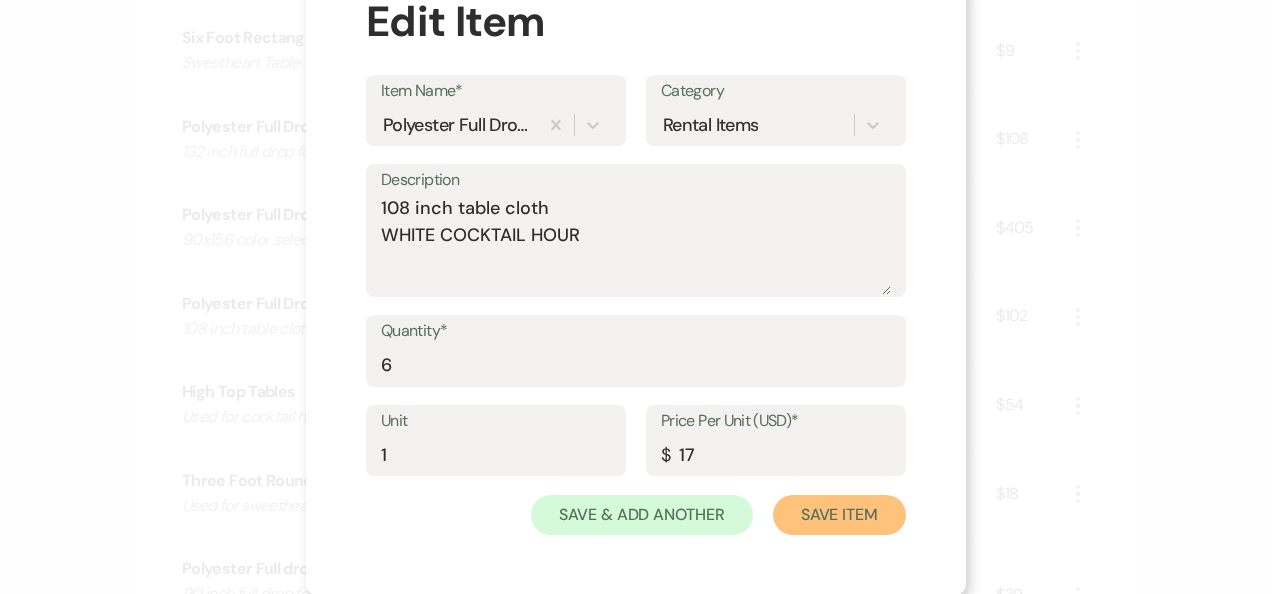click on "Save Item" at bounding box center [839, 515] 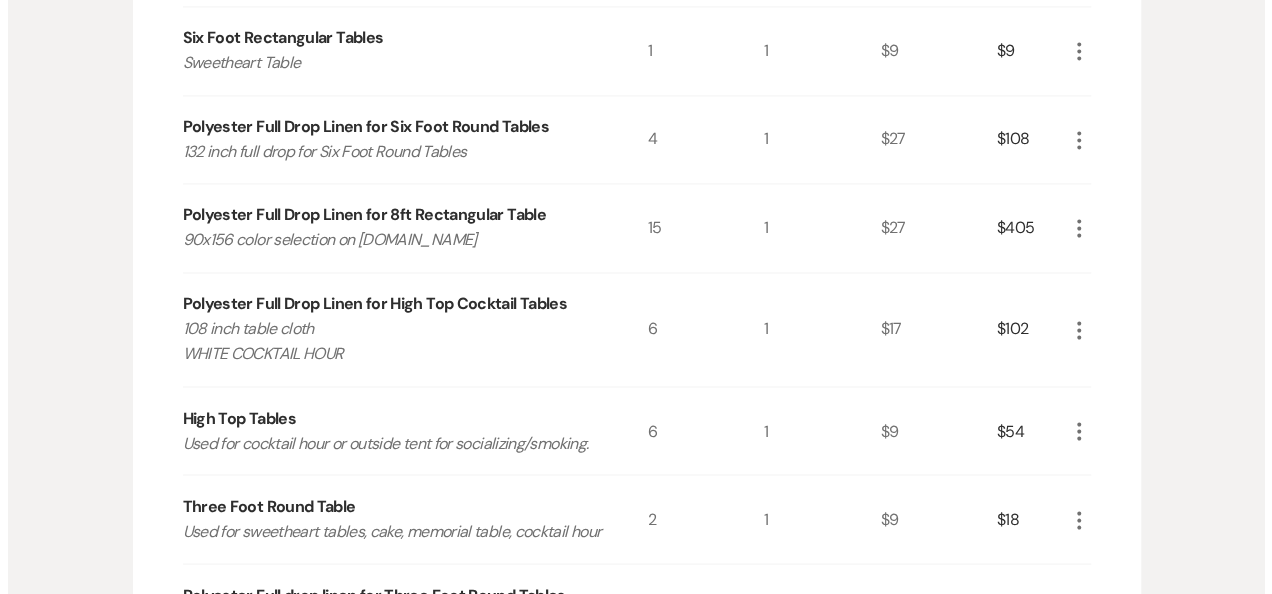 scroll, scrollTop: 1379, scrollLeft: 0, axis: vertical 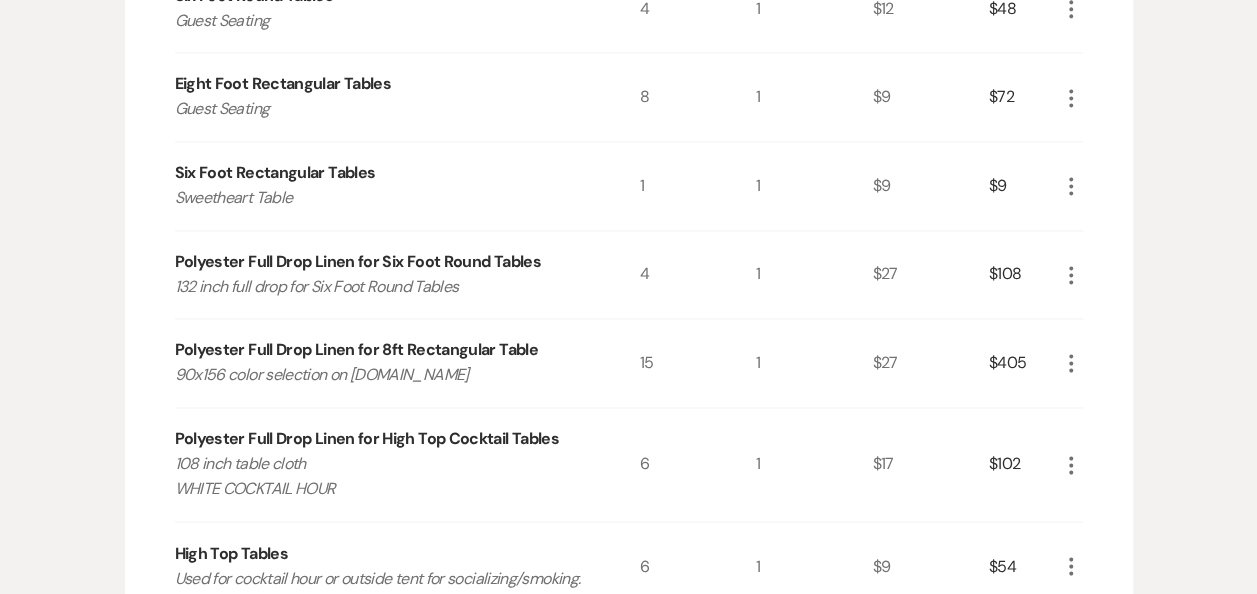 click on "More" 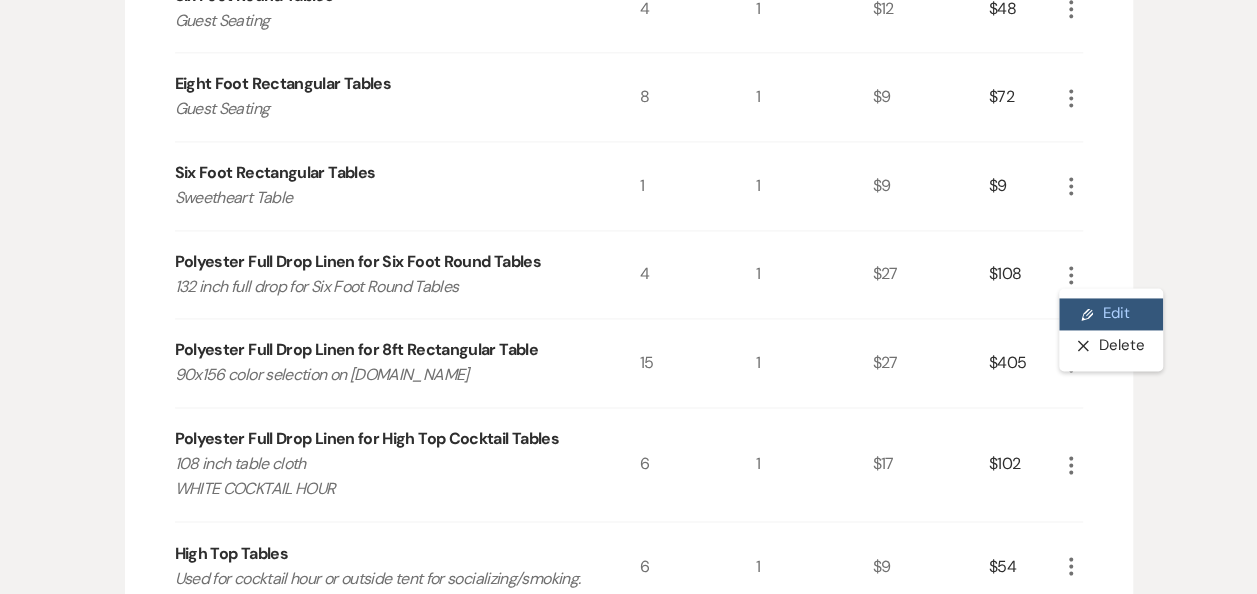 click on "Pencil Edit" at bounding box center [1111, 314] 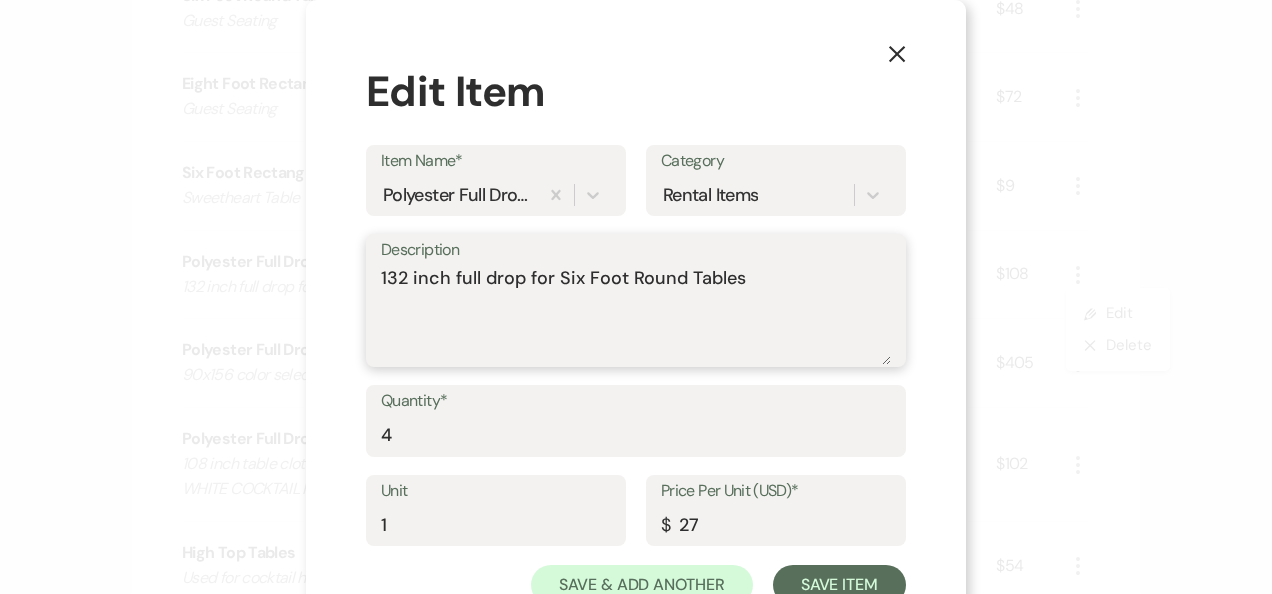 click on "132 inch full drop for Six Foot Round Tables" at bounding box center [636, 315] 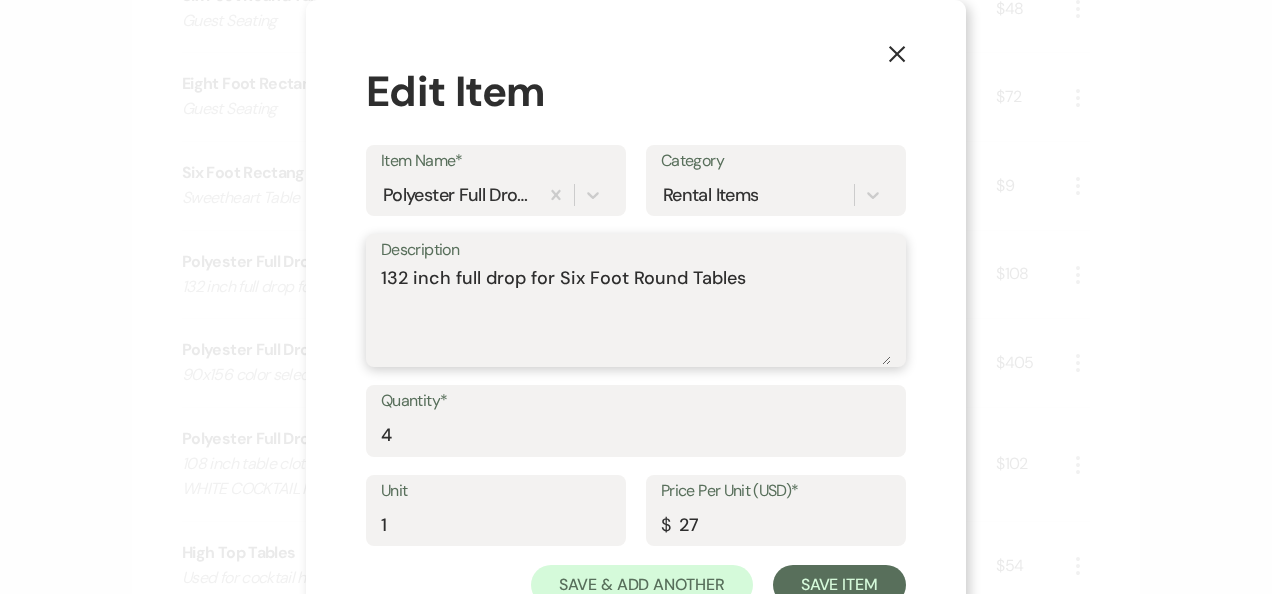 click on "132 inch full drop for Six Foot Round Tables" at bounding box center [636, 315] 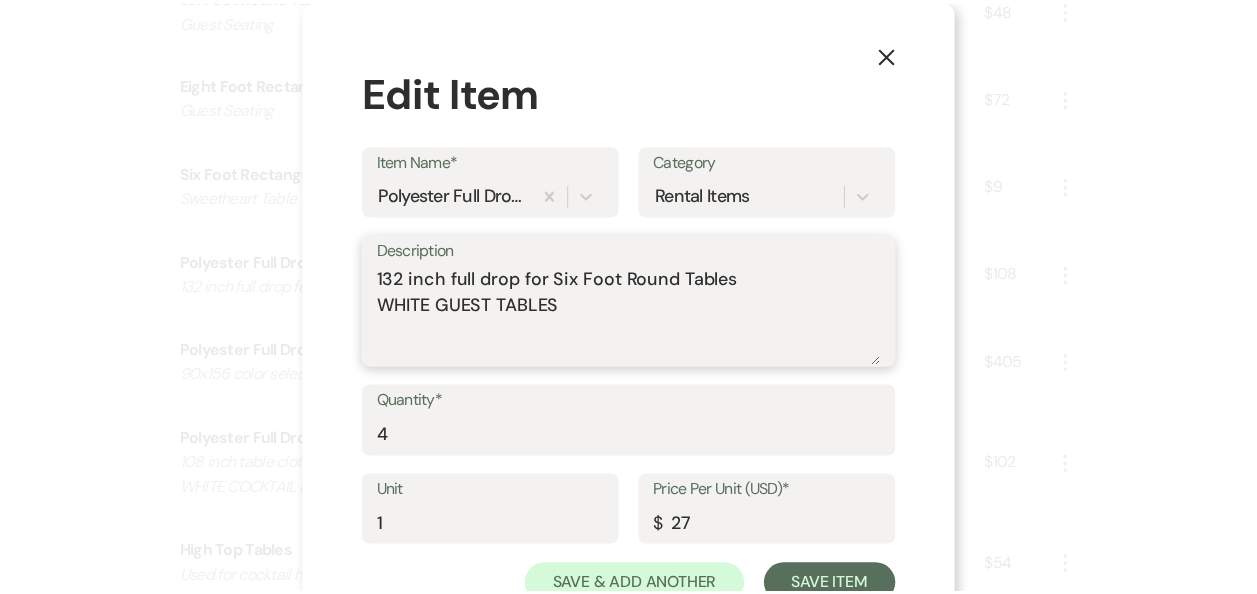 scroll, scrollTop: 70, scrollLeft: 0, axis: vertical 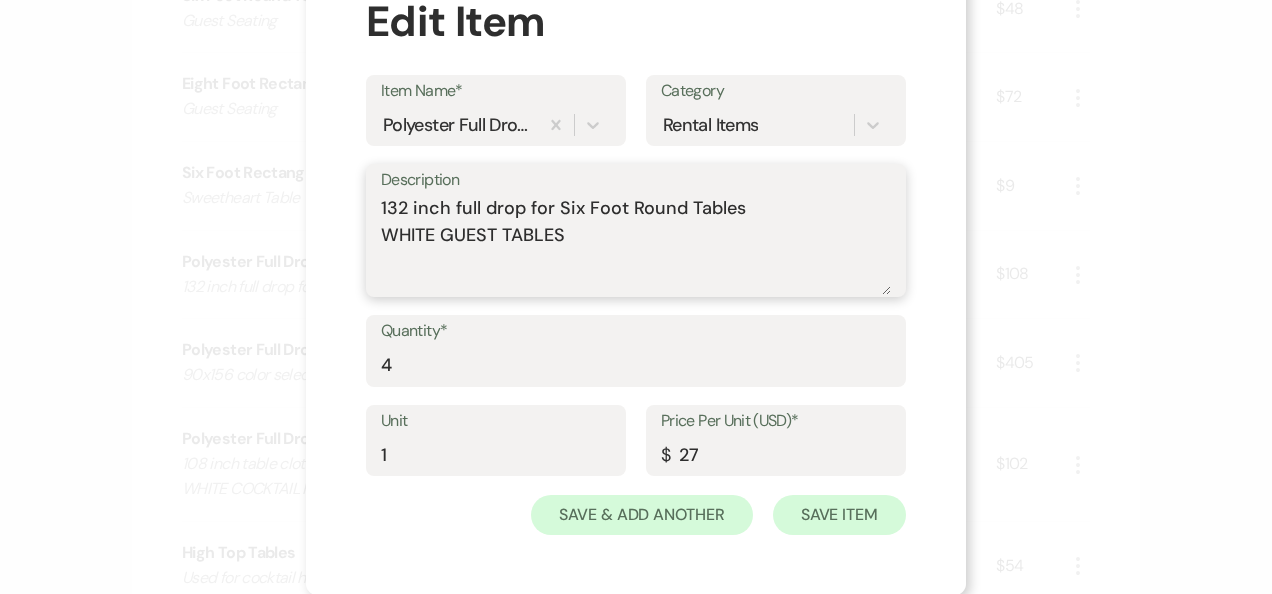 type on "132 inch full drop for Six Foot Round Tables
WHITE GUEST TABLES" 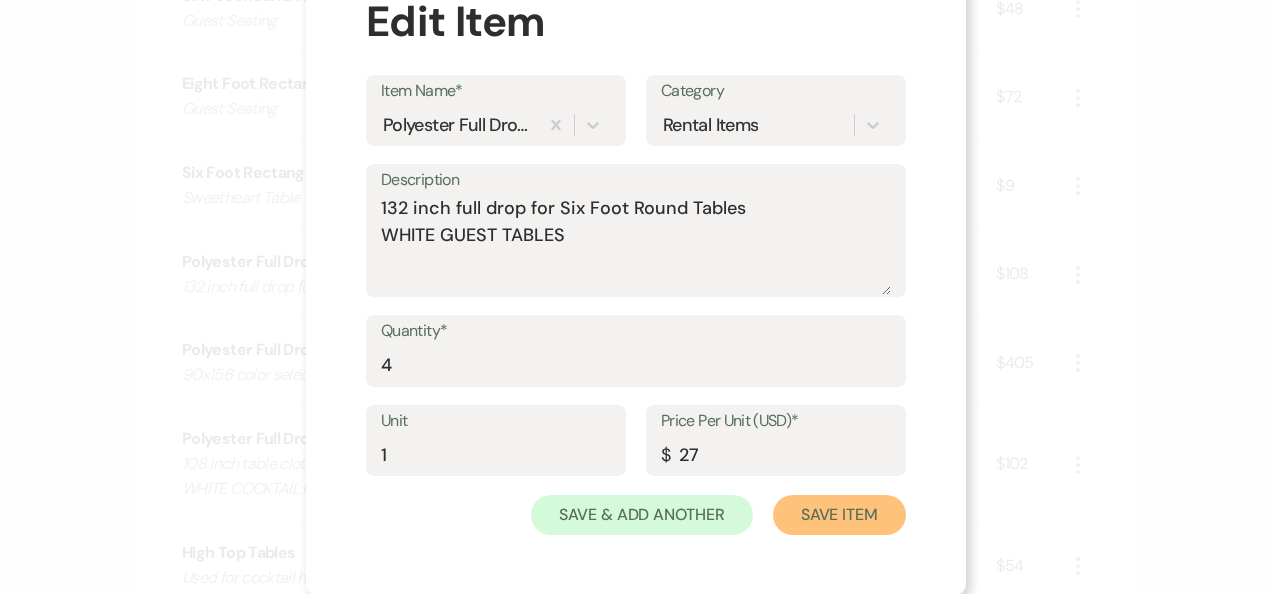click on "Save Item" at bounding box center (839, 515) 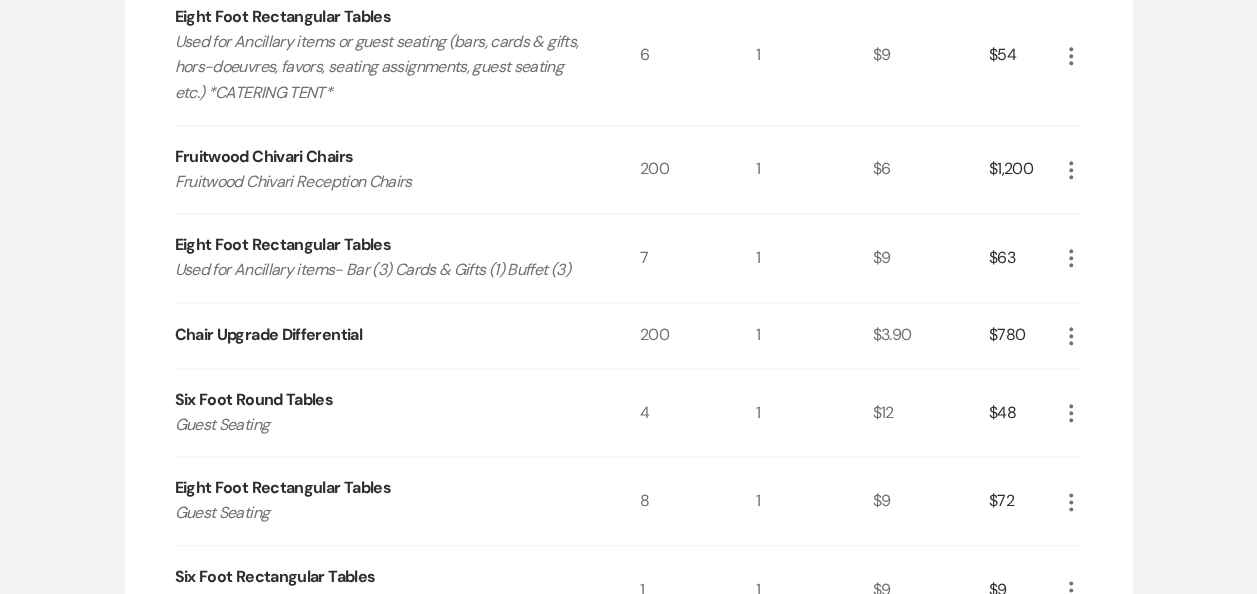 scroll, scrollTop: 974, scrollLeft: 0, axis: vertical 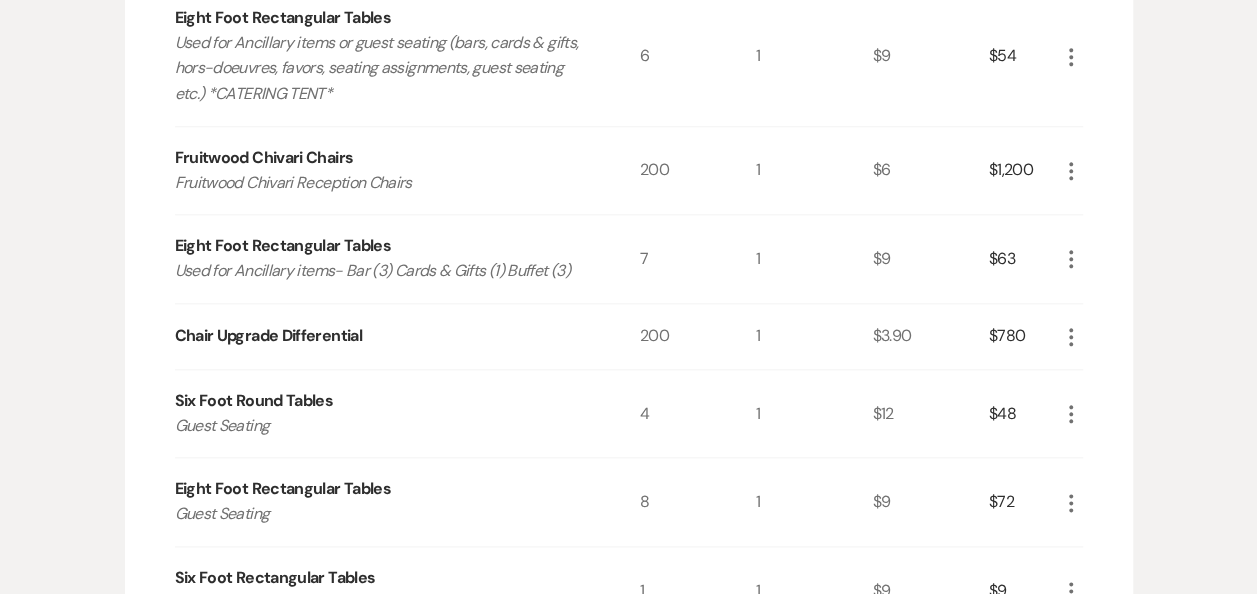 click on "More" 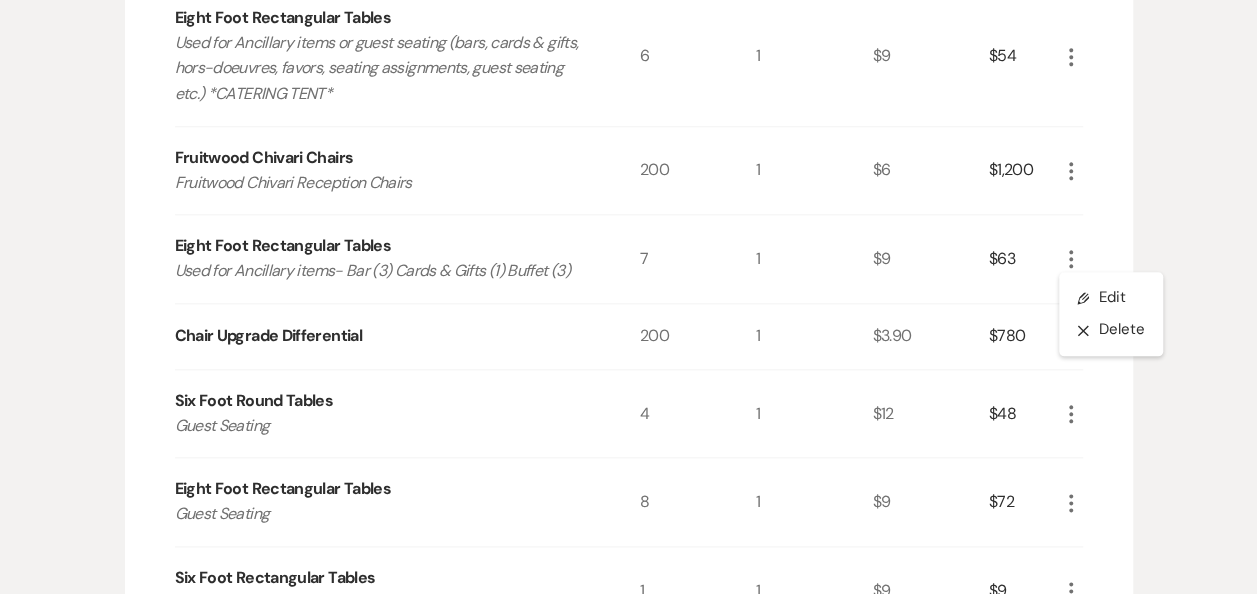 click on "Eight Foot Rectangular Tables Used for Ancillary items- Bar (3) Cards & Gifts (1) Buffet (3)" at bounding box center [407, 259] 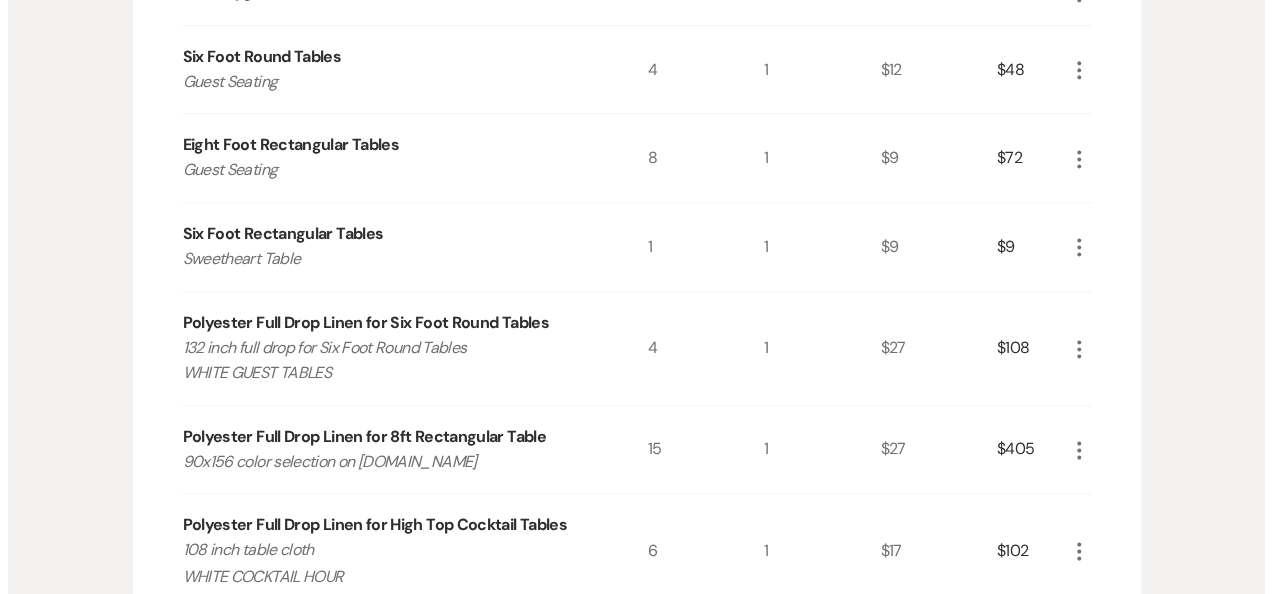 scroll, scrollTop: 1320, scrollLeft: 0, axis: vertical 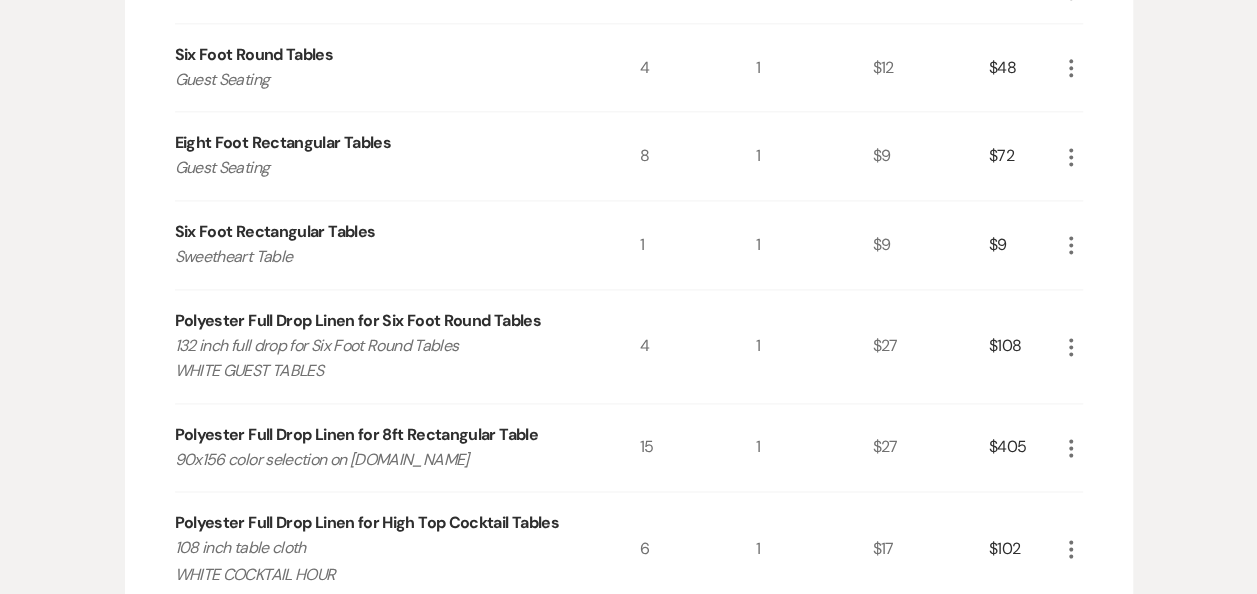 click on "Rental Items More Qty Unit Price Total Tent 50x110 tent with café sidewalls and lighting, separate 20 x 30 caterer work tent with solid sidewalls and lighting, 10x10 restroom tent with solid sidewalls and lighting.  Two portable restrooms.
1 1 $3,200 $3,200 More Dance Floor Dance floor--21x27 for 567 square feet
1 1 $708.75 $708.75 More Portable Restrooms Upper scale Portable Restrooms with pump sinks and foot flush. 2 1 $225 $450 More Eight Foot Rectangular Tables Used for Ancillary items or guest seating (bars, cards & gifts, hors-doeuvres, favors, seating assignments, guest seating etc.) *CATERING TENT* 6 1 $9 $54 More Fruitwood Chivari Chairs Fruitwood Chivari Reception Chairs 200 1 $6 $1,200 More Eight Foot Rectangular Tables Used for Ancillary items- Bar (3) Cards & Gifts (1) Buffet (3) 7 1 $9 $63 More Chair Upgrade Differential 200 1 $3.90 $780 More Six Foot Round Tables  Guest Seating 4 1 $12 $48 More Eight Foot Rectangular Tables Guest Seating 8 1 $9 $72 More Six Foot Rectangular Tables 1 1 $9 4" at bounding box center (629, 386) 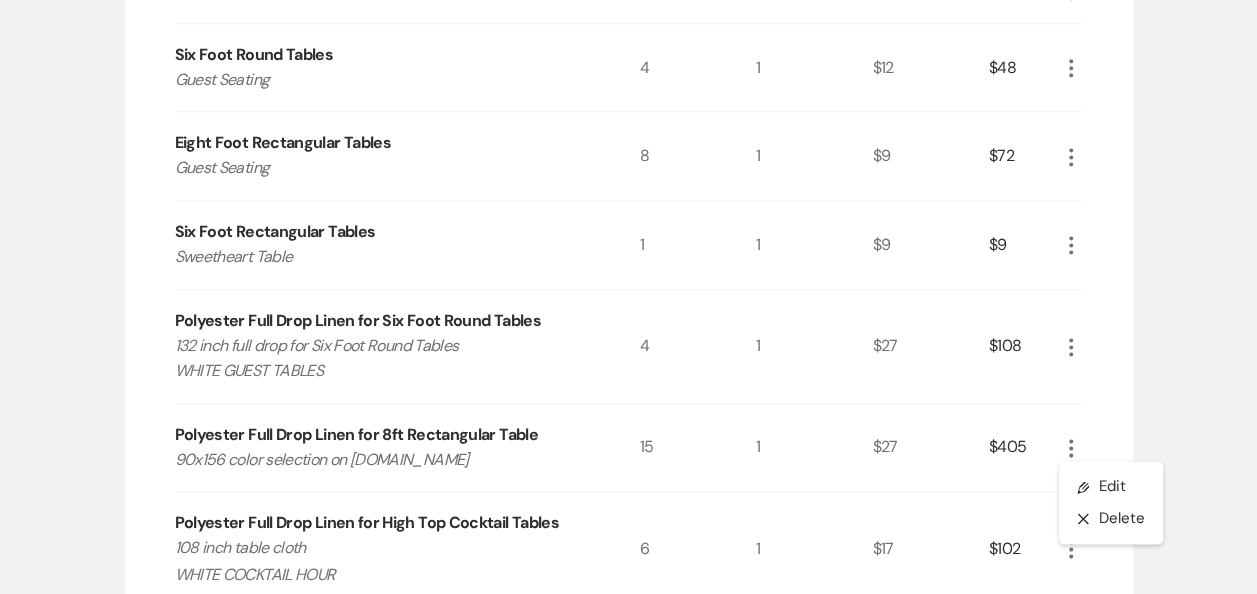 click 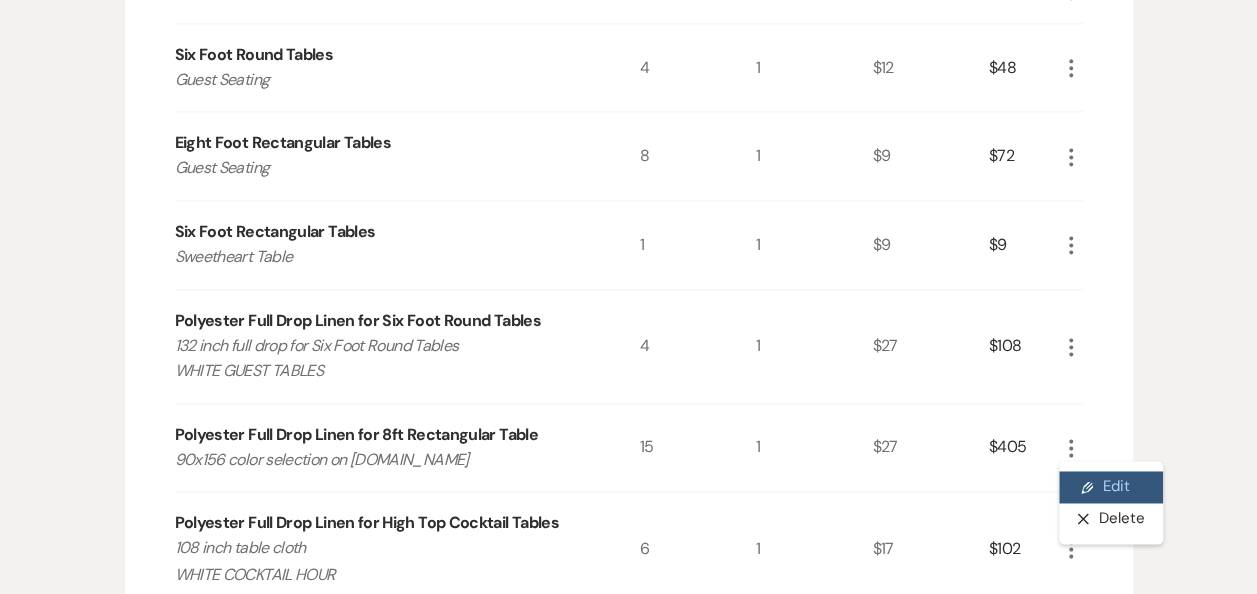 click on "Pencil Edit" at bounding box center (1111, 487) 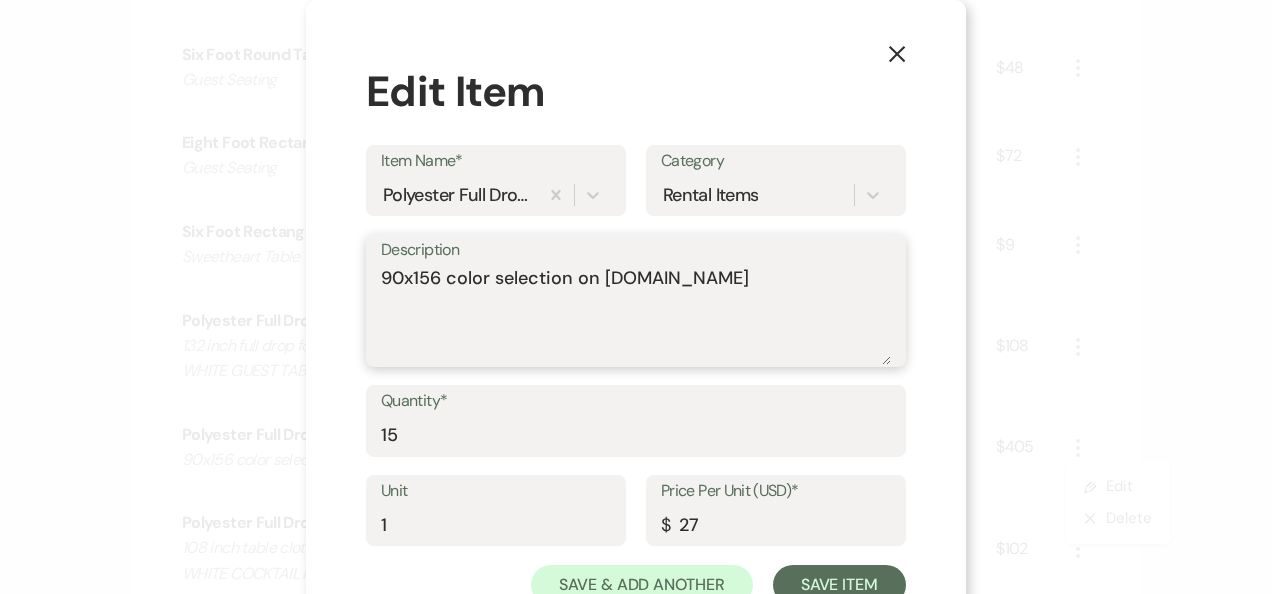 click on "90x156 color selection on [DOMAIN_NAME]" at bounding box center (636, 315) 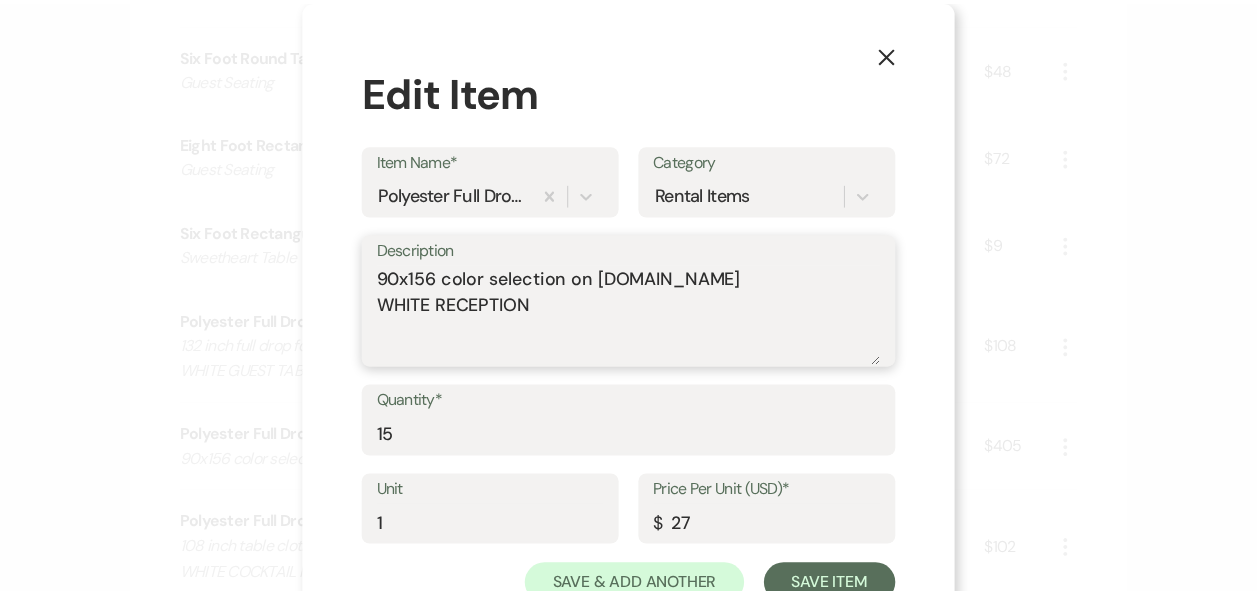 scroll, scrollTop: 36, scrollLeft: 0, axis: vertical 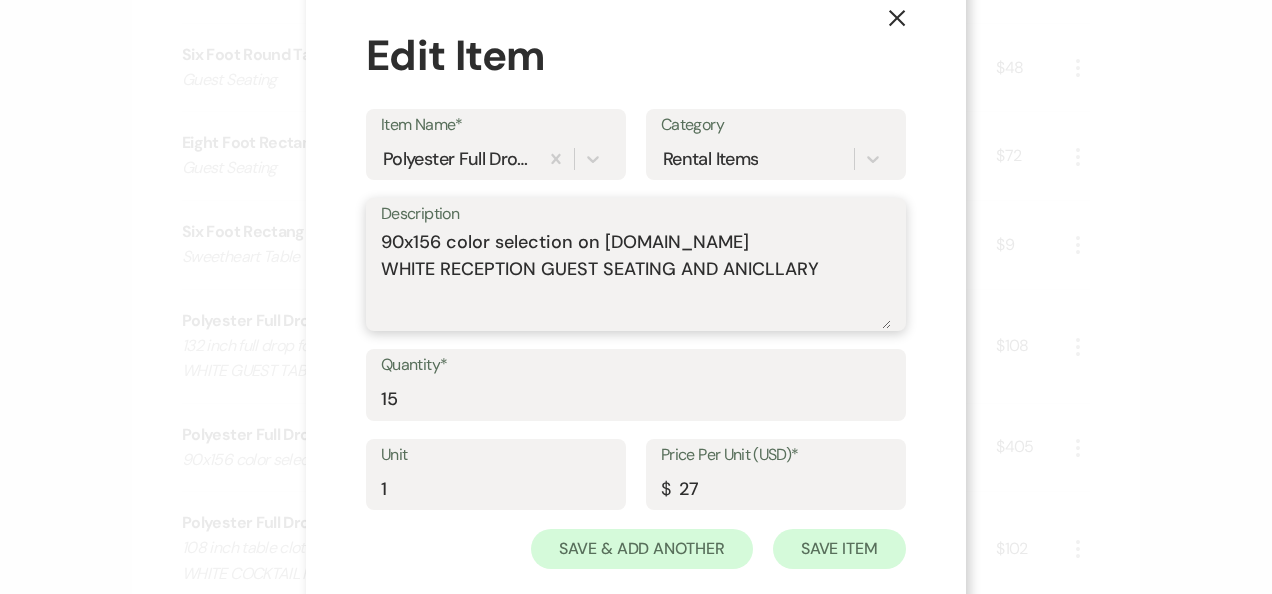 type on "90x156 color selection on [DOMAIN_NAME]
WHITE RECEPTION GUEST SEATING AND ANICLLARY" 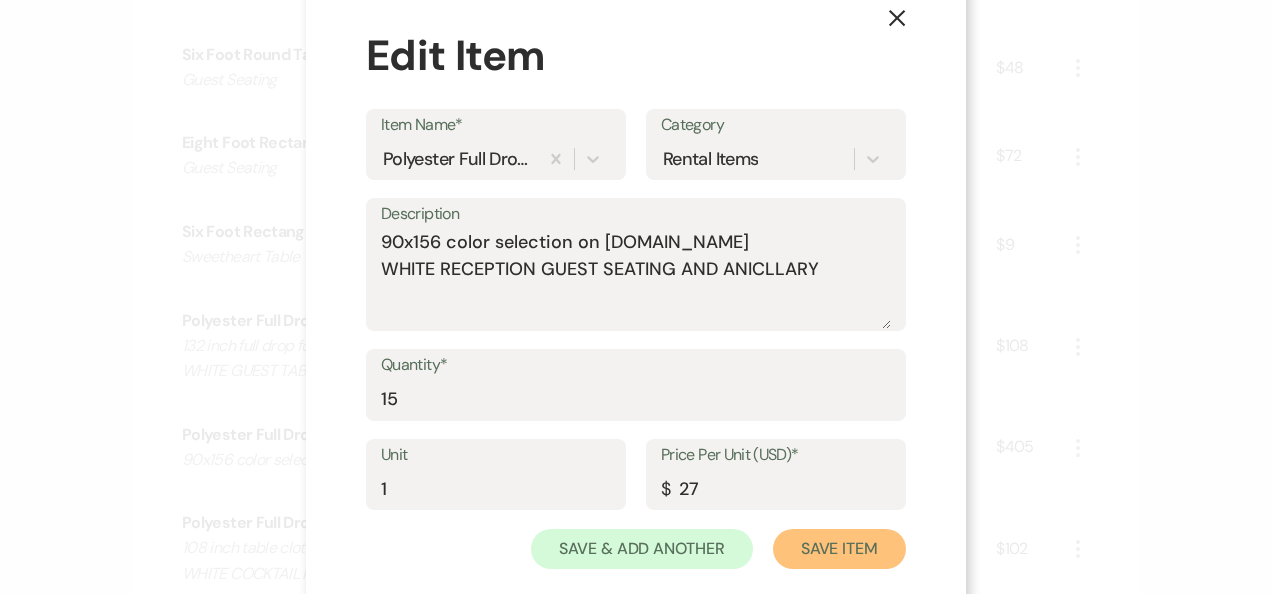 click on "Save Item" at bounding box center (839, 549) 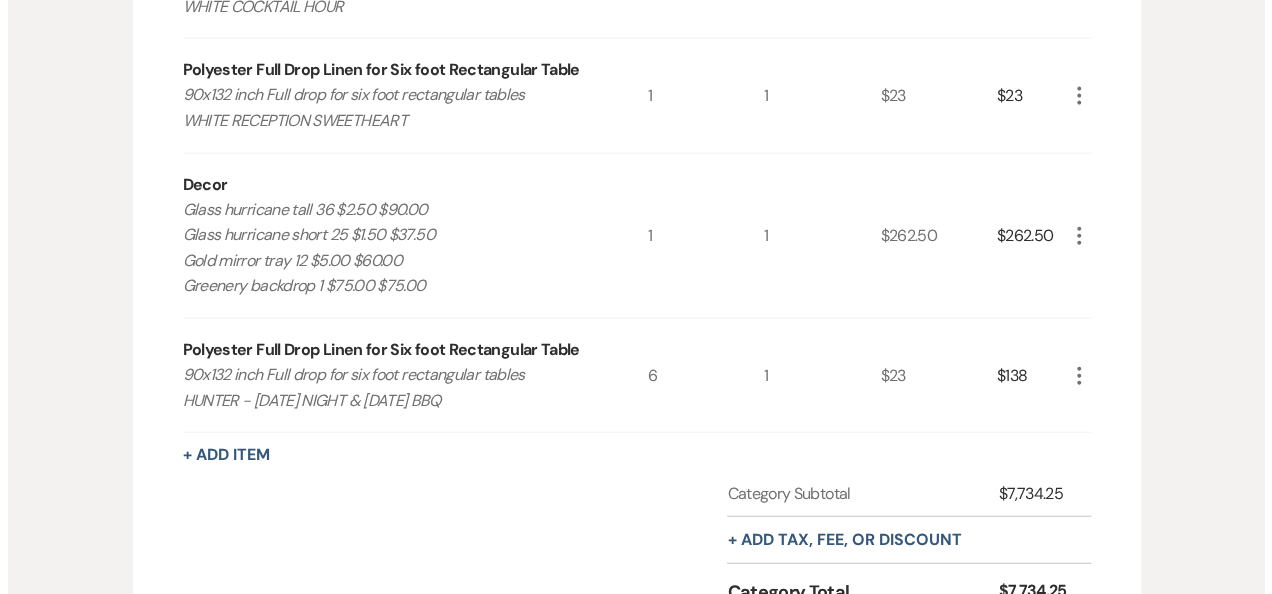 scroll, scrollTop: 2204, scrollLeft: 0, axis: vertical 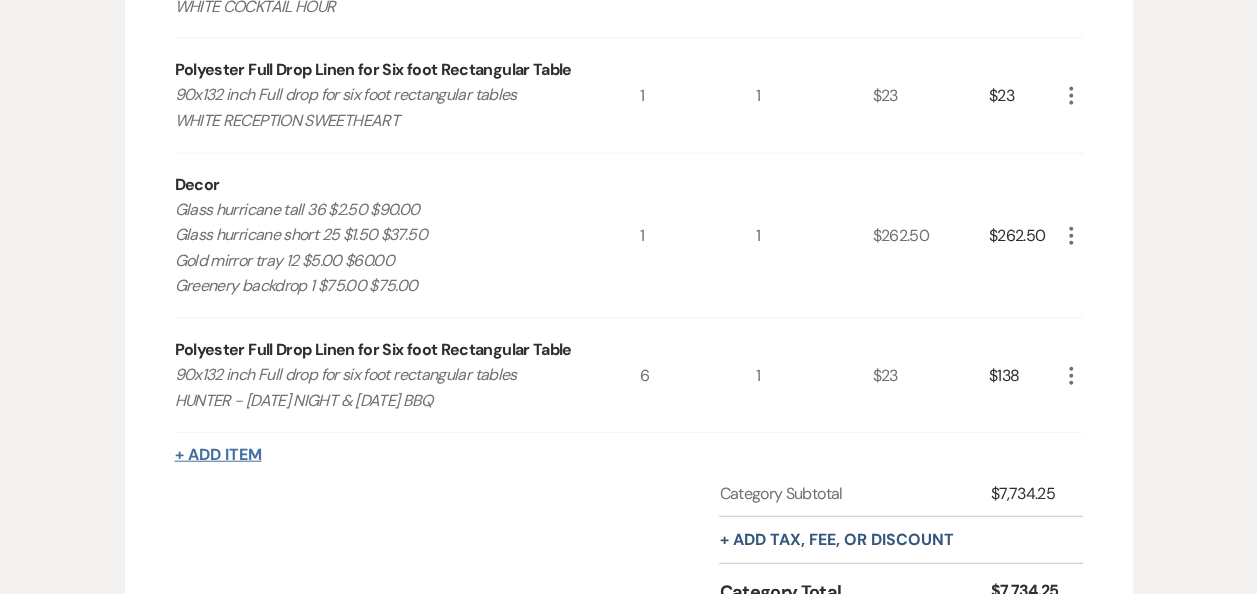 click on "+ Add Item" at bounding box center (218, 455) 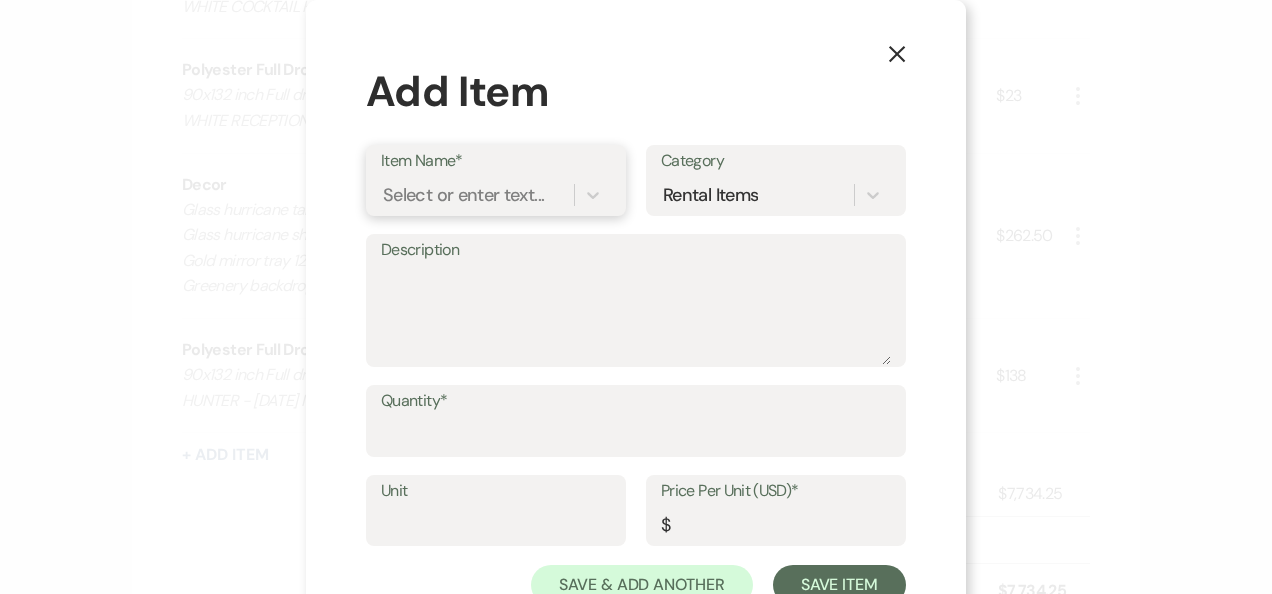 click on "Select or enter text..." at bounding box center [477, 194] 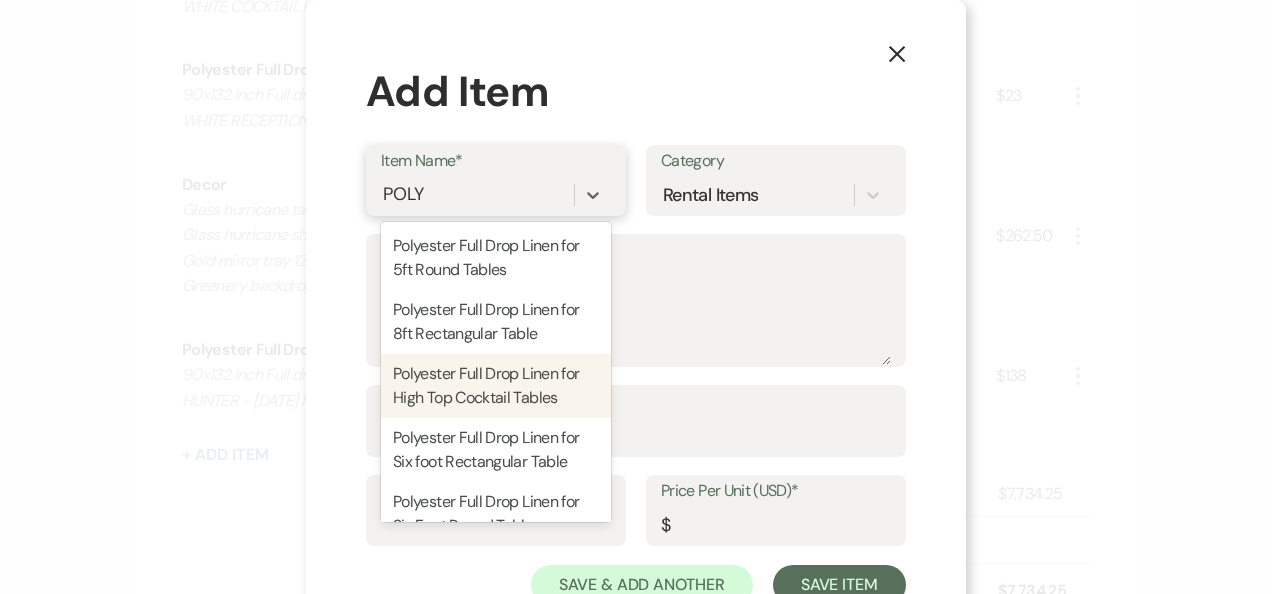 type on "POLY" 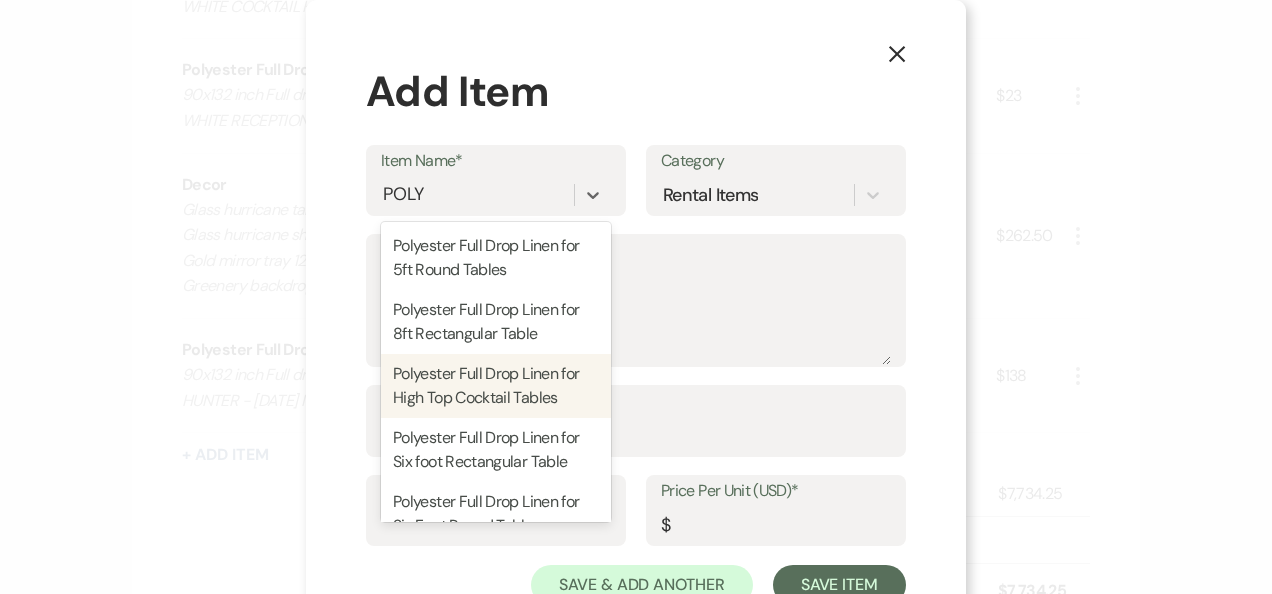 type 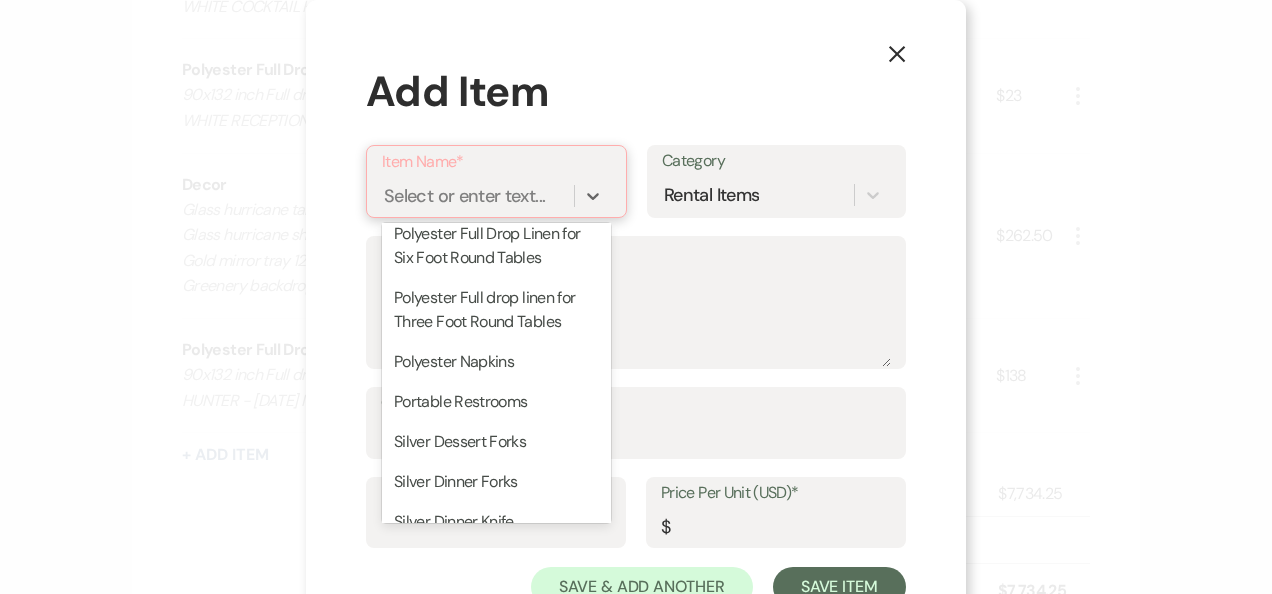 scroll, scrollTop: 872, scrollLeft: 0, axis: vertical 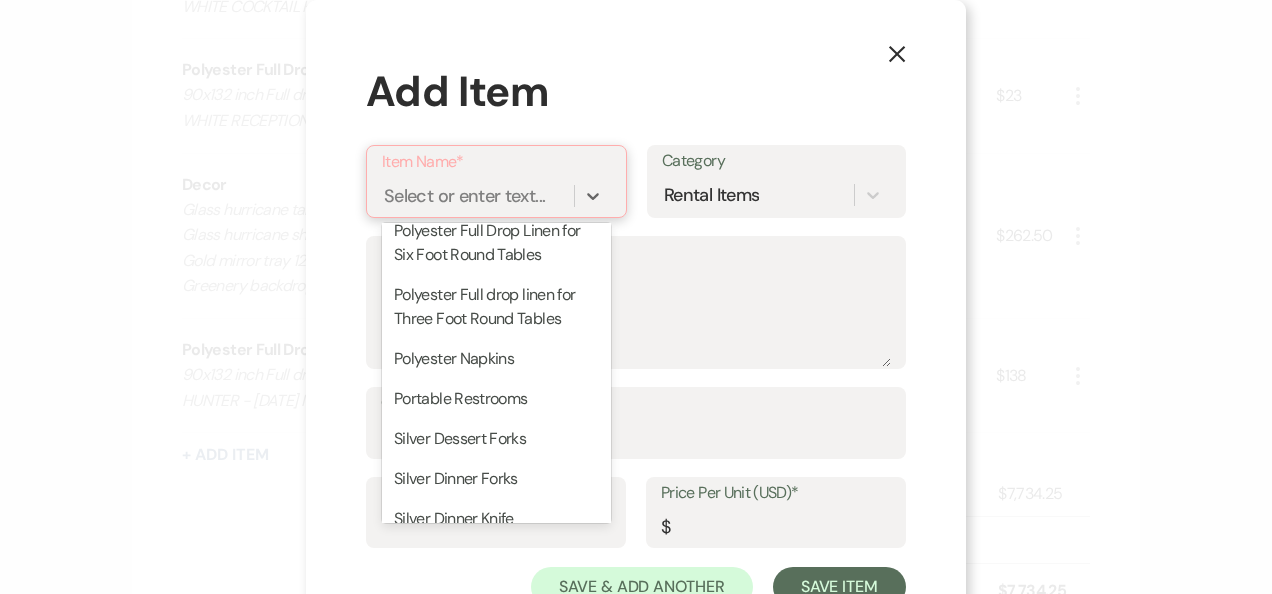click on "Polyester Napkins" at bounding box center [496, 359] 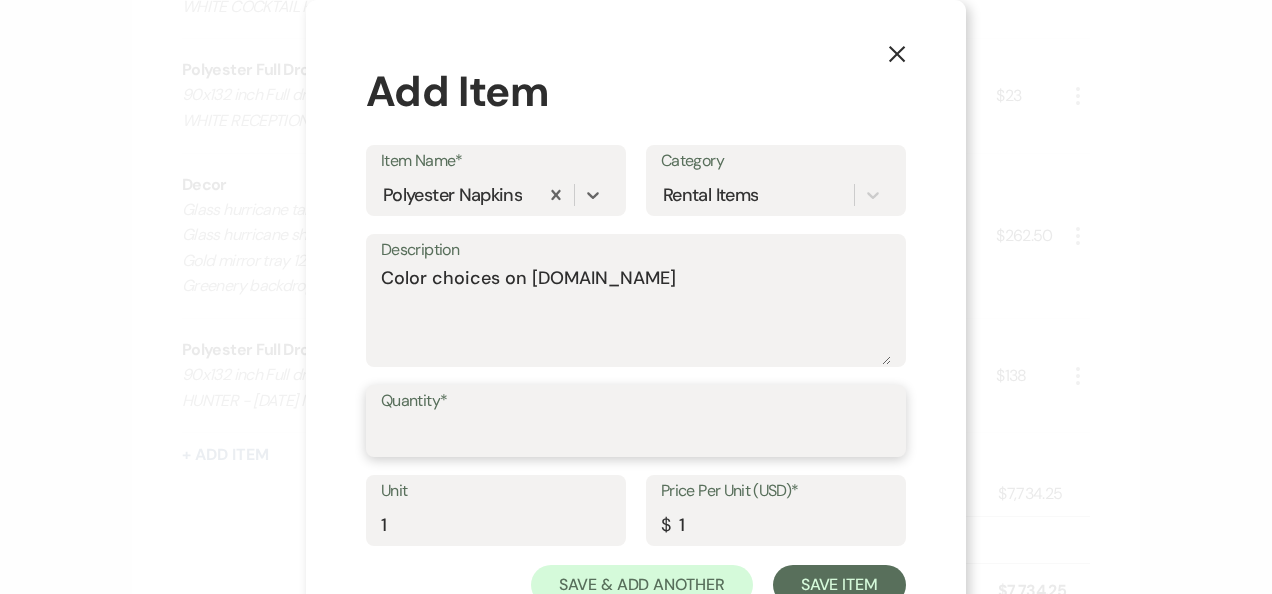 click on "Quantity*" at bounding box center (636, 435) 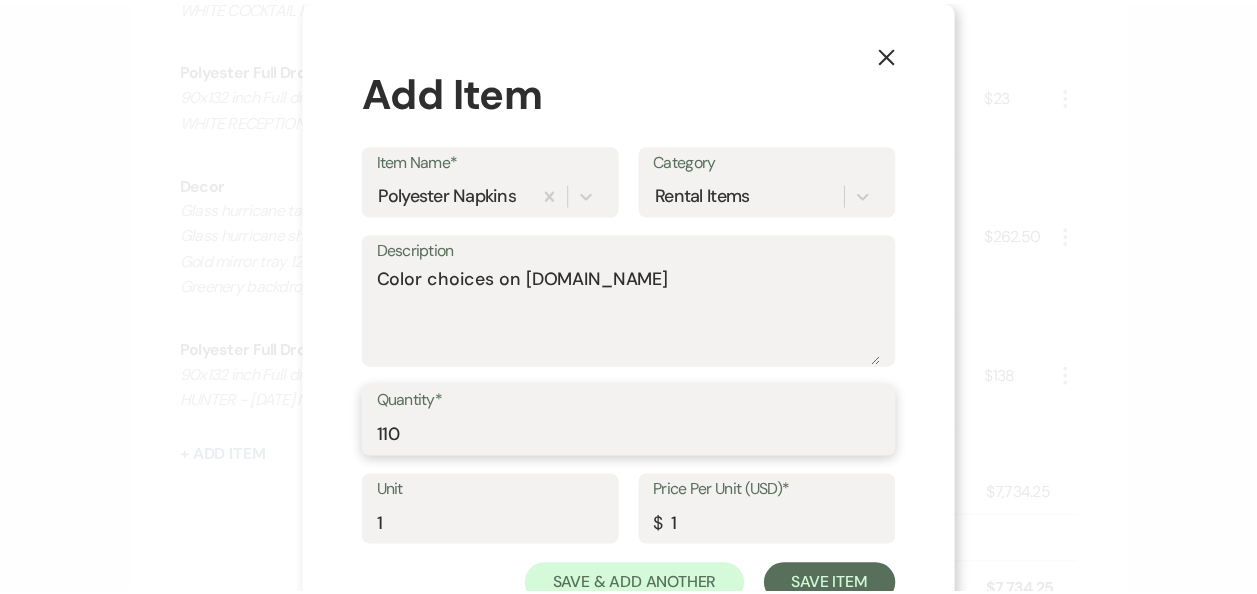 scroll, scrollTop: 70, scrollLeft: 0, axis: vertical 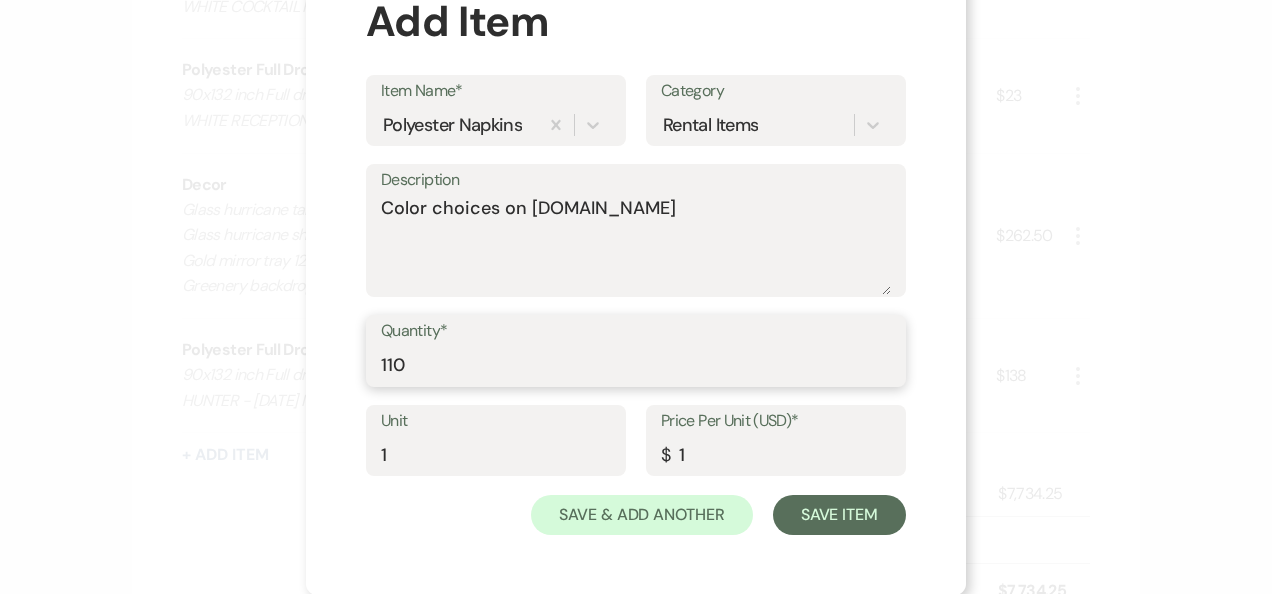 type on "110" 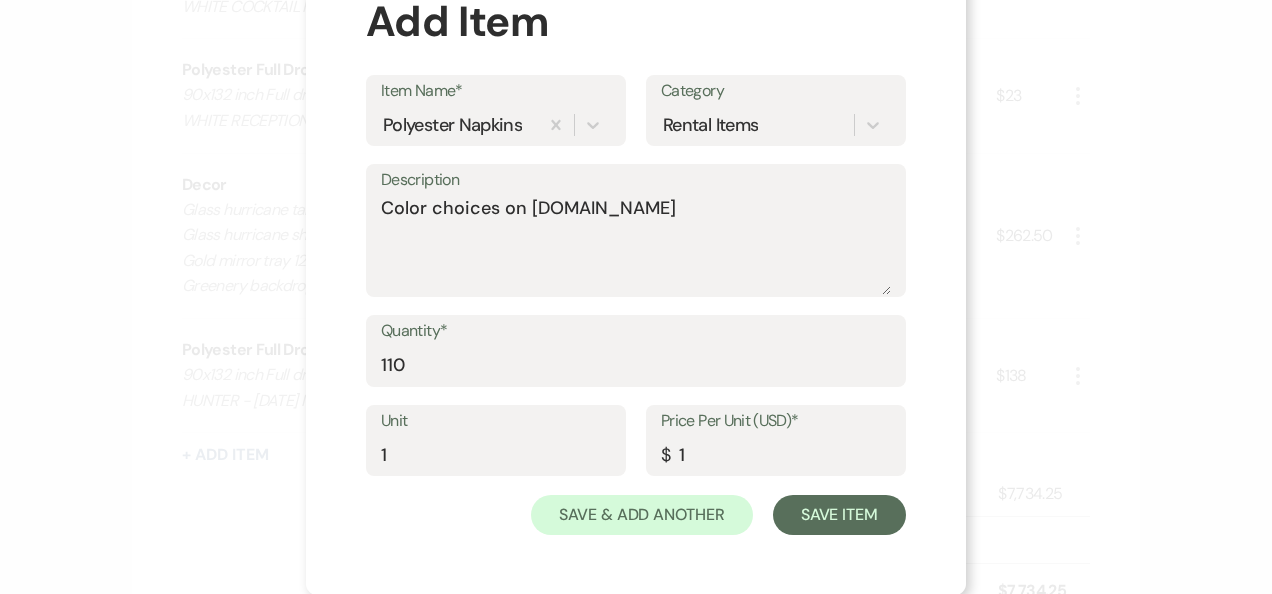 click on "Unit 1 Price Per Unit (USD)* $ 1" at bounding box center [636, 450] 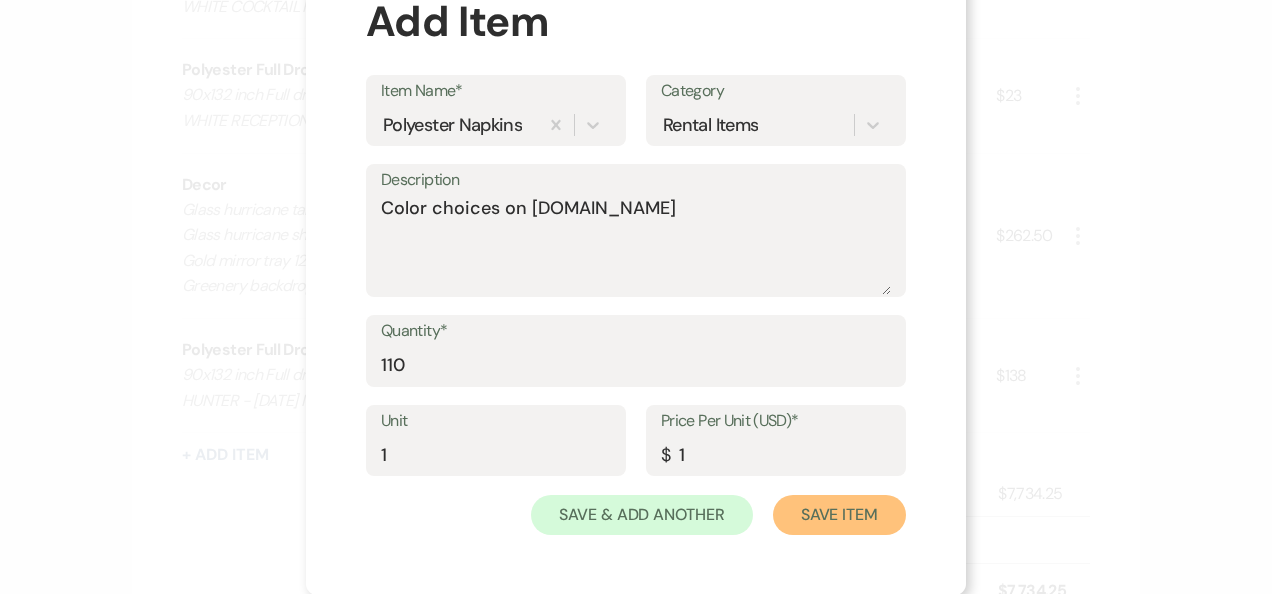 click on "Save Item" at bounding box center (839, 515) 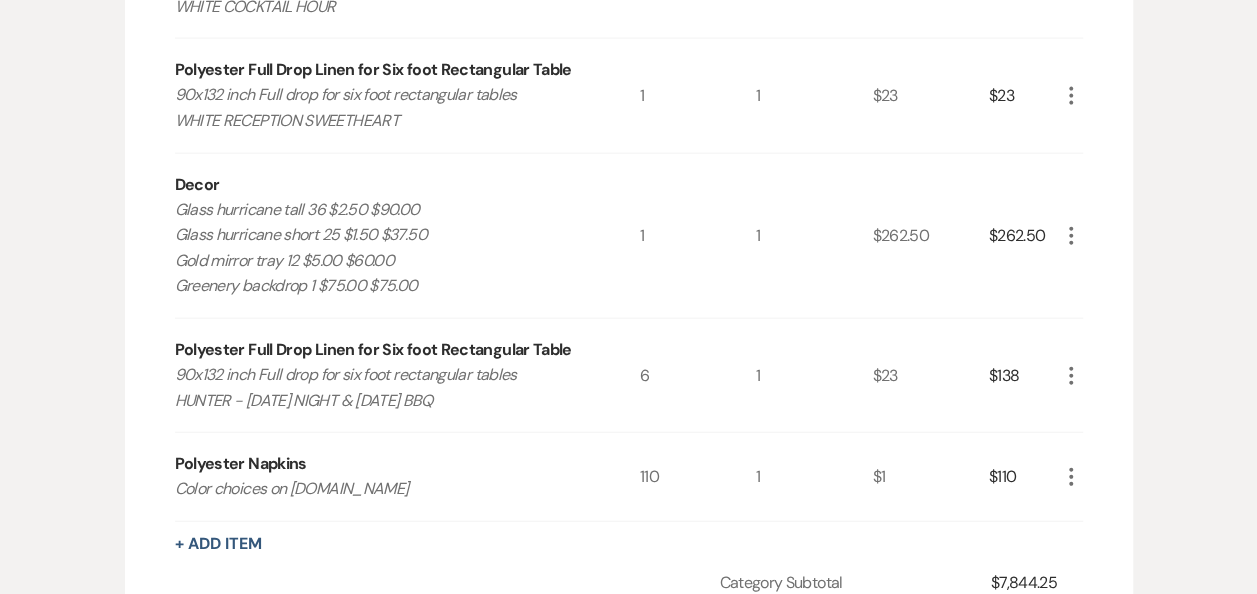 click on "Rental Items More Qty Unit Price Total Tent 50x110 tent with café sidewalls and lighting, separate 20 x 30 caterer work tent with solid sidewalls and lighting, 10x10 restroom tent with solid sidewalls and lighting.  Two portable restrooms.
1 1 $3,200 $3,200 More Dance Floor Dance floor--21x27 for 567 square feet
1 1 $708.75 $708.75 More Portable Restrooms Upper scale Portable Restrooms with pump sinks and foot flush. 2 1 $225 $450 More Eight Foot Rectangular Tables Used for Ancillary items or guest seating (bars, cards & gifts, hors-doeuvres, favors, seating assignments, guest seating etc.) *CATERING TENT* 6 1 $9 $54 More Fruitwood Chivari Chairs Fruitwood Chivari Reception Chairs 200 1 $6 $1,200 More Eight Foot Rectangular Tables Used for Ancillary items- Bar (3) Cards & Gifts (1) Buffet (3) 7 1 $9 $63 More Chair Upgrade Differential 200 1 $3.90 $780 More Six Foot Round Tables  Guest Seating 4 1 $12 $48 More Eight Foot Rectangular Tables Guest Seating 8 1 $9 $72 More Six Foot Rectangular Tables 1 1 $9 4" at bounding box center [629, -441] 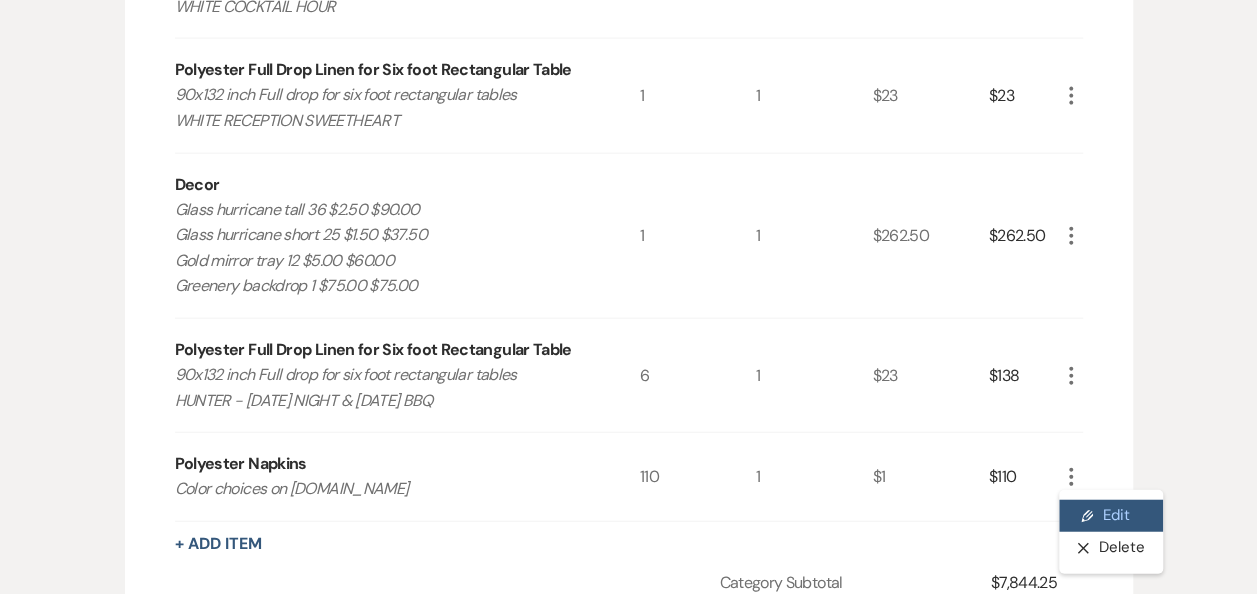 click on "Pencil Edit" at bounding box center [1111, 516] 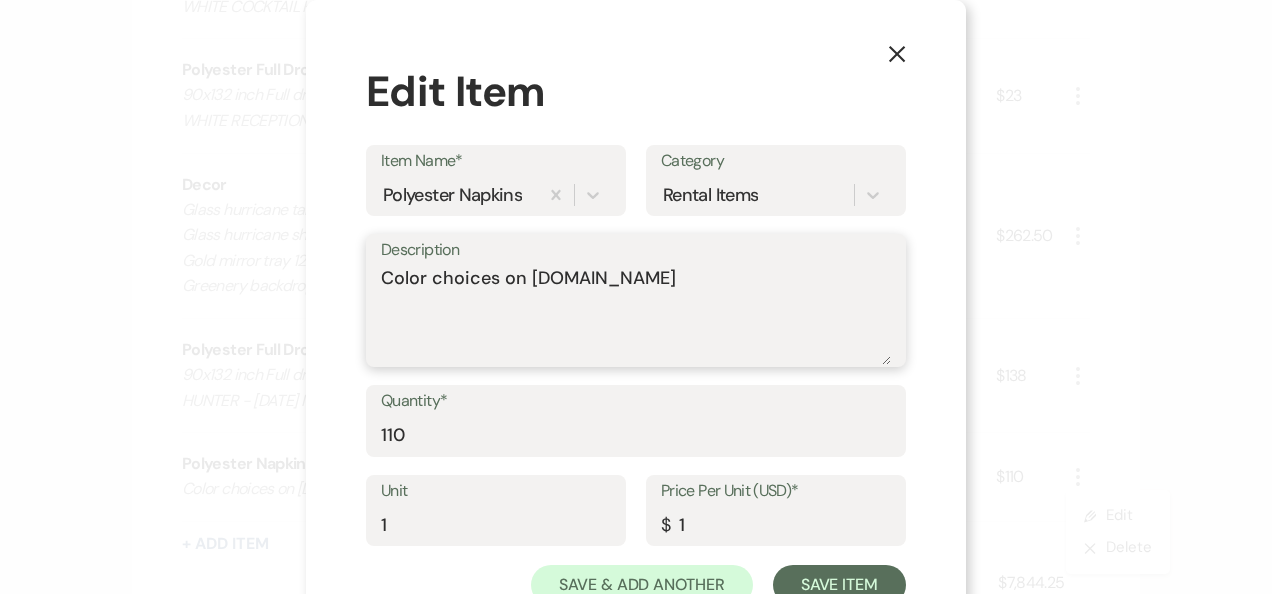 click on "Color choices on [DOMAIN_NAME]" at bounding box center [636, 315] 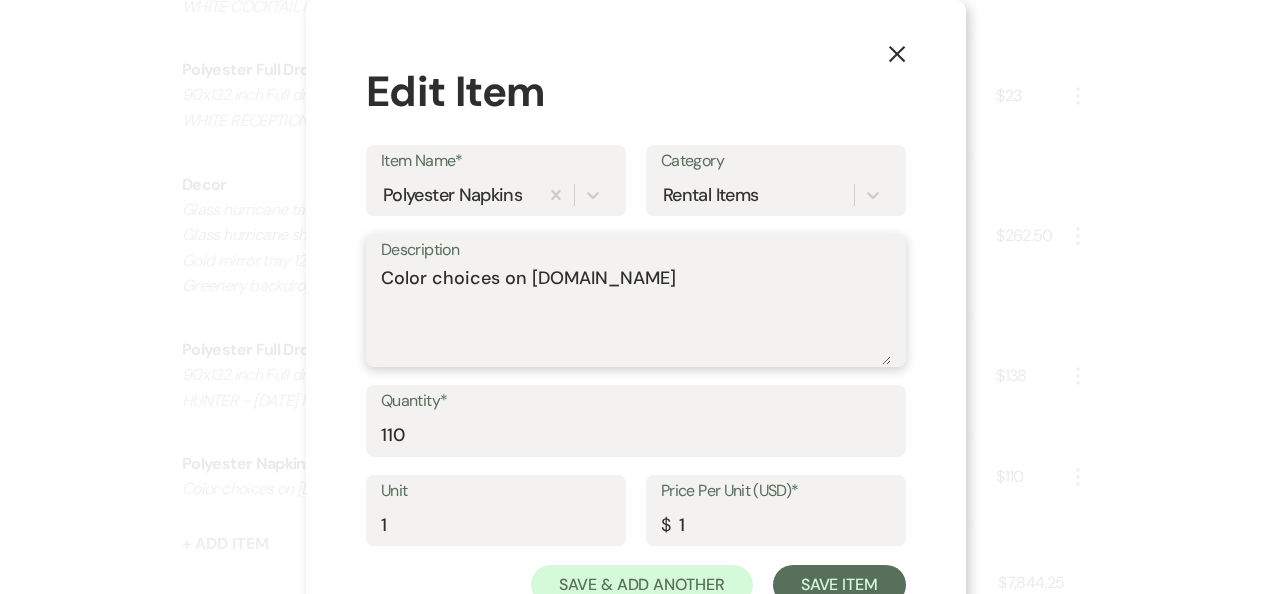 click on "Color choices on [DOMAIN_NAME]" at bounding box center (636, 315) 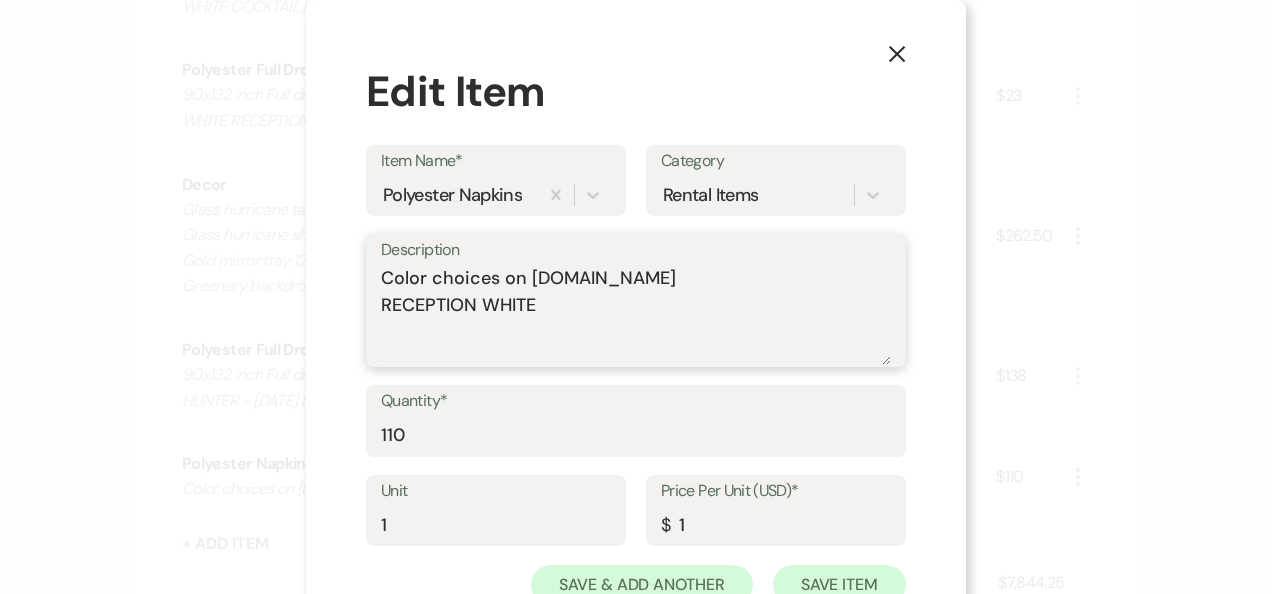 type on "Color choices on [DOMAIN_NAME]
RECEPTION WHITE" 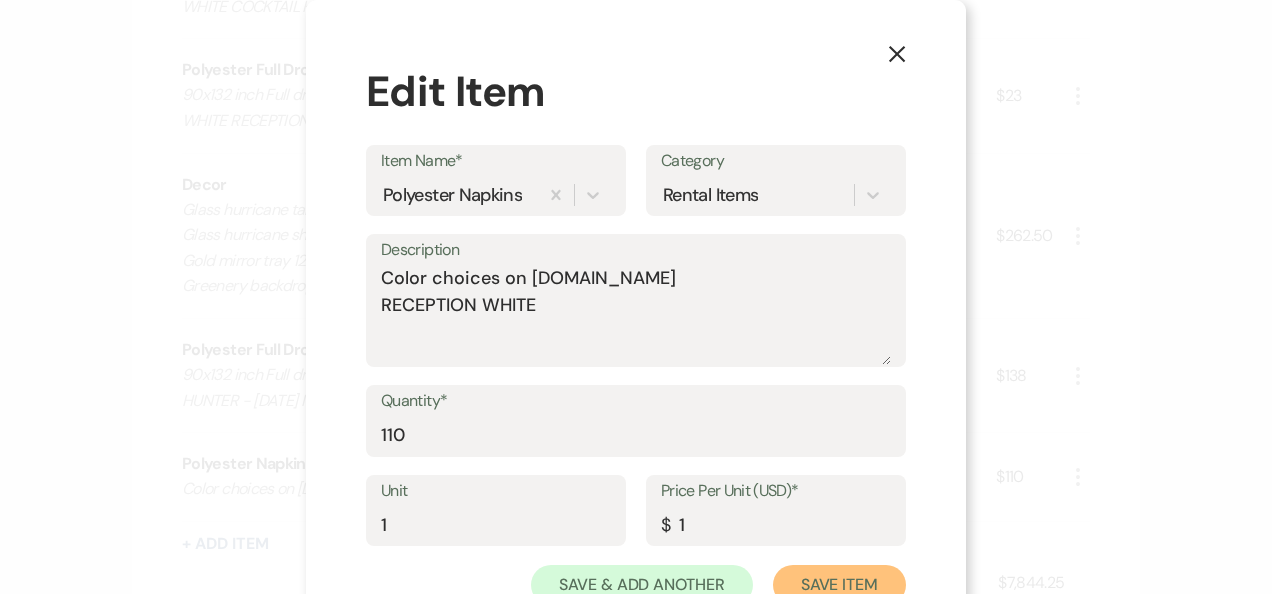 click on "Save Item" at bounding box center (839, 585) 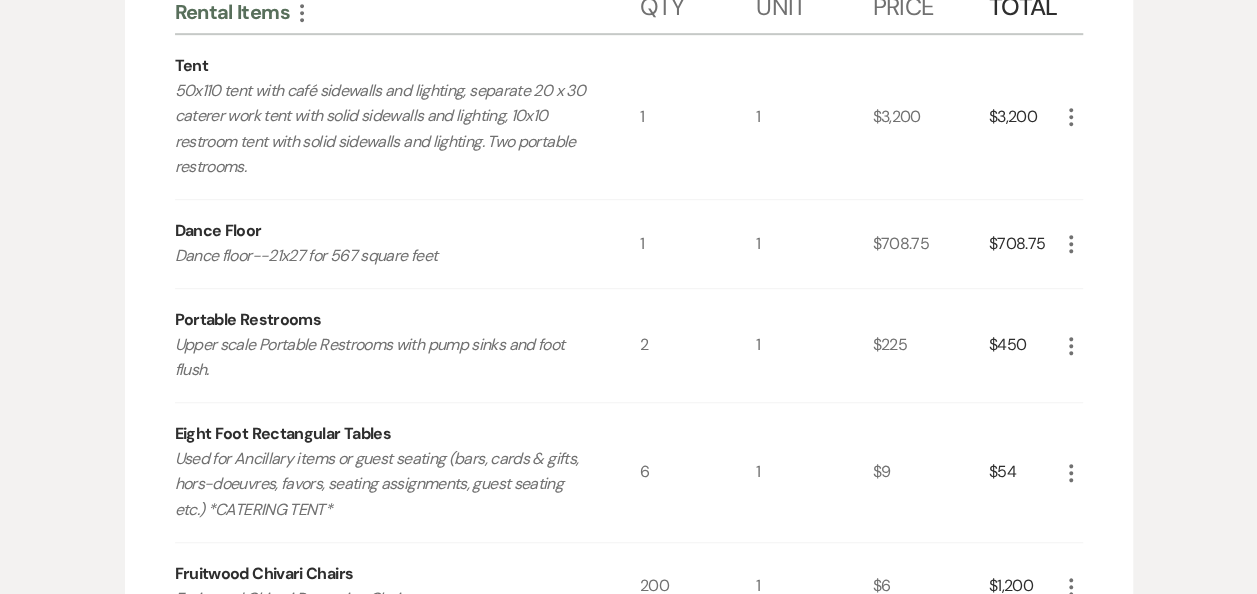 scroll, scrollTop: 0, scrollLeft: 0, axis: both 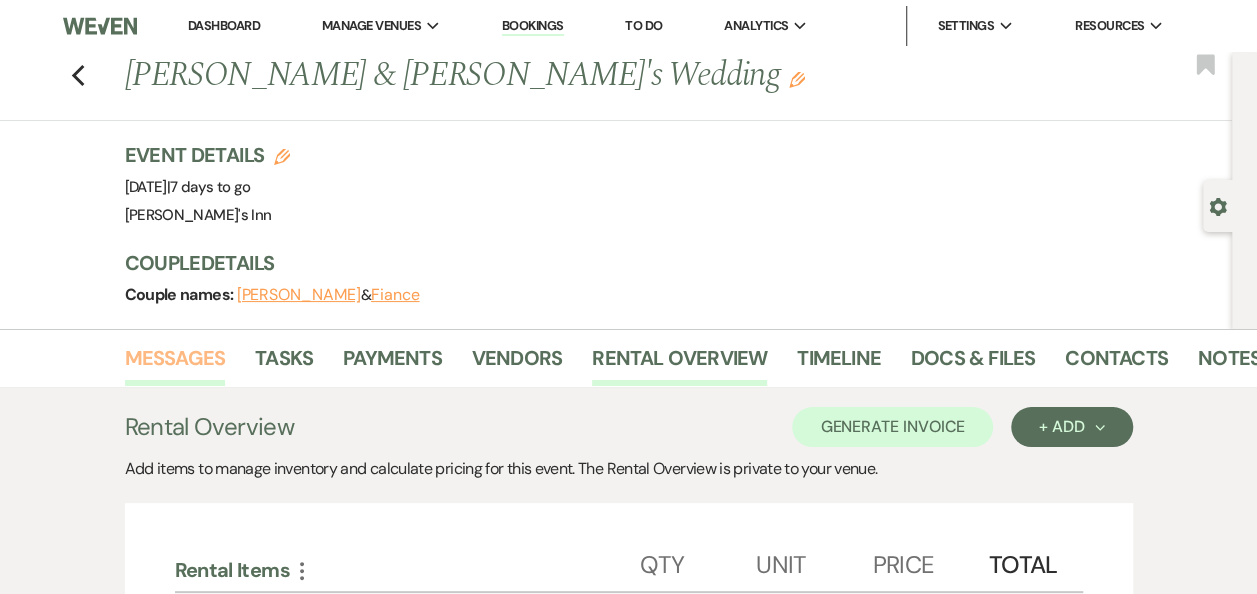 click on "Messages" at bounding box center [175, 364] 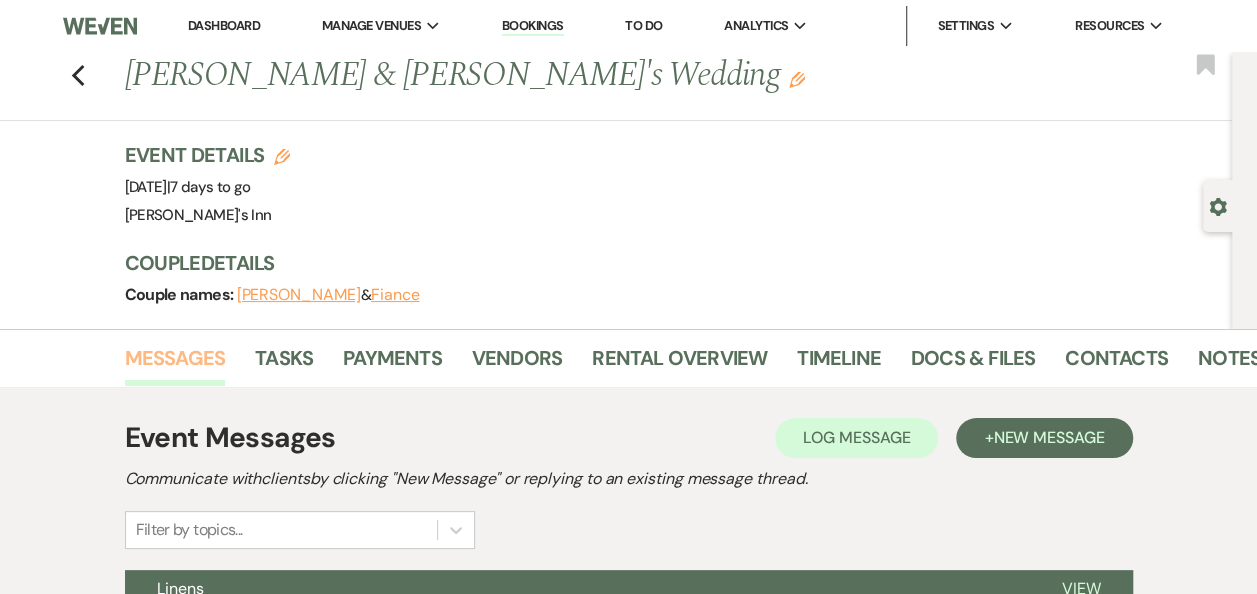 scroll, scrollTop: 0, scrollLeft: 0, axis: both 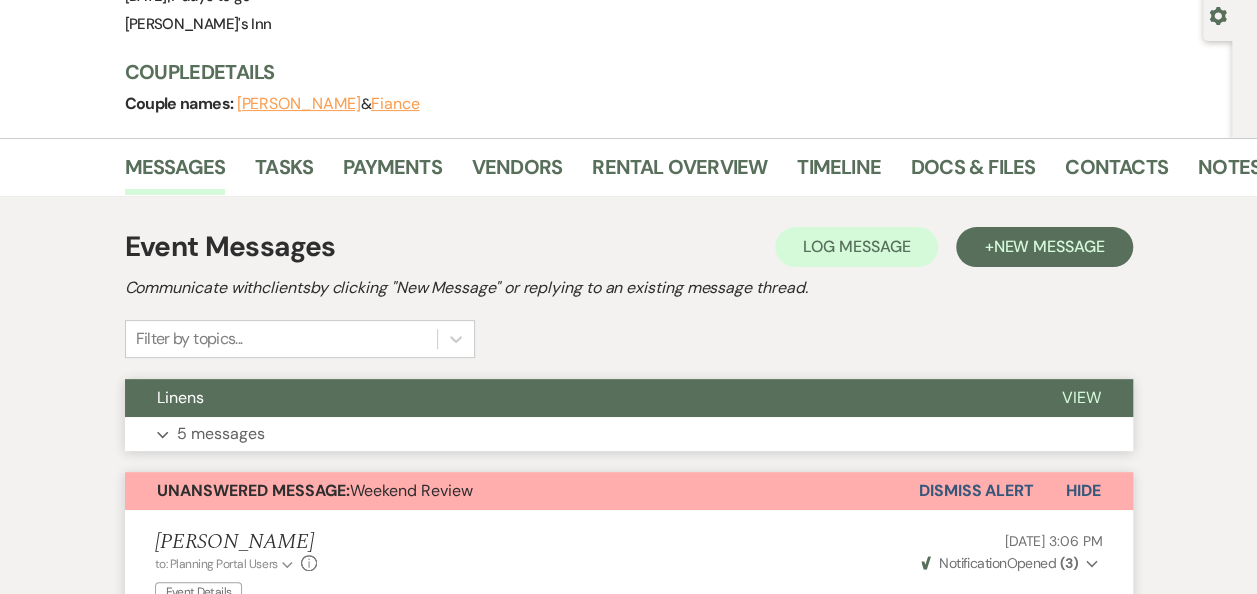click on "Linens" at bounding box center [577, 398] 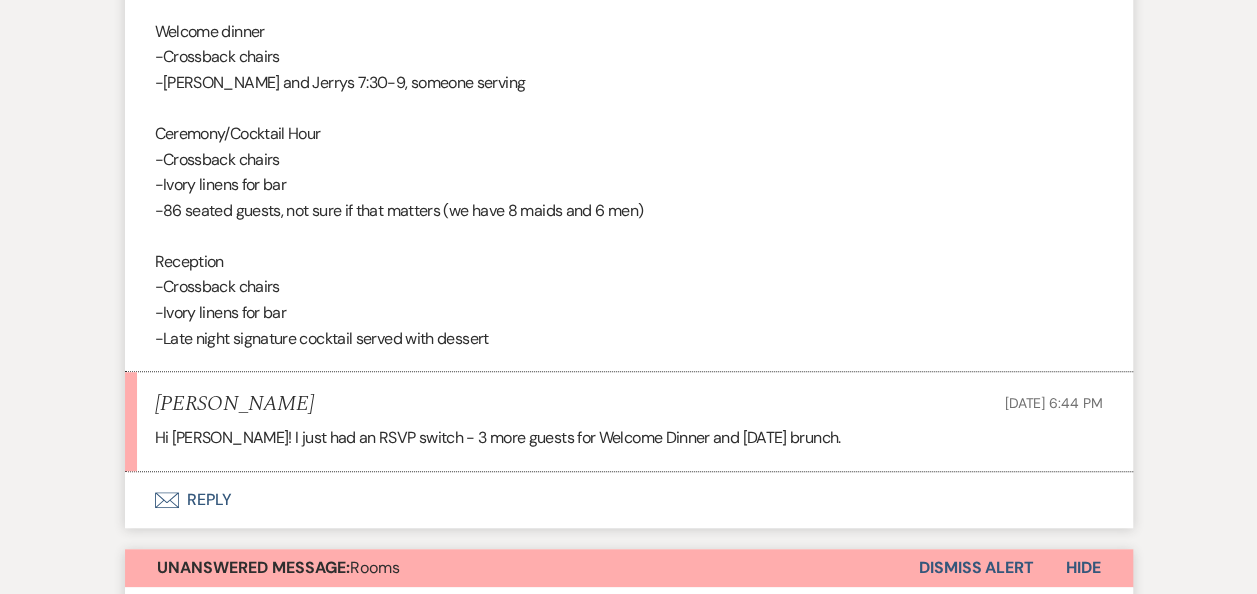 scroll, scrollTop: 4368, scrollLeft: 0, axis: vertical 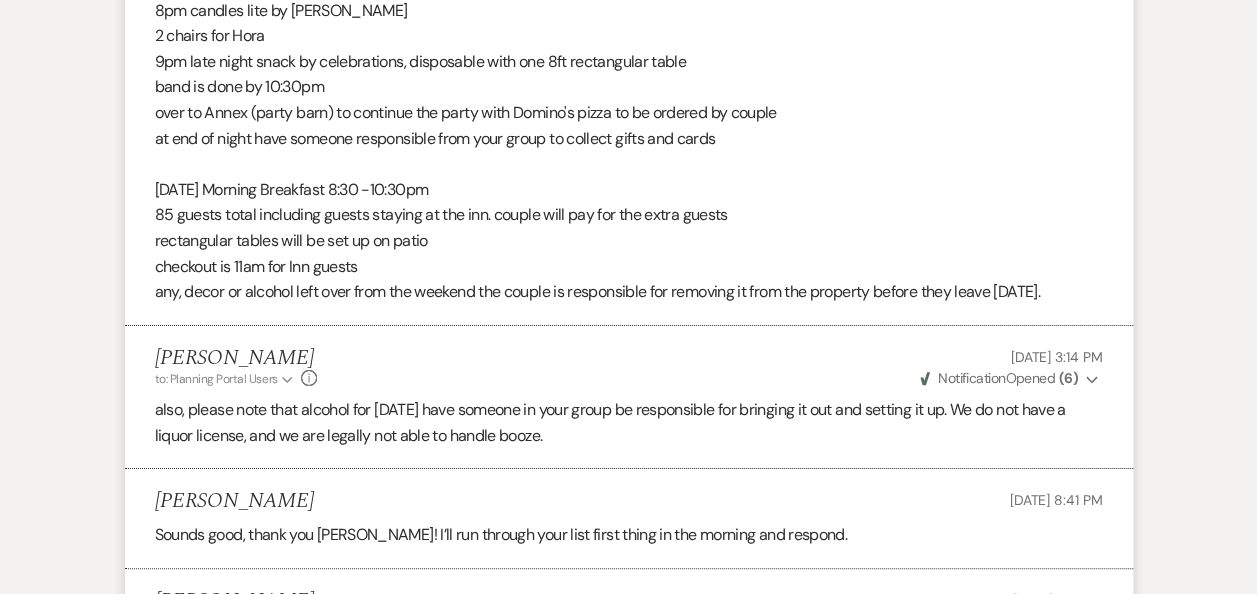 click on "also, please note that alcohol for [DATE] have someone in your group be responsible for bringing it out and setting it up. We do not have a liquor license, and we are legally not able to handle booze." at bounding box center [629, 422] 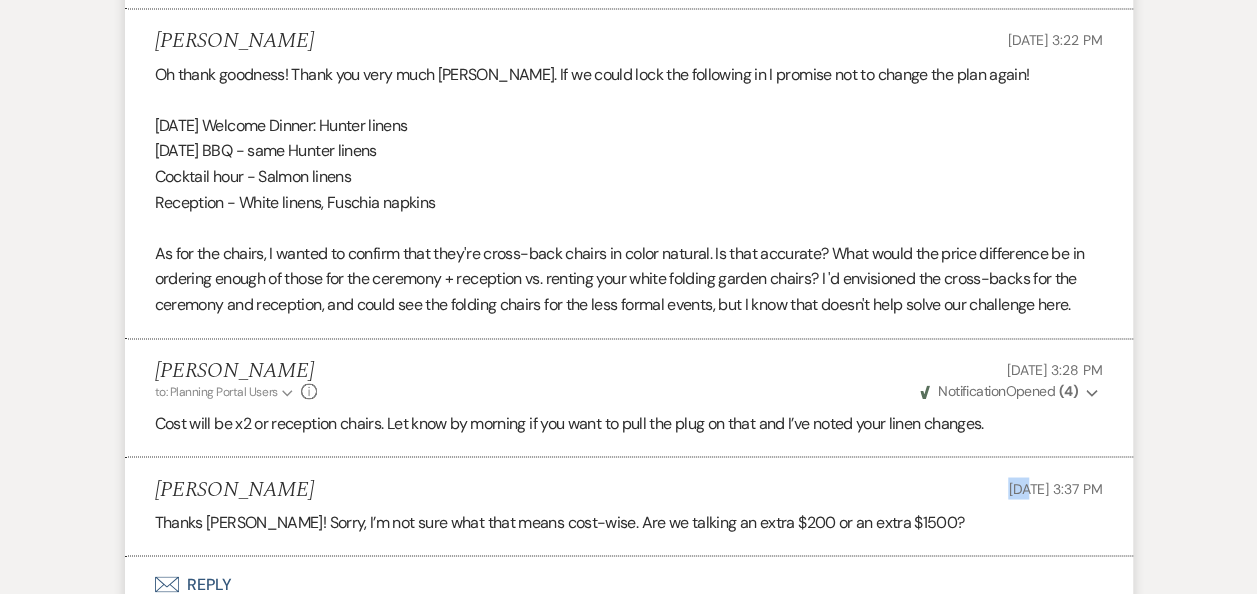 scroll, scrollTop: 1476, scrollLeft: 0, axis: vertical 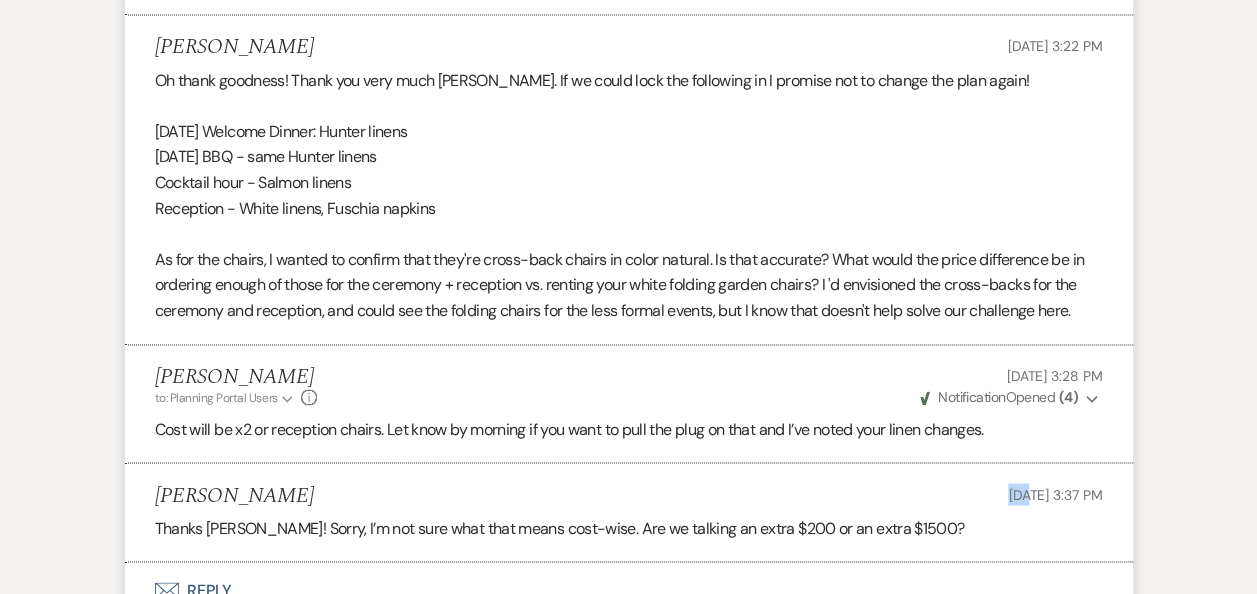 click on "As for the chairs, I wanted to confirm that they're cross-back chairs in color natural. Is that accurate? What would the price difference be in ordering enough of those for the ceremony + reception vs. renting your white folding garden chairs? I 'd envisioned the cross-backs for the ceremony and reception, and could see the folding chairs for the less formal events, but I know that doesn't help solve our challenge here." at bounding box center [629, 285] 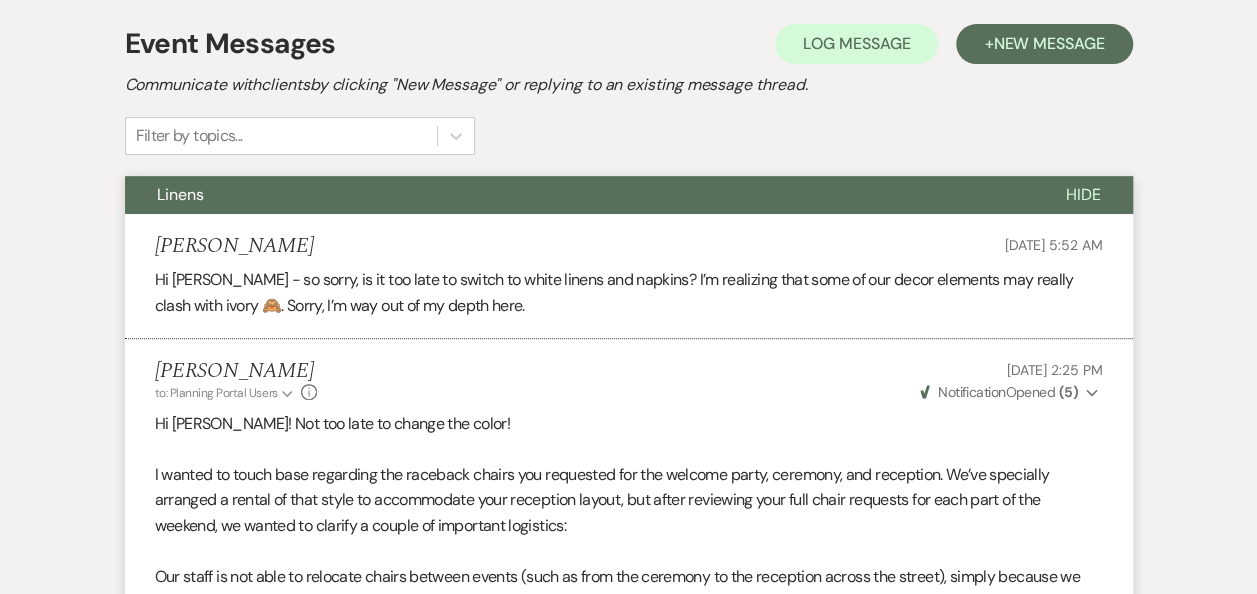 scroll, scrollTop: 0, scrollLeft: 0, axis: both 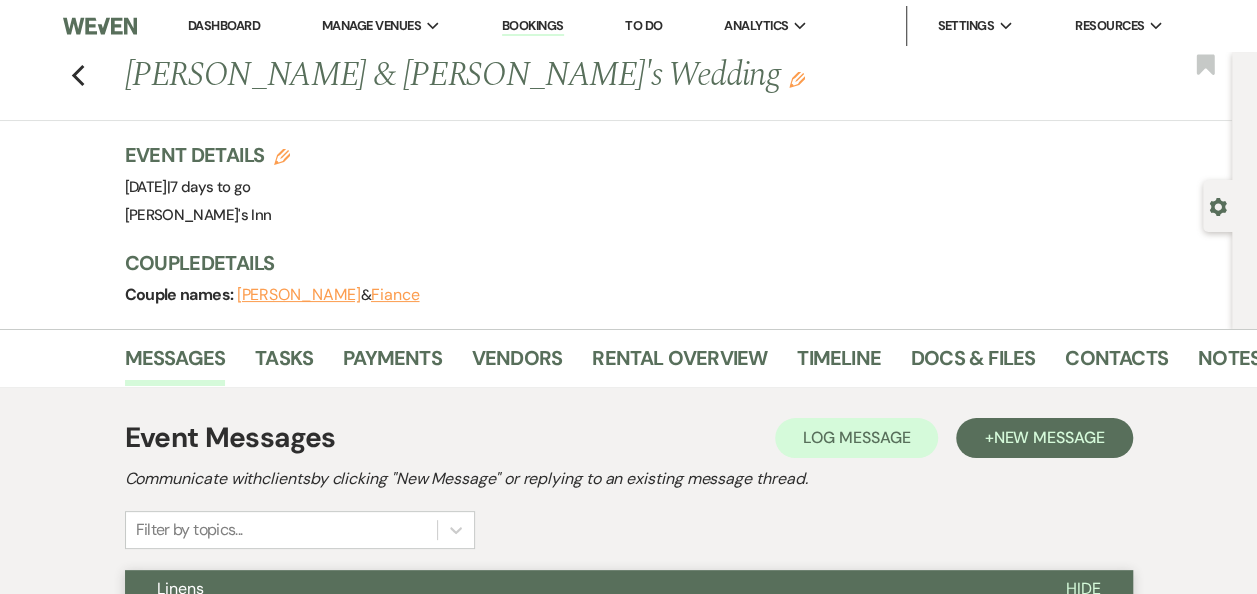 click on "Rental Overview" at bounding box center [679, 364] 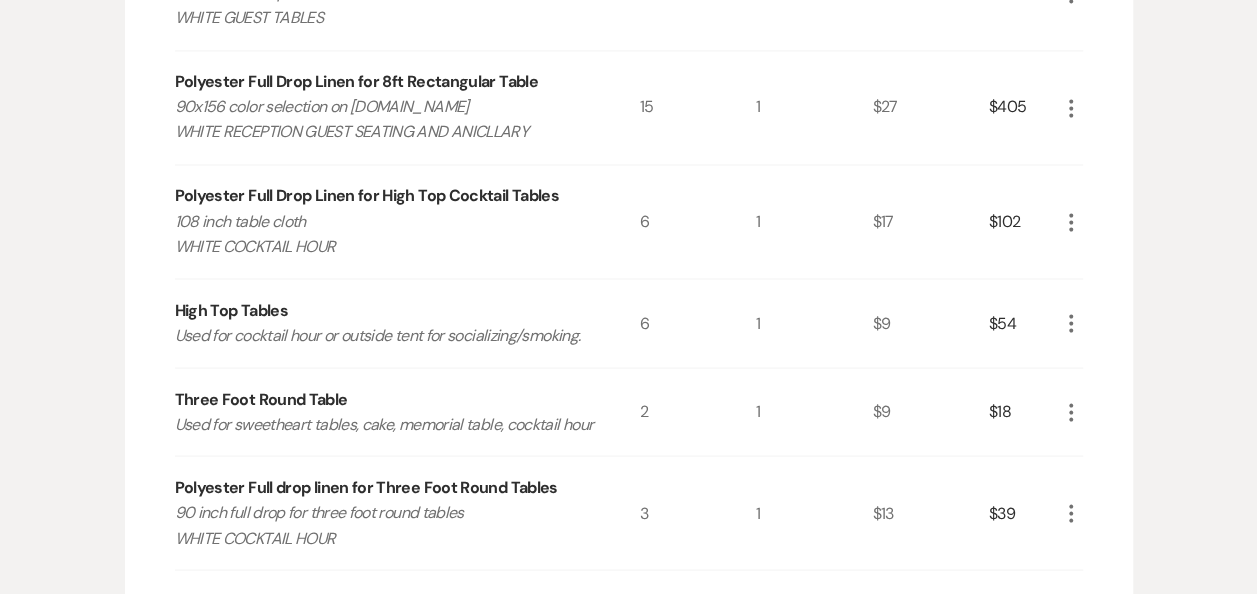 scroll, scrollTop: 1674, scrollLeft: 0, axis: vertical 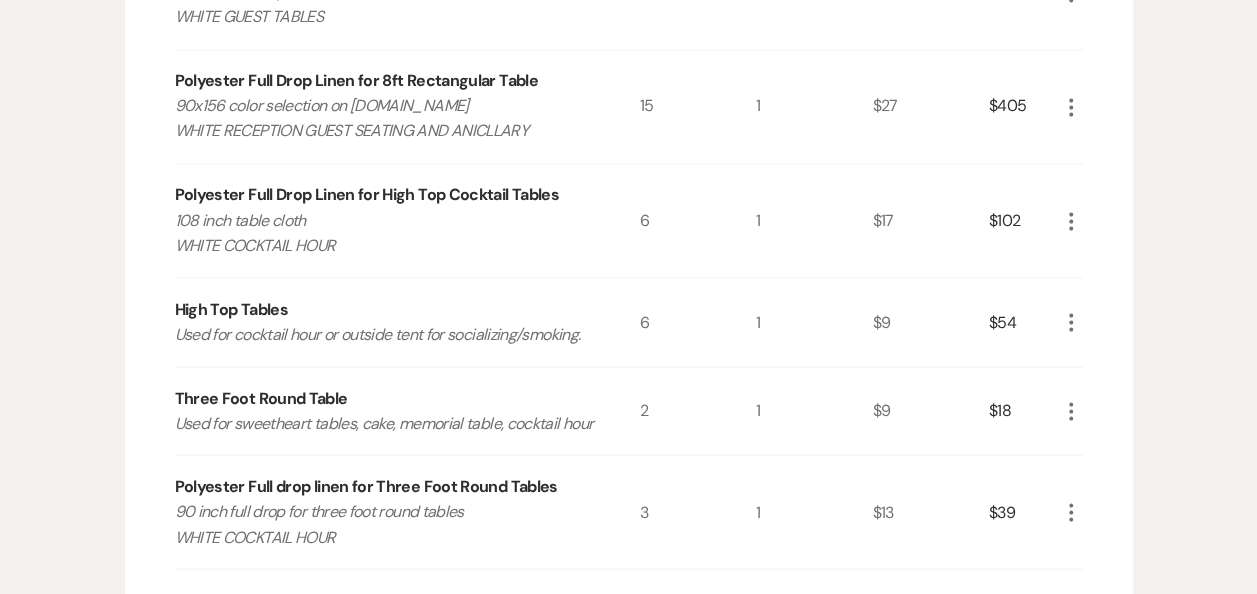 click on "More" 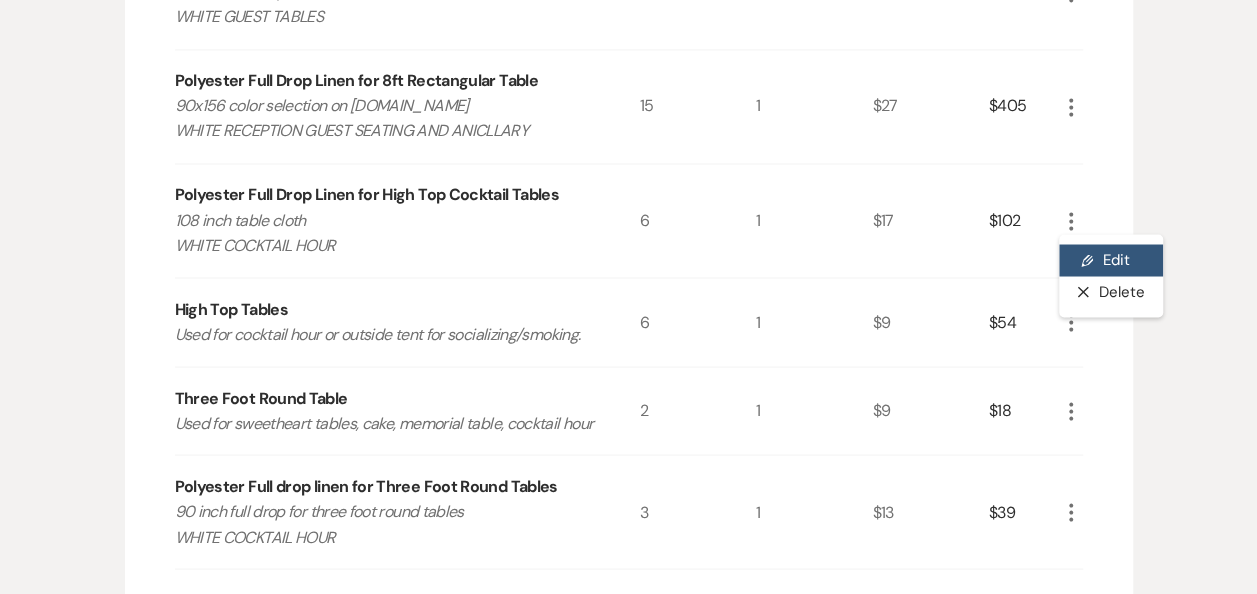 click on "Pencil Edit" at bounding box center (1111, 260) 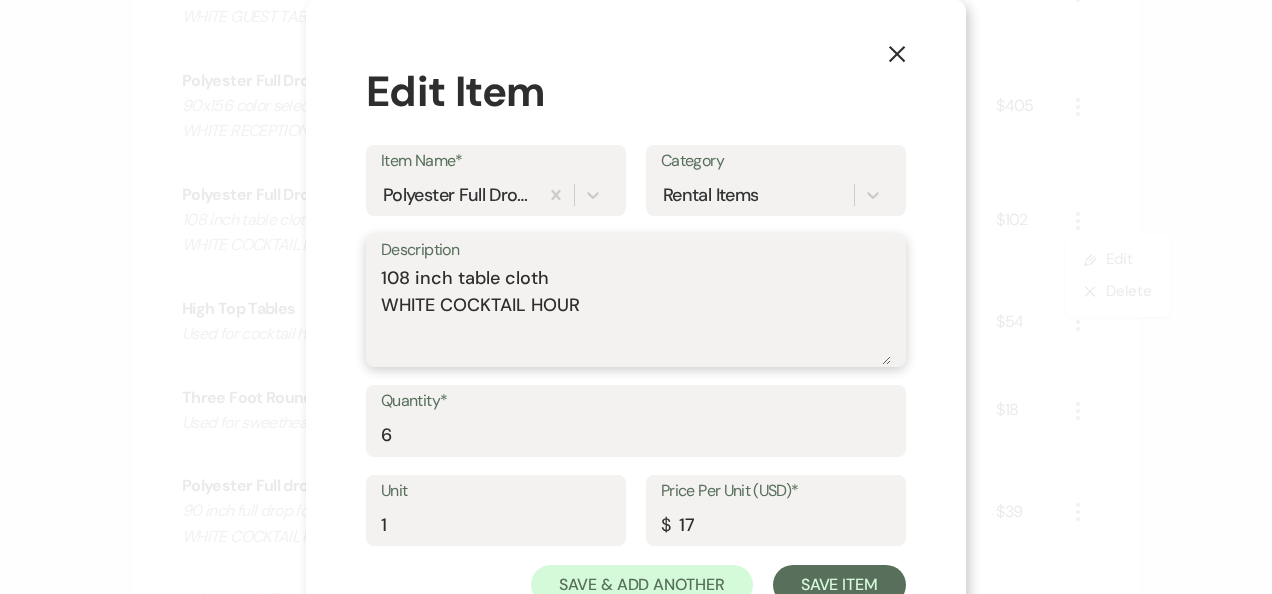 click on "108 inch table cloth
WHITE COCKTAIL HOUR" at bounding box center (636, 315) 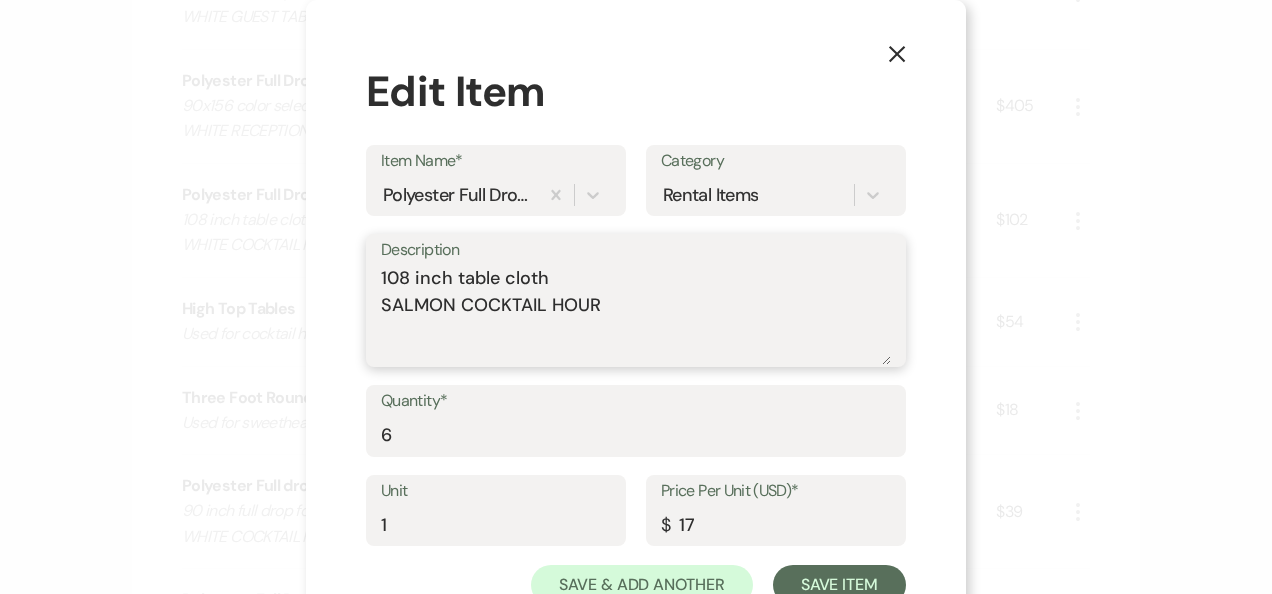type on "108 inch table cloth
SALMON COCKTAIL HOUR" 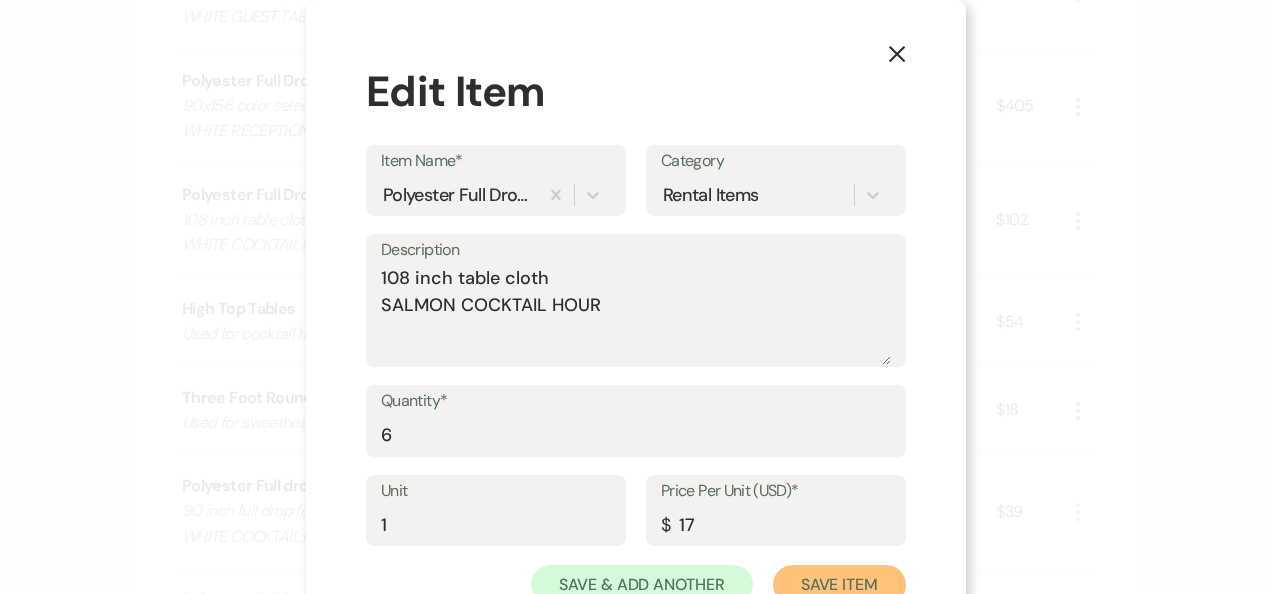 click on "Save Item" at bounding box center [839, 585] 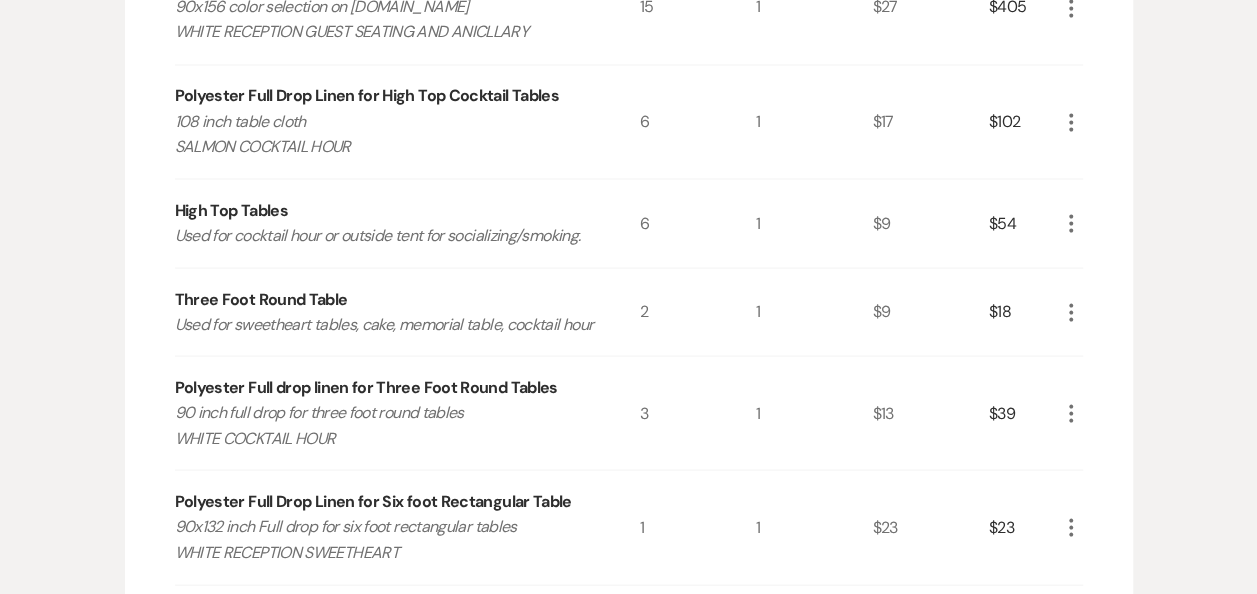 scroll, scrollTop: 1777, scrollLeft: 0, axis: vertical 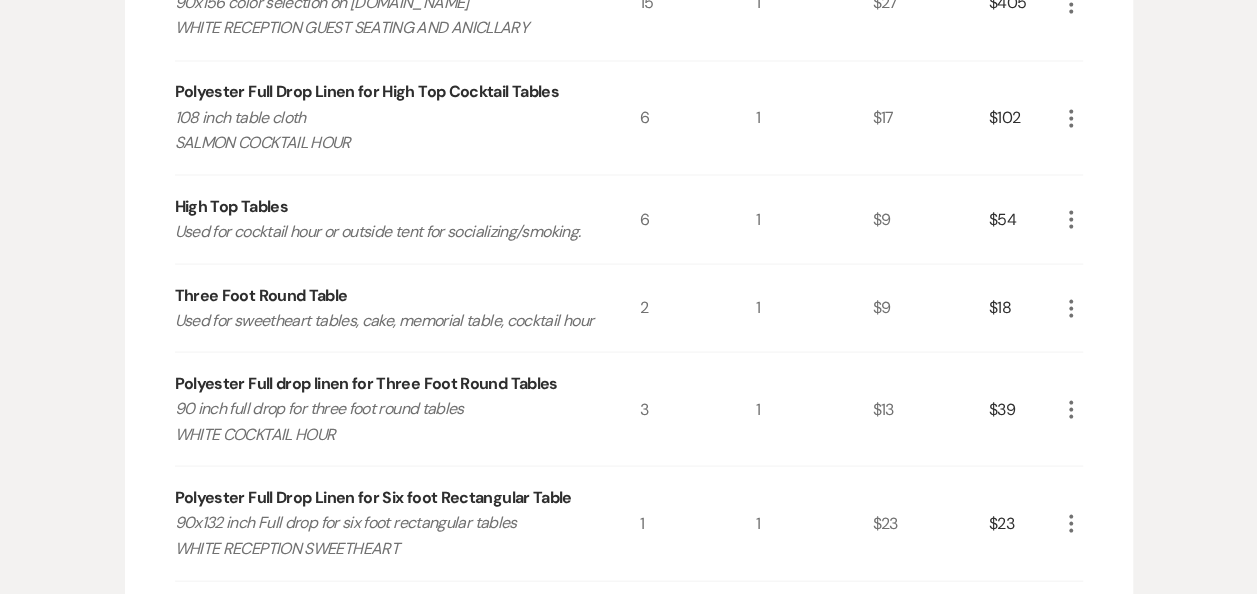click on "More" 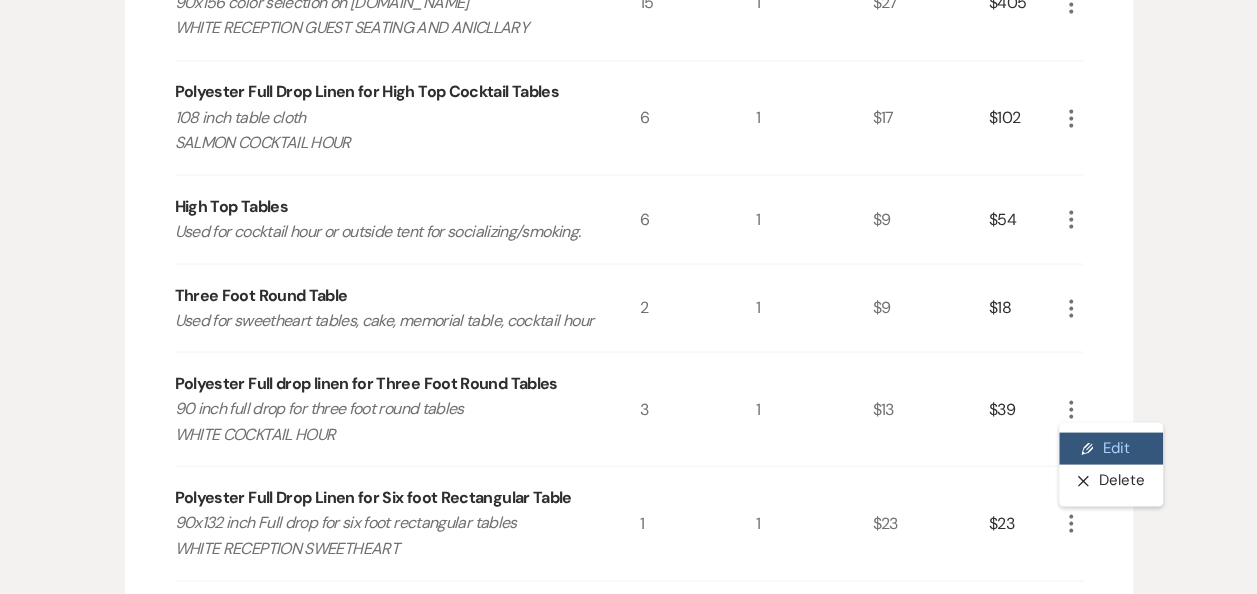 click on "Pencil Edit" at bounding box center [1111, 448] 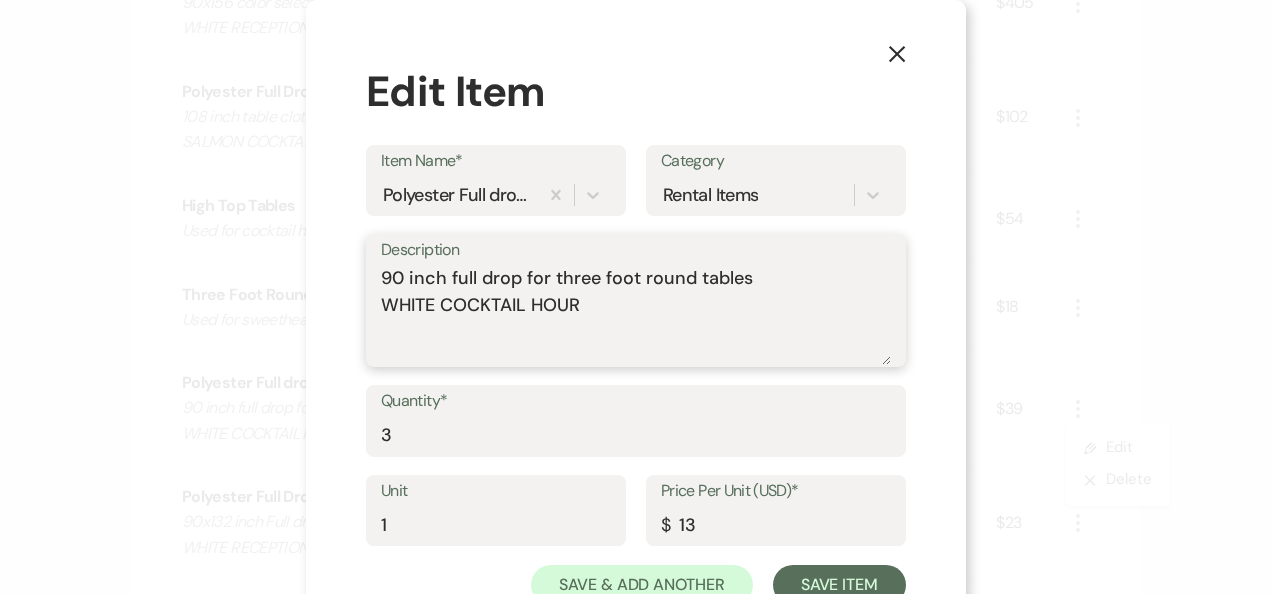 click on "90 inch full drop for three foot round tables
WHITE COCKTAIL HOUR" at bounding box center (636, 315) 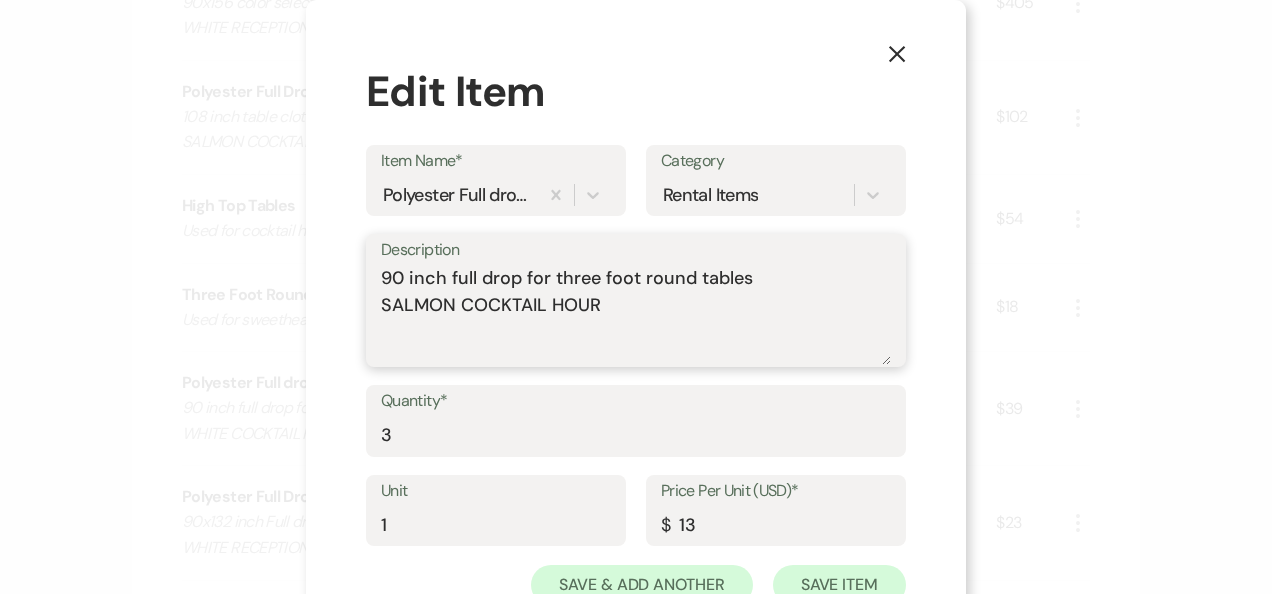 type on "90 inch full drop for three foot round tables
SALMON COCKTAIL HOUR" 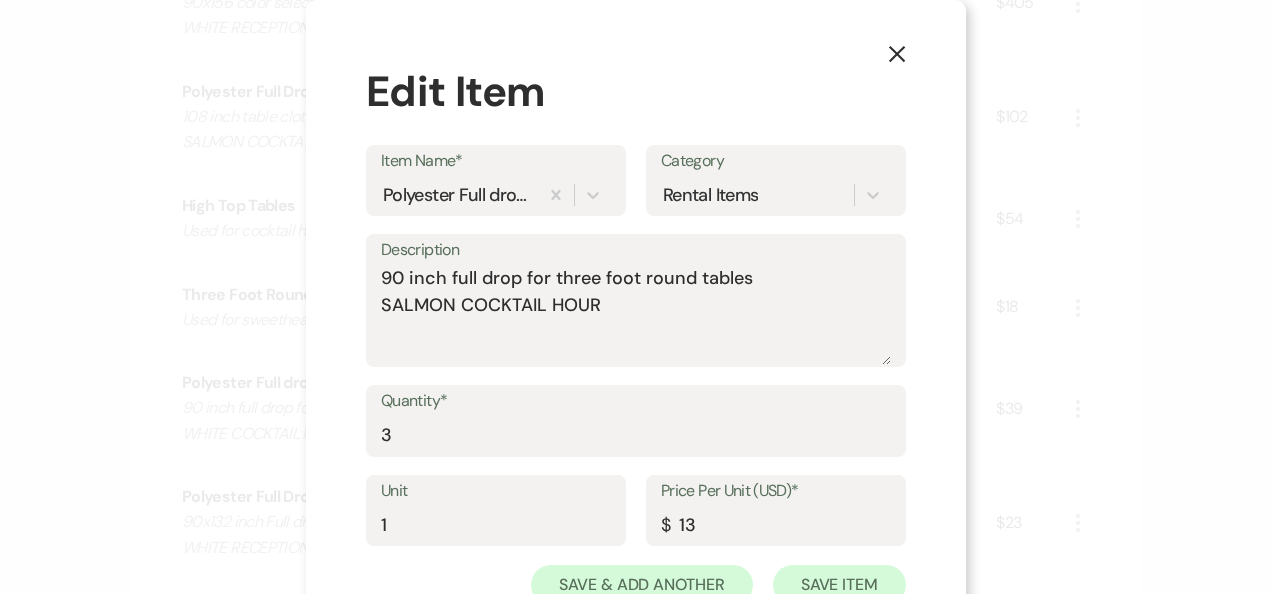 click on "Save Item" at bounding box center (839, 585) 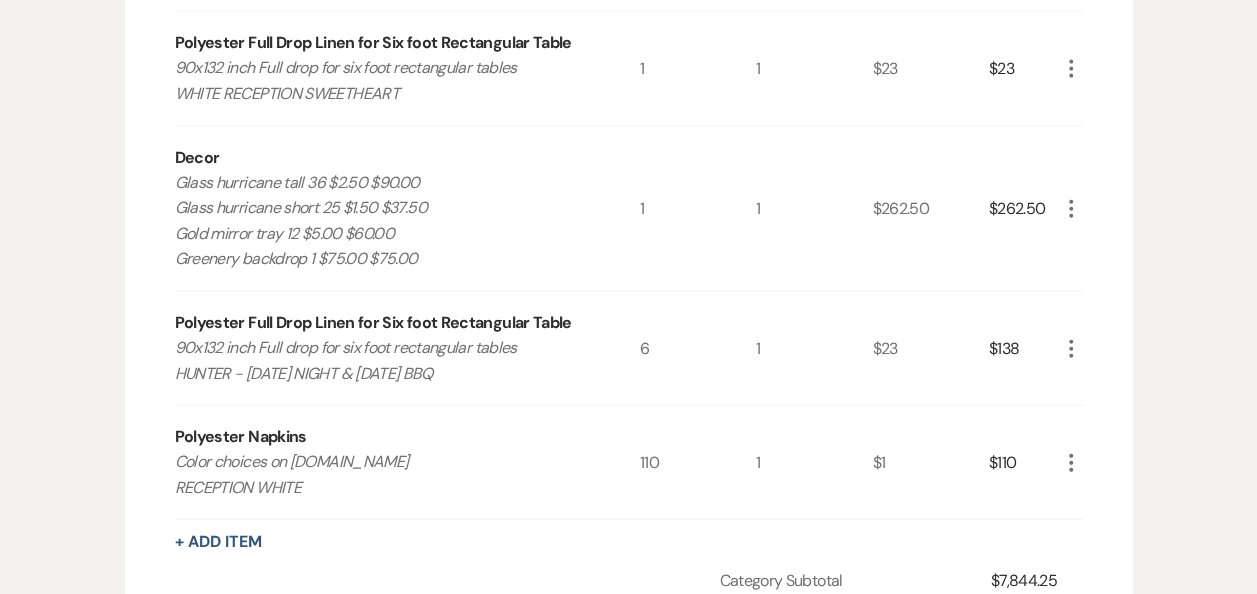 scroll, scrollTop: 2226, scrollLeft: 0, axis: vertical 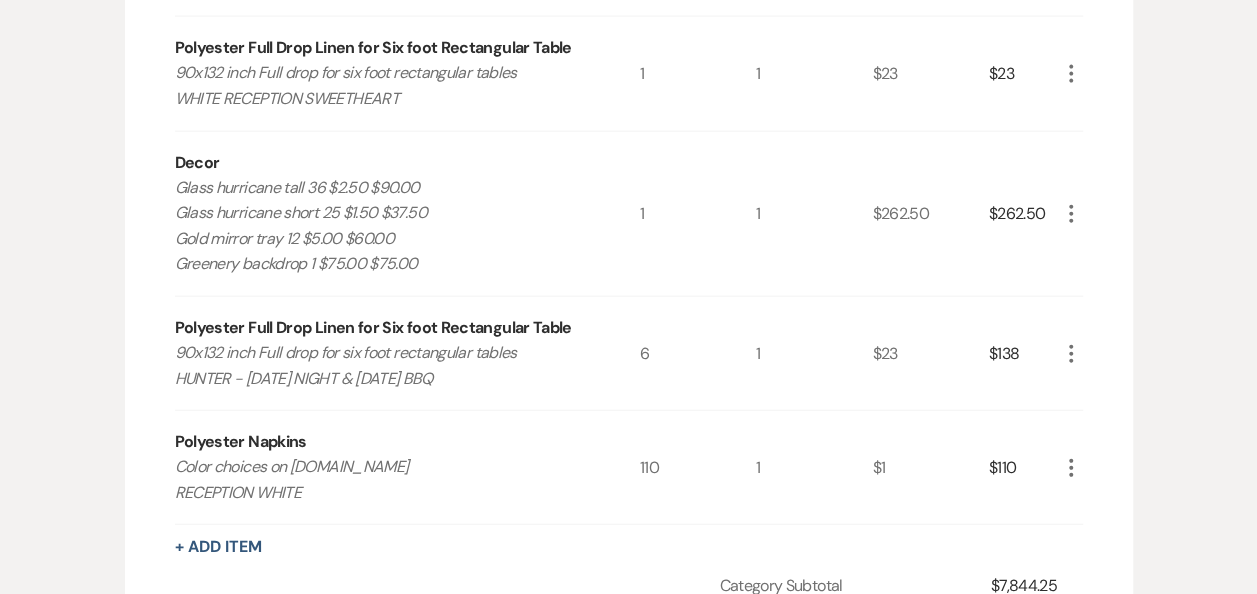click 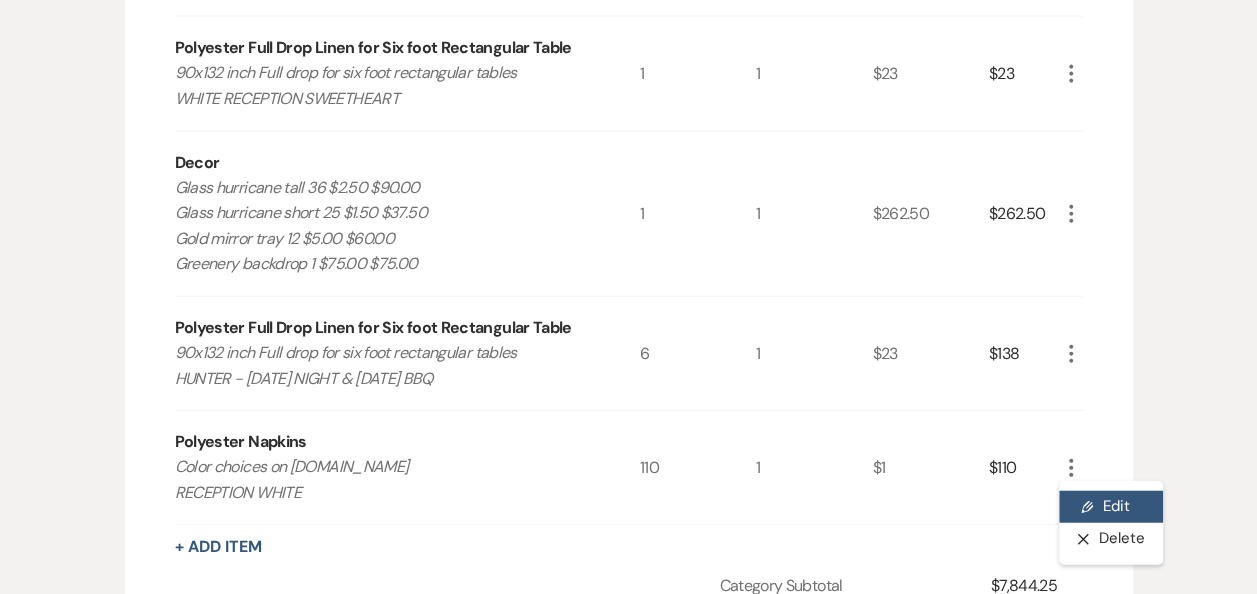 click on "Pencil Edit" at bounding box center [1111, 507] 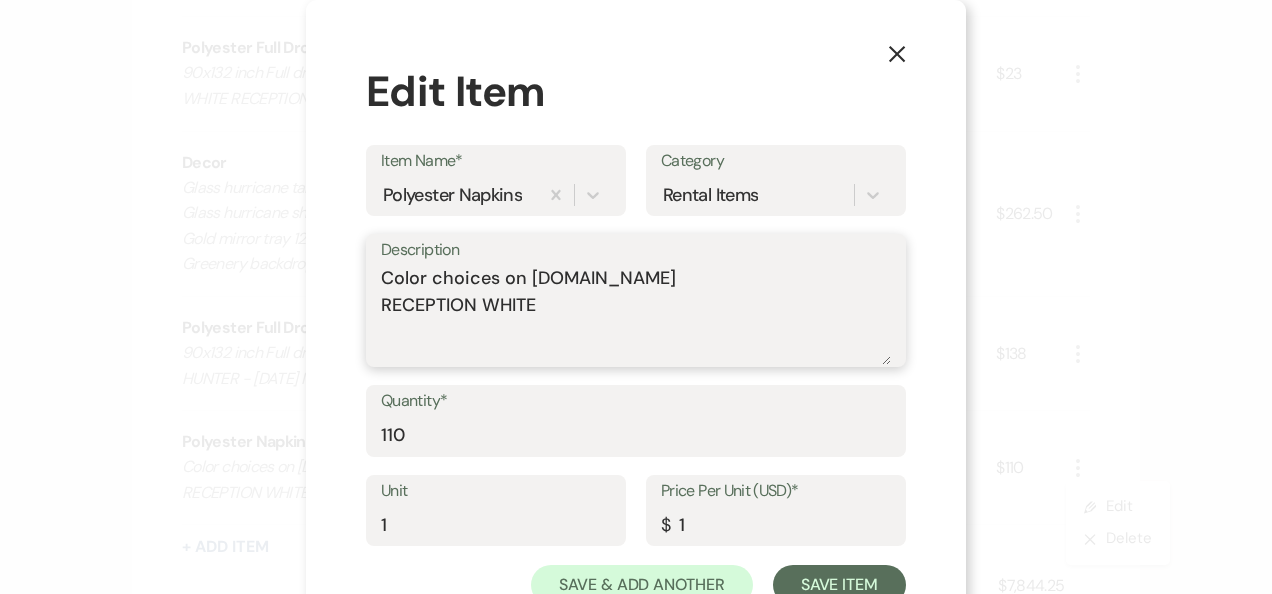 click on "Color choices on [DOMAIN_NAME]
RECEPTION WHITE" at bounding box center [636, 315] 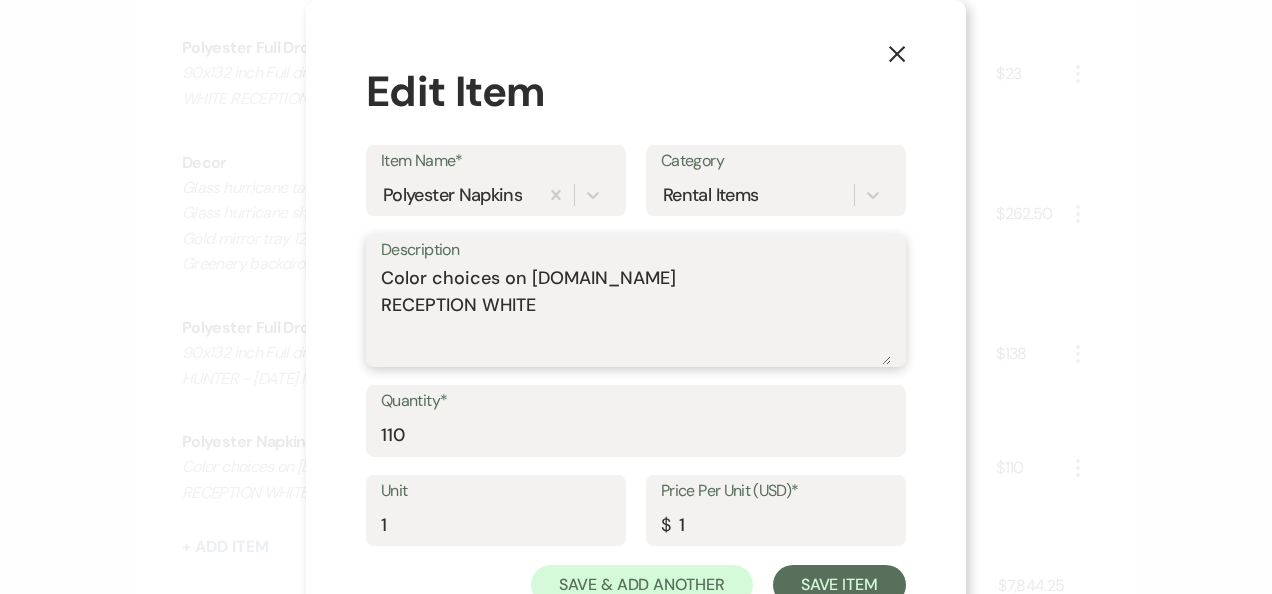 click on "Color choices on [DOMAIN_NAME]
RECEPTION WHITE" at bounding box center (636, 315) 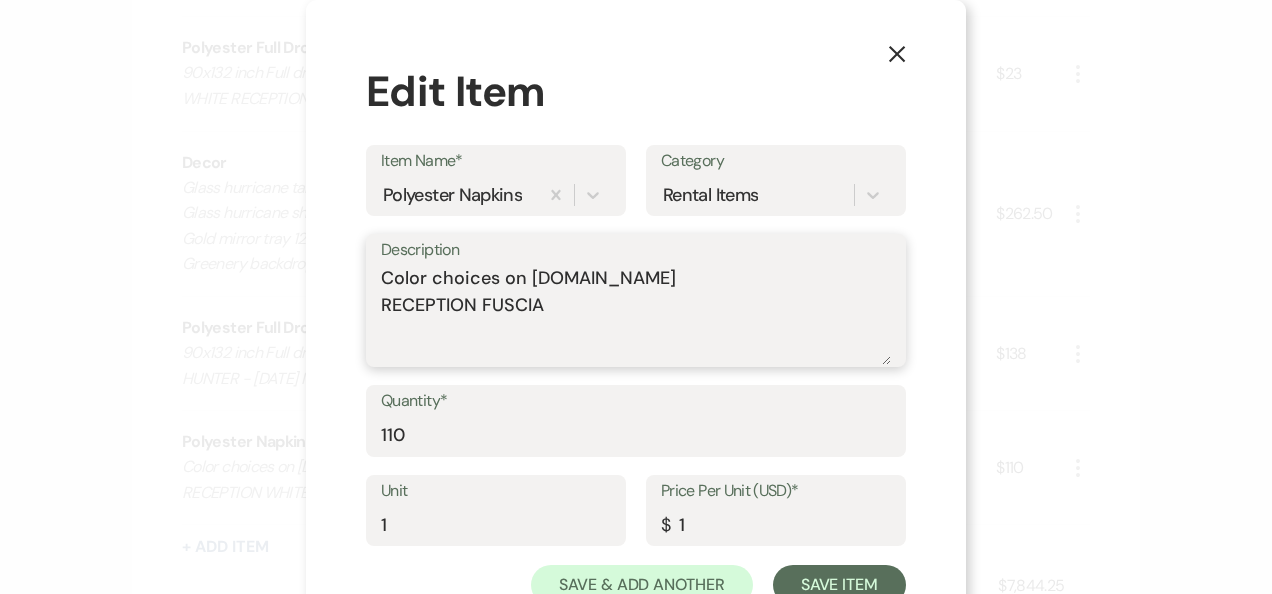 type on "Color choices on [DOMAIN_NAME]
RECEPTION FUSCIA" 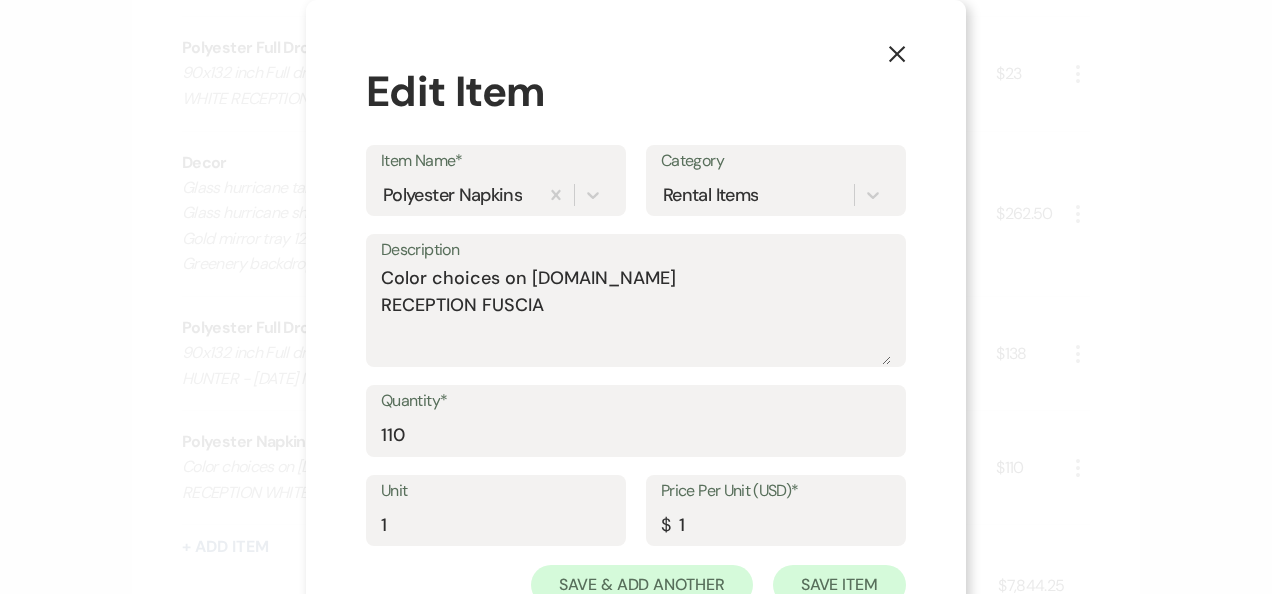 click on "Save Item" at bounding box center [839, 585] 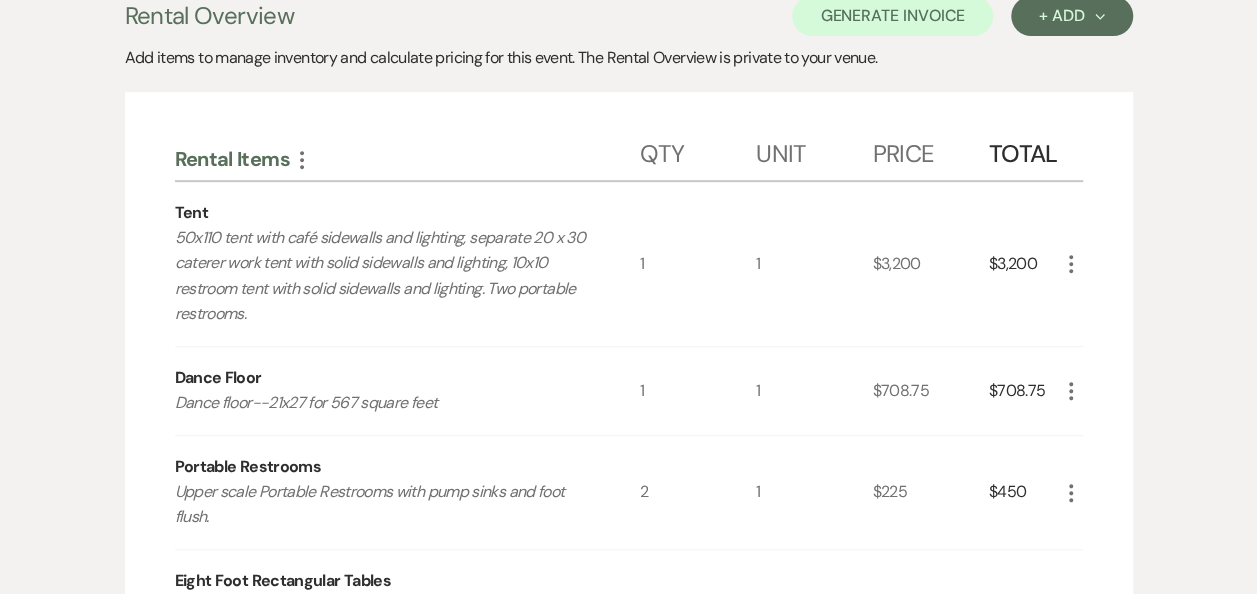 scroll, scrollTop: 0, scrollLeft: 0, axis: both 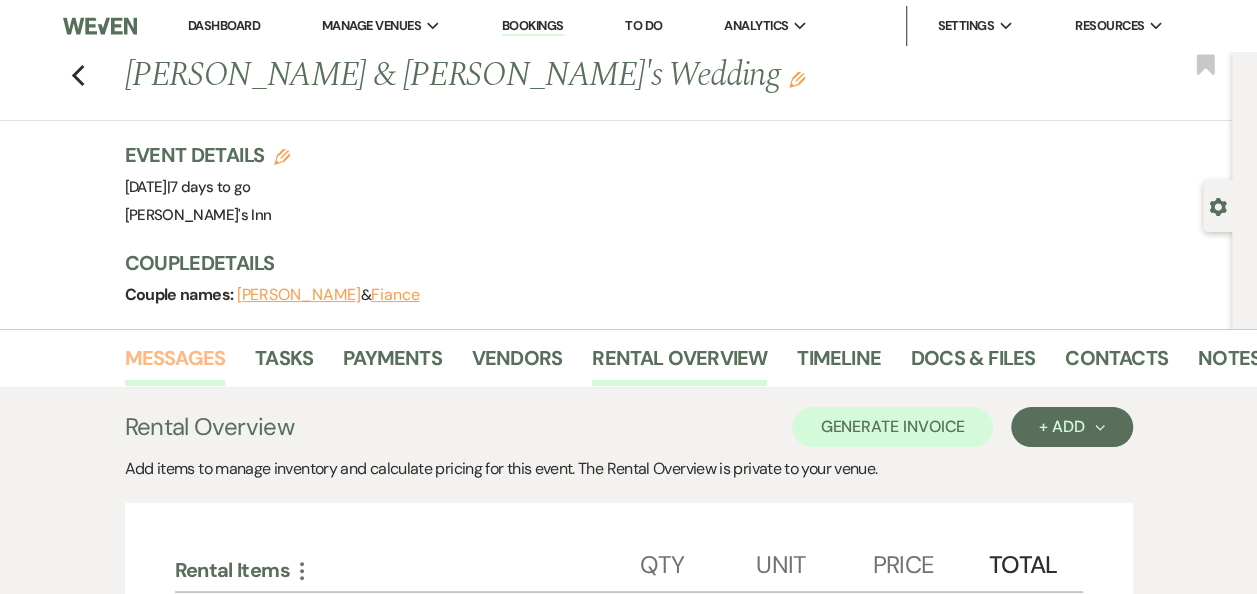 click on "Messages" at bounding box center [175, 364] 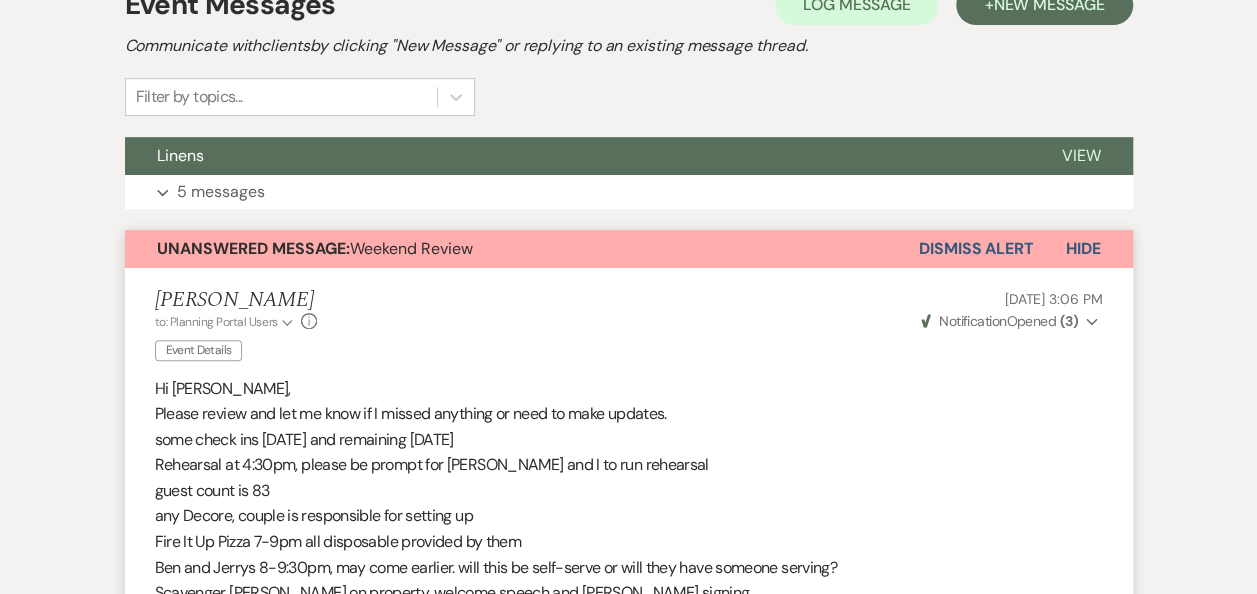scroll, scrollTop: 436, scrollLeft: 0, axis: vertical 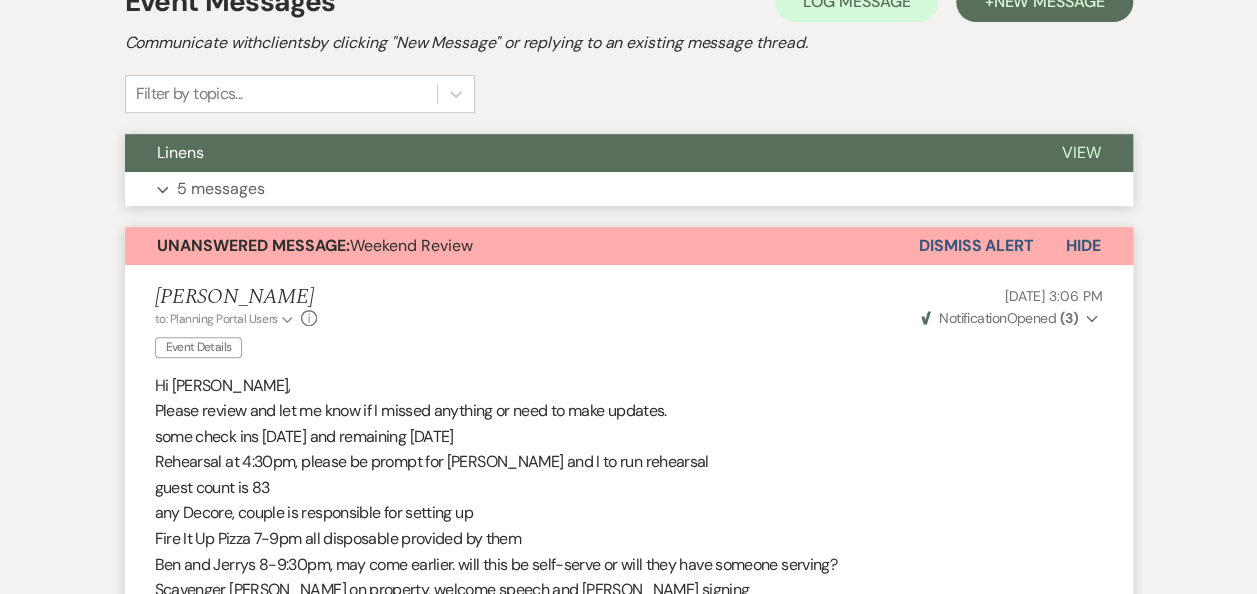 click on "Expand 5 messages" at bounding box center (629, 189) 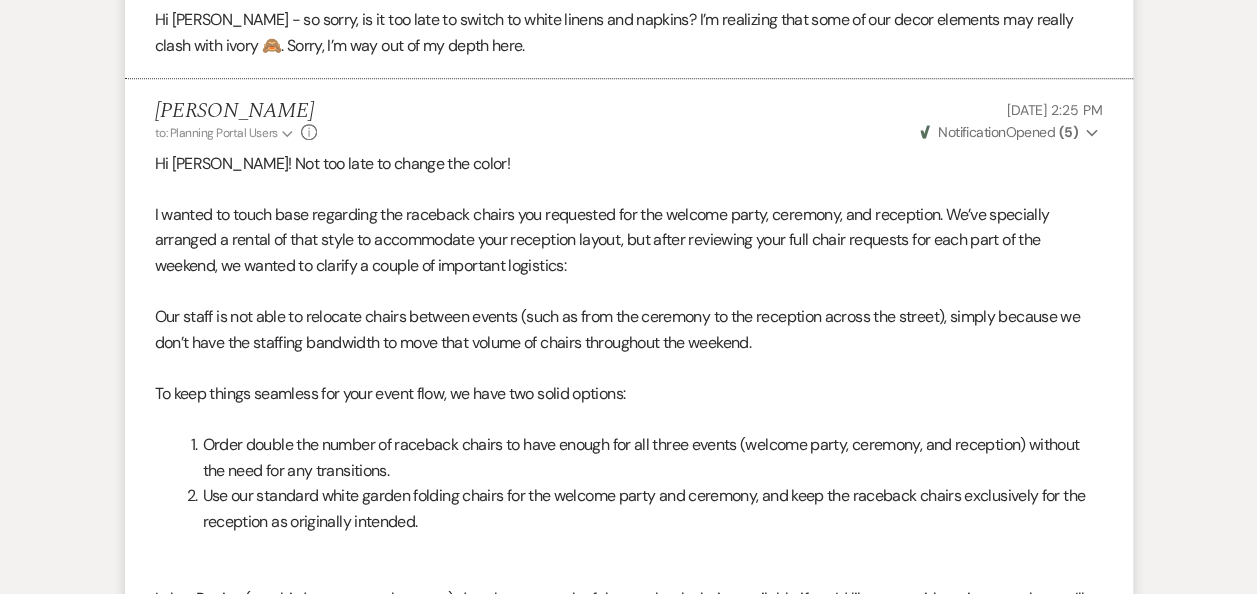 scroll, scrollTop: 0, scrollLeft: 0, axis: both 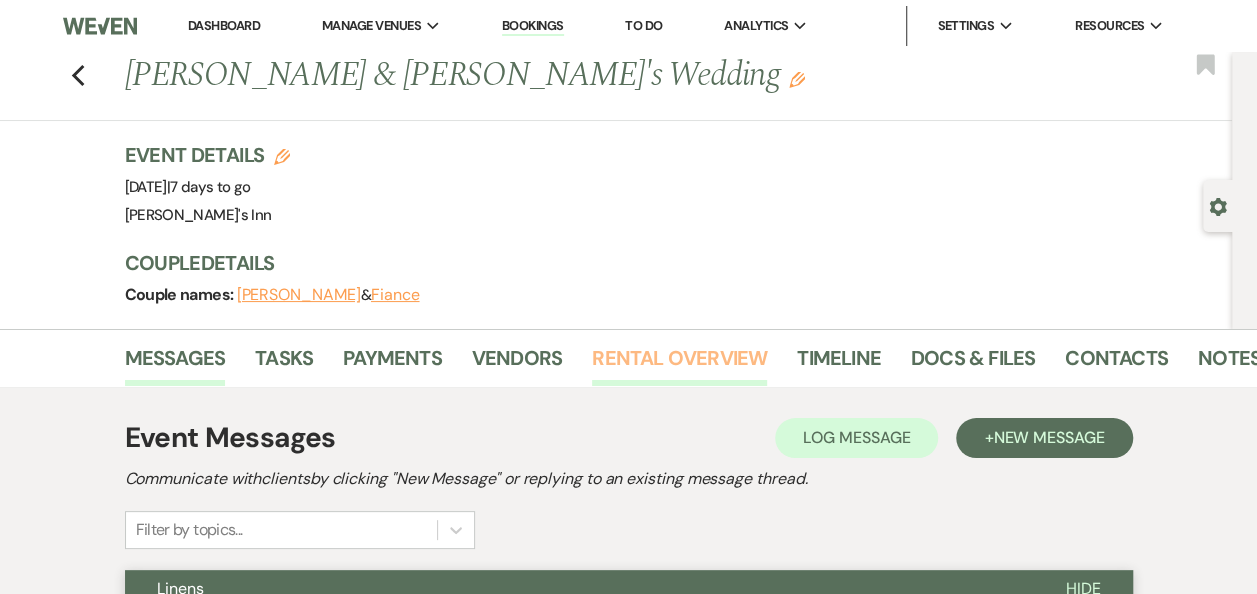 click on "Rental Overview" at bounding box center (679, 364) 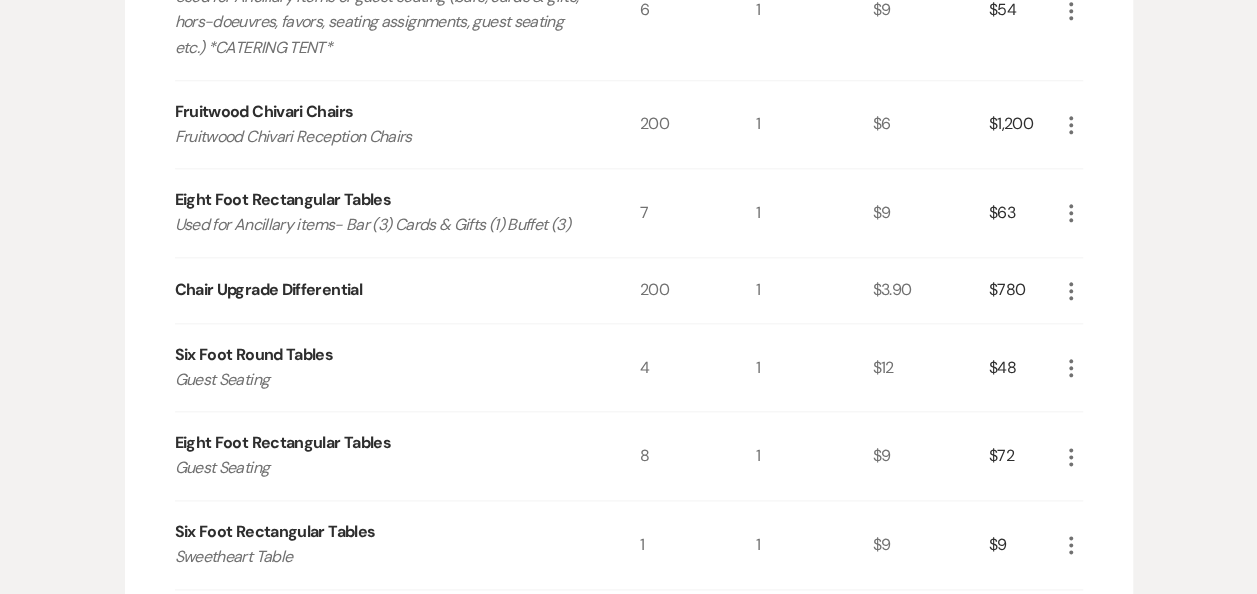 scroll, scrollTop: 1005, scrollLeft: 0, axis: vertical 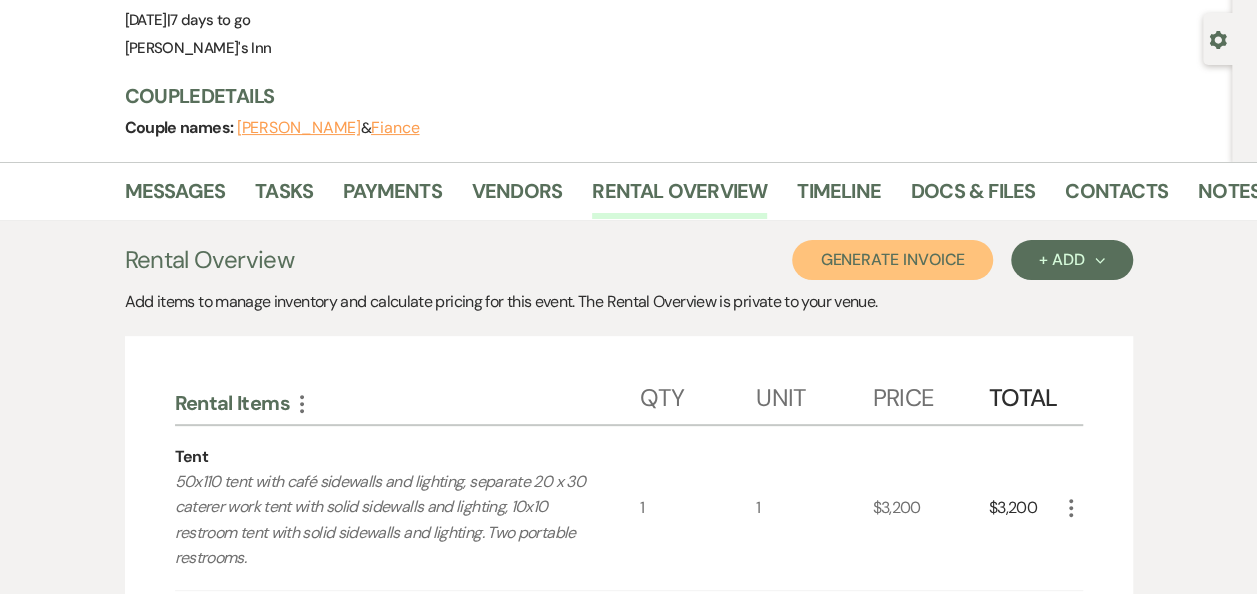 click on "Generate Invoice" at bounding box center (892, 260) 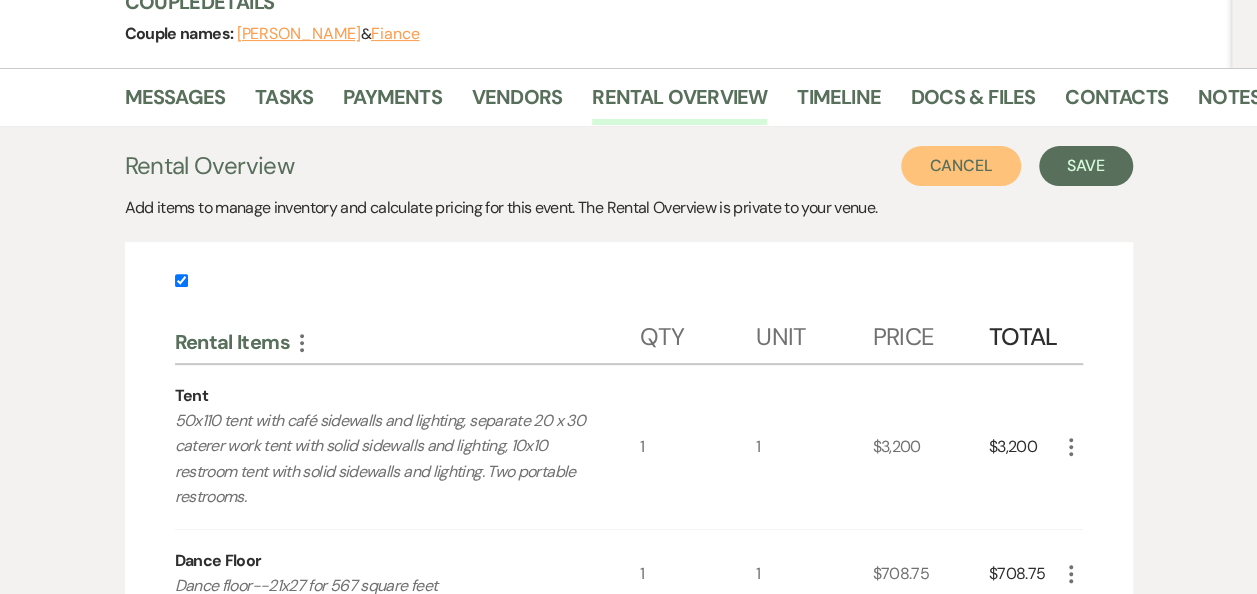 scroll, scrollTop: 262, scrollLeft: 0, axis: vertical 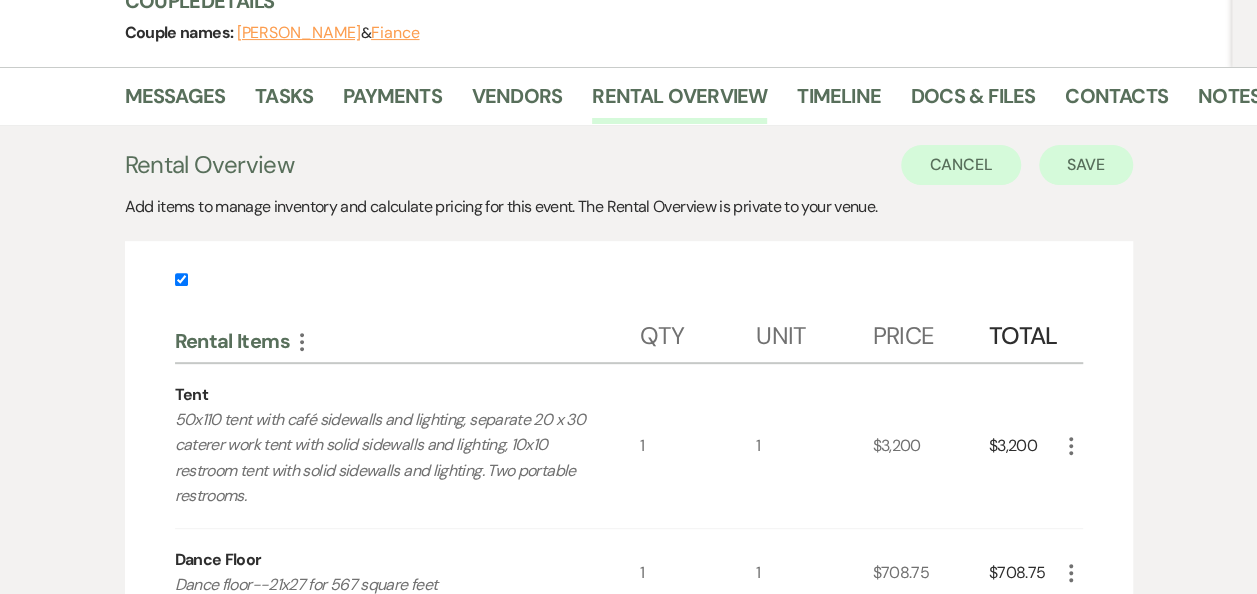 click on "Save" at bounding box center [1086, 165] 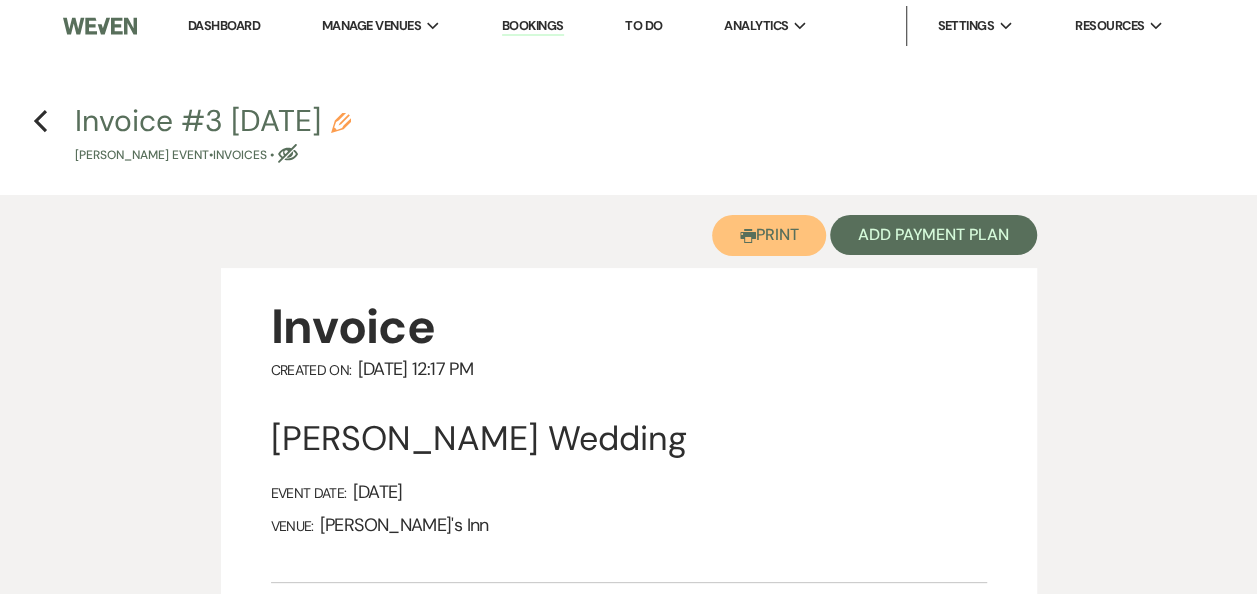 click 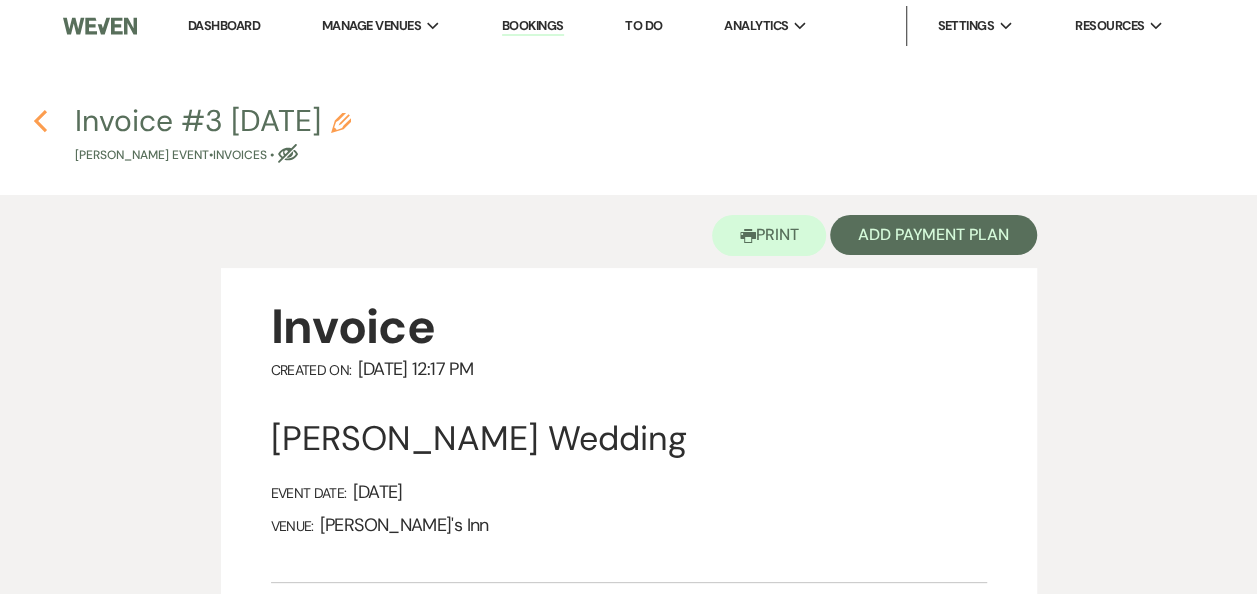 click on "Previous" 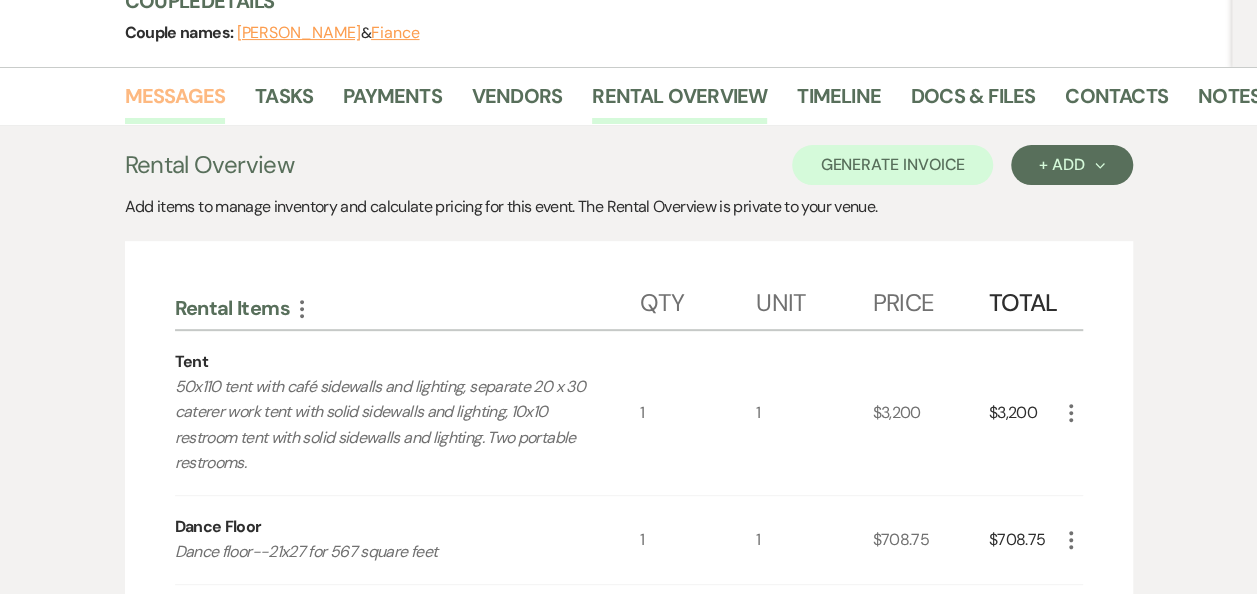 click on "Messages" at bounding box center [175, 102] 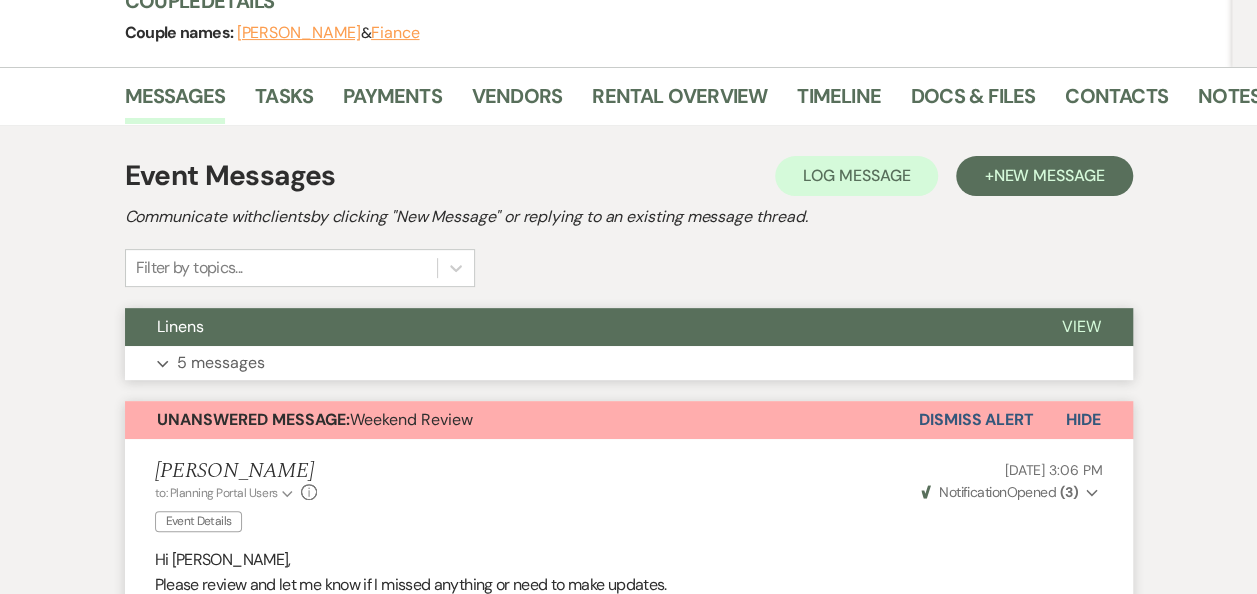 click on "Expand 5 messages" at bounding box center (629, 363) 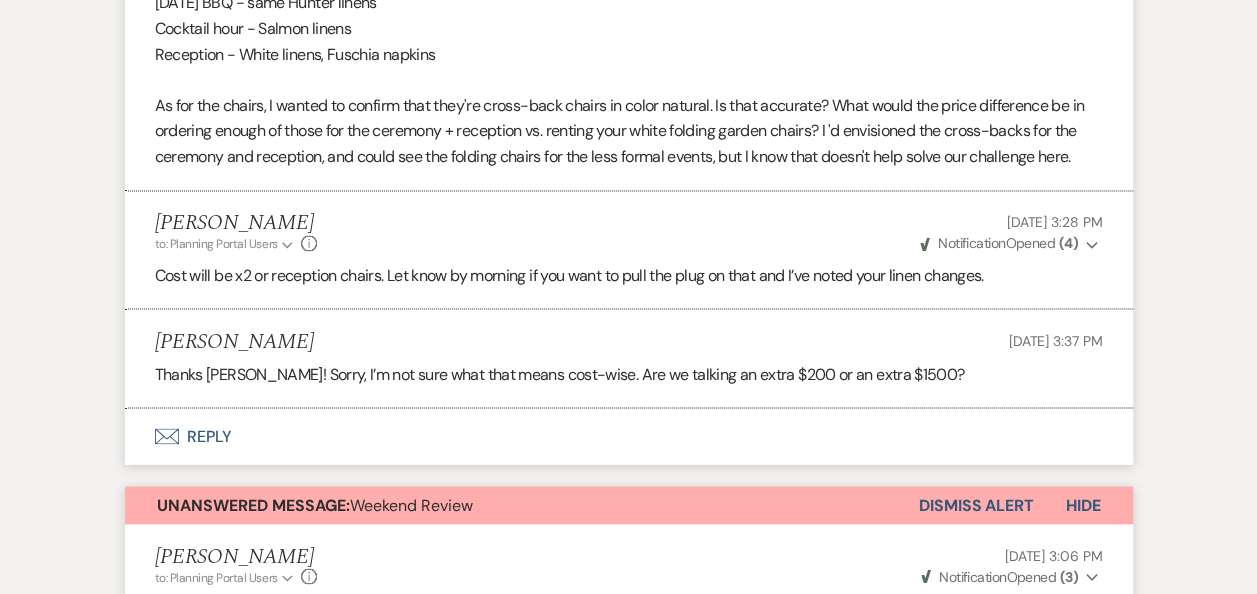 scroll, scrollTop: 1634, scrollLeft: 0, axis: vertical 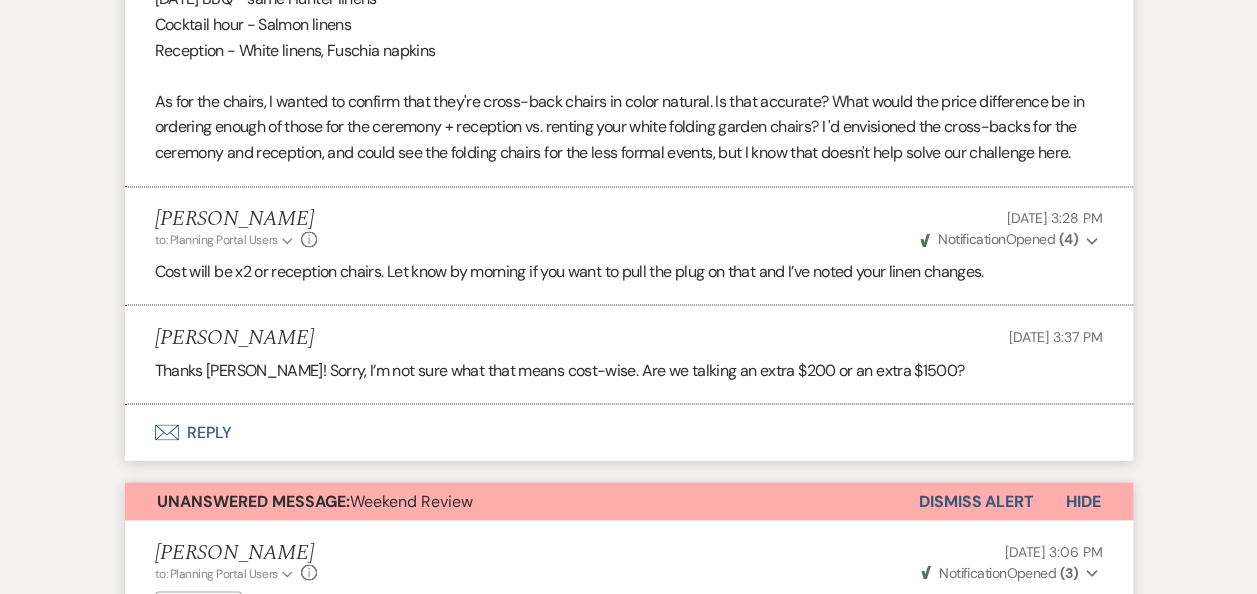 click on "Envelope Reply" at bounding box center [629, 432] 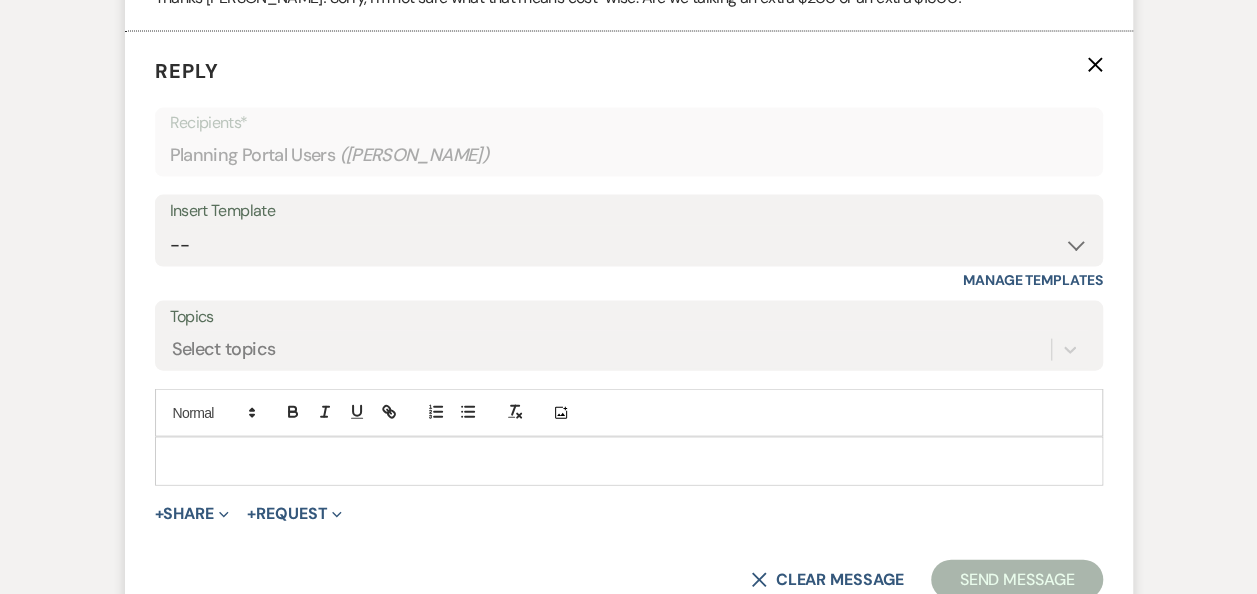 scroll, scrollTop: 2034, scrollLeft: 0, axis: vertical 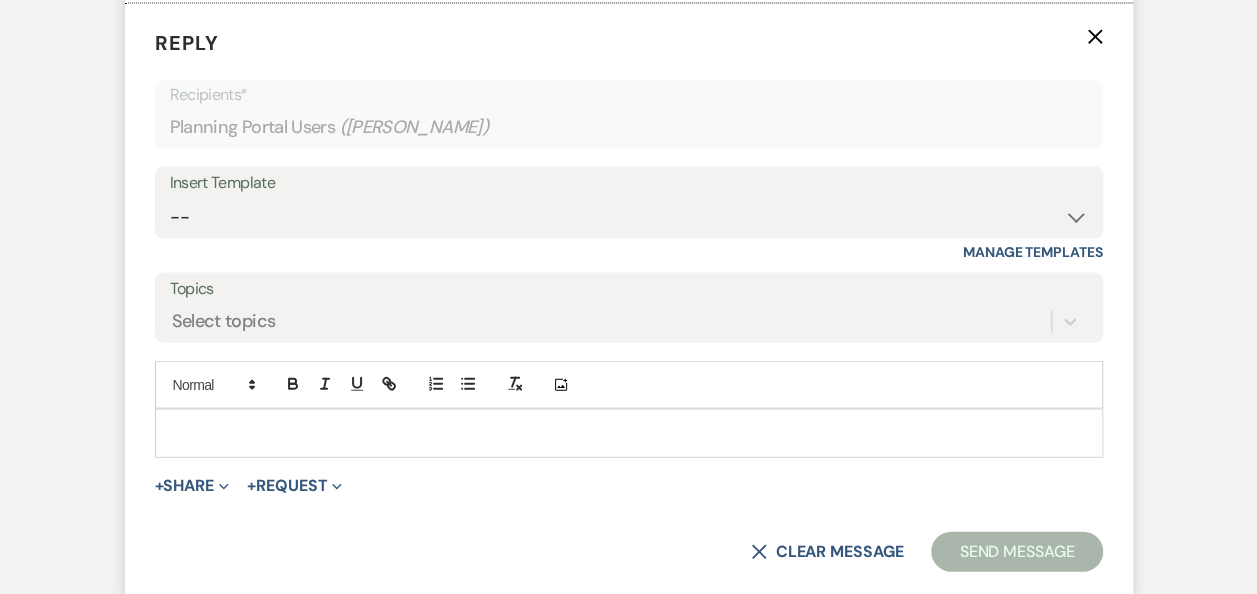 click at bounding box center [629, 433] 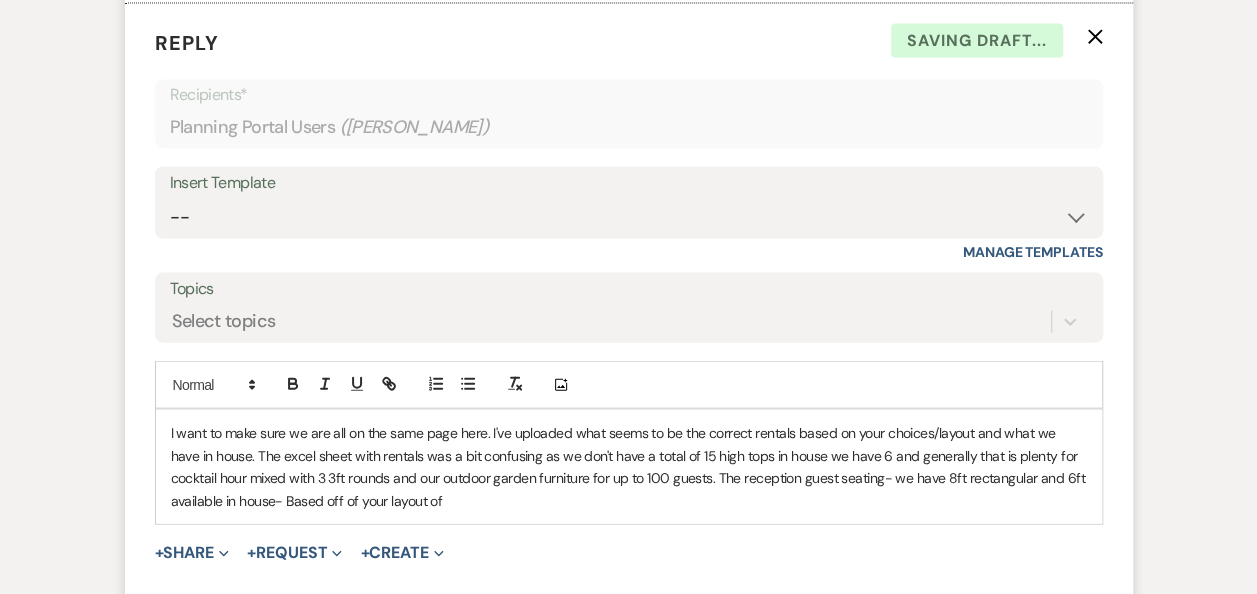 click on "I want to make sure we are all on the same page here. I've uploaded what seems to be the correct rentals based on your choices/layout and what we have in house. The excel sheet with rentals was a bit confusing as we don't have a total of 15 high tops in house we have 6 and generally that is plenty for cocktail hour mixed with 3 3ft rounds and our outdoor garden furniture for up to 100 guests. The reception guest seating- we have 8ft rectangular and 6ft available in house- Based off of your layout of" at bounding box center [629, 467] 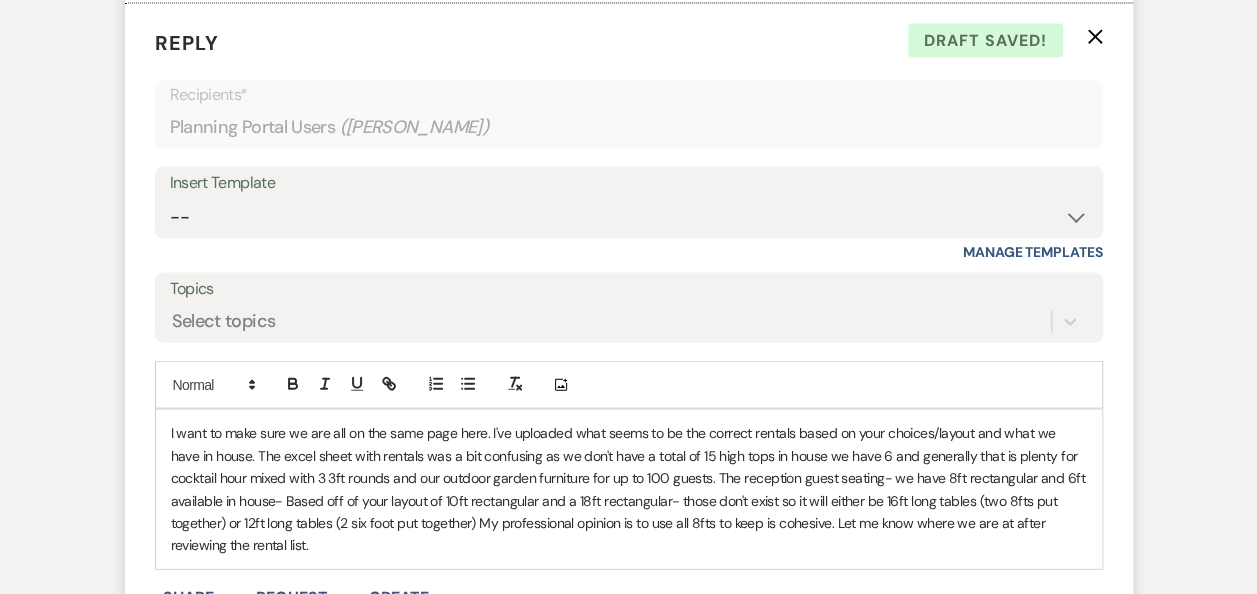 drag, startPoint x: 258, startPoint y: 542, endPoint x: 129, endPoint y: 412, distance: 183.14203 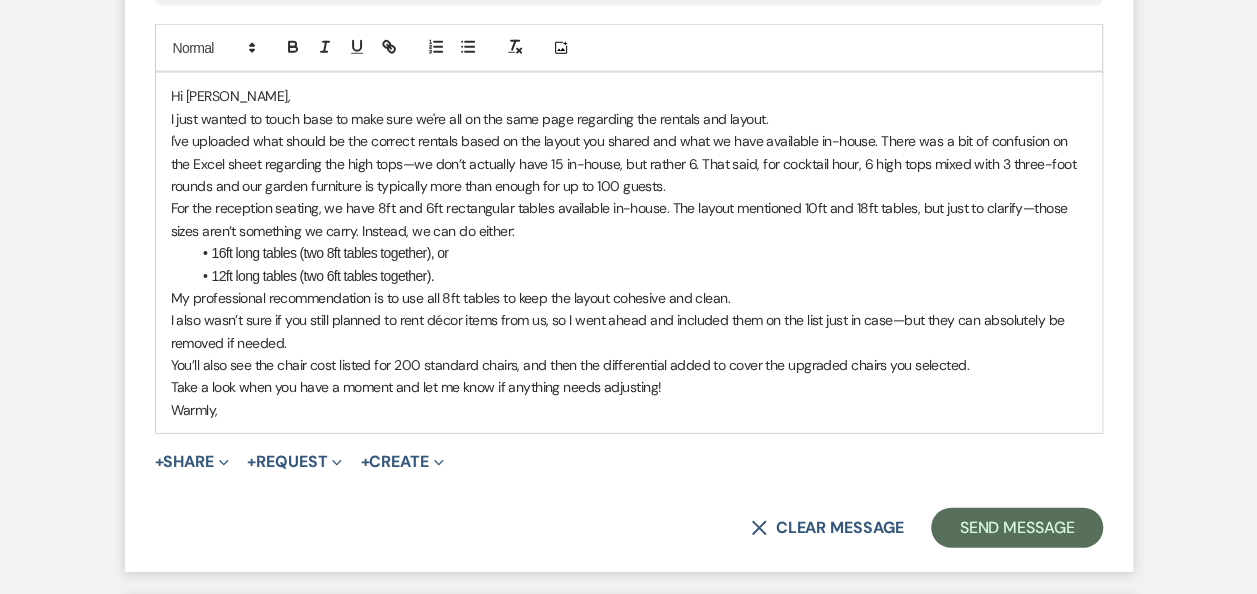 scroll, scrollTop: 2372, scrollLeft: 0, axis: vertical 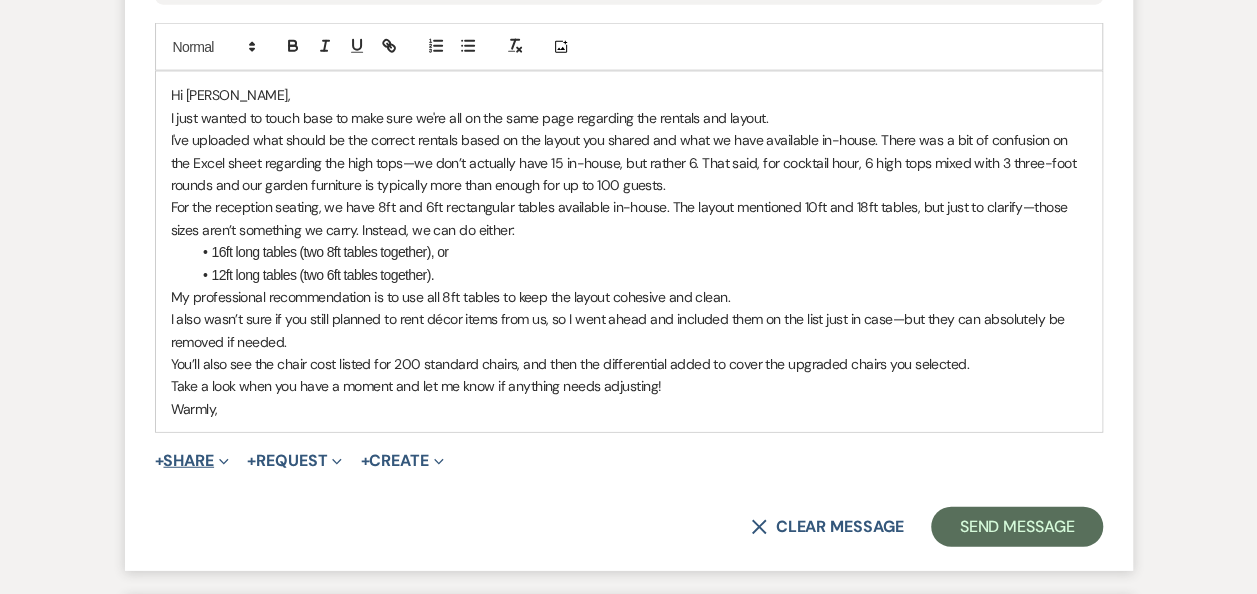 click on "+  Share Expand" at bounding box center (192, 461) 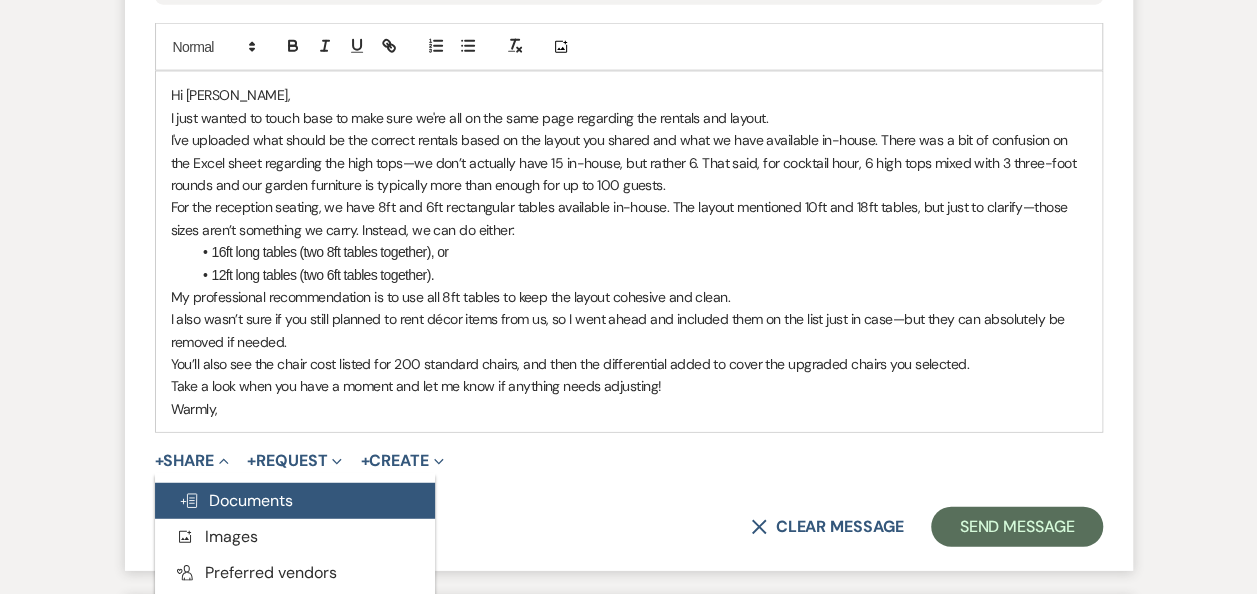 click on "Doc Upload Documents" at bounding box center (236, 500) 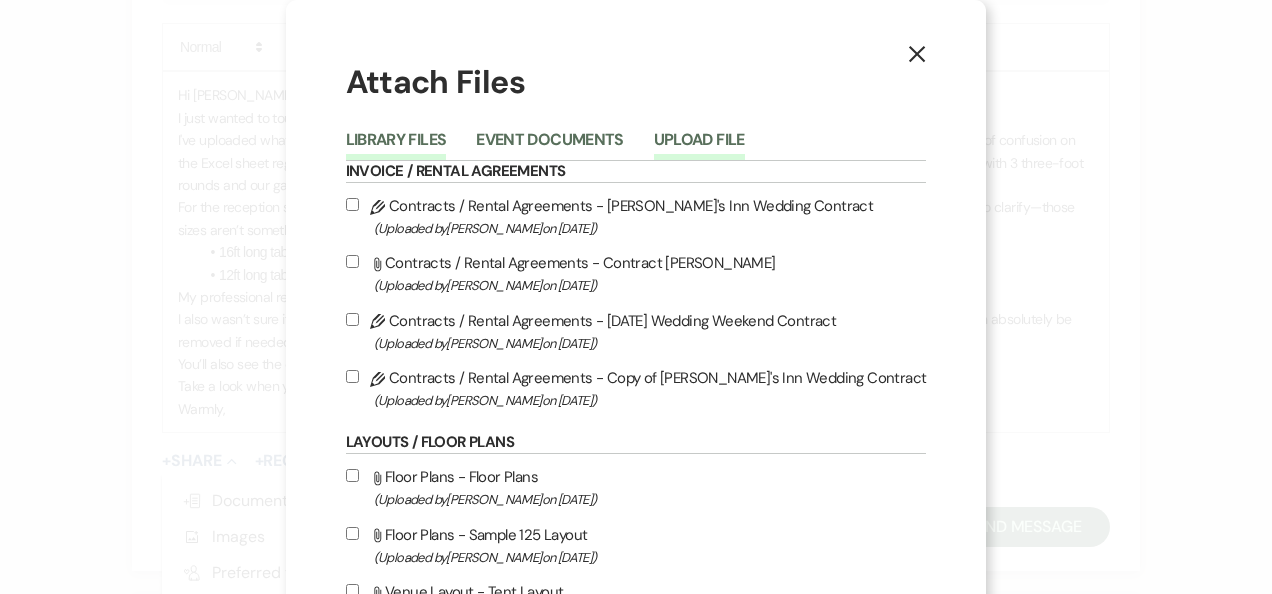 click on "Upload File" at bounding box center [699, 146] 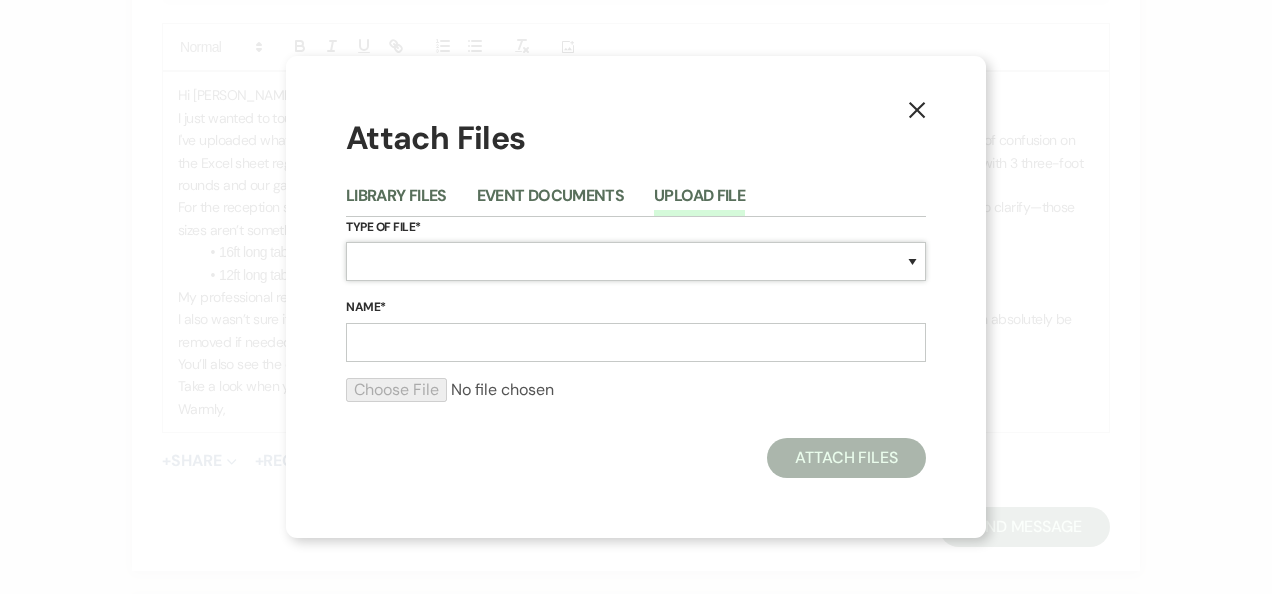 click on "Special Event Insurance Vendor Certificate of Insurance Contracts / Rental Agreements Invoices Receipts Event Maps Floor Plans Rain Plan Seating Charts Venue Layout Catering / Alcohol Permit Event Permit Fire Permit Fuel Permit Generator Permit Tent Permit Venue Permit Other Permit Inventory  Promotional Sample Venue Beverage Ceremony Event Finalize + Share Guests Lodging Menu Vendors Venue Beverage Brochure Menu Packages Product Specifications Quotes Beverage Event and Ceremony Details Finalize & Share Guests Lodging Menu Vendors Venue Event Timeline Family / Wedding Party Timeline Food and Beverage Timeline MC / DJ / Band Timeline Master Timeline Photography Timeline Set-Up / Clean-Up Vendor Timeline Bartender Safe Serve / TiPS Certification Vendor Certification Vendor License Other" at bounding box center [636, 261] 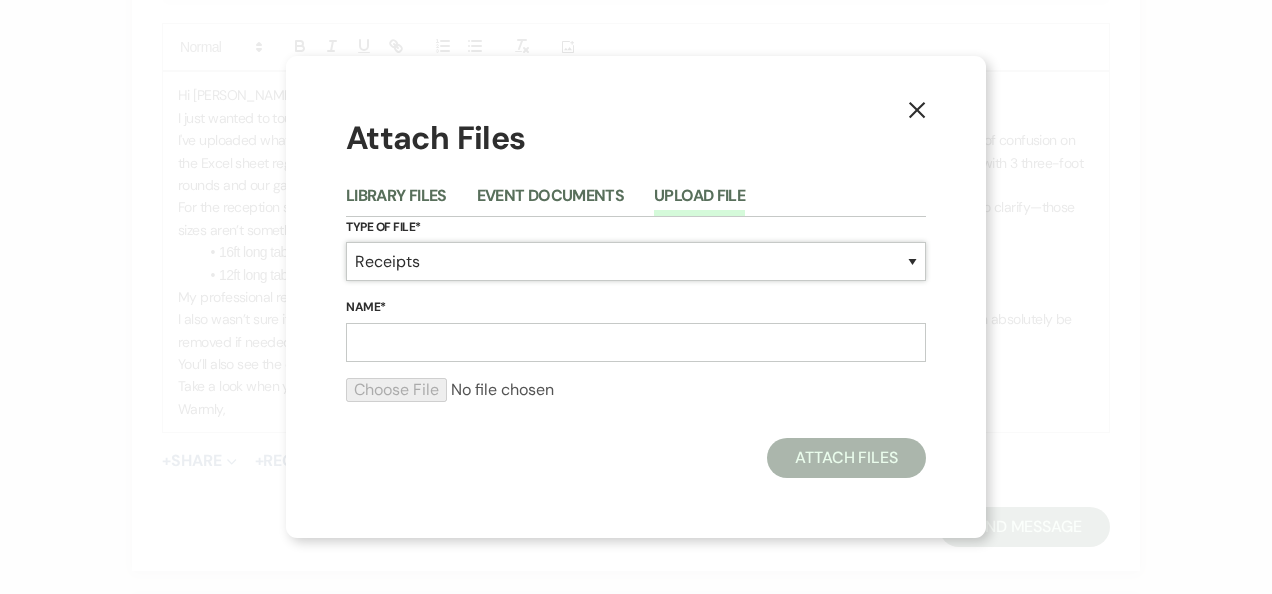 click on "Special Event Insurance Vendor Certificate of Insurance Contracts / Rental Agreements Invoices Receipts Event Maps Floor Plans Rain Plan Seating Charts Venue Layout Catering / Alcohol Permit Event Permit Fire Permit Fuel Permit Generator Permit Tent Permit Venue Permit Other Permit Inventory  Promotional Sample Venue Beverage Ceremony Event Finalize + Share Guests Lodging Menu Vendors Venue Beverage Brochure Menu Packages Product Specifications Quotes Beverage Event and Ceremony Details Finalize & Share Guests Lodging Menu Vendors Venue Event Timeline Family / Wedding Party Timeline Food and Beverage Timeline MC / DJ / Band Timeline Master Timeline Photography Timeline Set-Up / Clean-Up Vendor Timeline Bartender Safe Serve / TiPS Certification Vendor Certification Vendor License Other" at bounding box center (636, 261) 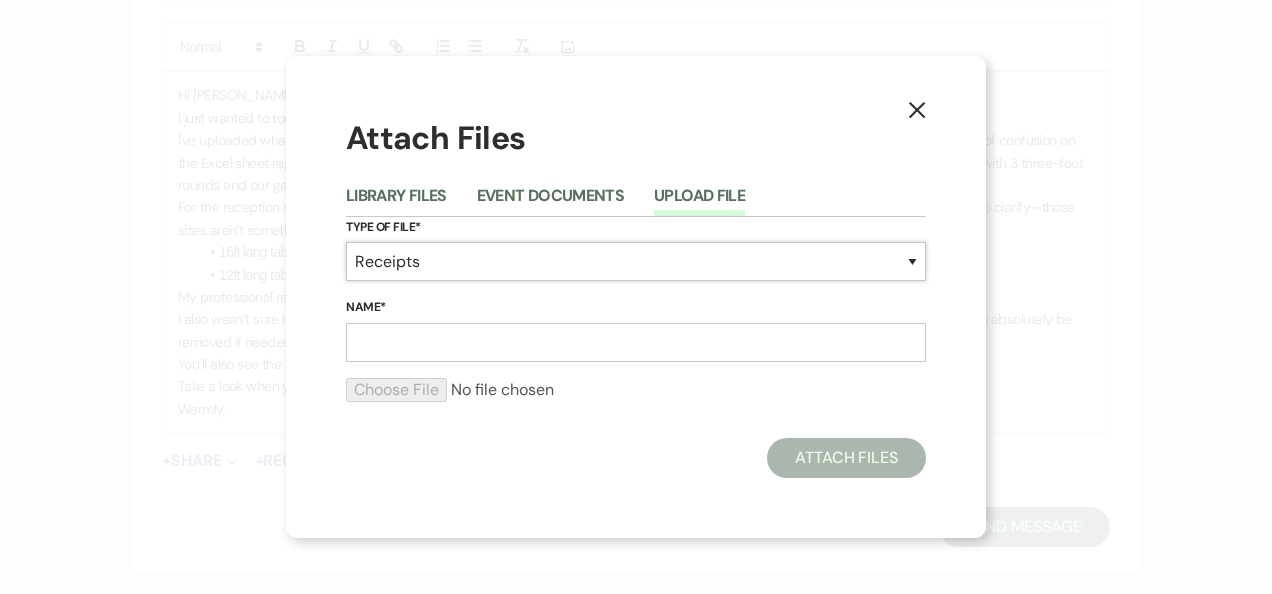 select on "65" 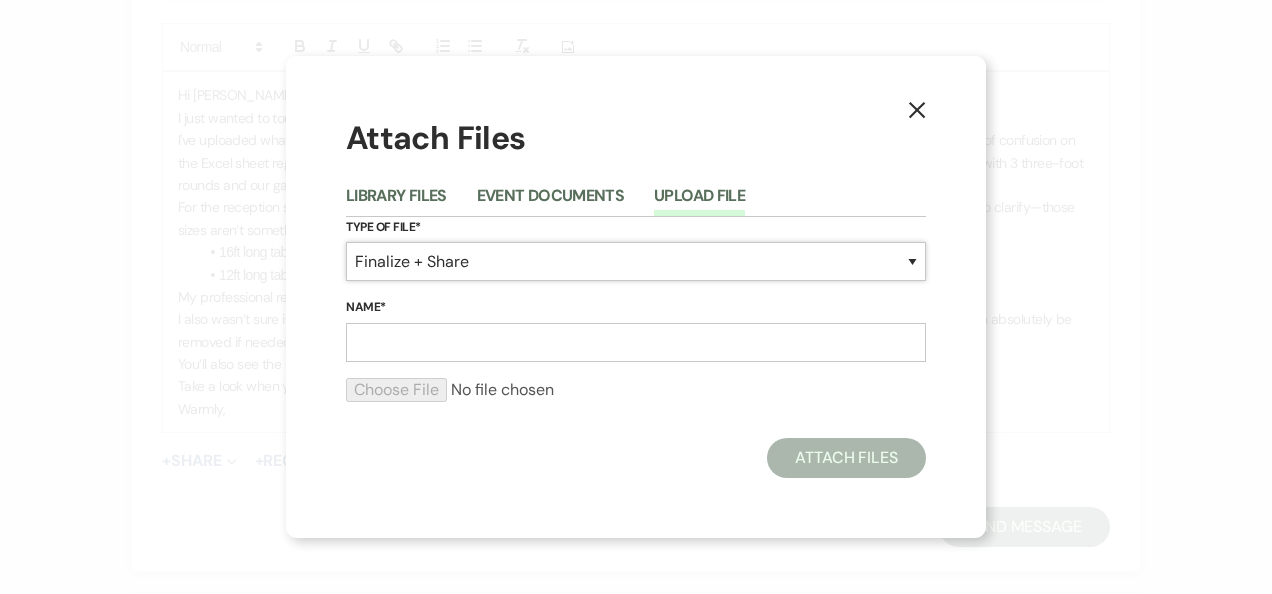 click on "Special Event Insurance Vendor Certificate of Insurance Contracts / Rental Agreements Invoices Receipts Event Maps Floor Plans Rain Plan Seating Charts Venue Layout Catering / Alcohol Permit Event Permit Fire Permit Fuel Permit Generator Permit Tent Permit Venue Permit Other Permit Inventory  Promotional Sample Venue Beverage Ceremony Event Finalize + Share Guests Lodging Menu Vendors Venue Beverage Brochure Menu Packages Product Specifications Quotes Beverage Event and Ceremony Details Finalize & Share Guests Lodging Menu Vendors Venue Event Timeline Family / Wedding Party Timeline Food and Beverage Timeline MC / DJ / Band Timeline Master Timeline Photography Timeline Set-Up / Clean-Up Vendor Timeline Bartender Safe Serve / TiPS Certification Vendor Certification Vendor License Other" at bounding box center [636, 261] 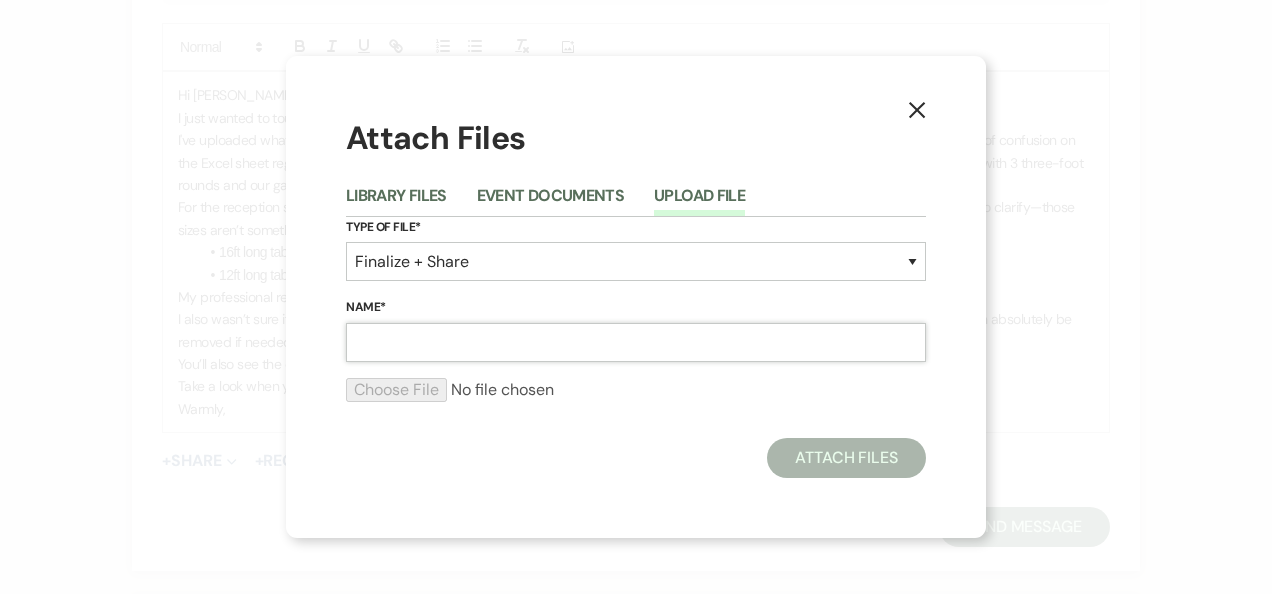 click on "Name*" at bounding box center (636, 342) 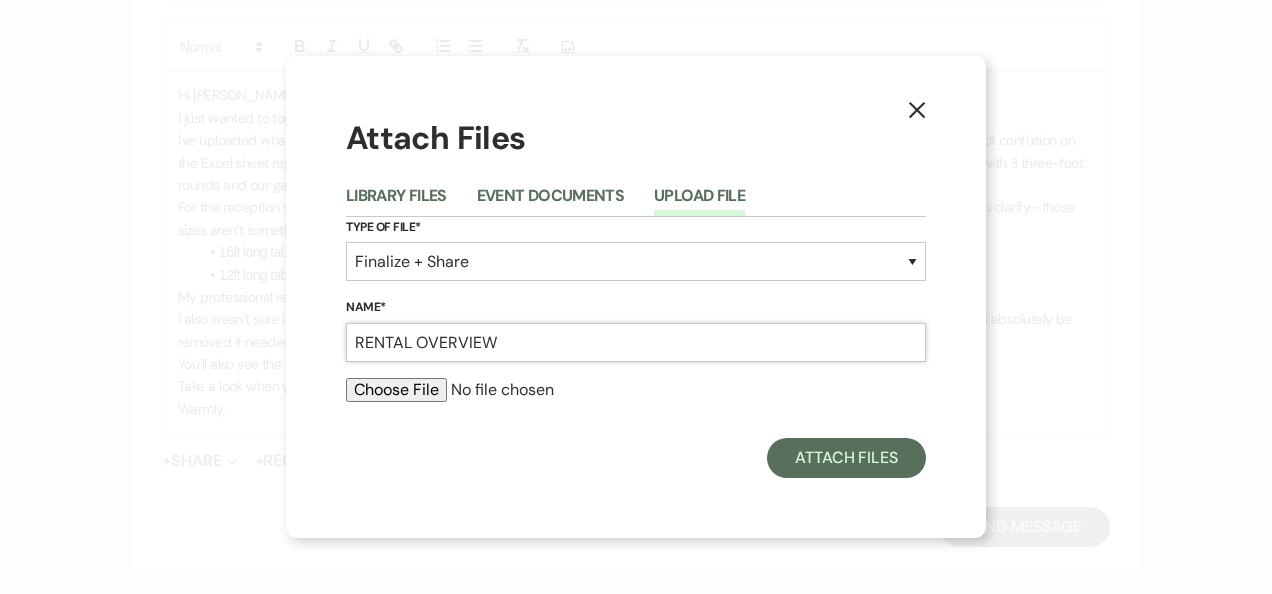 type on "RENTAL OVERVIEW" 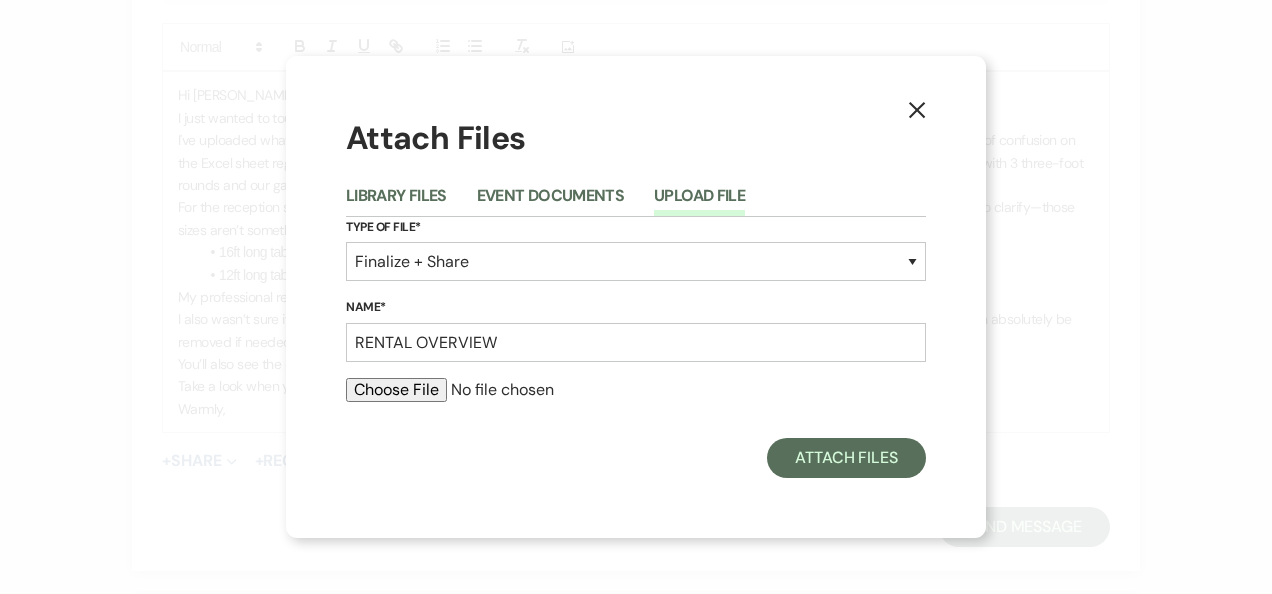click at bounding box center (636, 390) 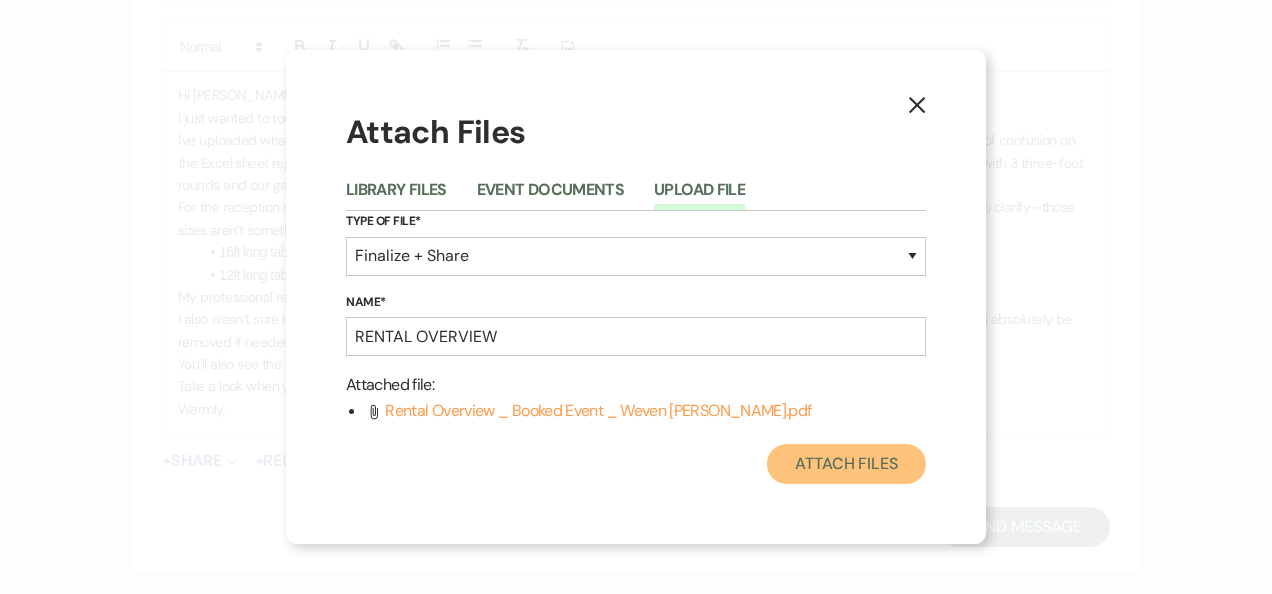 click on "Attach Files" at bounding box center (846, 464) 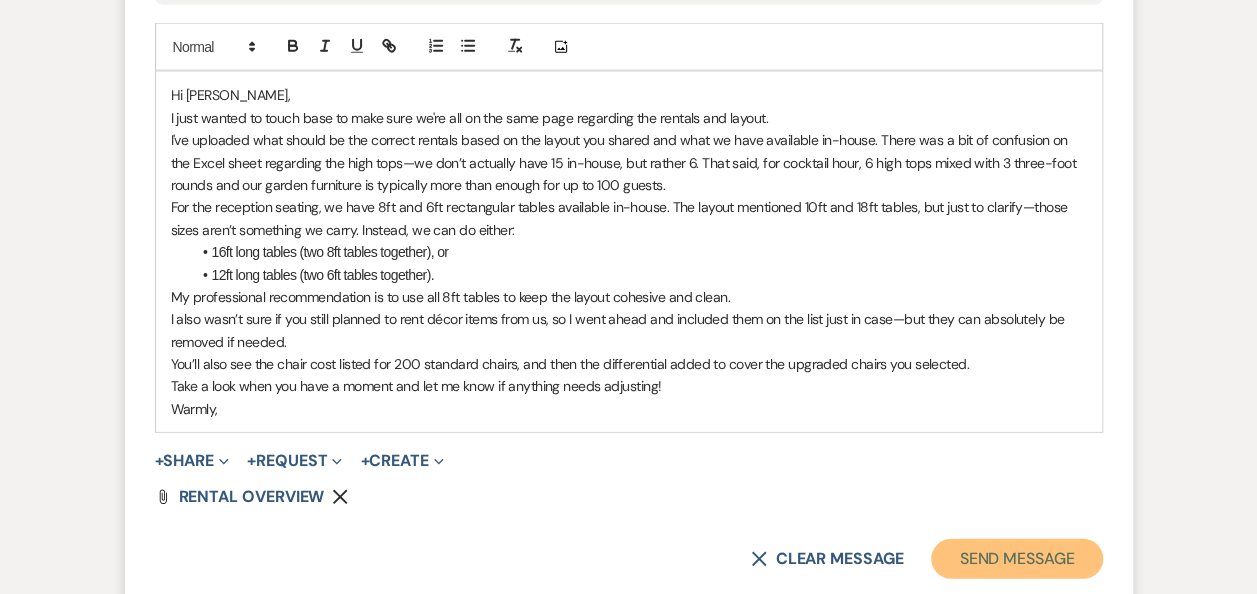 click on "Send Message" at bounding box center (1016, 559) 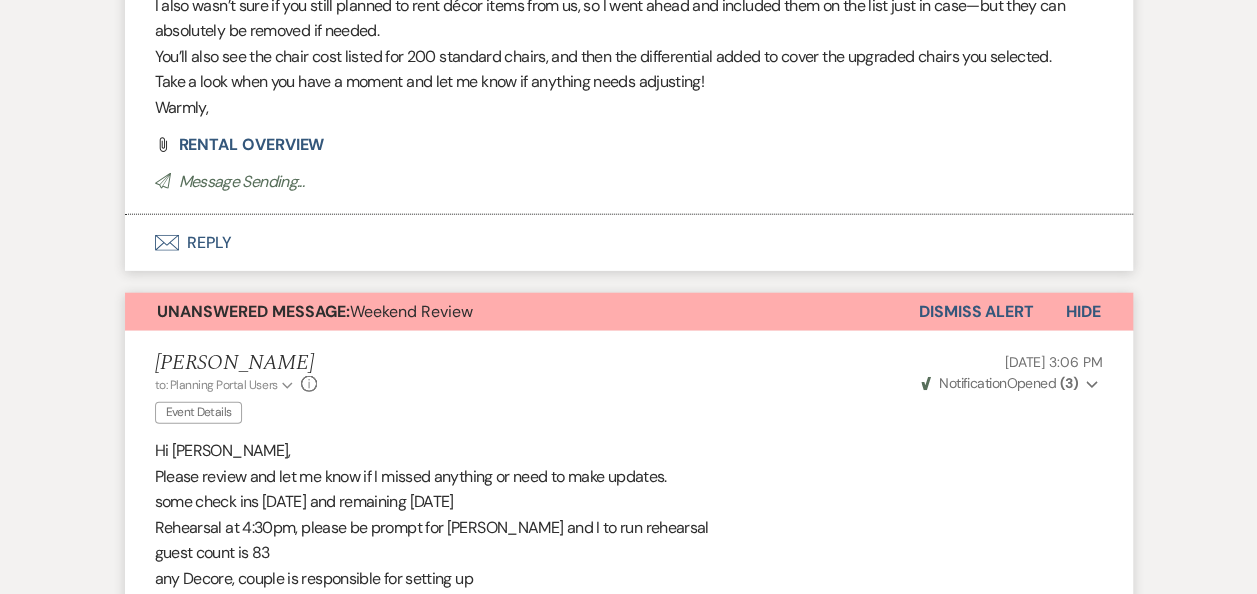 scroll, scrollTop: 2921, scrollLeft: 0, axis: vertical 